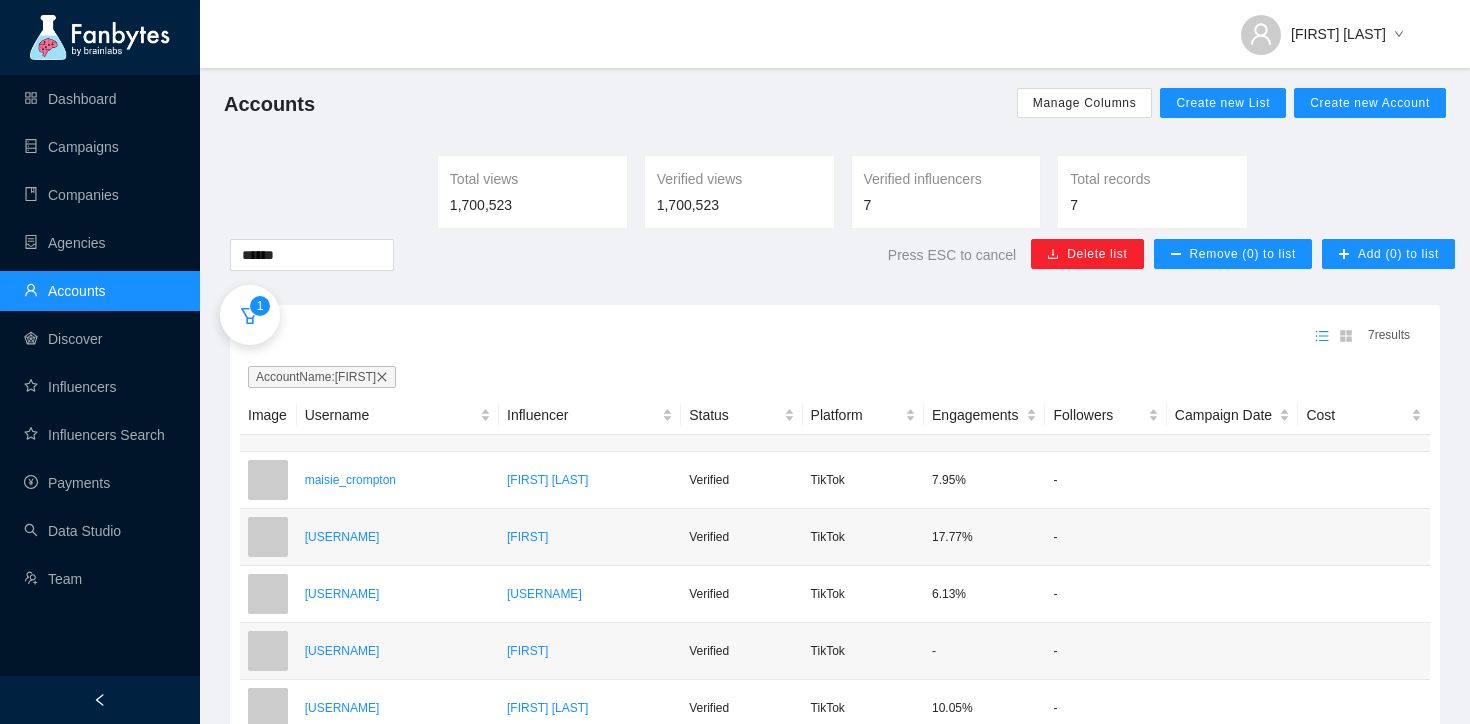 scroll, scrollTop: 0, scrollLeft: 0, axis: both 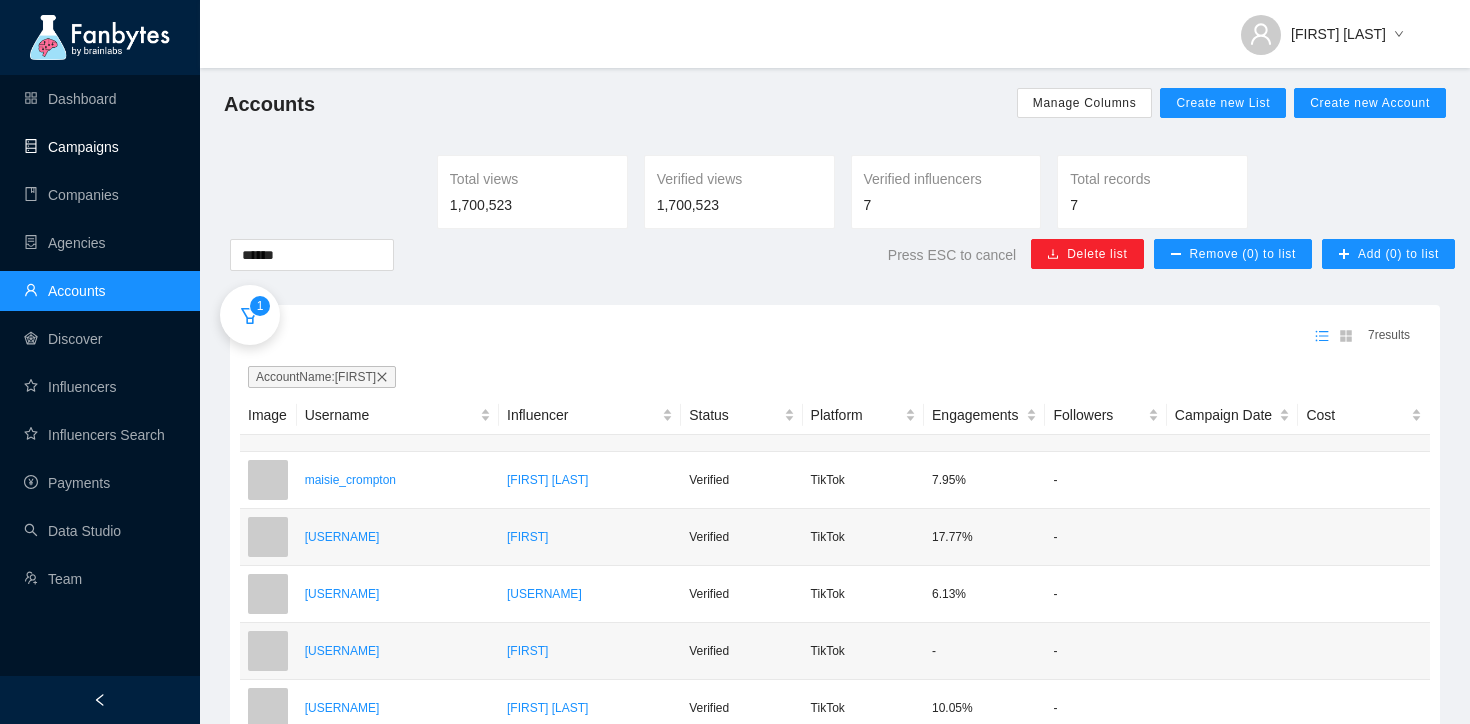 click on "Campaigns" at bounding box center (71, 147) 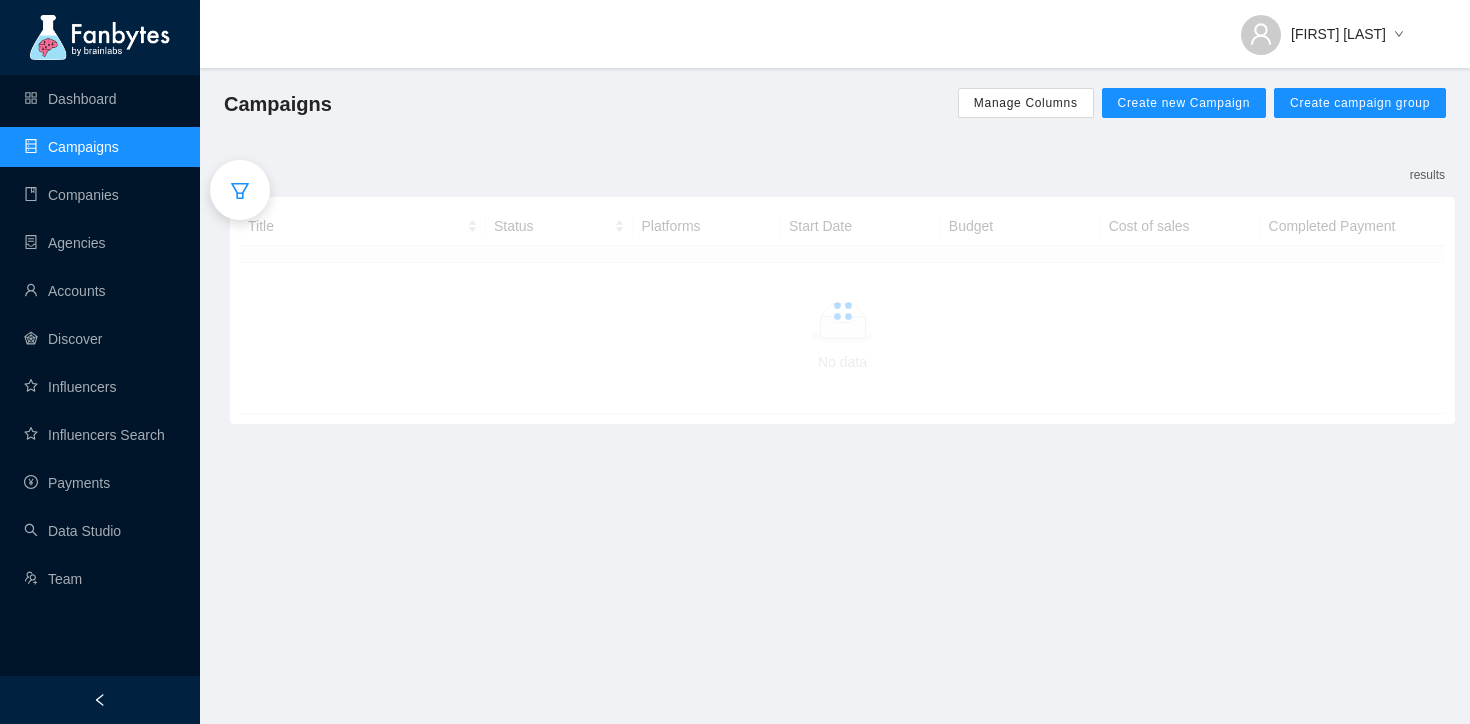 click 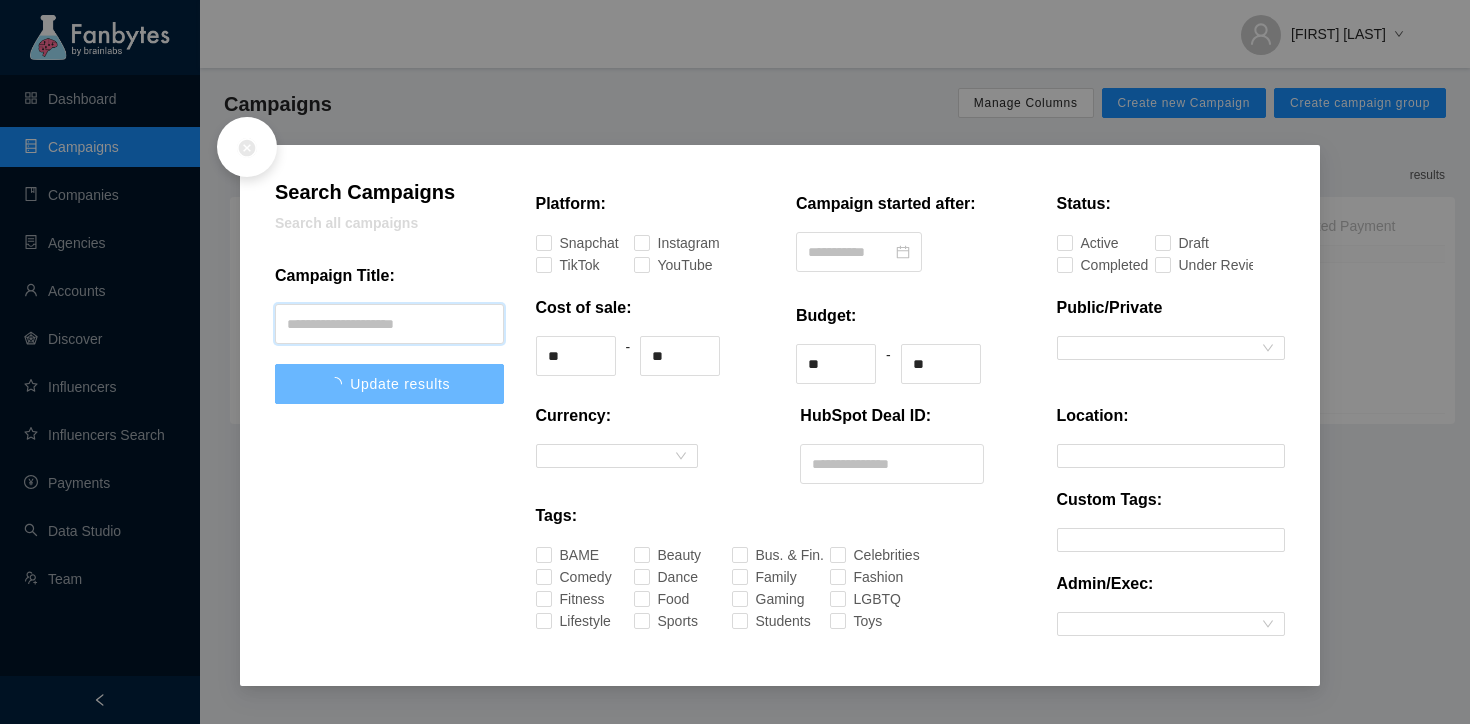 click at bounding box center (389, 324) 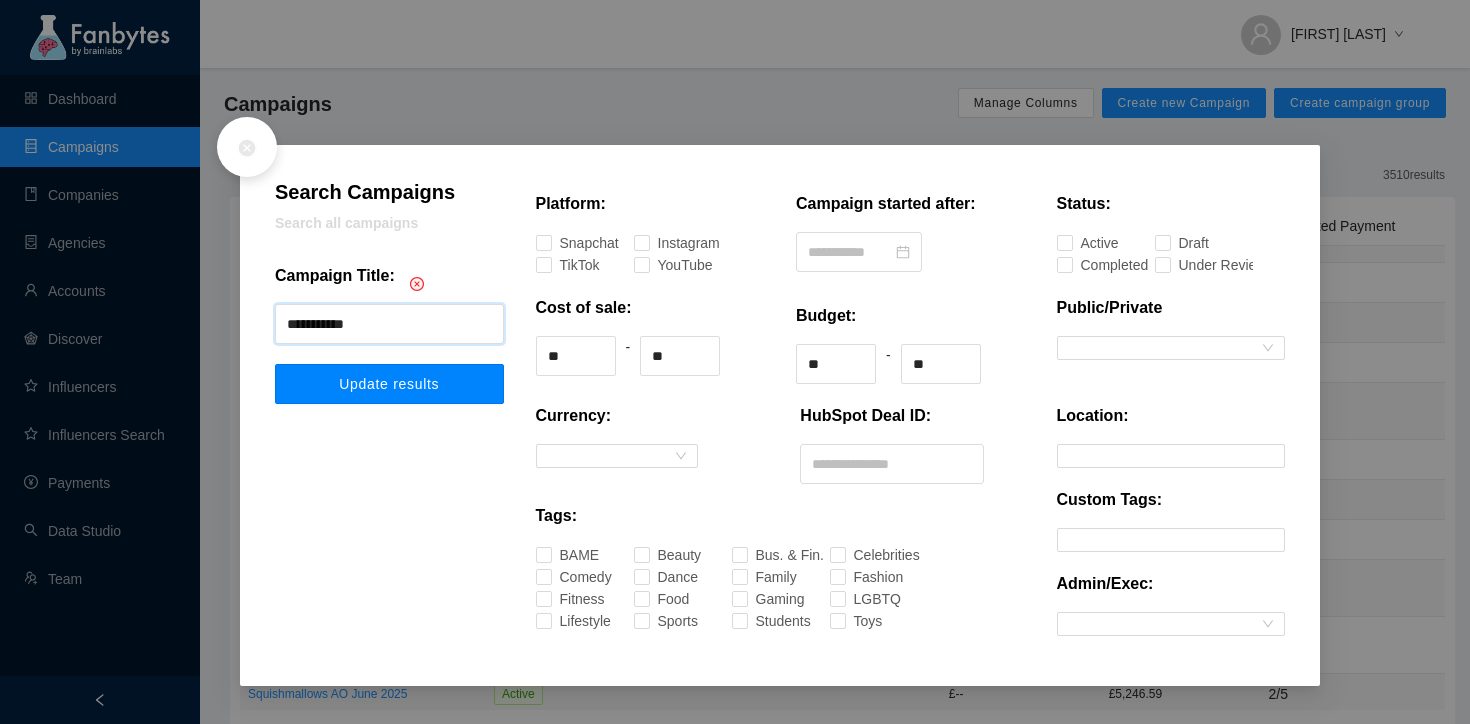 type on "**********" 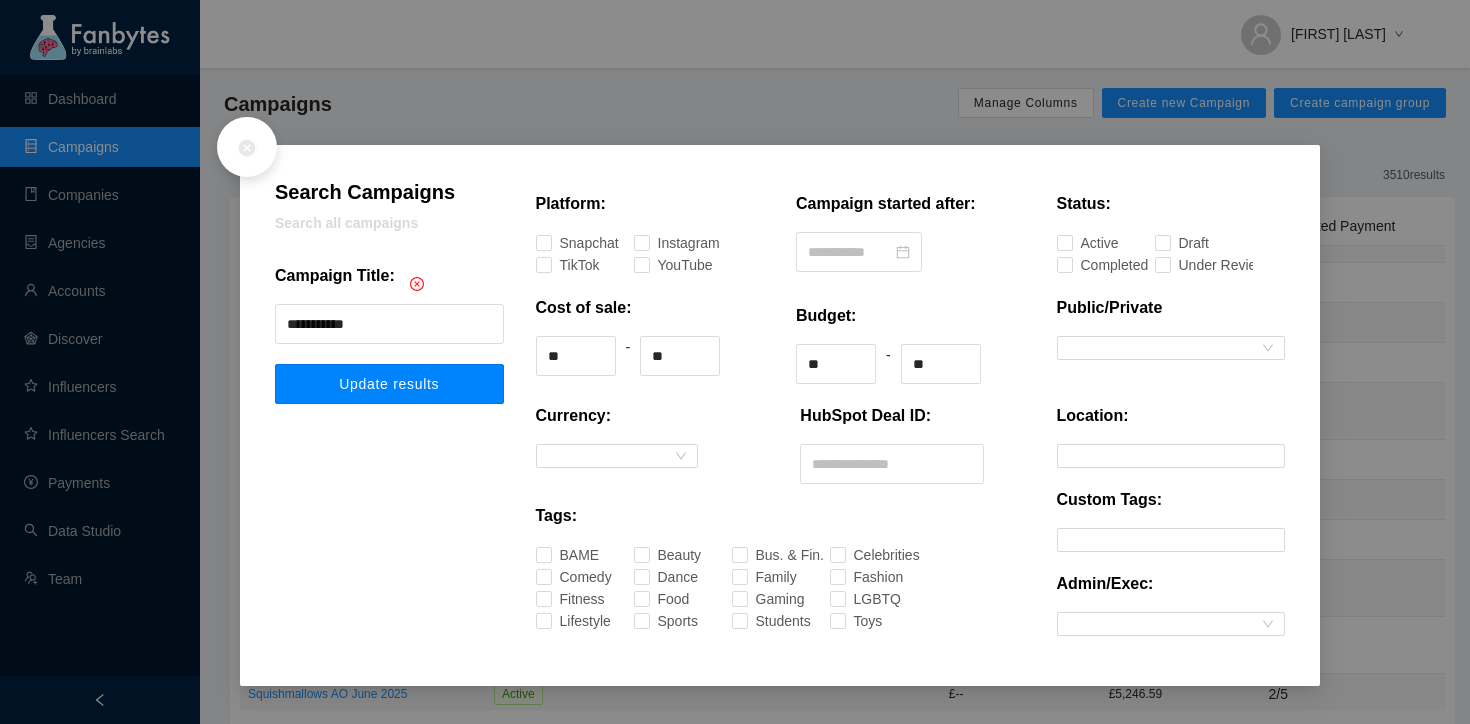 click on "Update results" at bounding box center [389, 384] 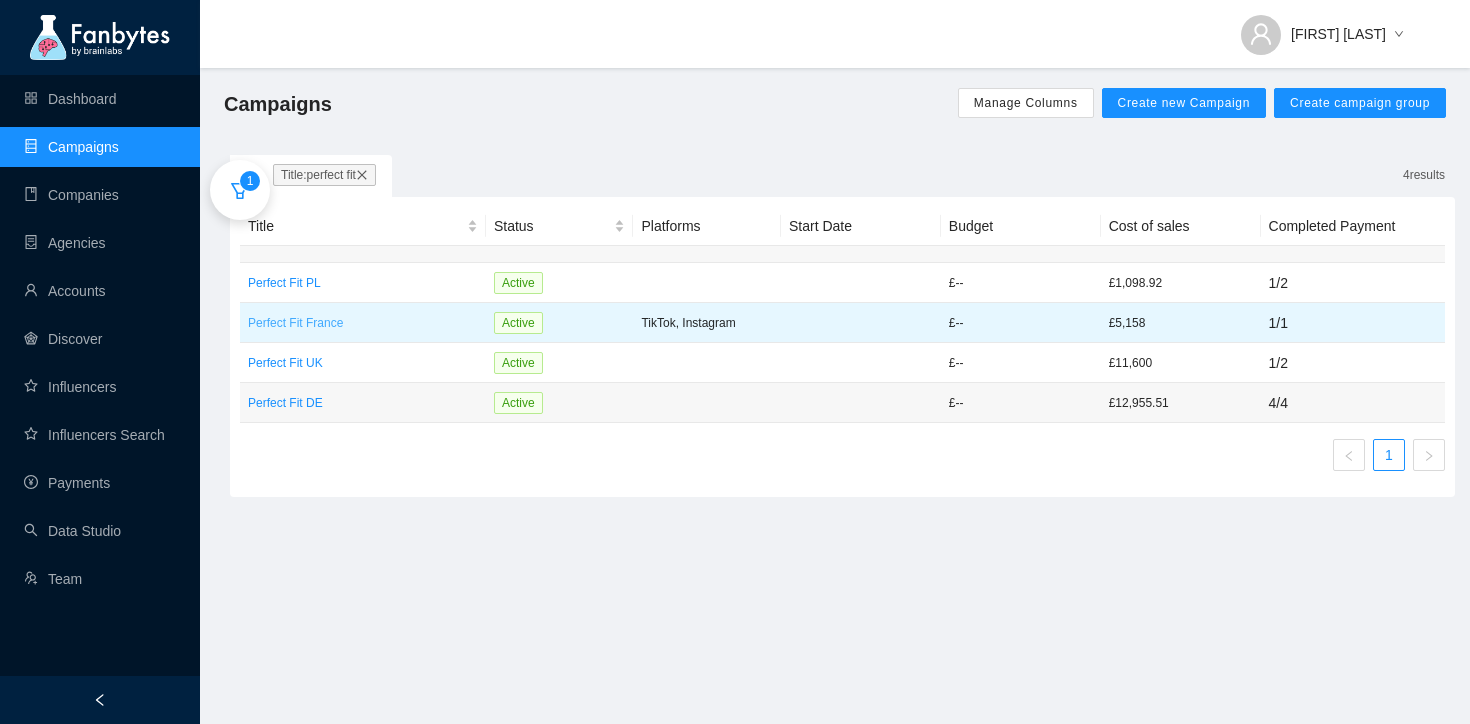 click on "Perfect Fit France" at bounding box center (363, 323) 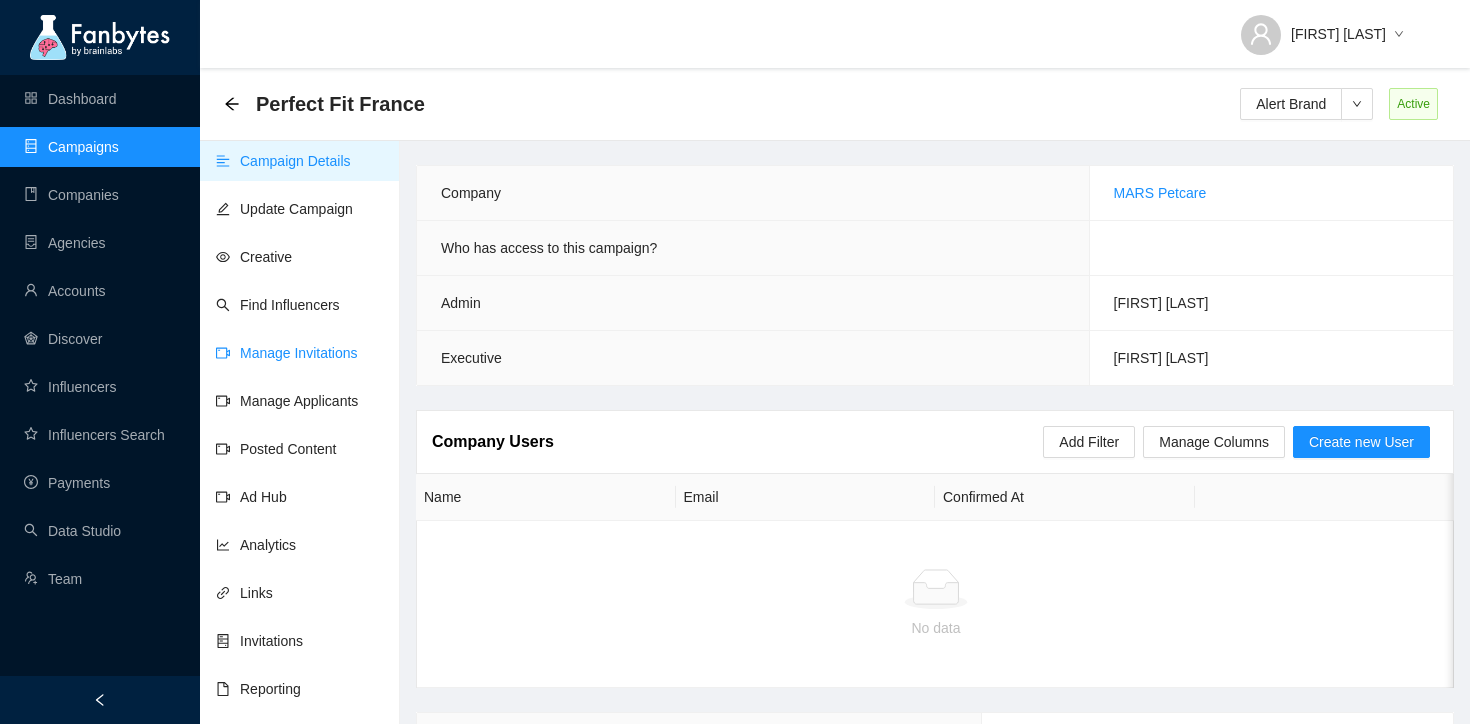 click on "Manage Invitations" at bounding box center [287, 353] 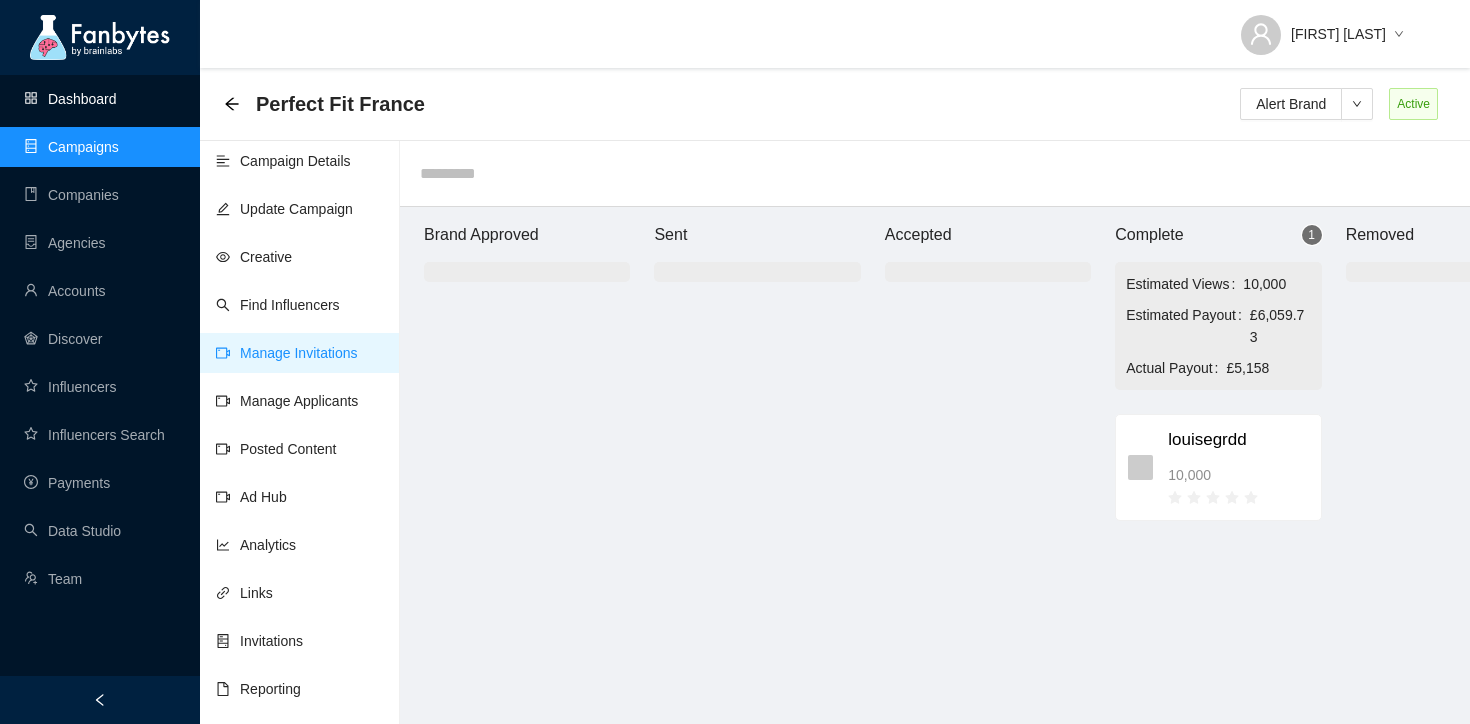 click on "Dashboard" at bounding box center [70, 99] 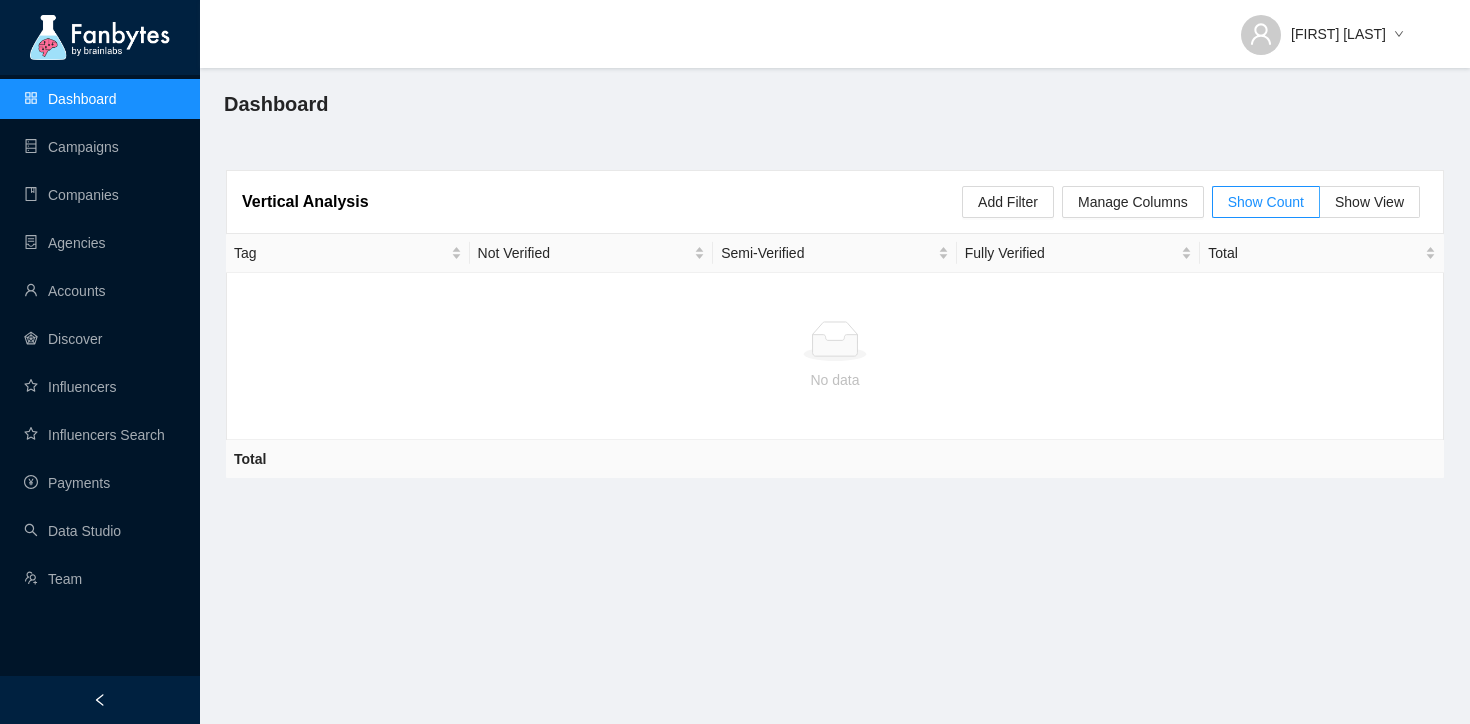 click on "Dashboard Campaigns Companies Agencies Accounts Discover Influencers Influencers Search Payments Data Studio Team" at bounding box center (100, 339) 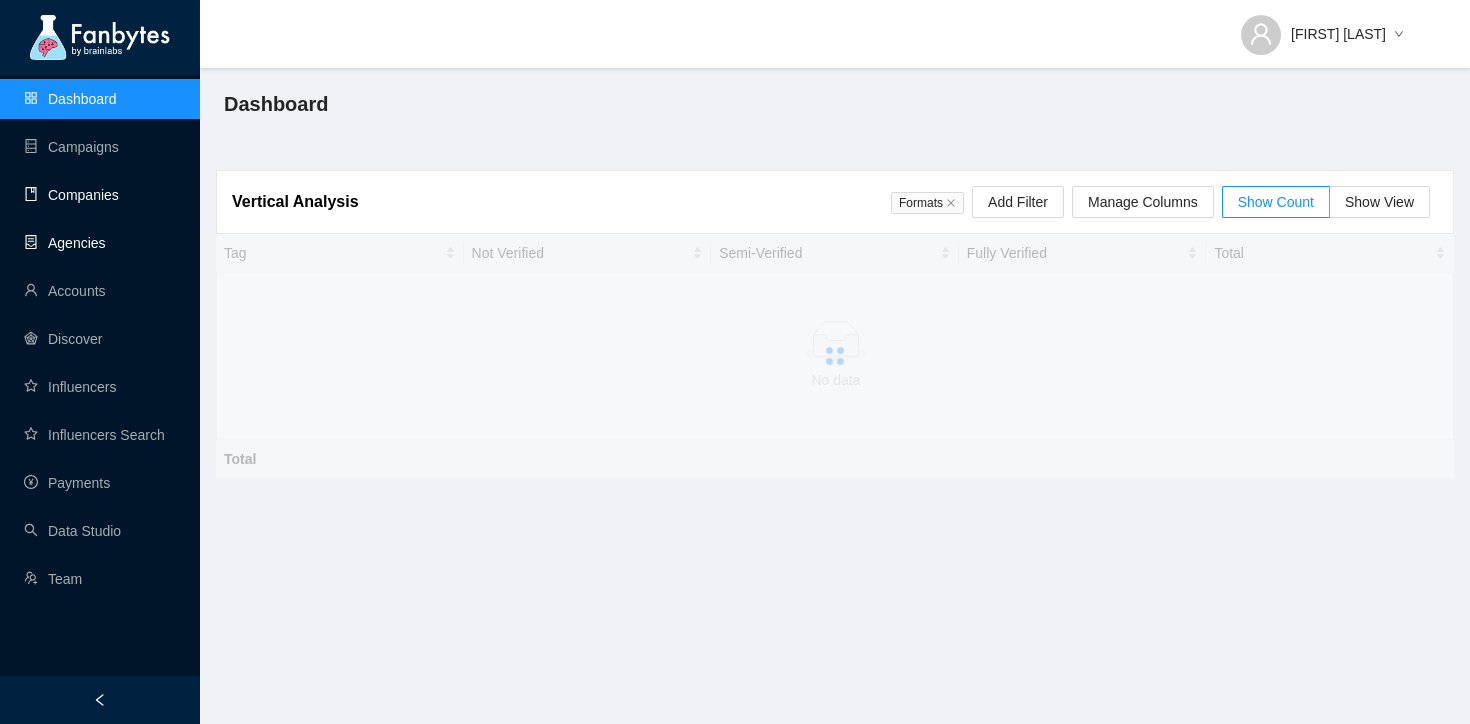 click on "Agencies" at bounding box center (65, 243) 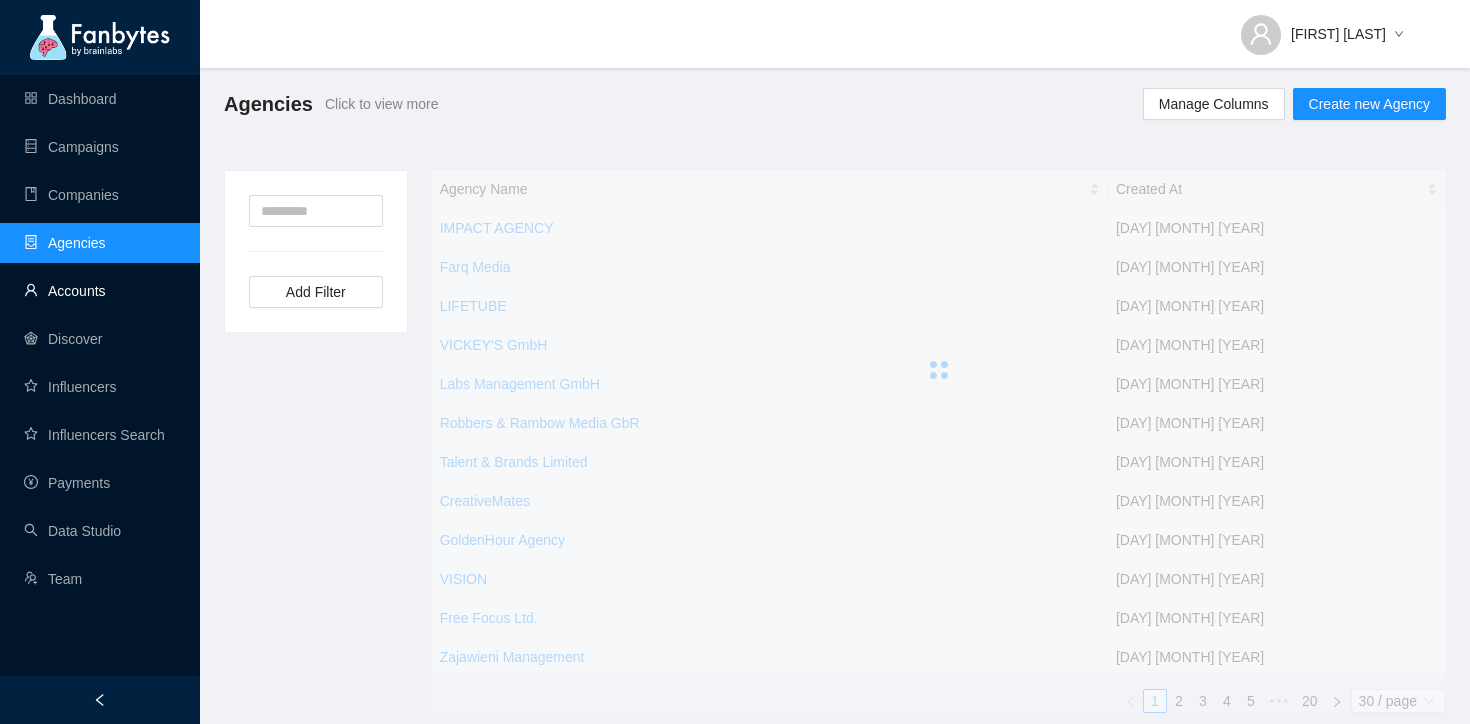 click on "Accounts" at bounding box center [65, 291] 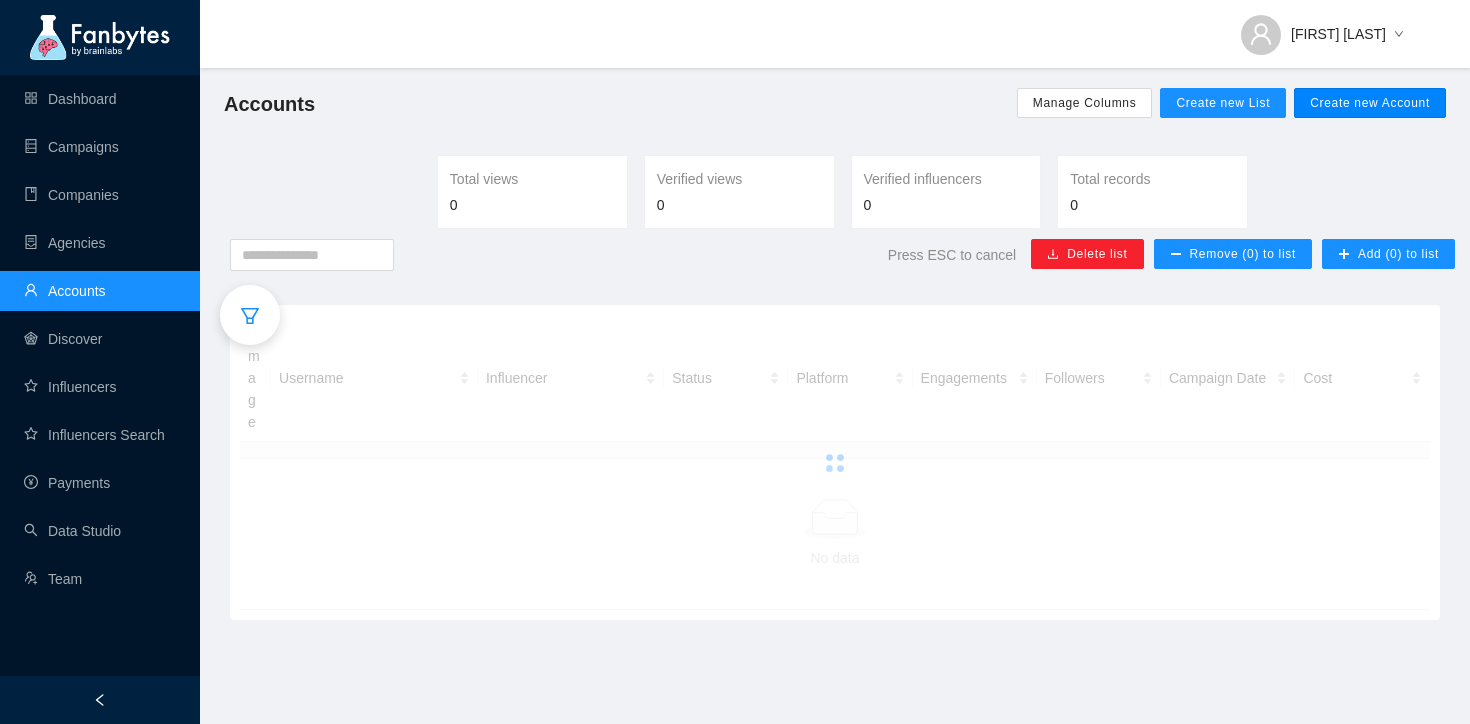 click on "Create new Account" at bounding box center [1370, 103] 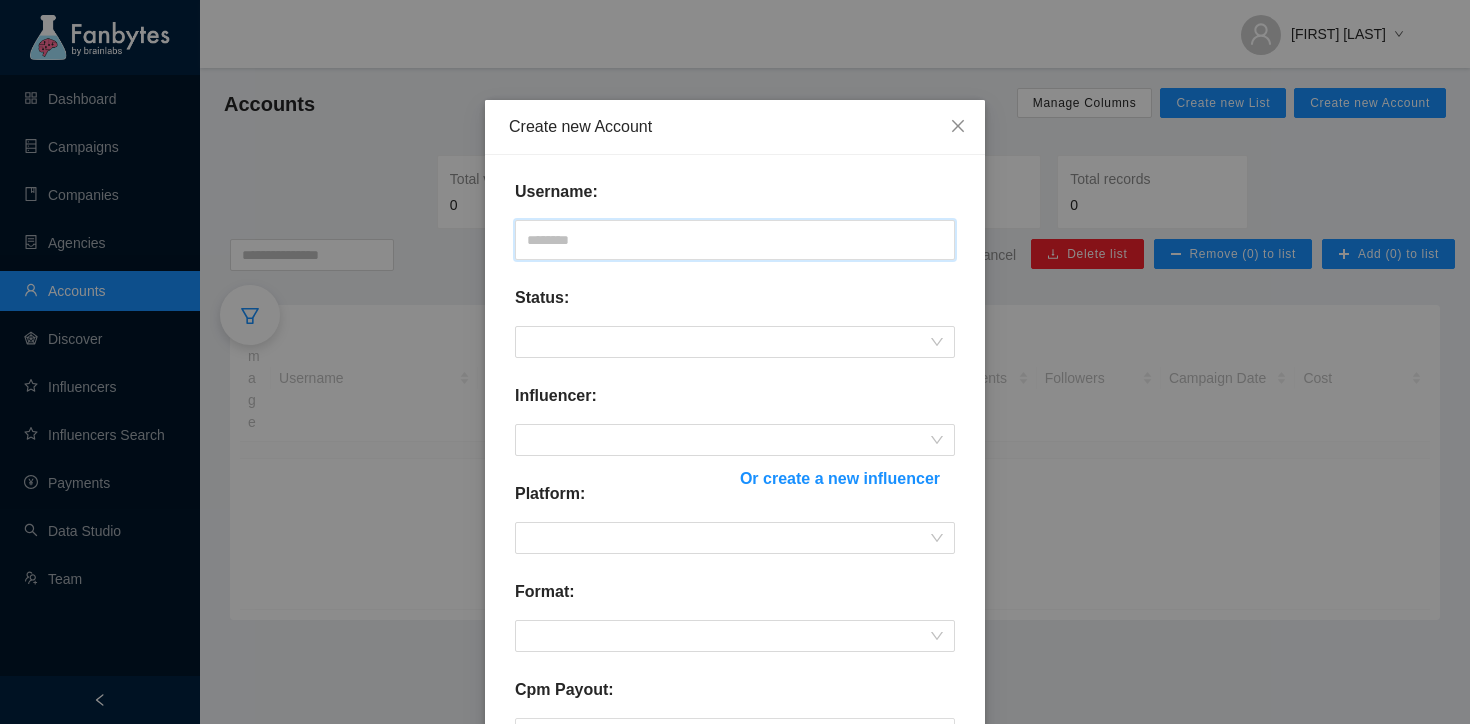 click at bounding box center (735, 240) 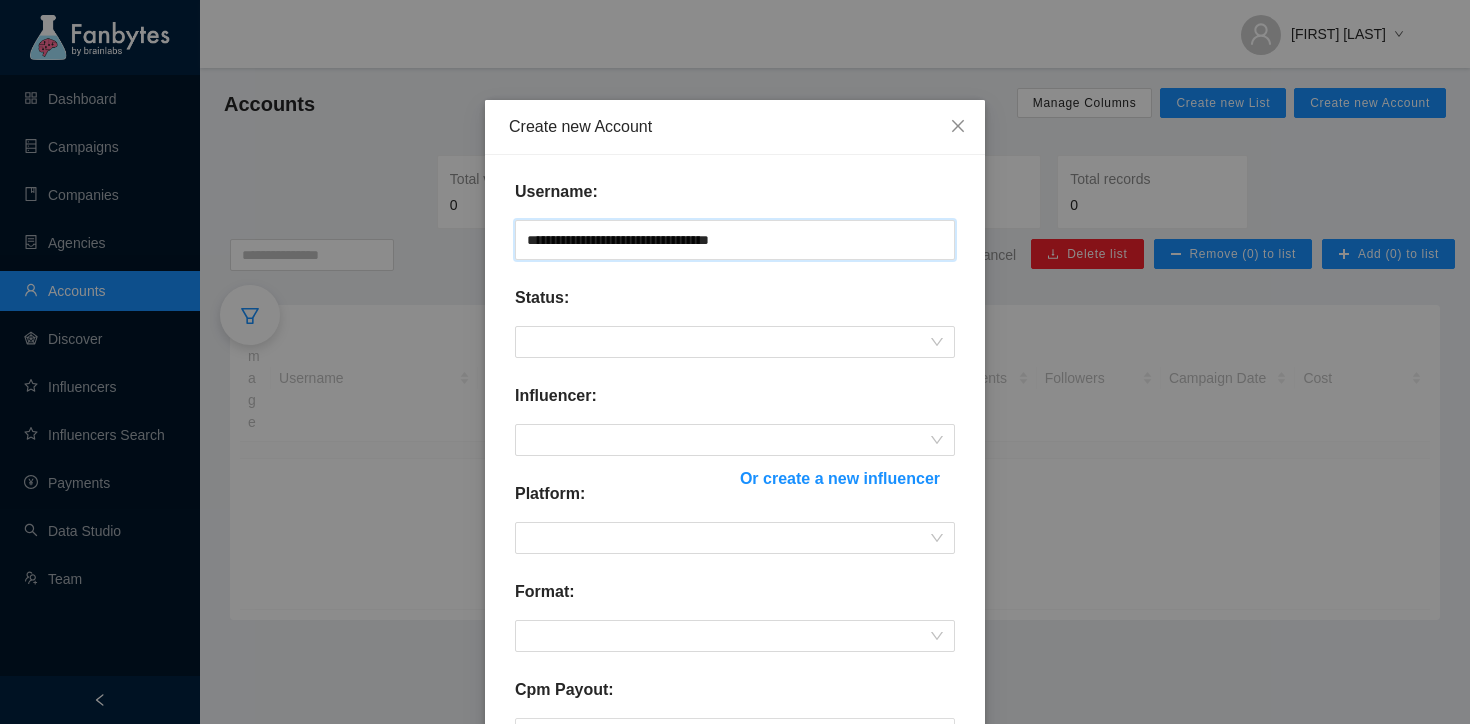 drag, startPoint x: 689, startPoint y: 235, endPoint x: 479, endPoint y: 232, distance: 210.02142 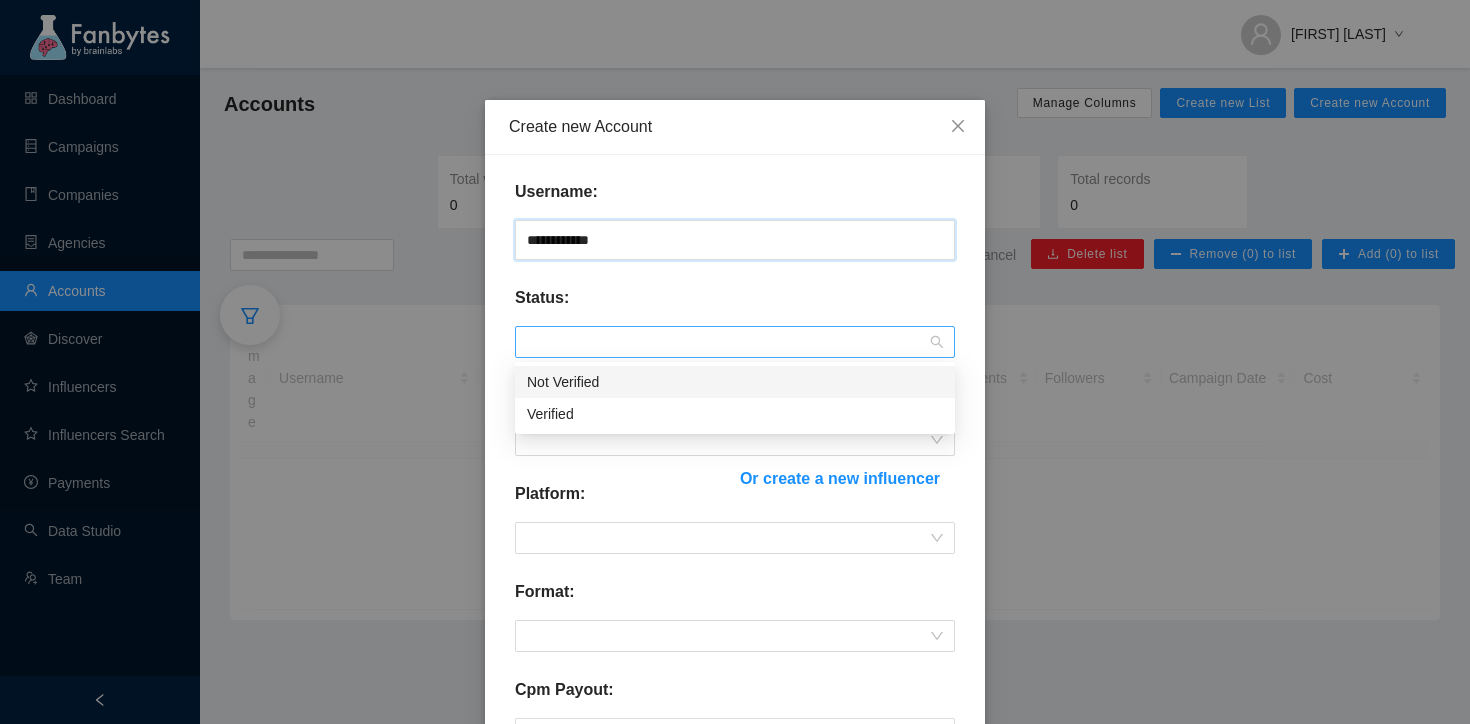 click at bounding box center [735, 342] 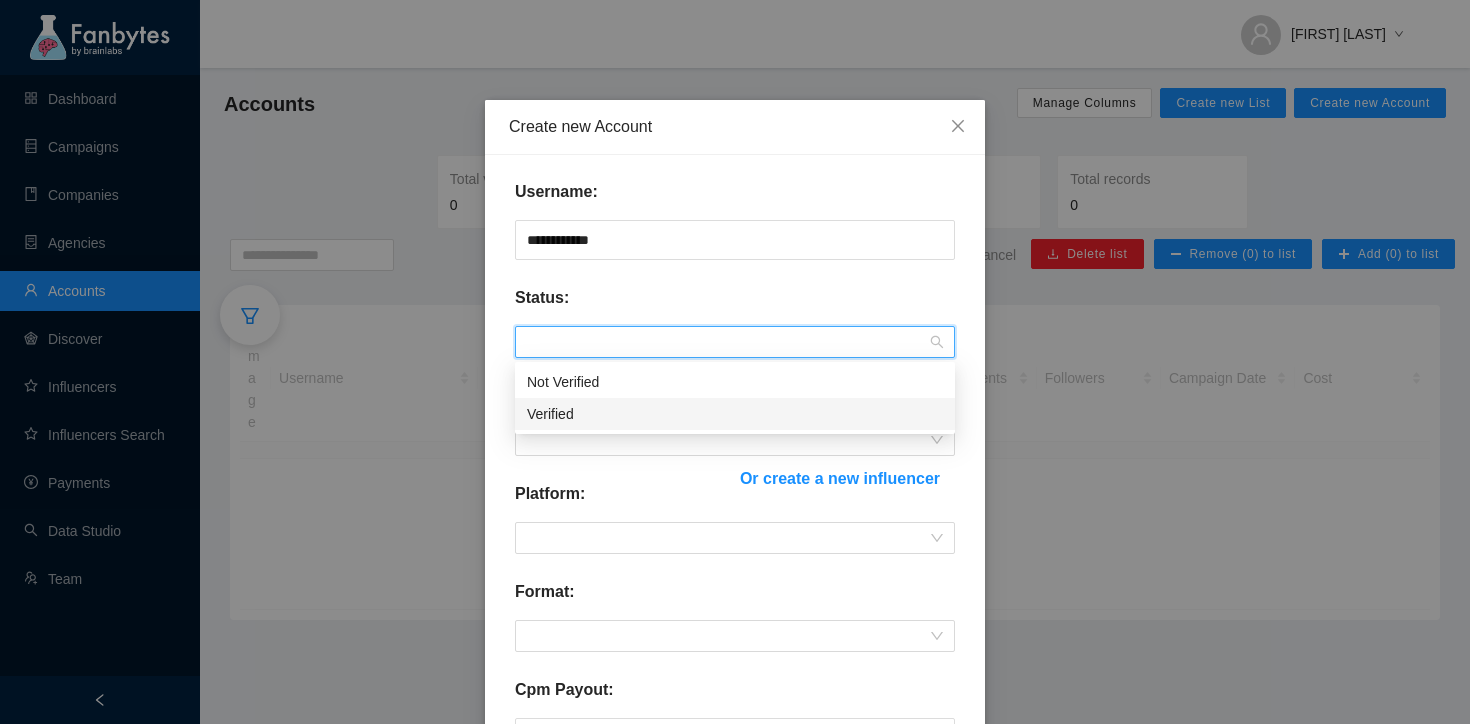 click on "Verified" at bounding box center [735, 414] 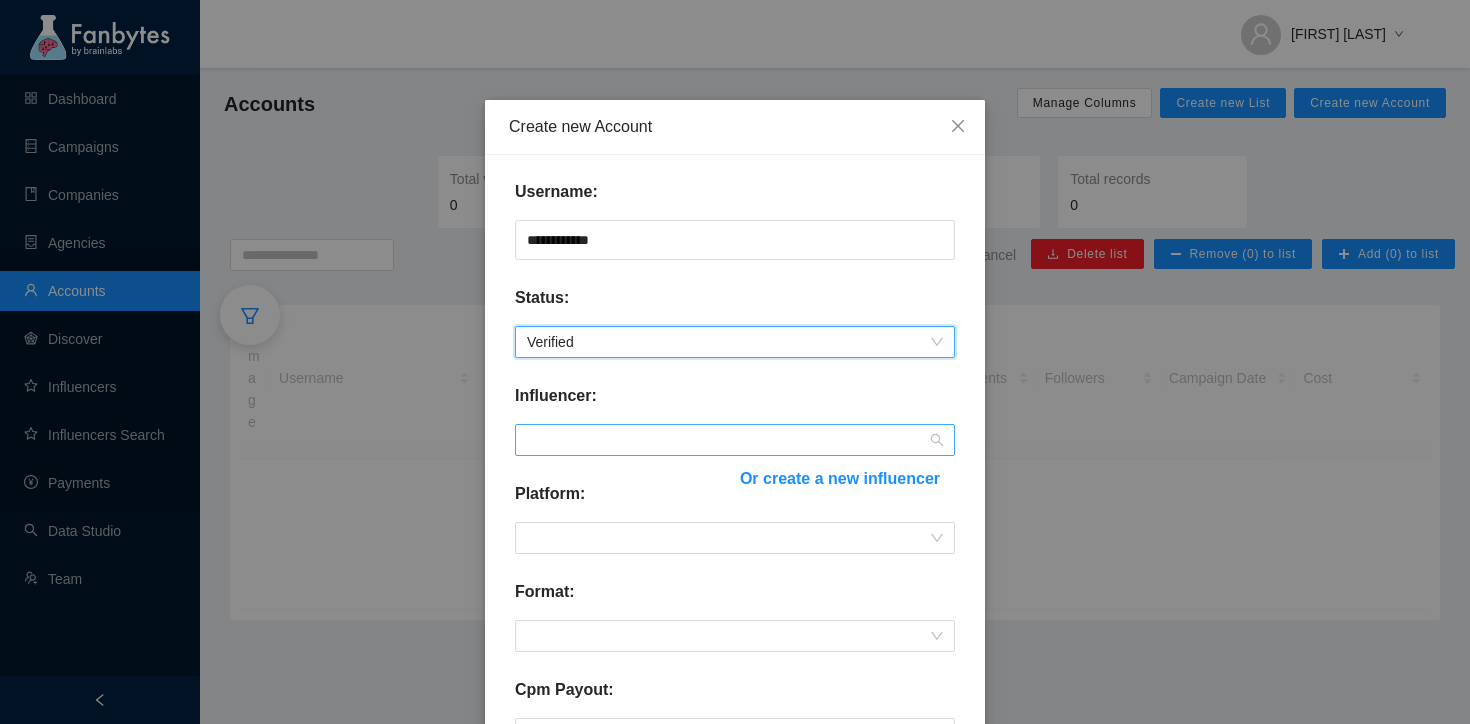 click at bounding box center [735, 440] 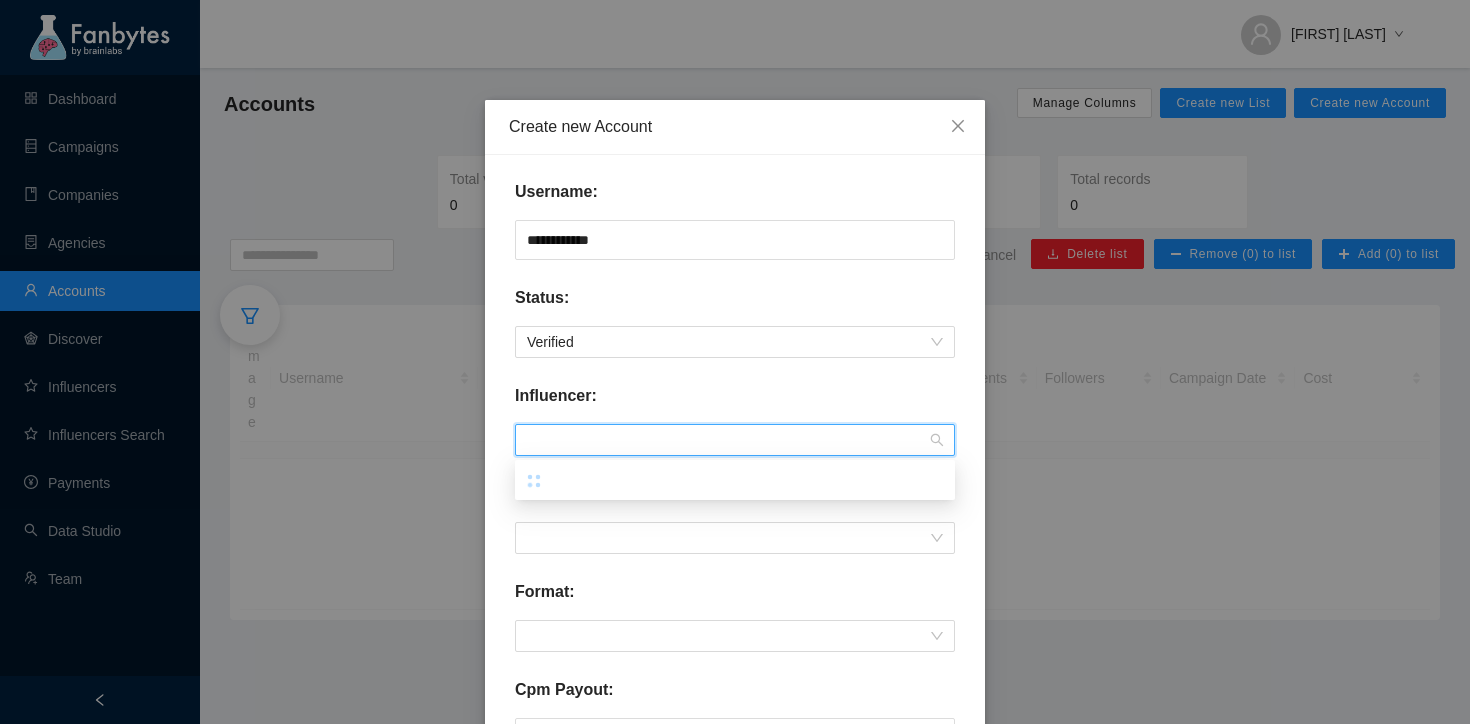 click on "Influencer:" at bounding box center [735, 404] 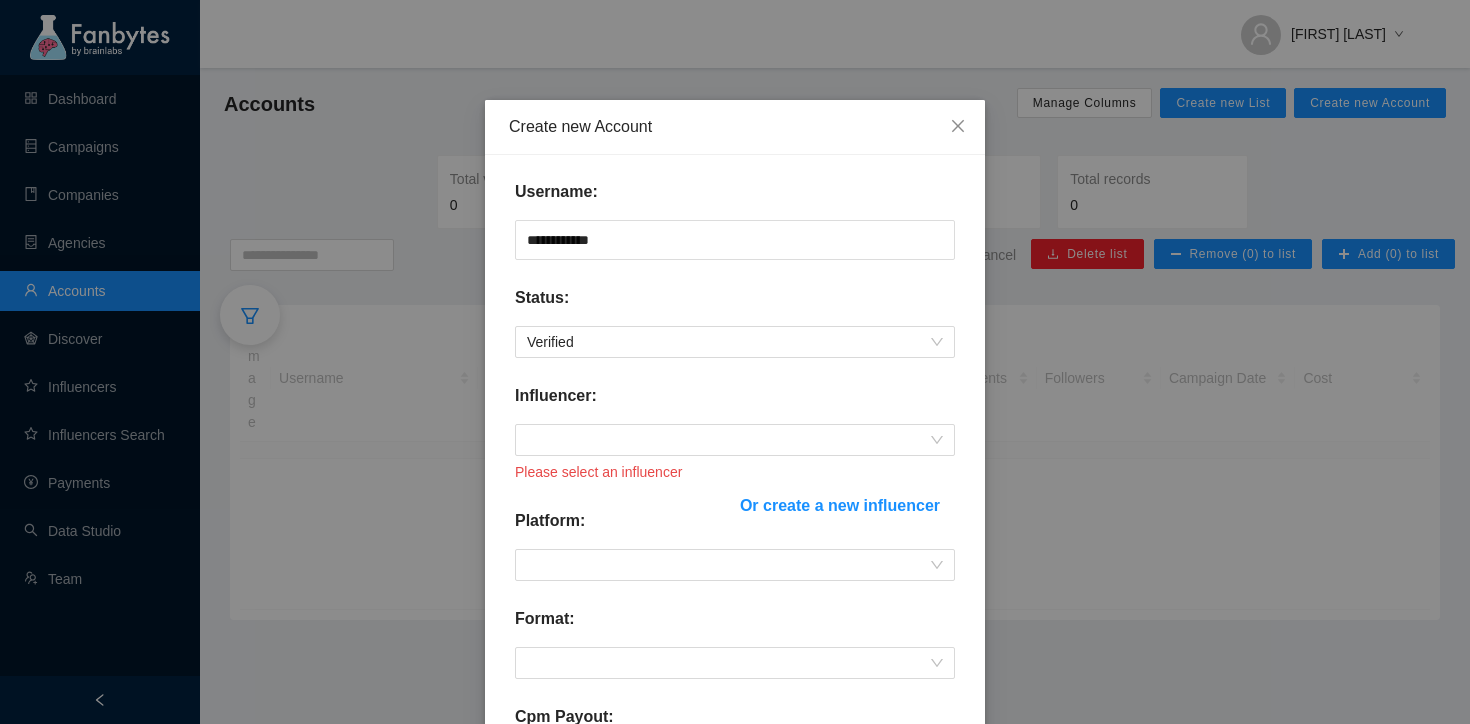 click on "Or create a new influencer" at bounding box center (840, 505) 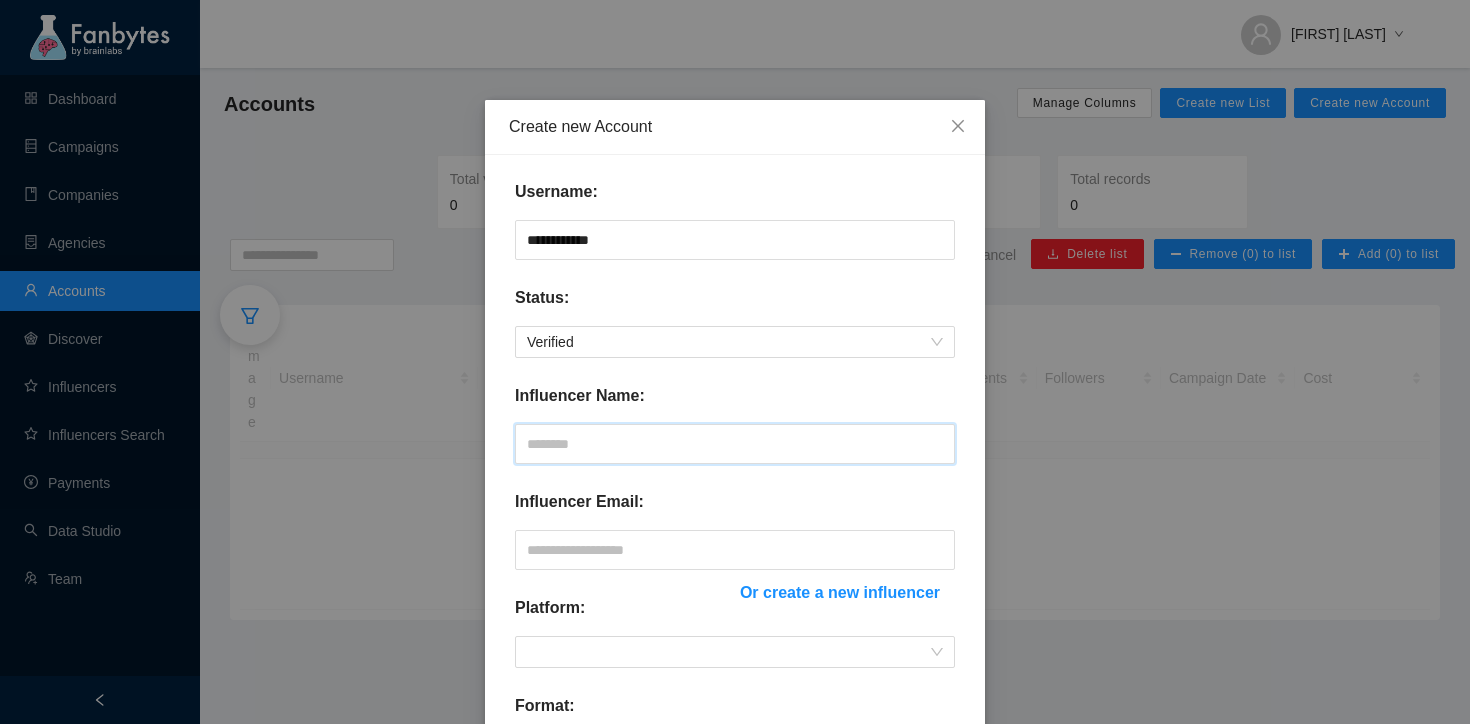 click at bounding box center [735, 444] 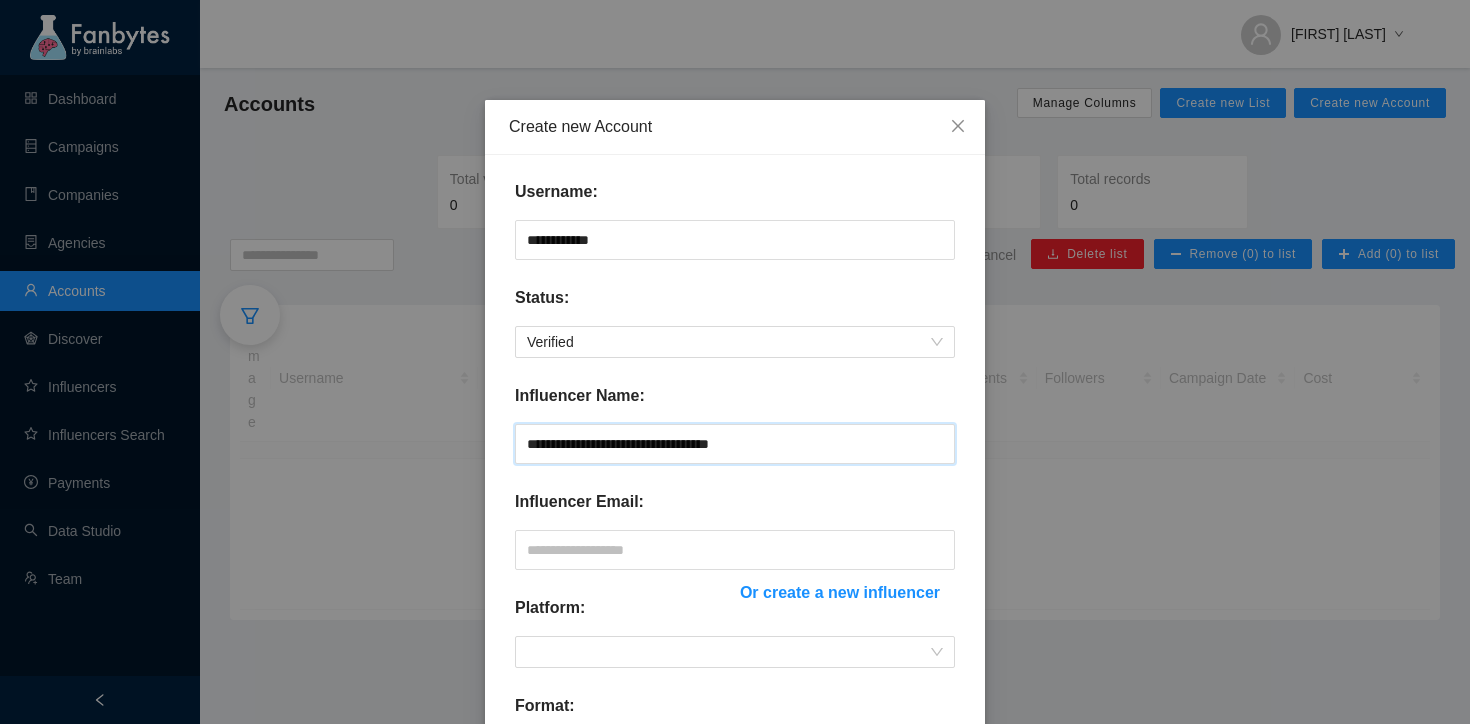 type on "**********" 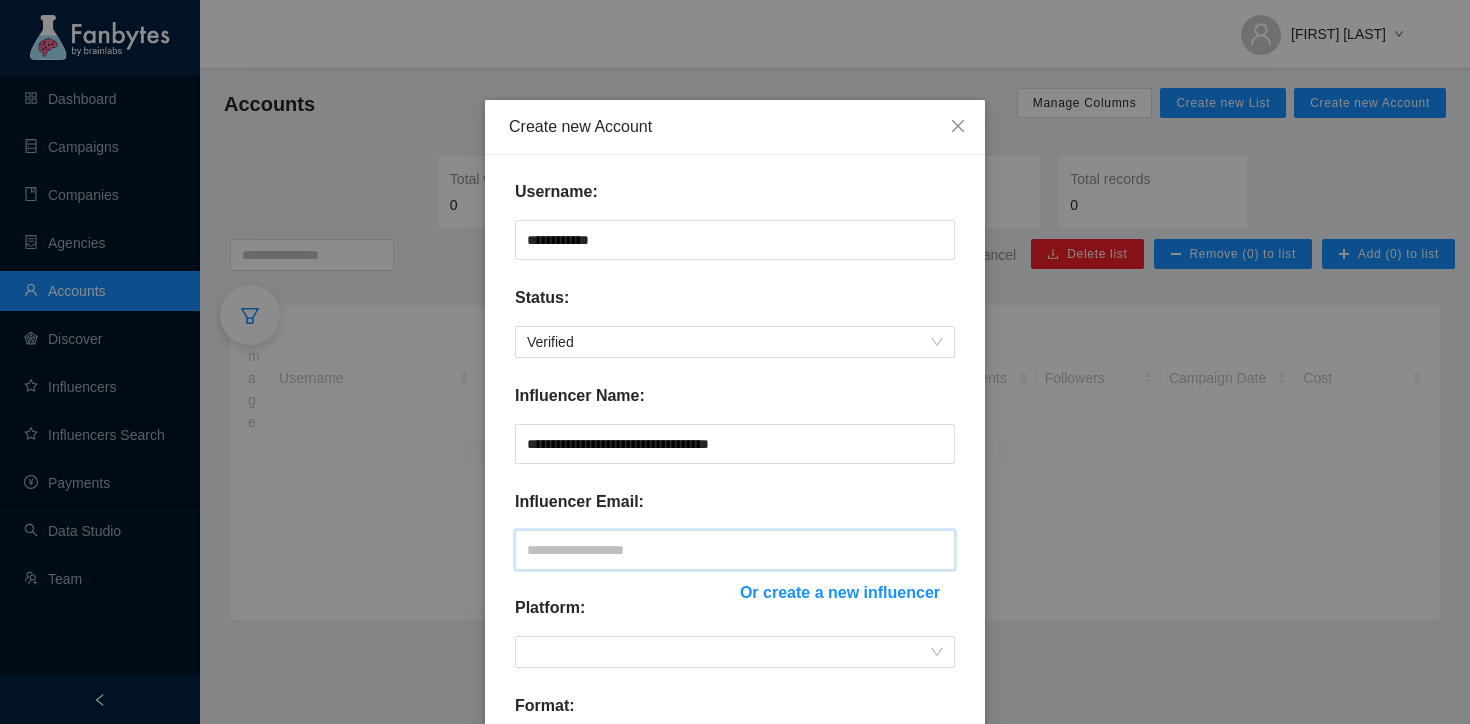 click at bounding box center [735, 550] 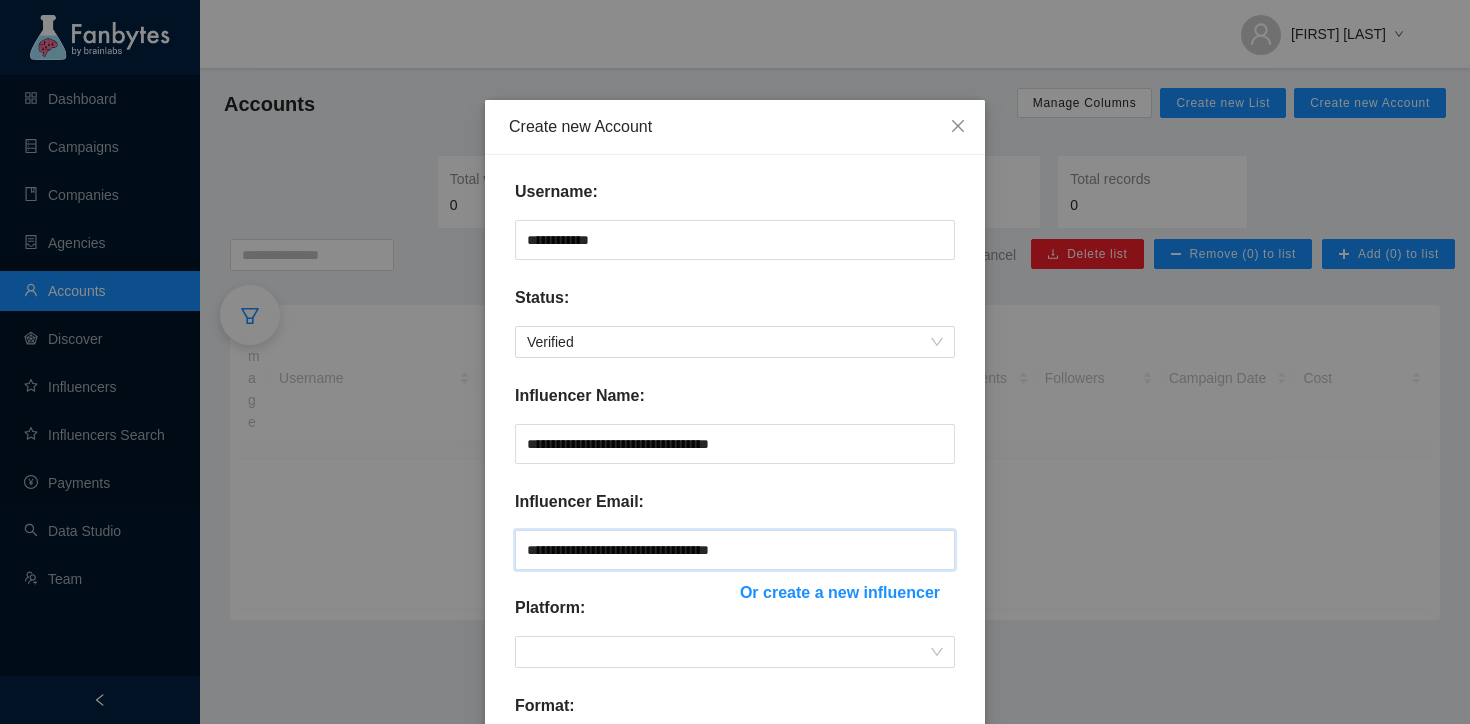 scroll, scrollTop: 197, scrollLeft: 0, axis: vertical 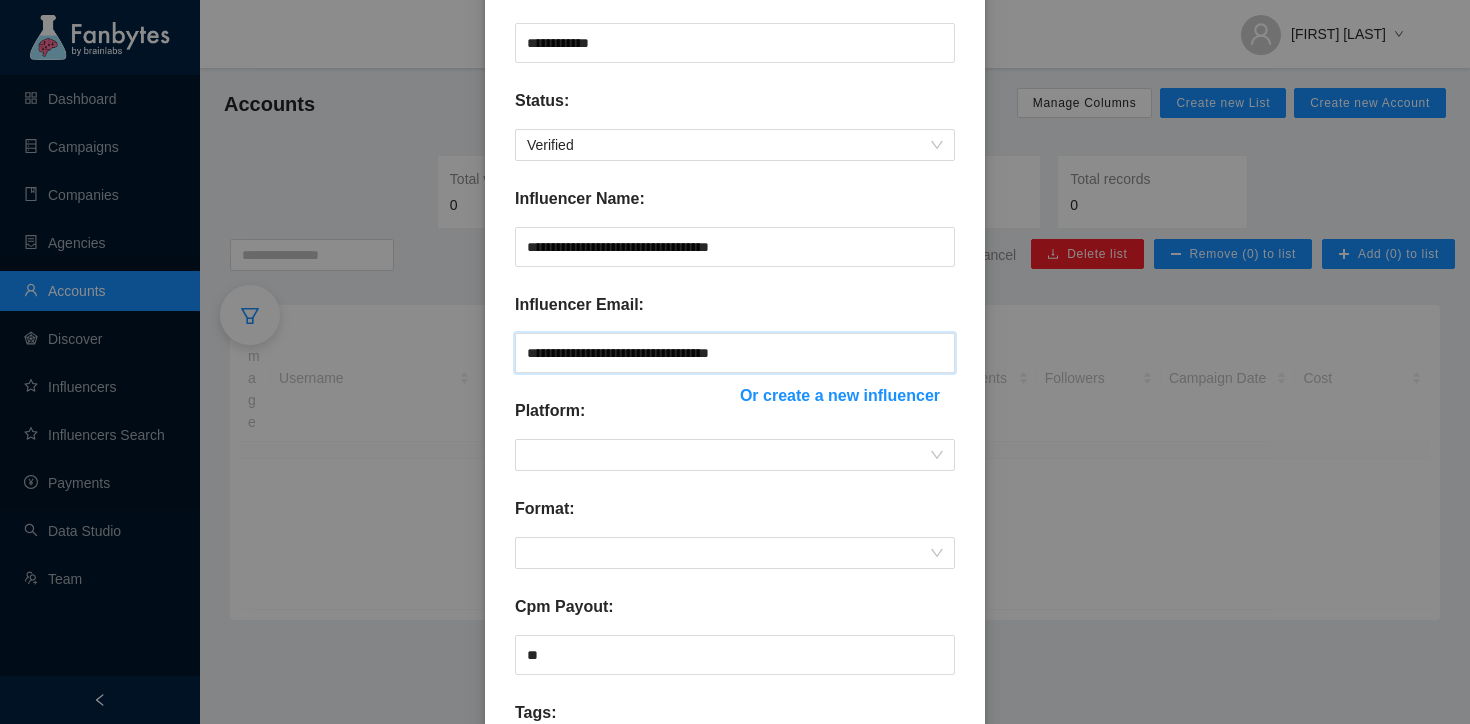 type on "**********" 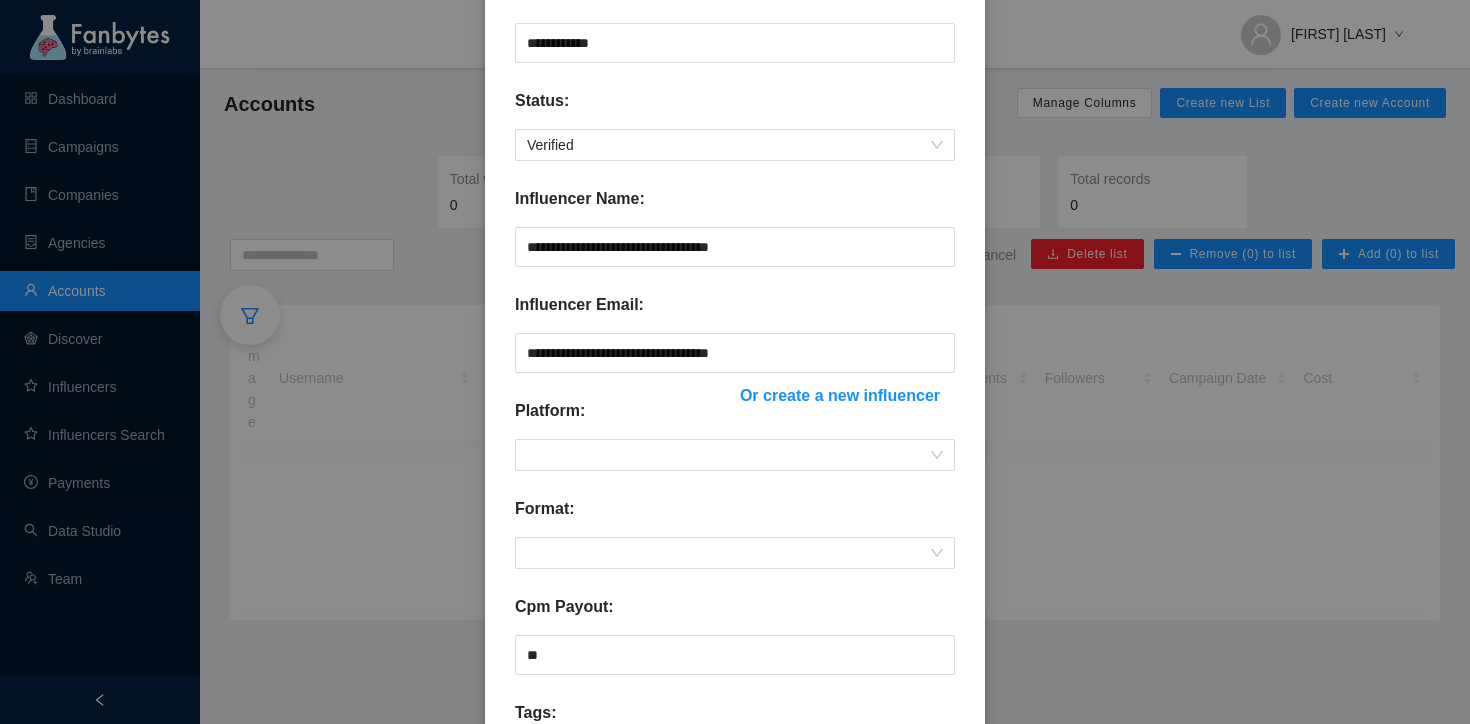click on "**********" at bounding box center [735, 500] 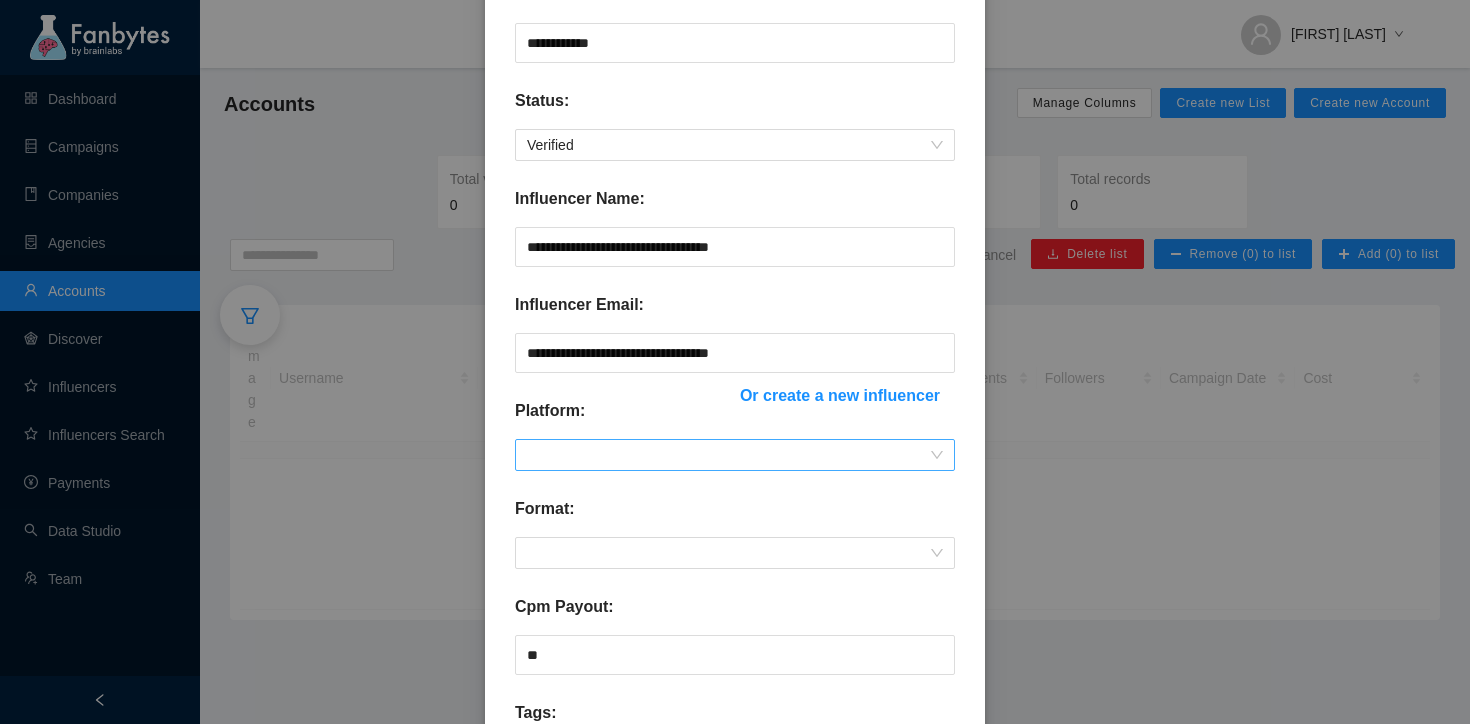 click at bounding box center (735, 455) 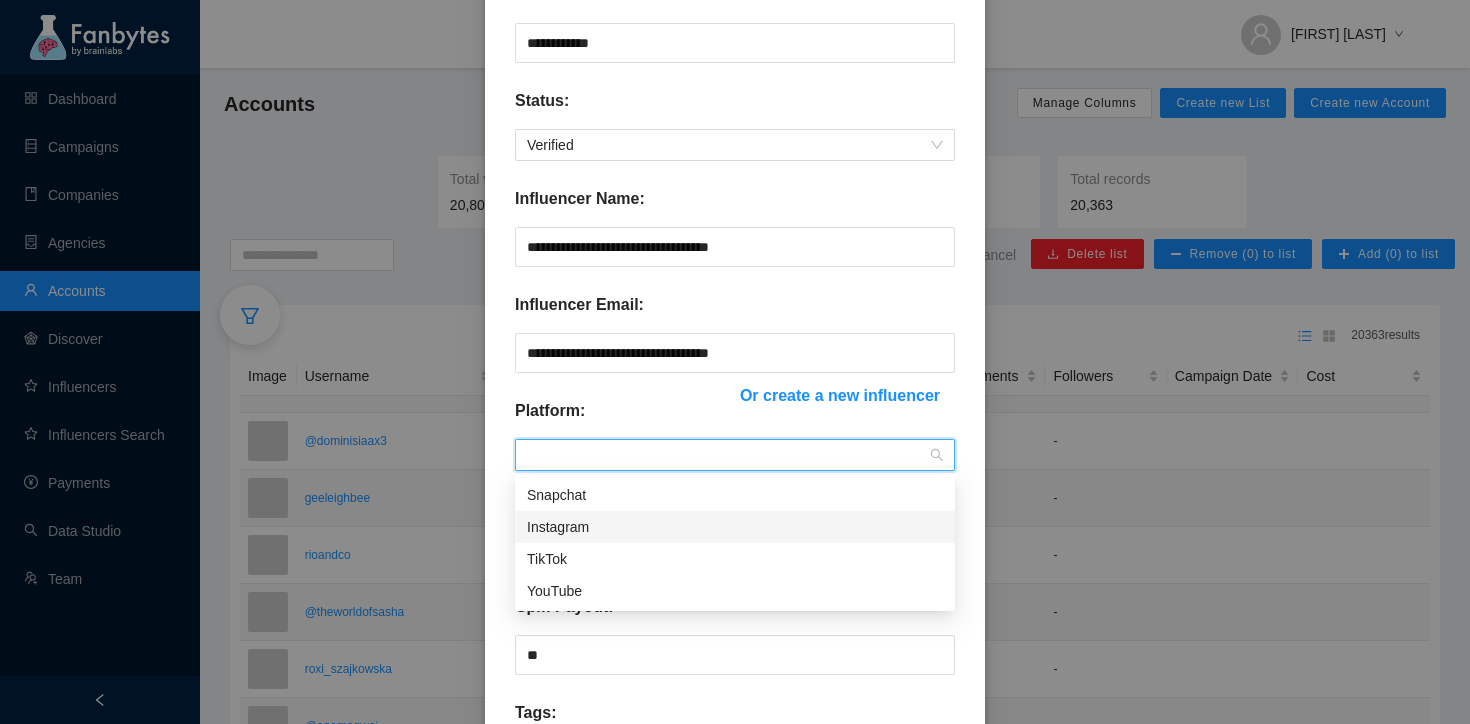 click on "Instagram" at bounding box center (735, 527) 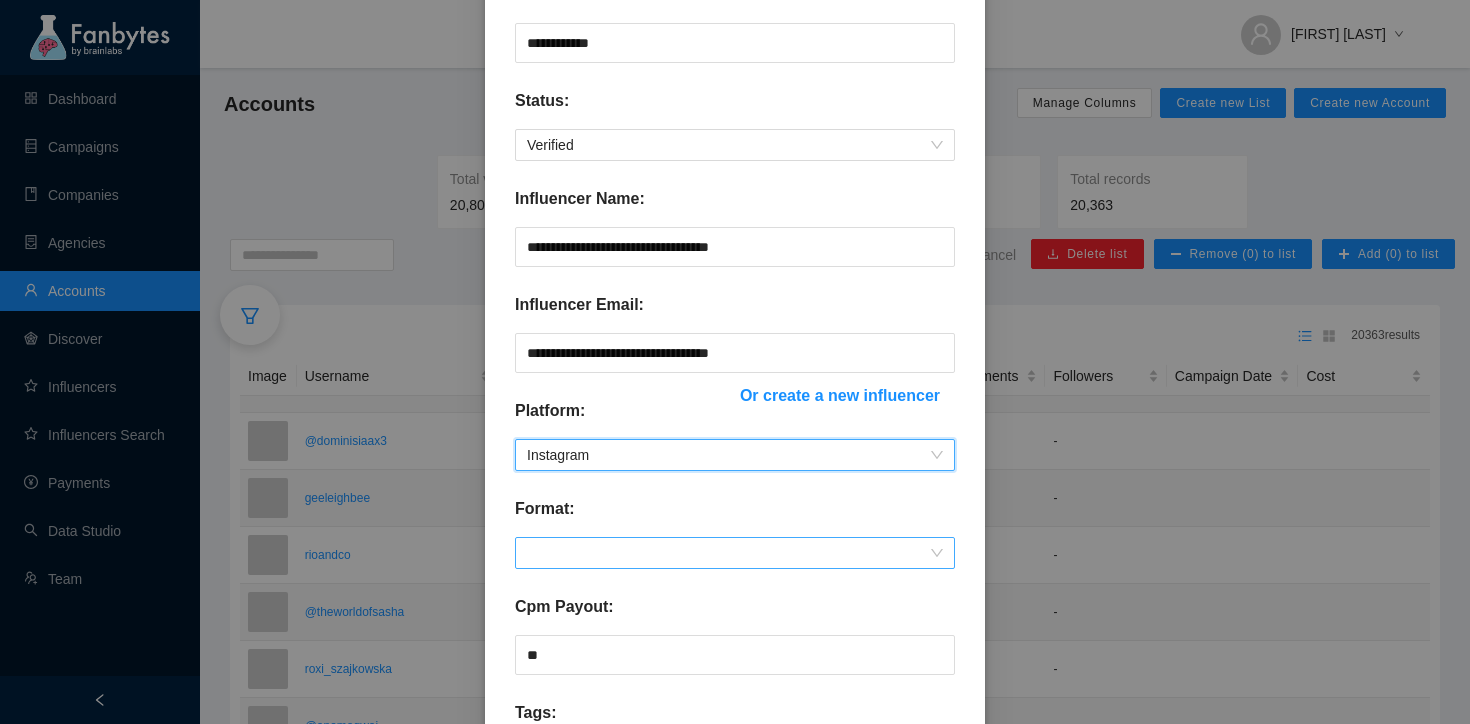 click at bounding box center (735, 553) 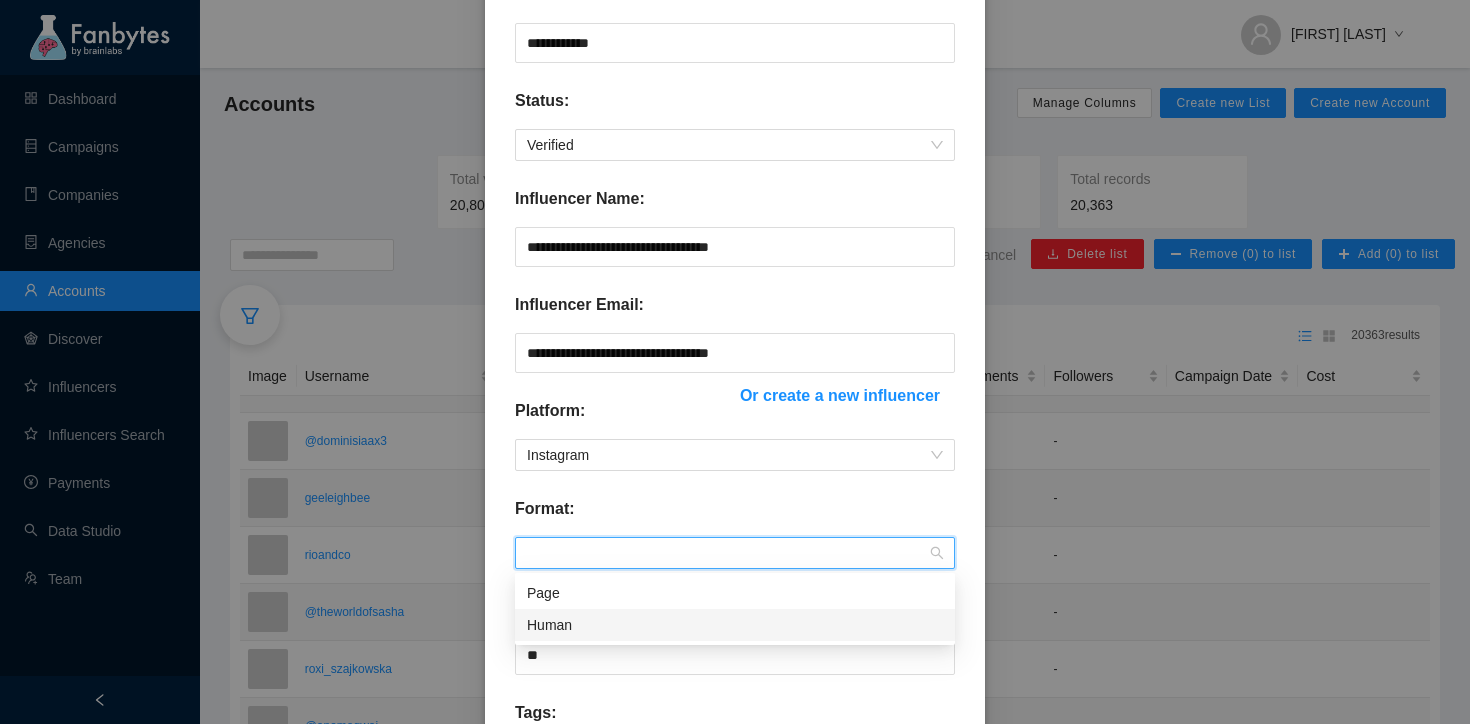 click on "Human" at bounding box center [735, 625] 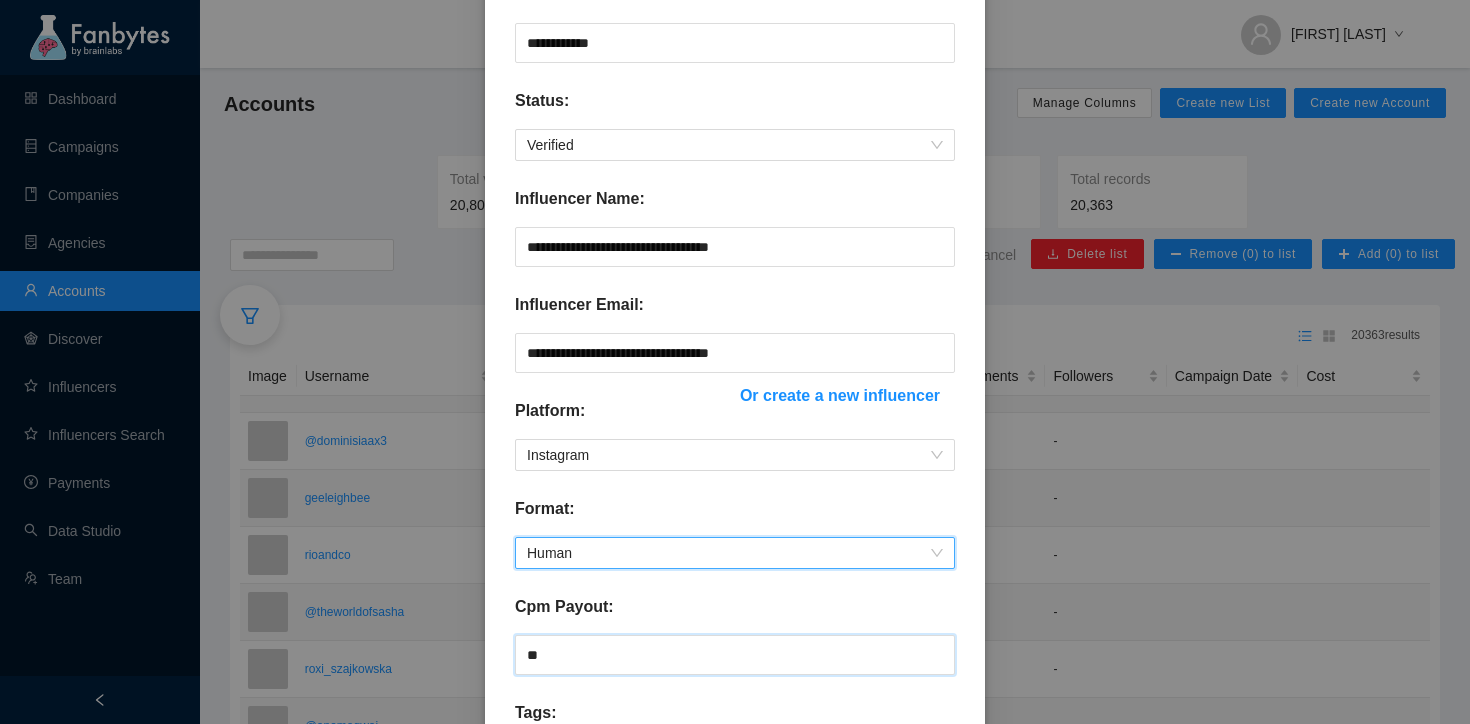 click on "**" at bounding box center (735, 655) 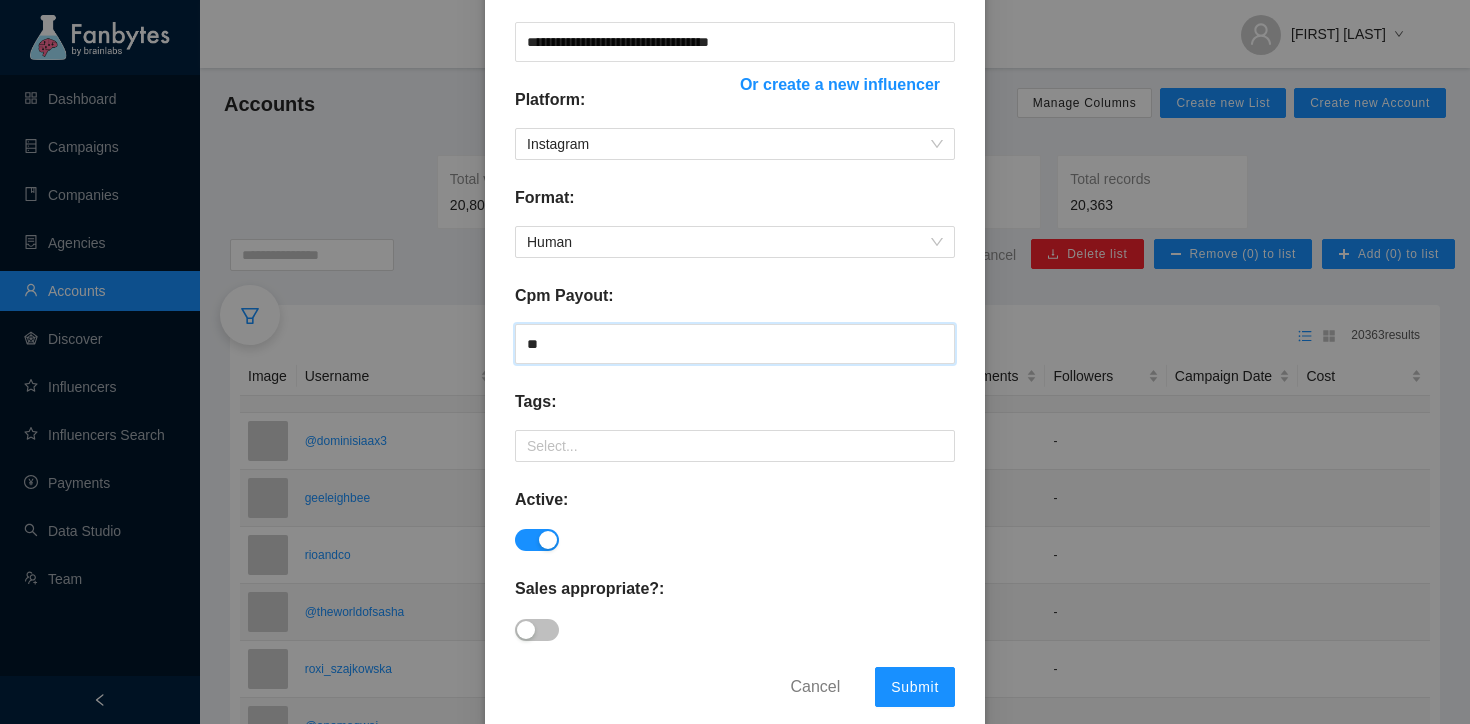 scroll, scrollTop: 539, scrollLeft: 0, axis: vertical 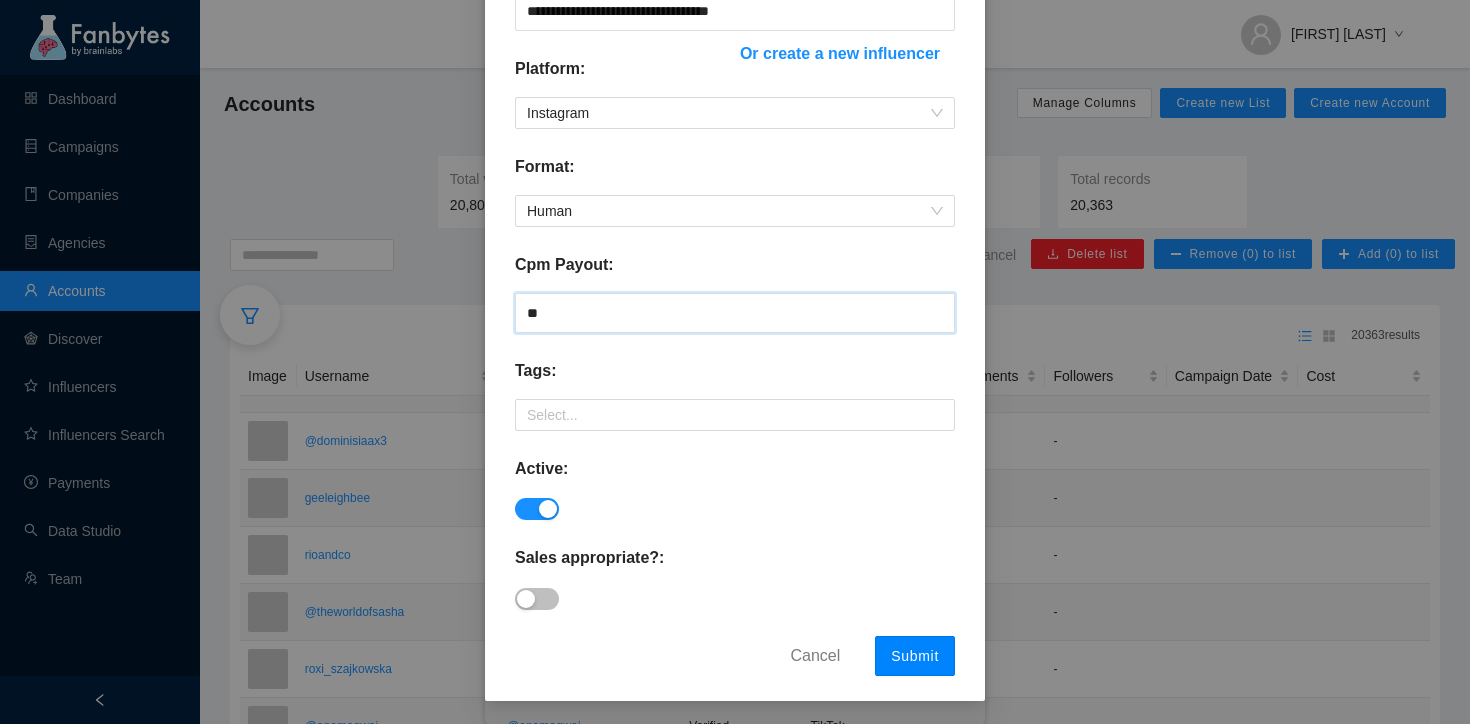 type on "**" 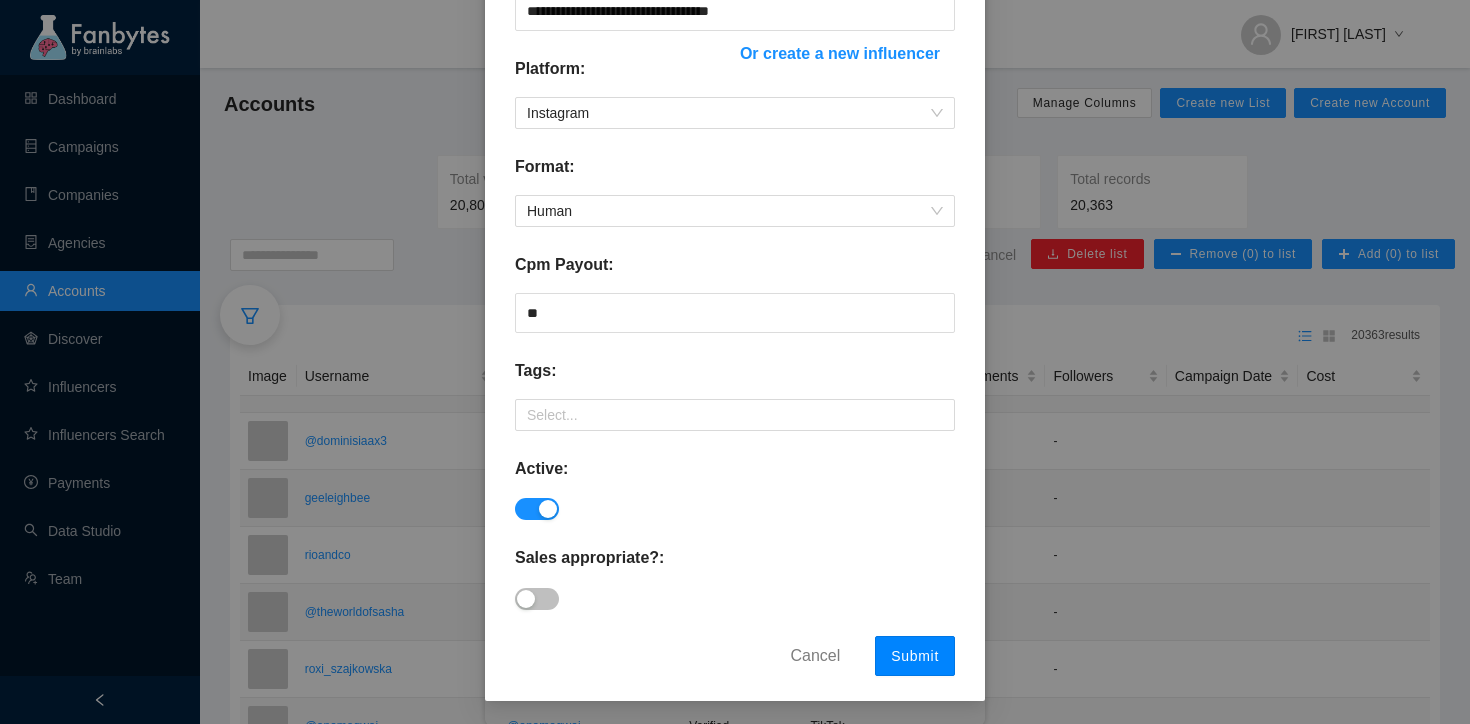 click on "Submit" at bounding box center (915, 656) 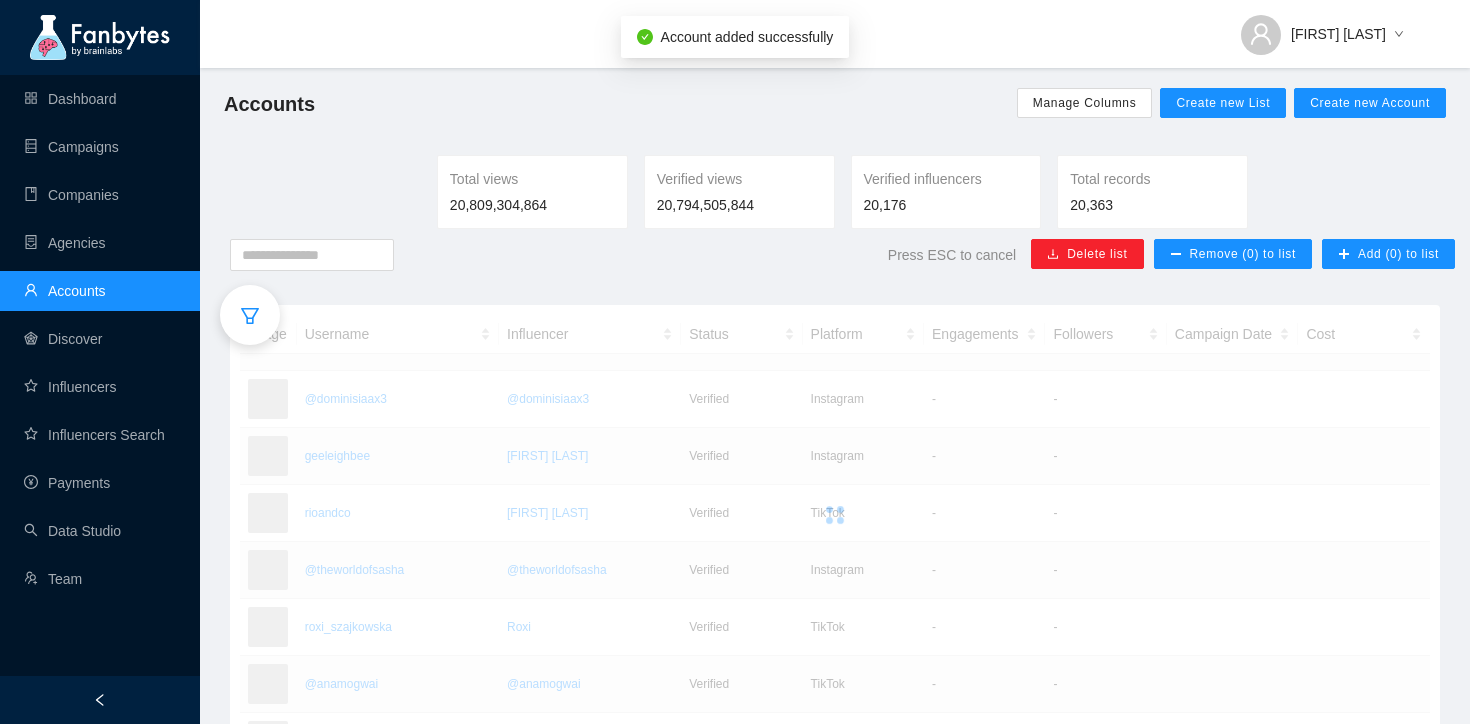 scroll, scrollTop: 439, scrollLeft: 0, axis: vertical 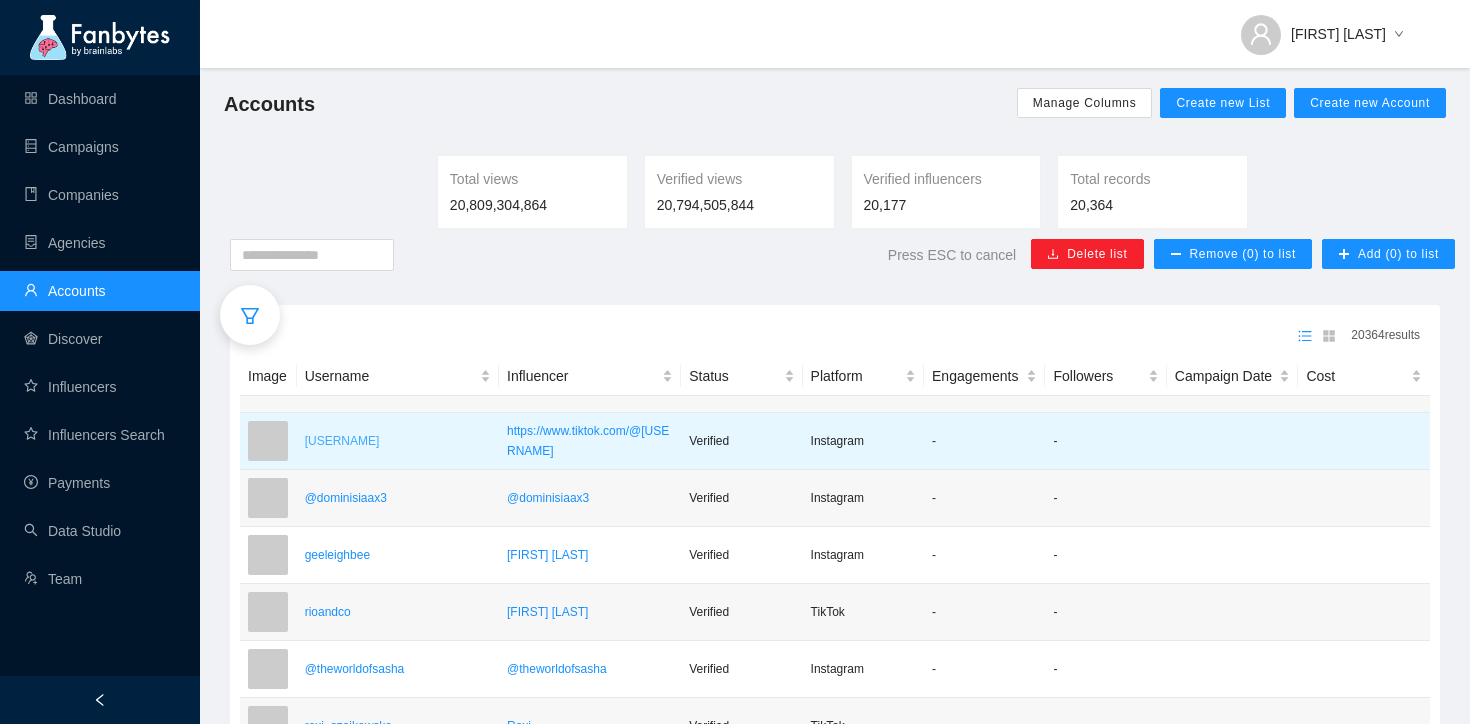 click on "[USERNAME]" at bounding box center (398, 441) 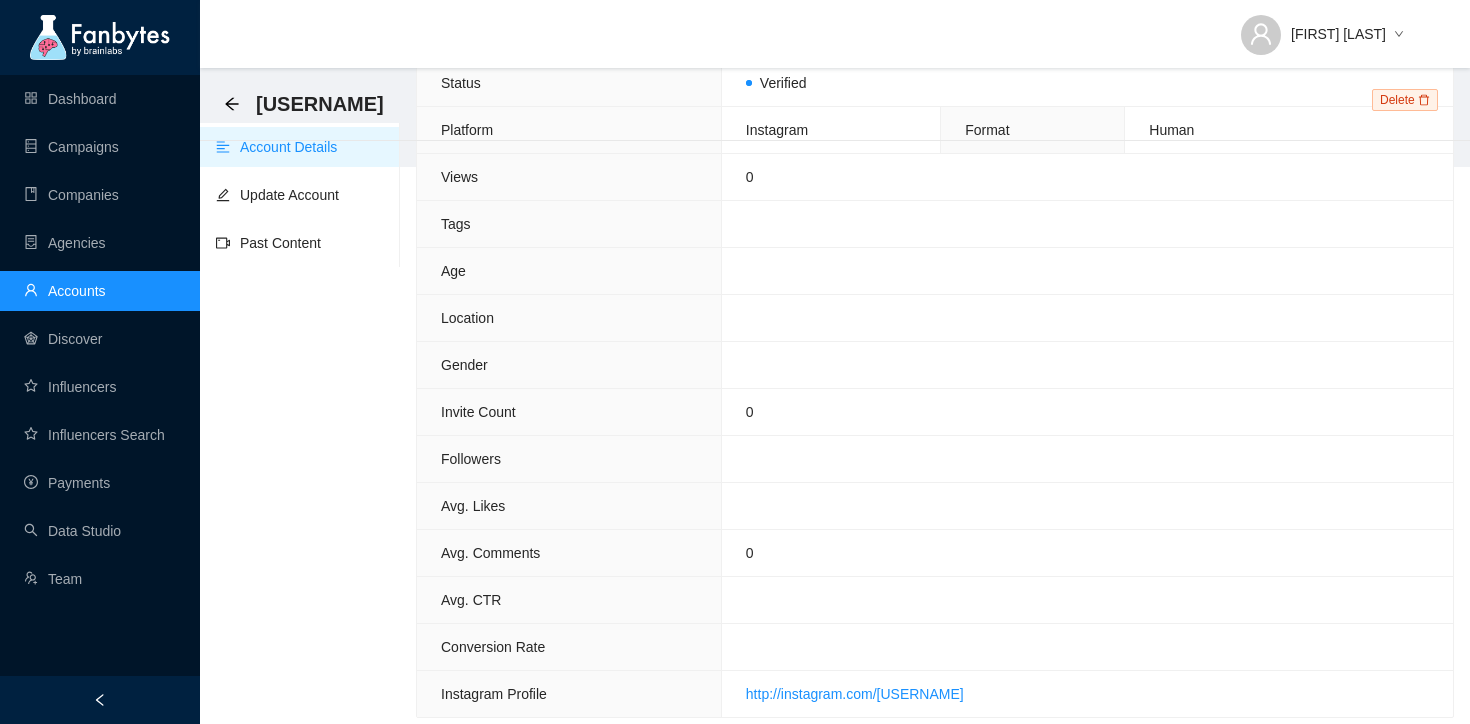 scroll, scrollTop: 900, scrollLeft: 0, axis: vertical 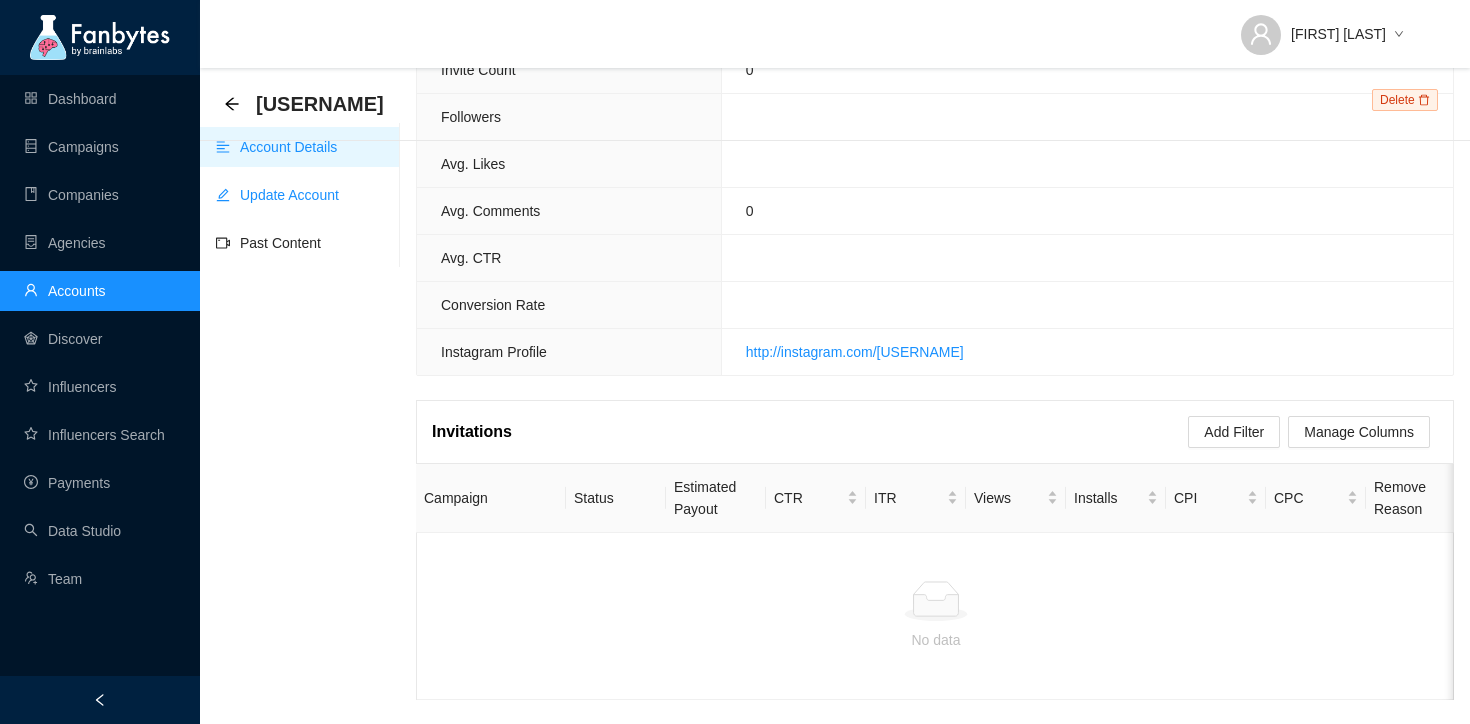 click on "Update Account" at bounding box center (277, 195) 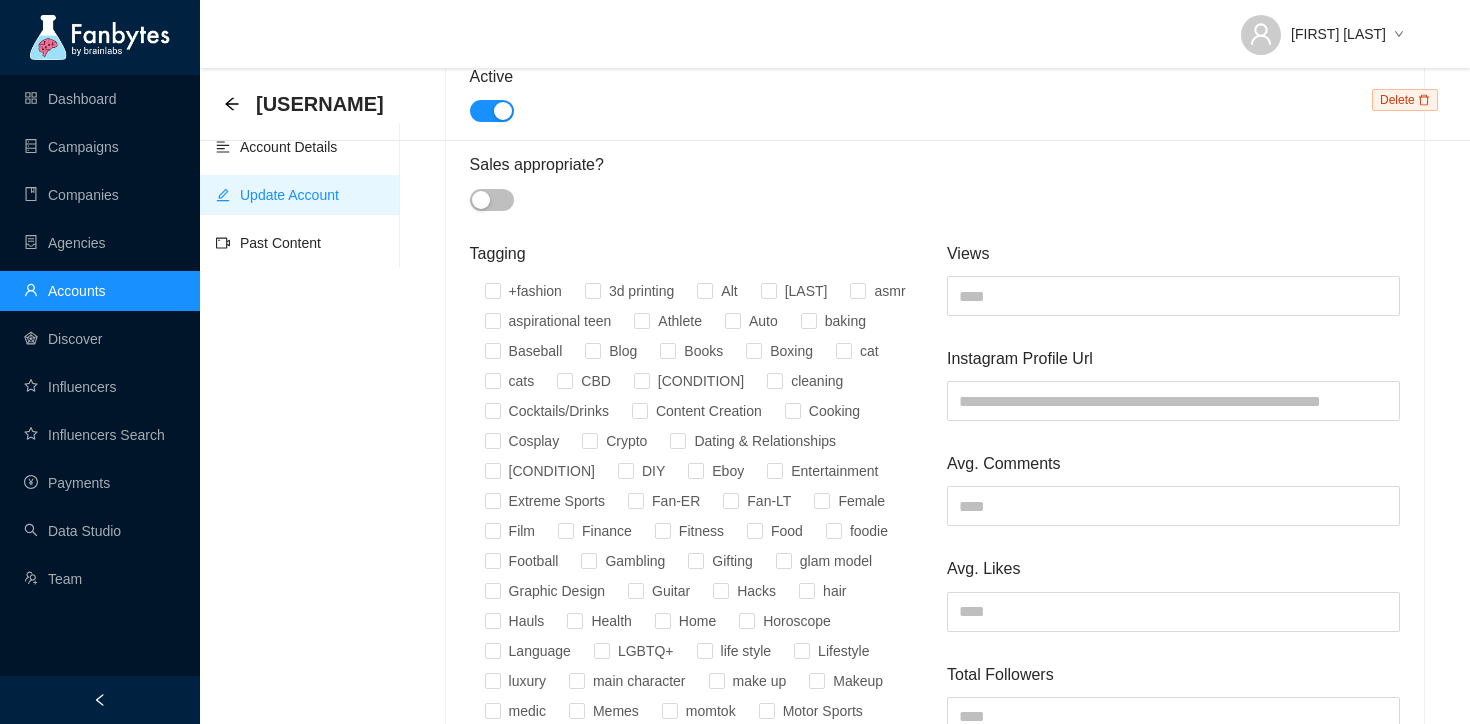 click on "Views" at bounding box center [1173, 278] 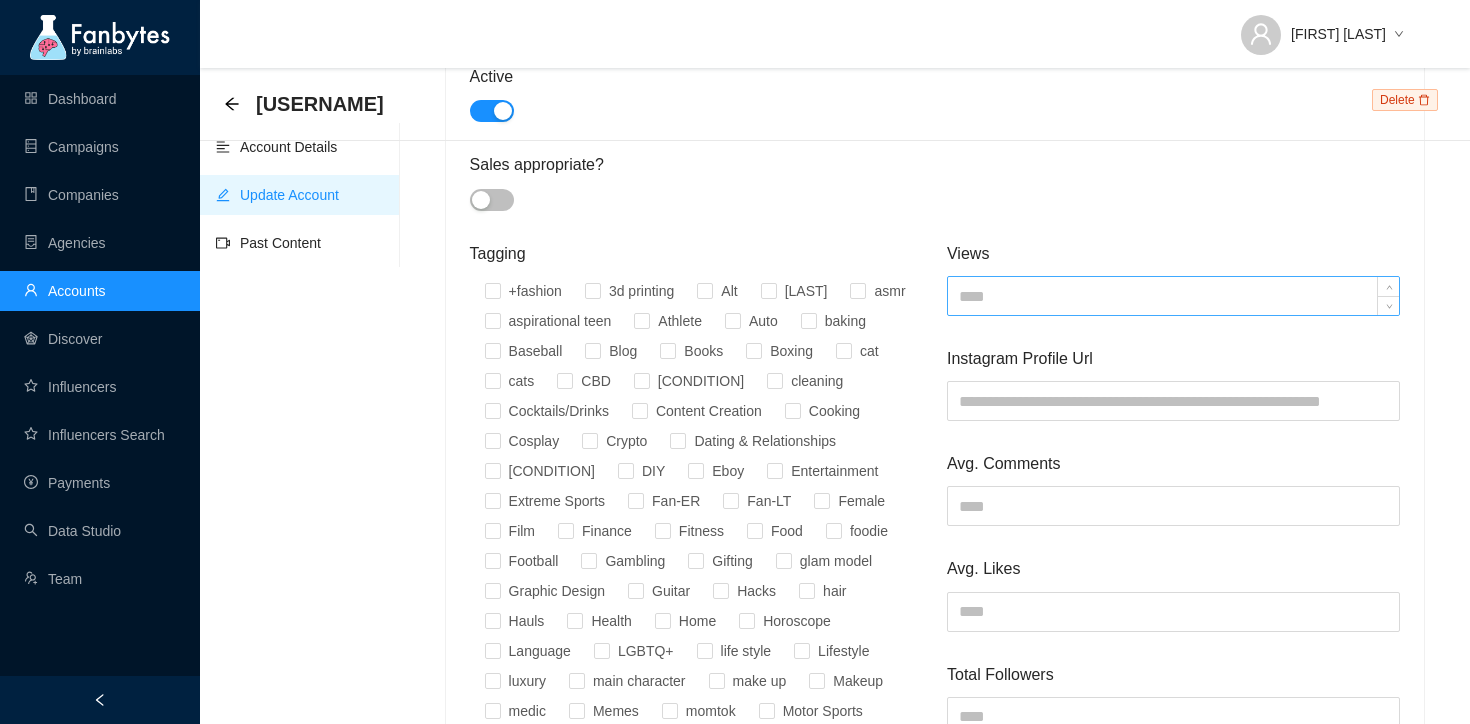 click at bounding box center [1173, 296] 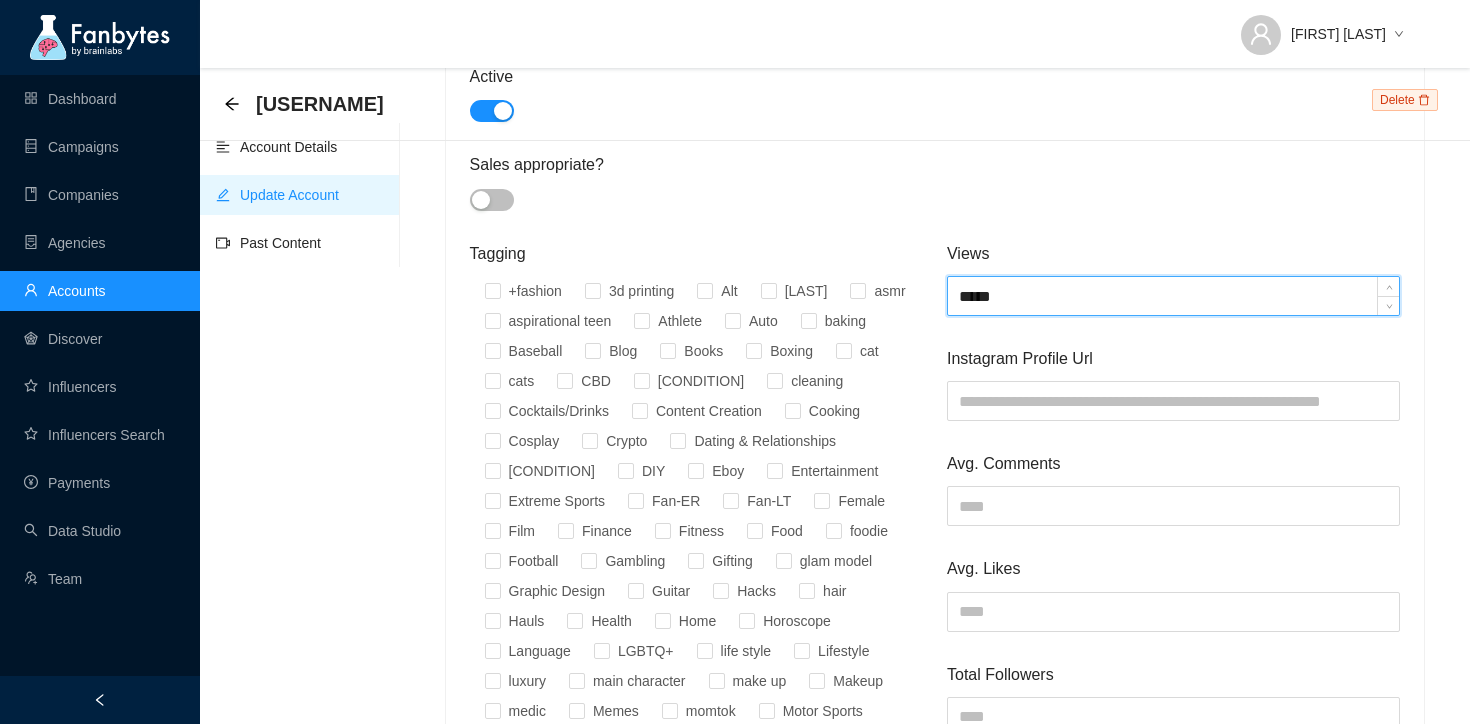 type on "*****" 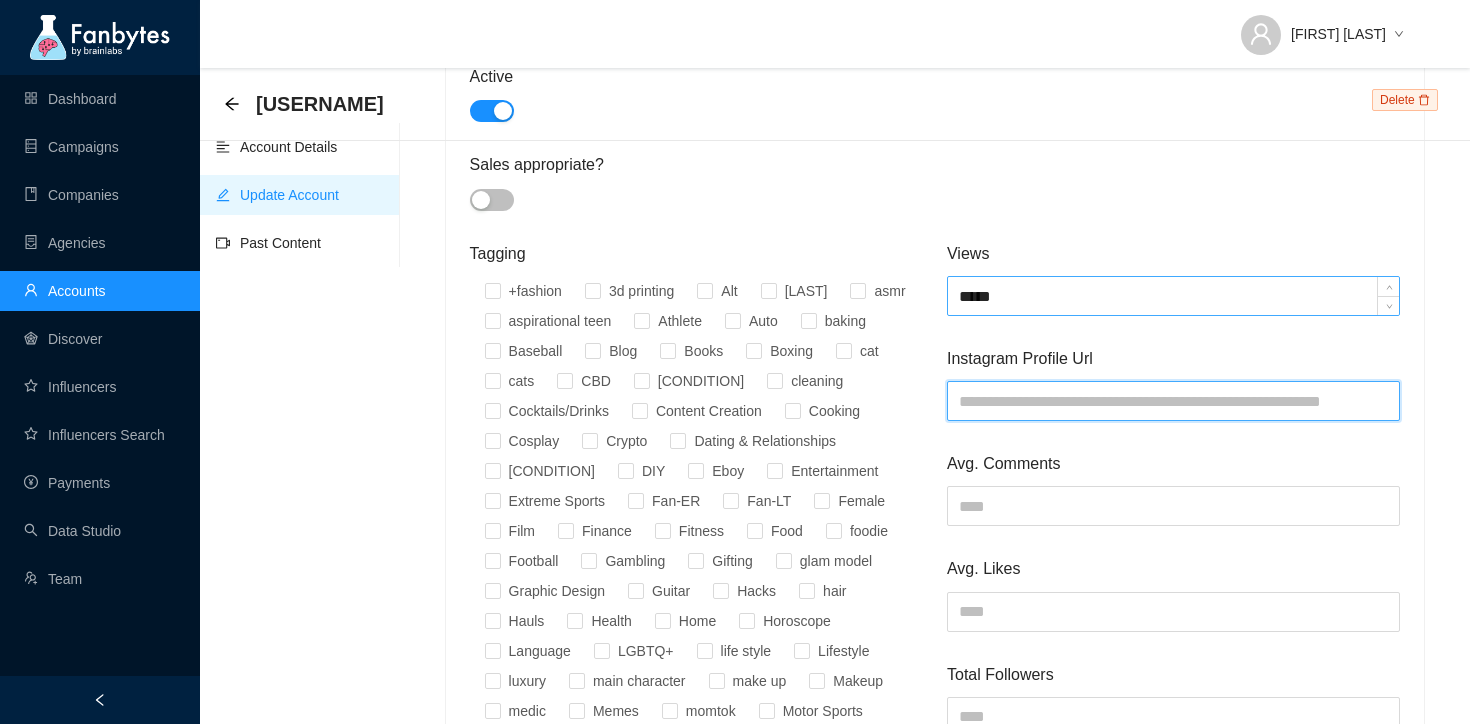 paste on "**********" 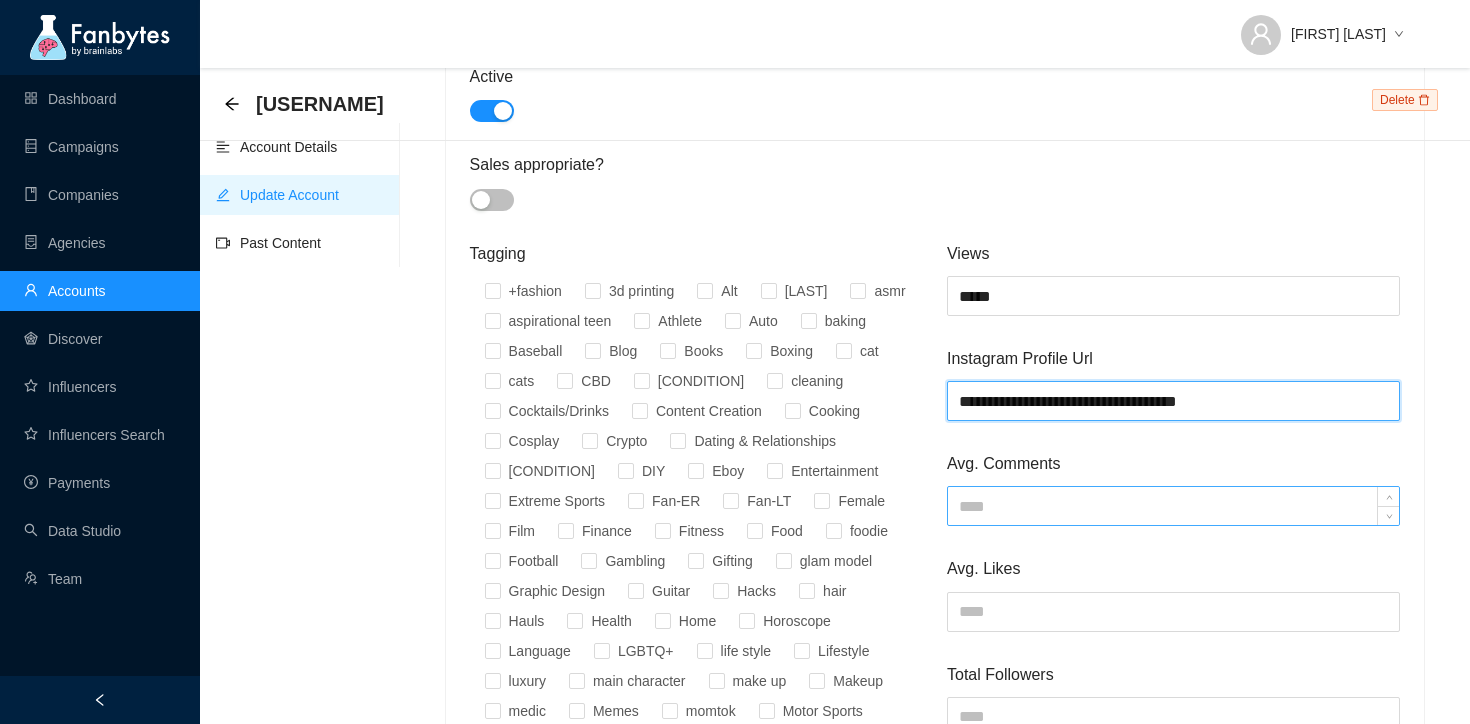 type on "**********" 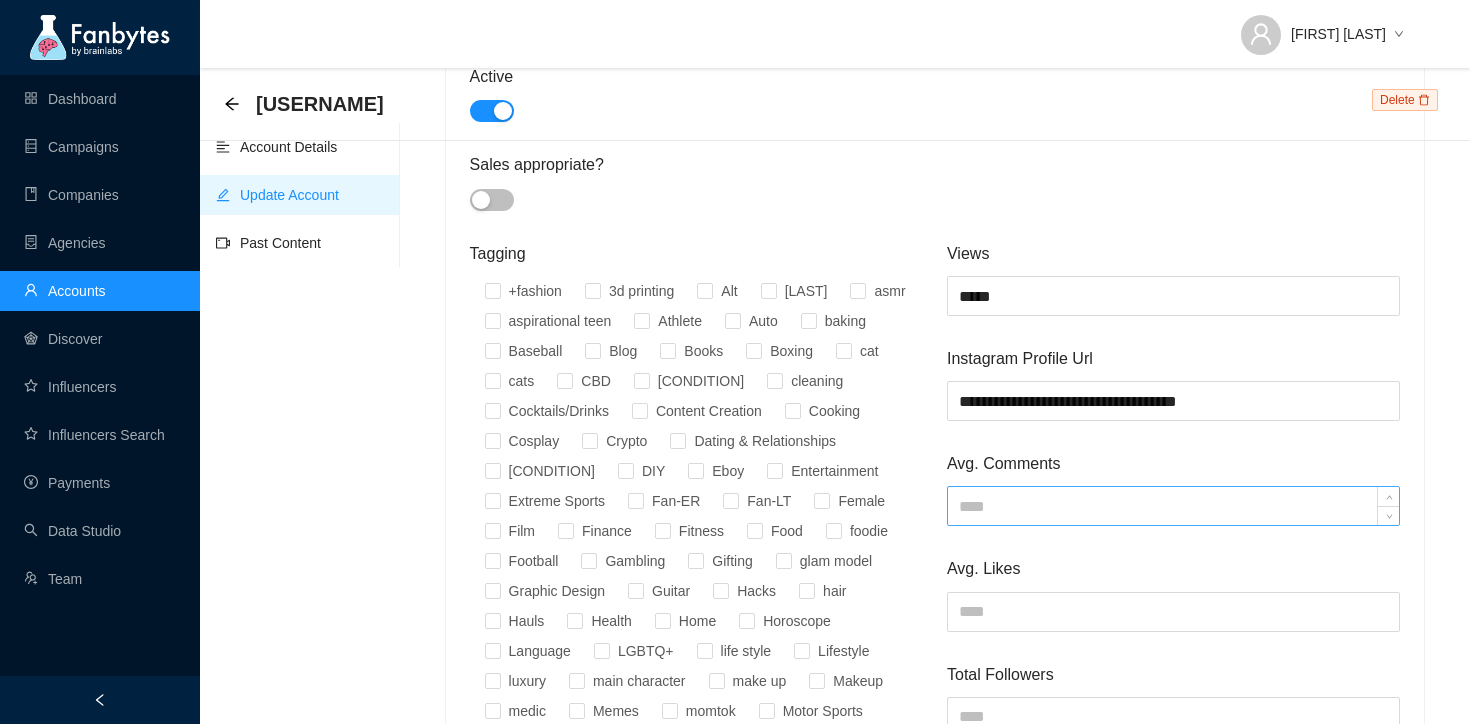 click at bounding box center (1173, 506) 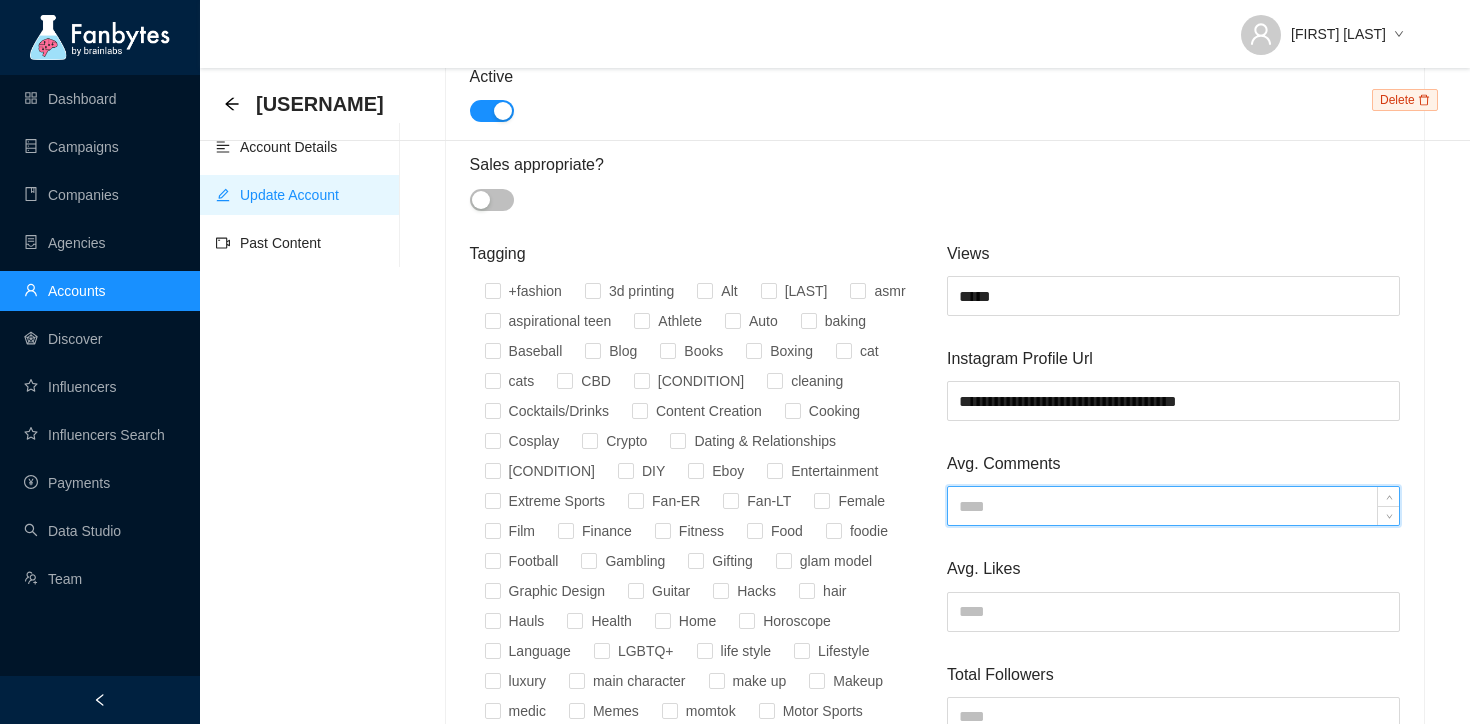 paste on "**********" 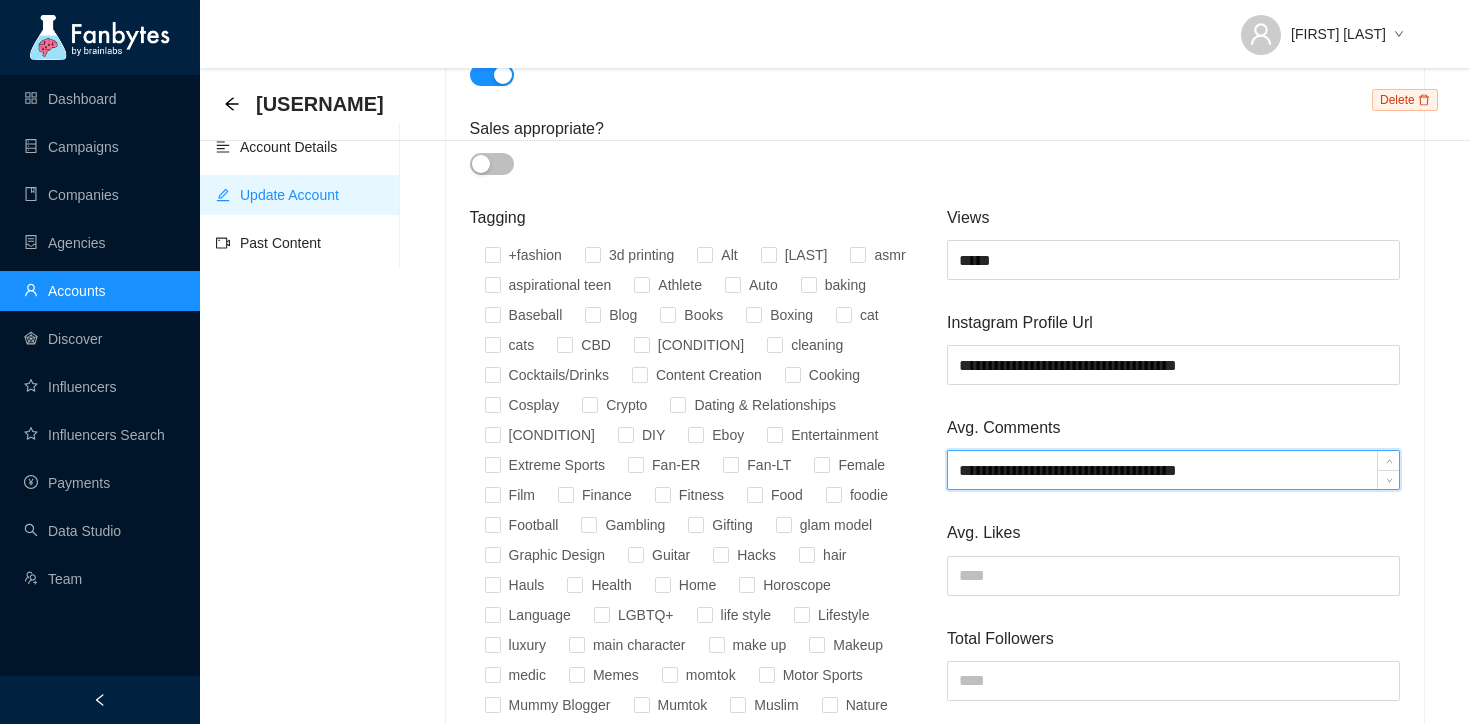 scroll, scrollTop: 939, scrollLeft: 0, axis: vertical 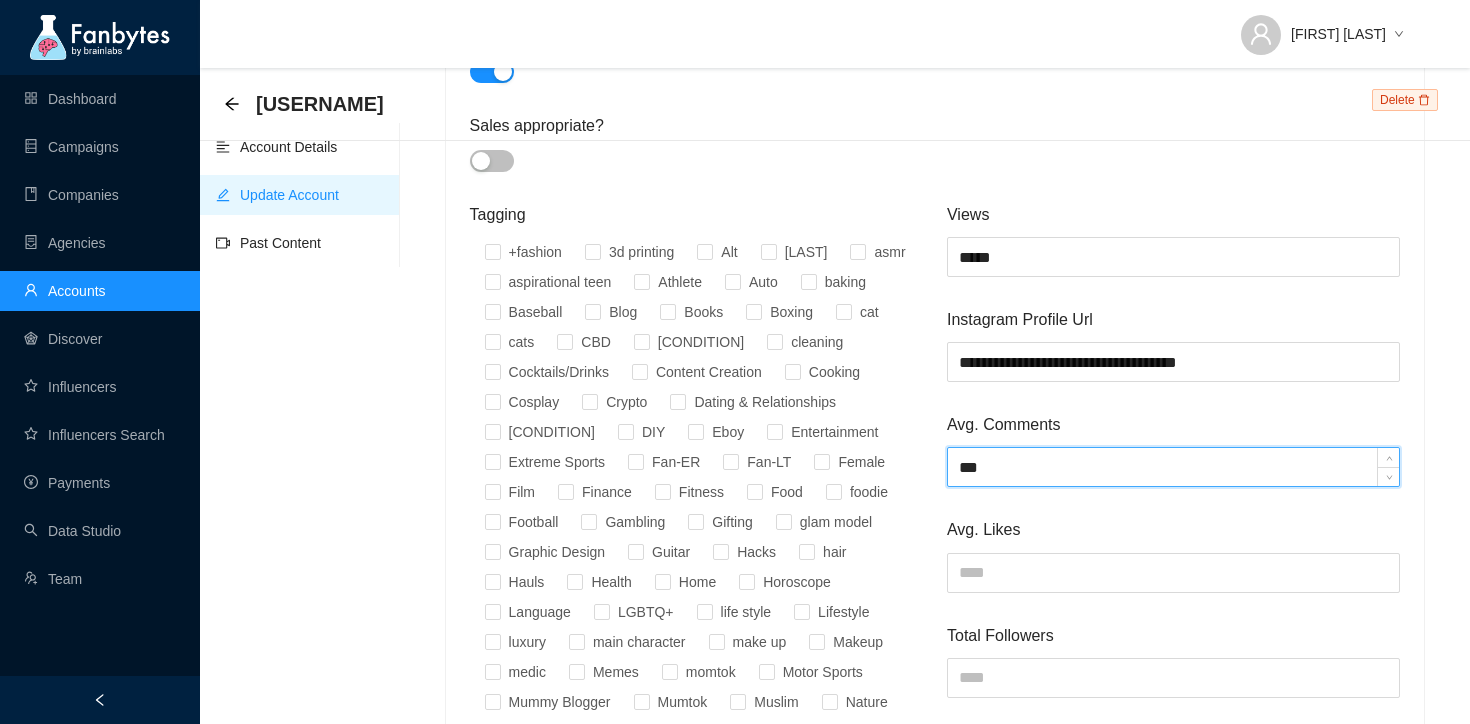 type on "***" 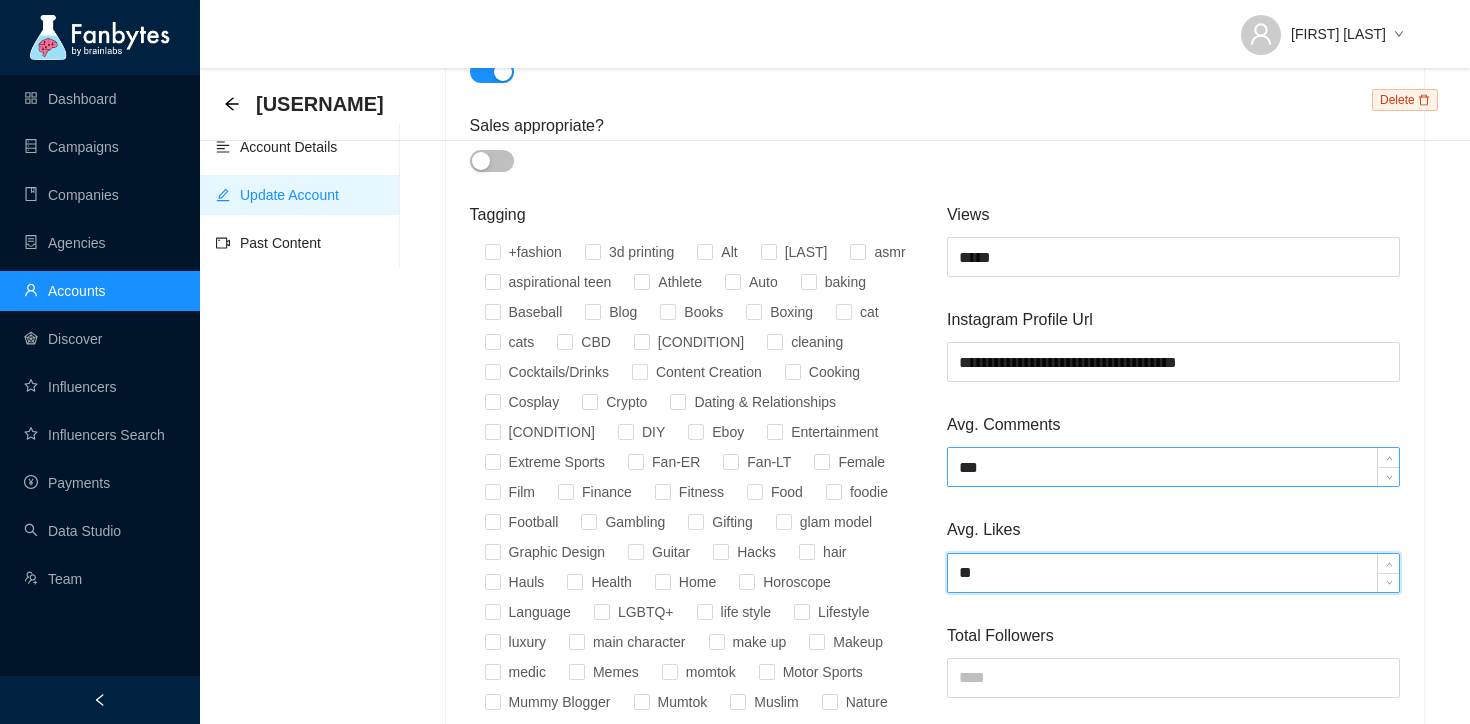 type on "*" 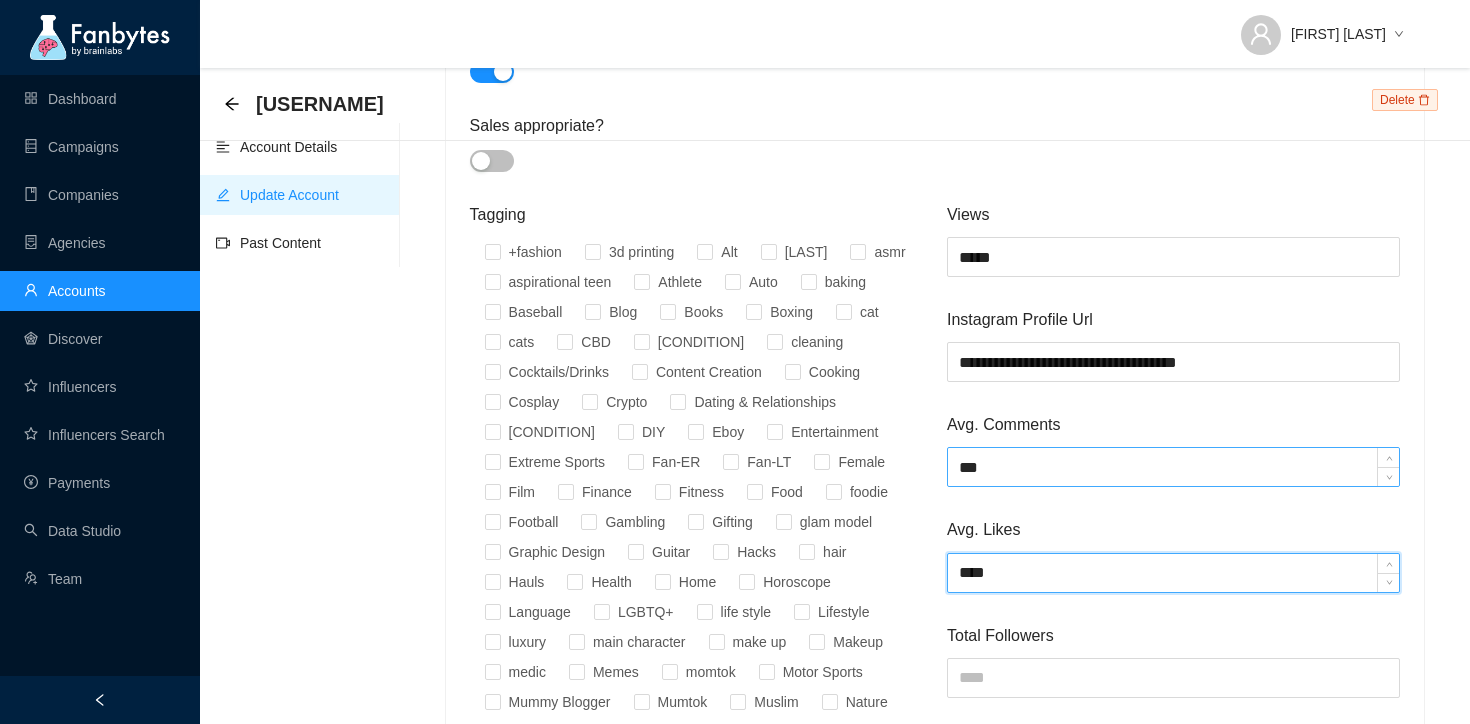 type on "****" 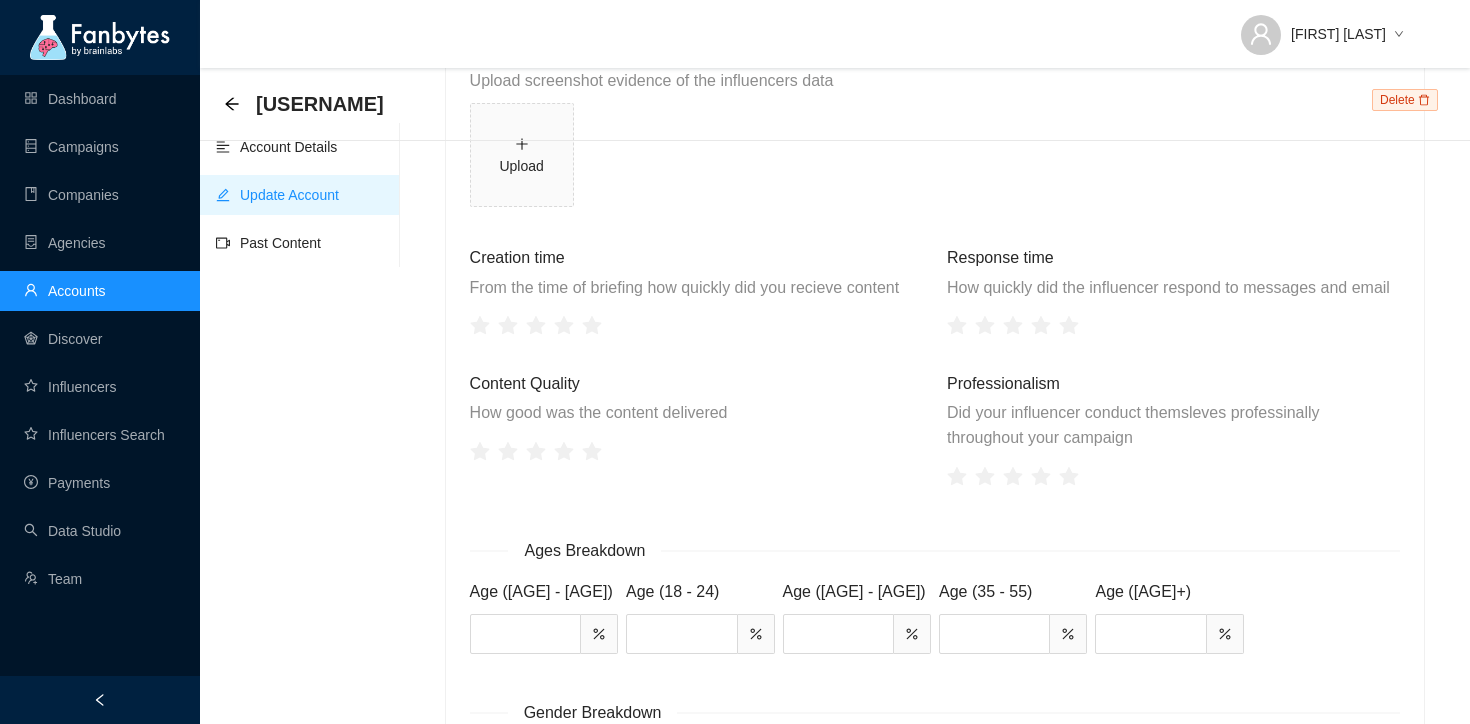 scroll, scrollTop: 2331, scrollLeft: 0, axis: vertical 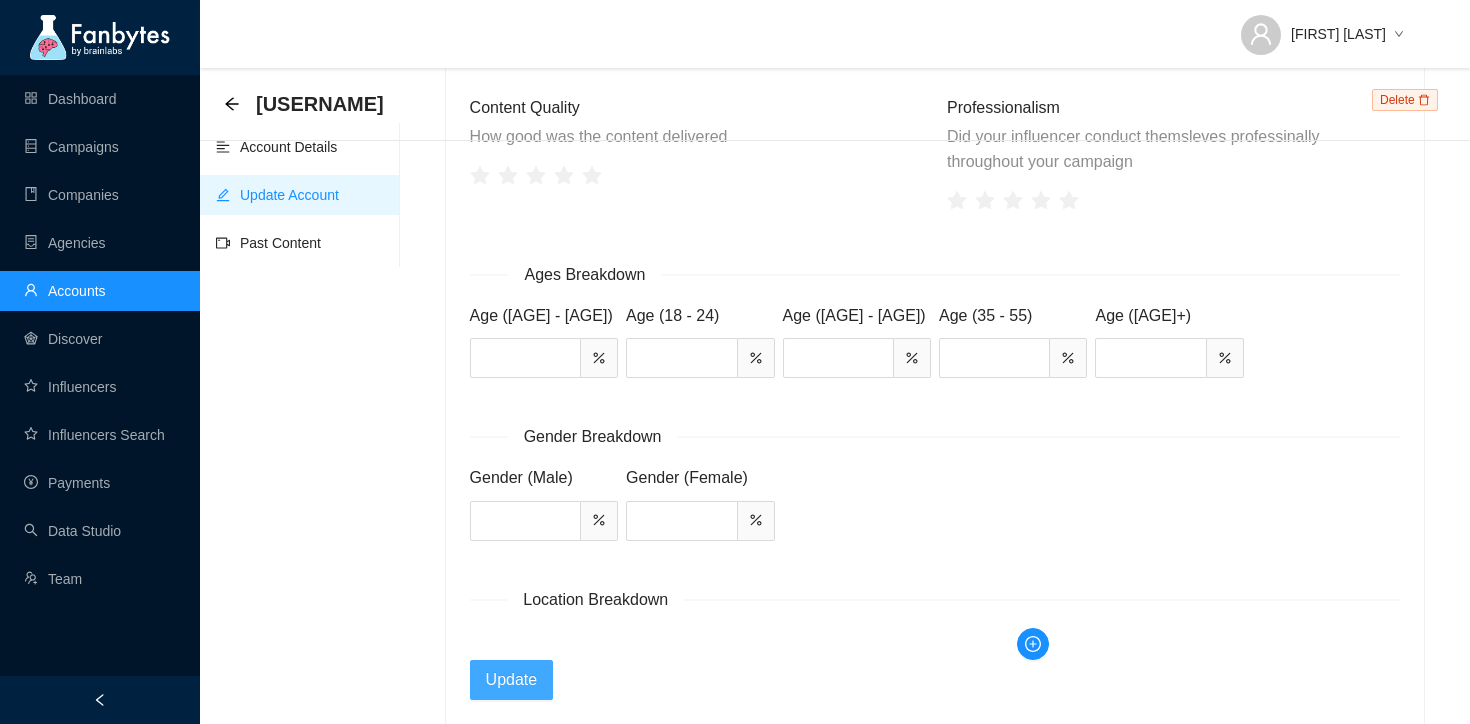 type on "****" 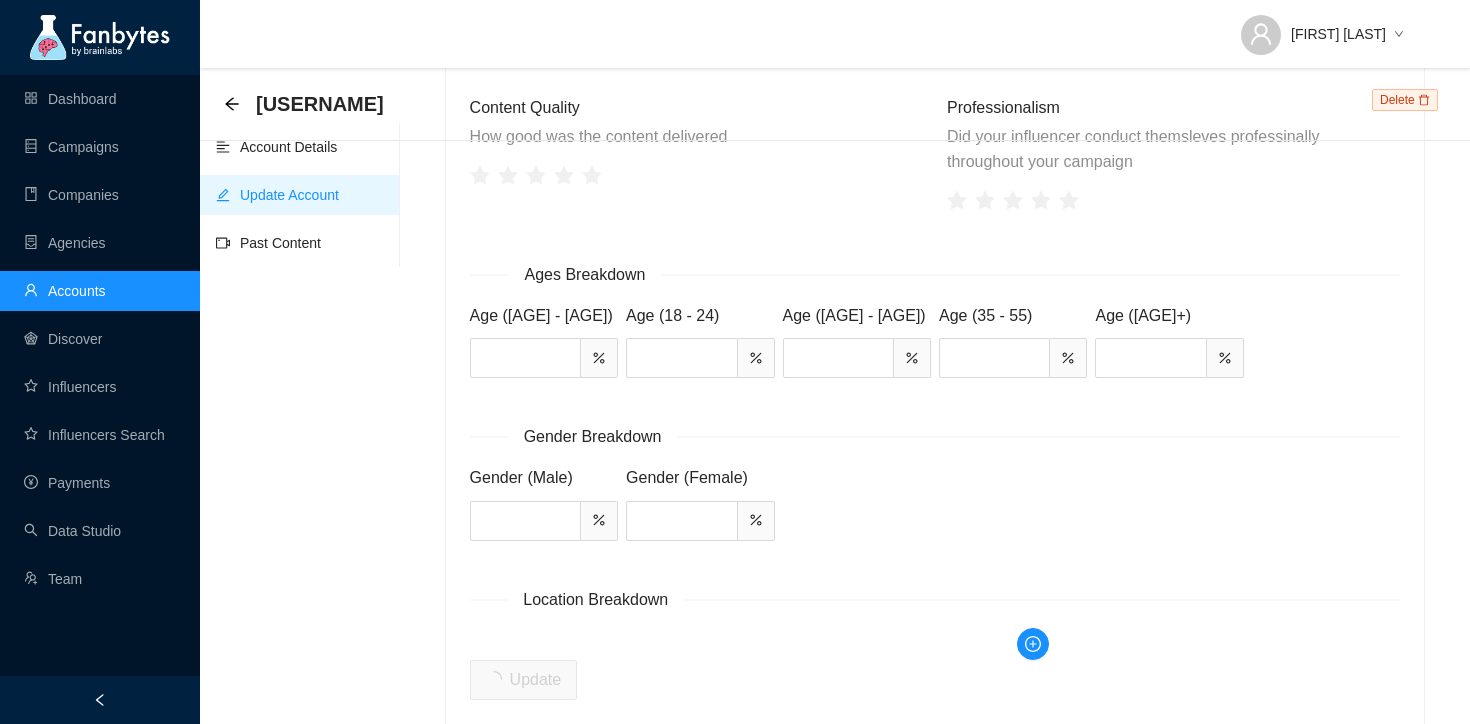 type on "****" 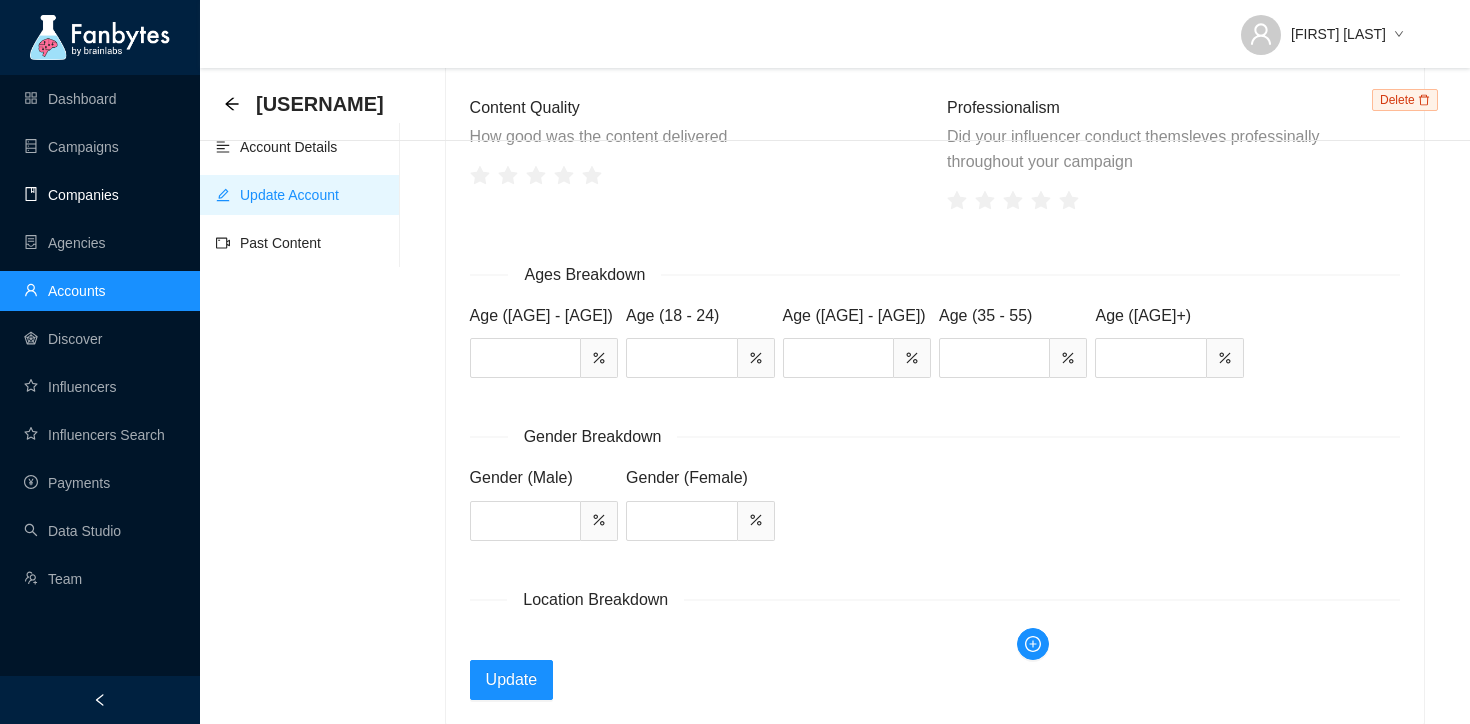 click on "Companies" at bounding box center (71, 195) 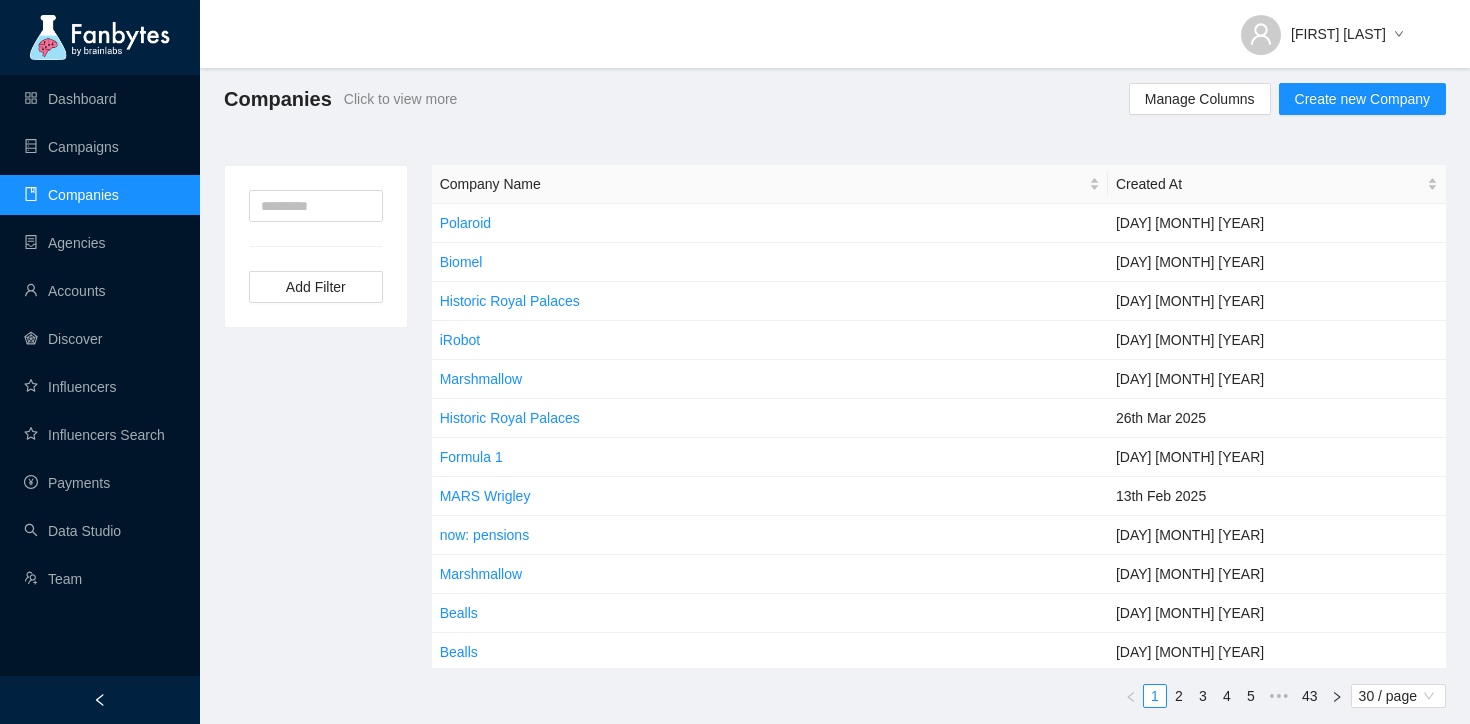 scroll, scrollTop: 5, scrollLeft: 0, axis: vertical 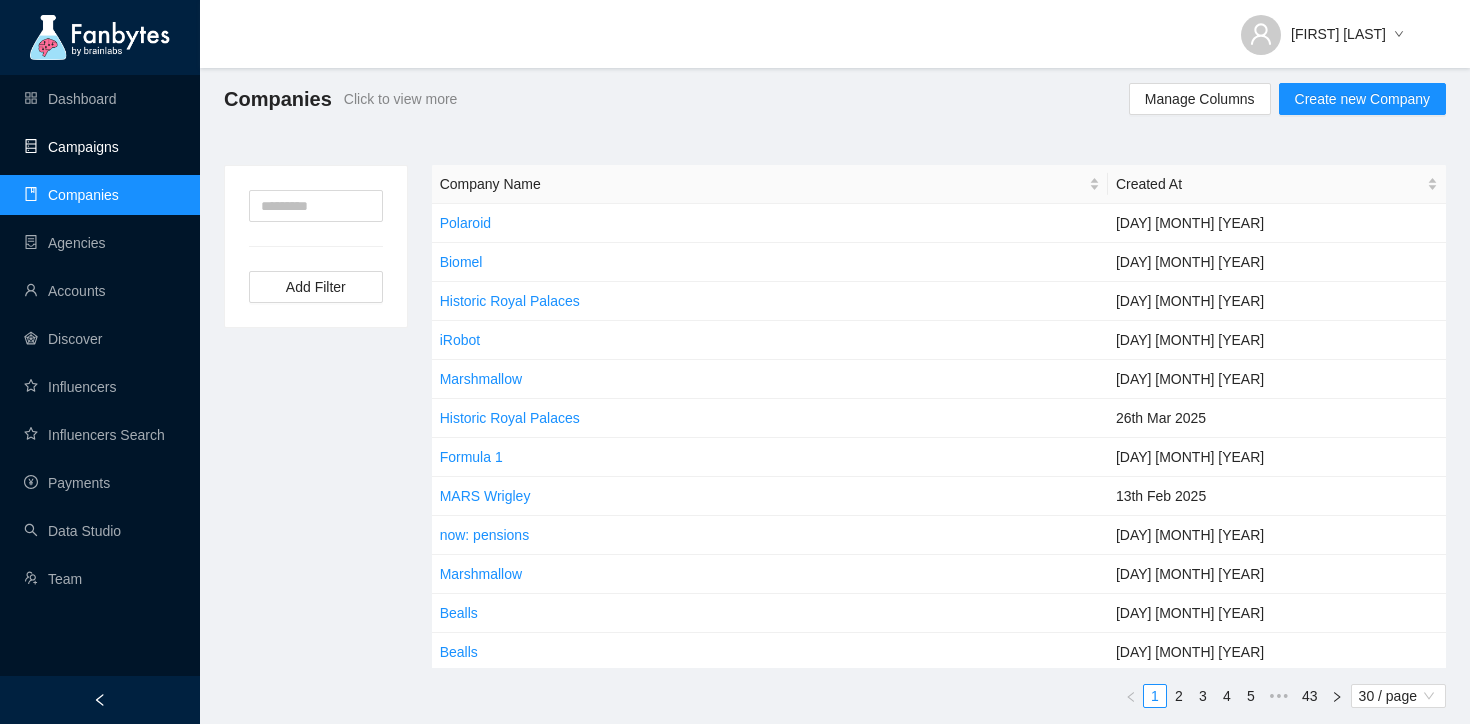 click on "Campaigns" at bounding box center (71, 147) 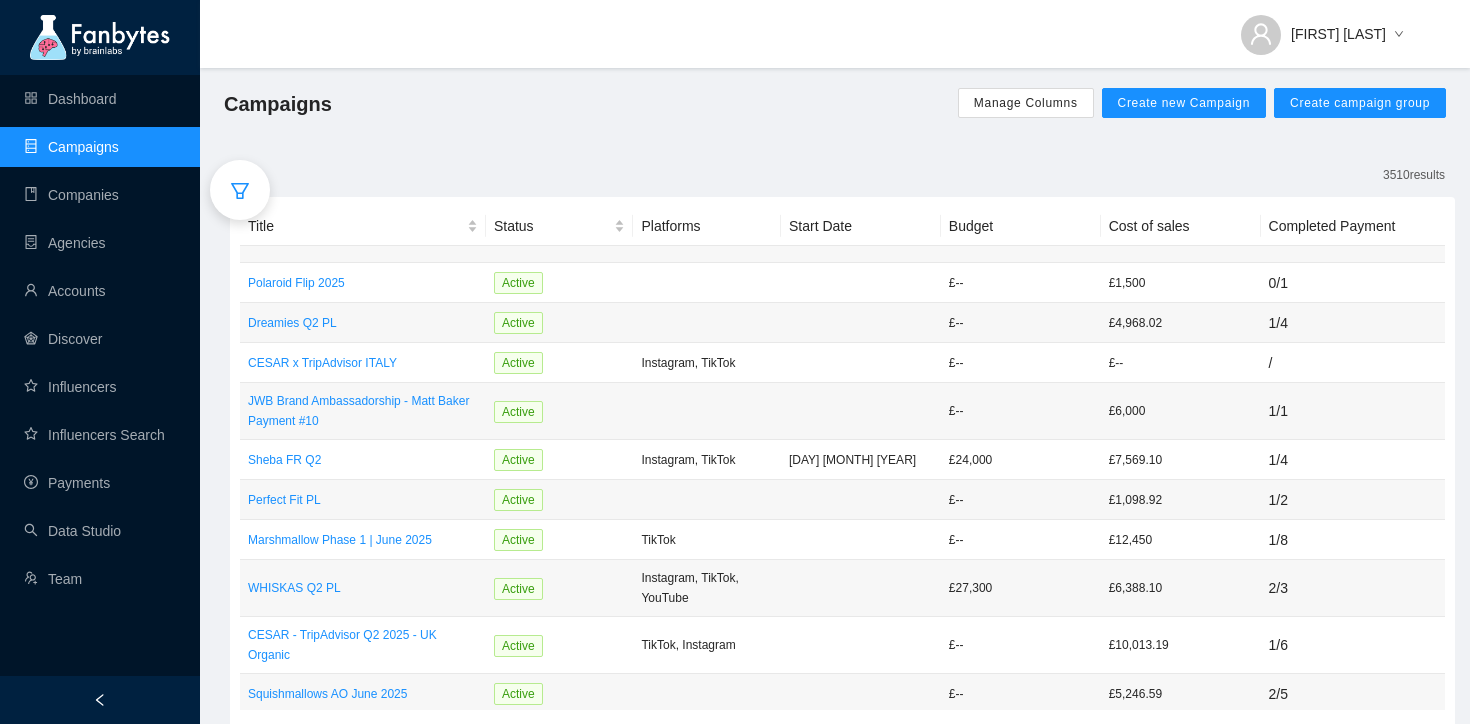 click at bounding box center [240, 190] 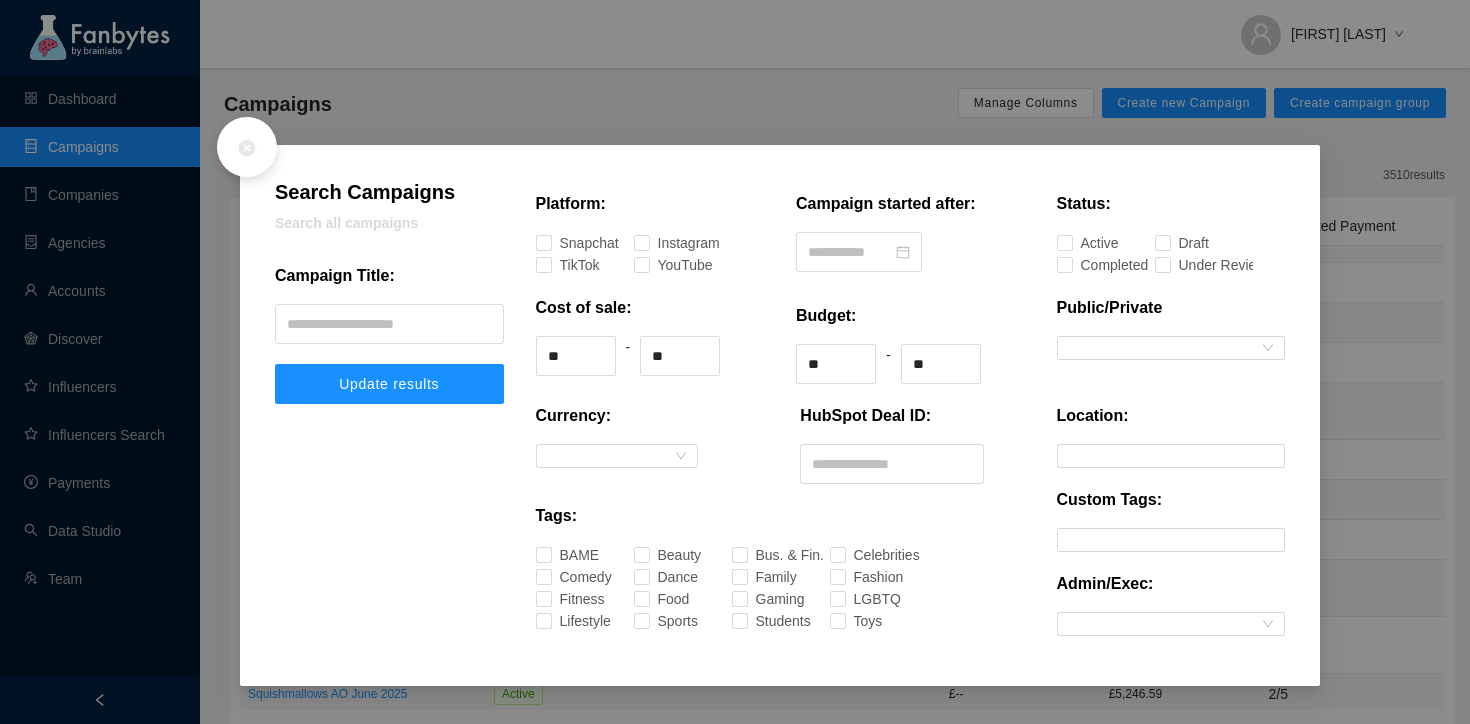 click on "Campaign Title:" at bounding box center [389, 284] 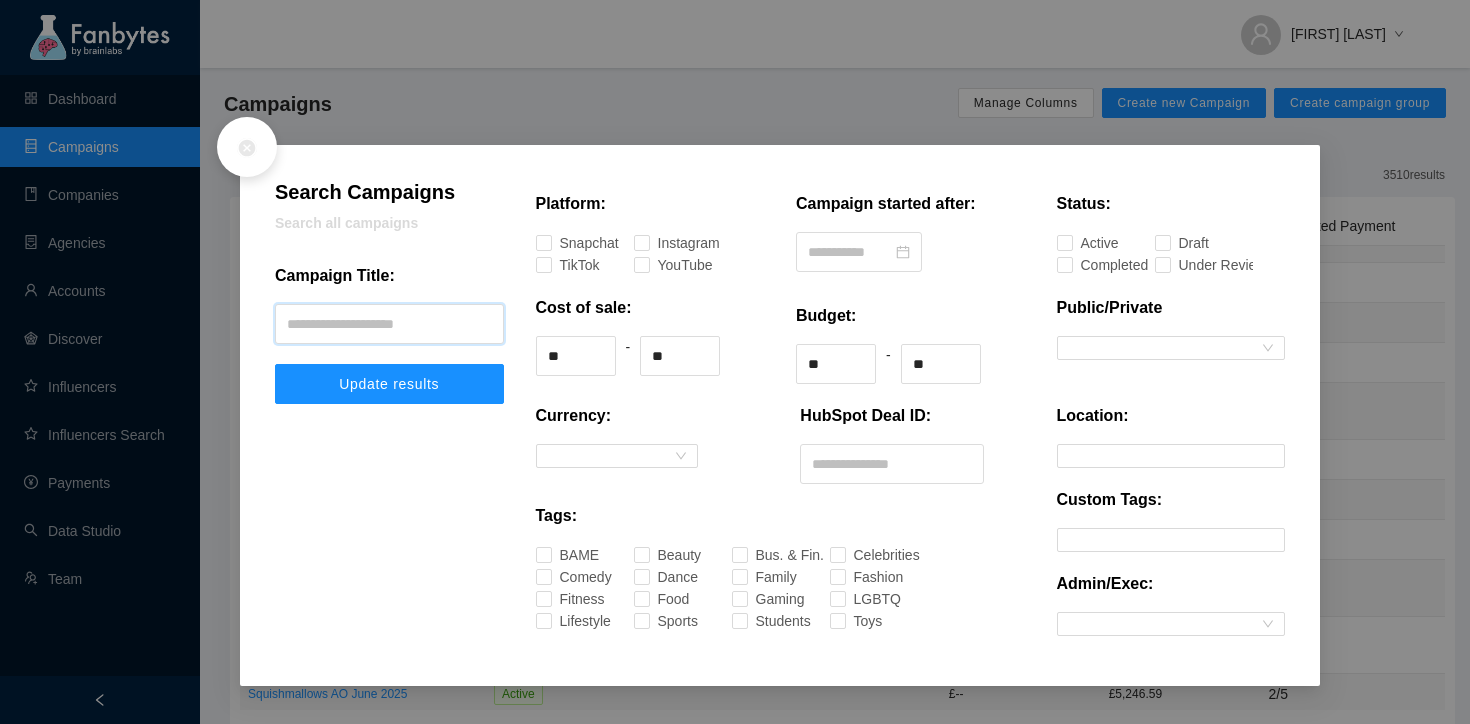 click at bounding box center [389, 324] 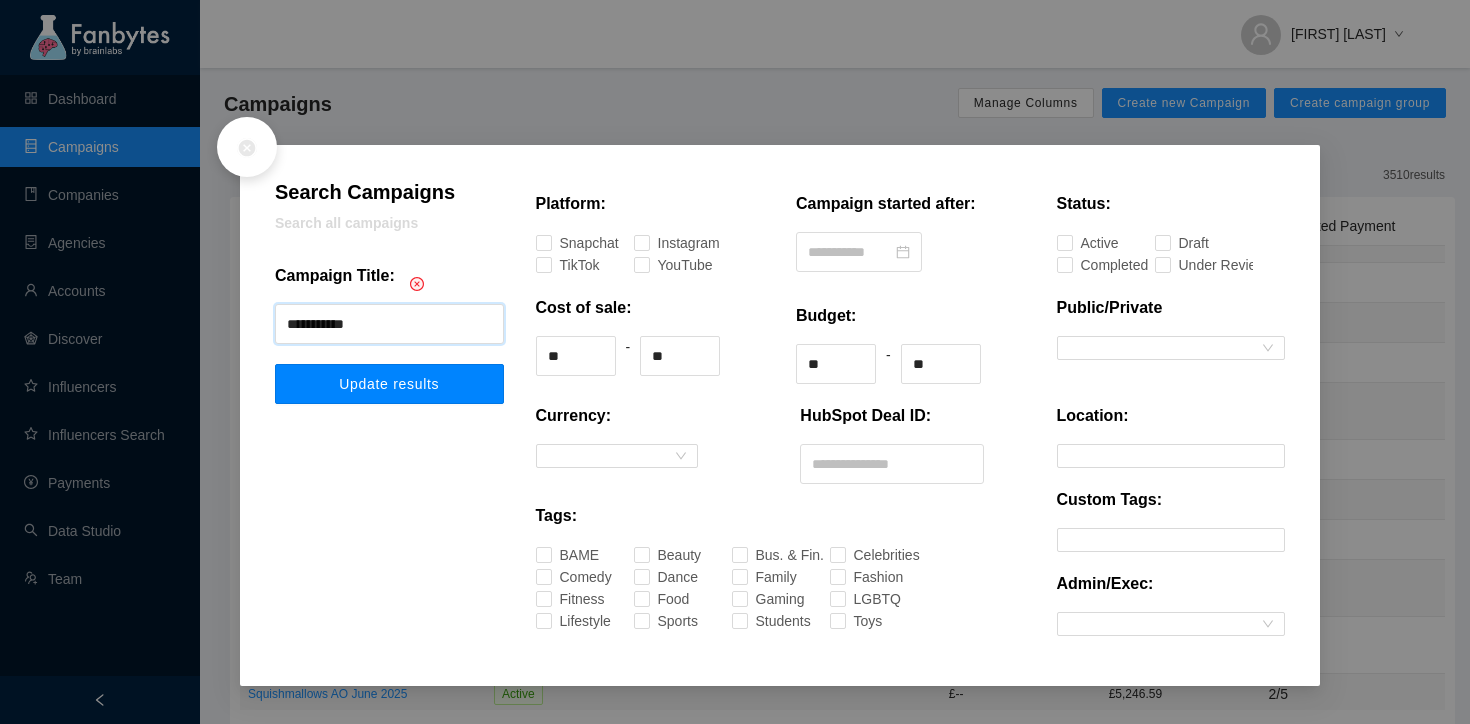 type on "**********" 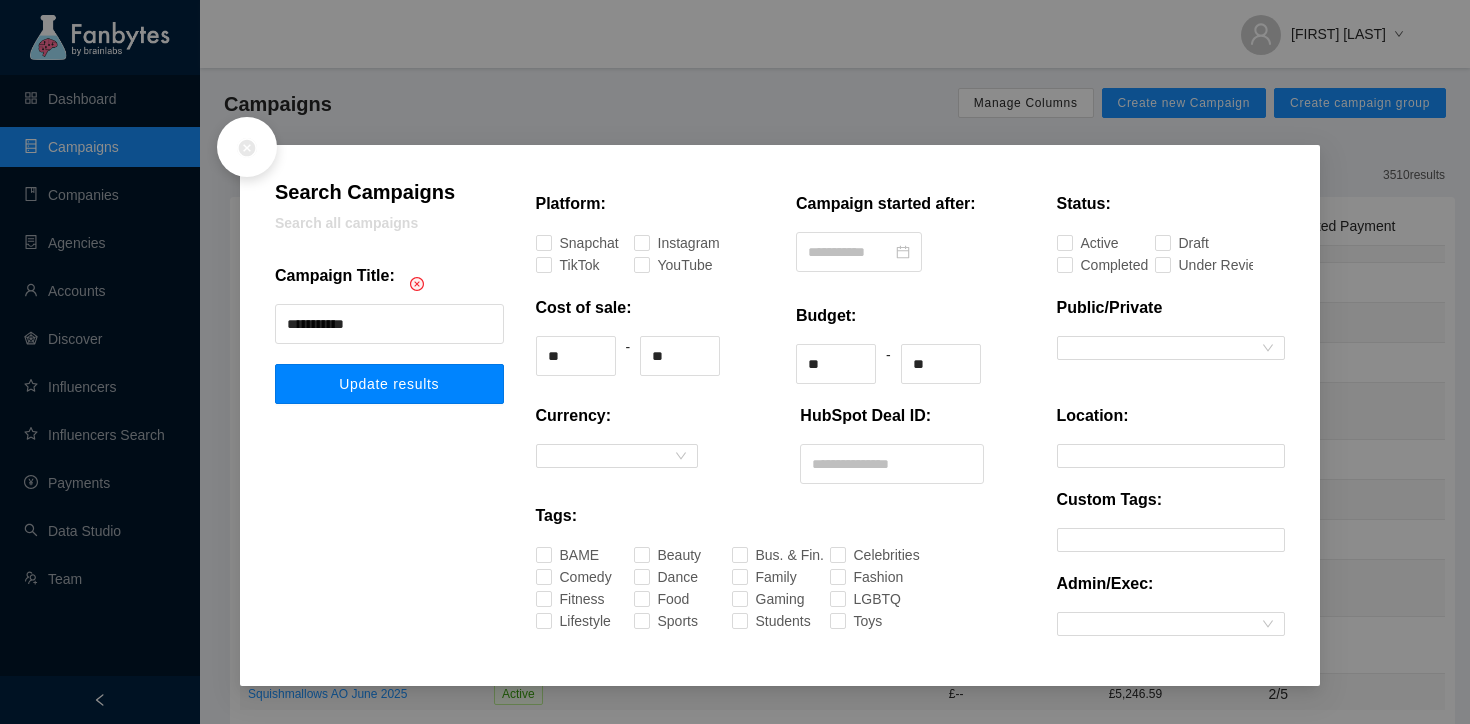click on "Update results" at bounding box center (389, 384) 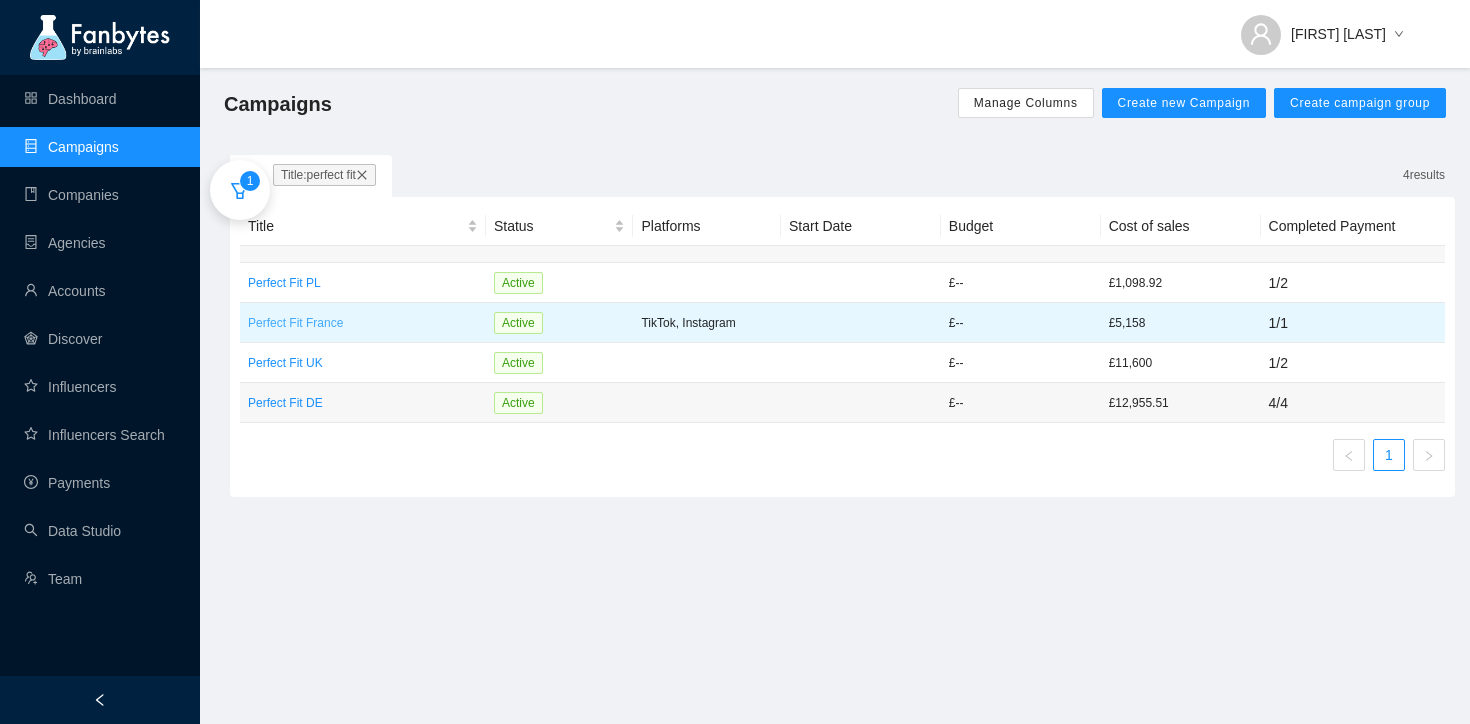 click on "Perfect Fit France" at bounding box center [363, 323] 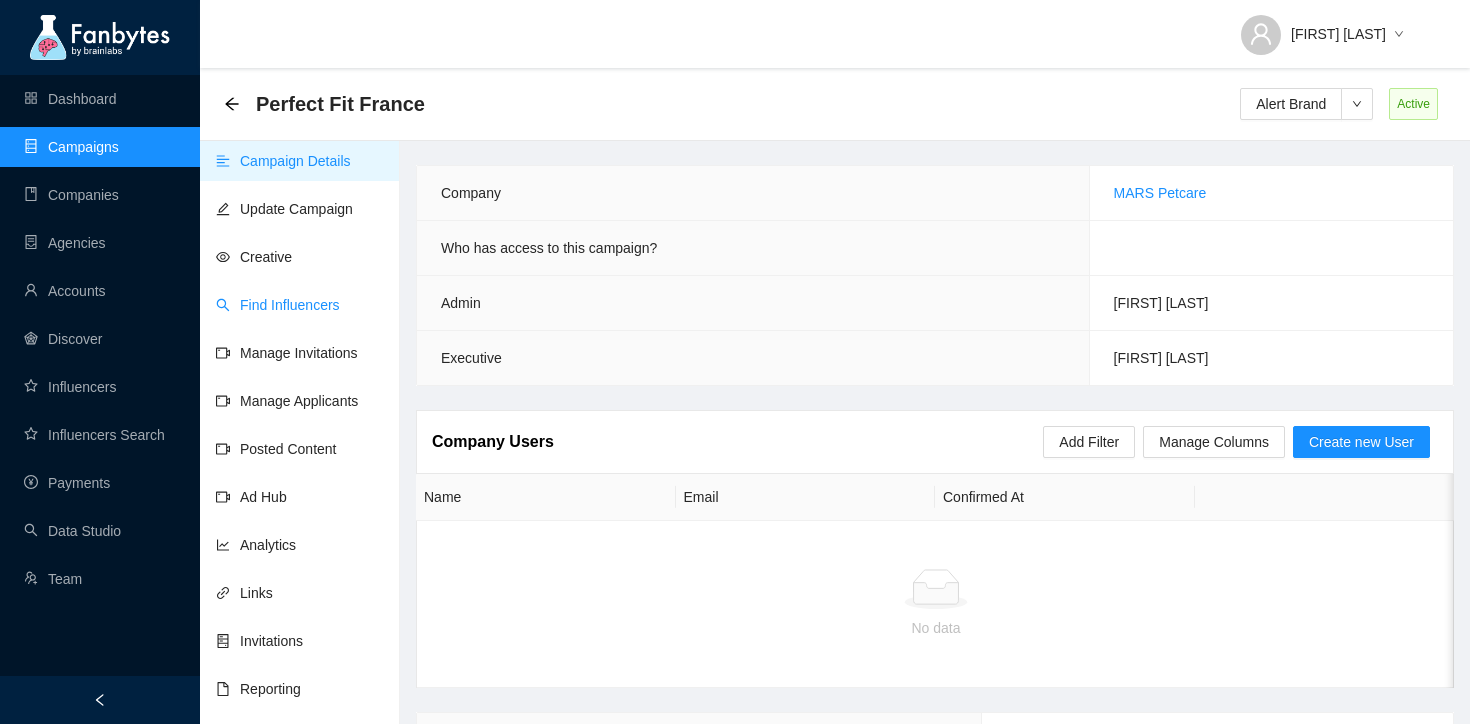 click on "Find Influencers" at bounding box center (278, 305) 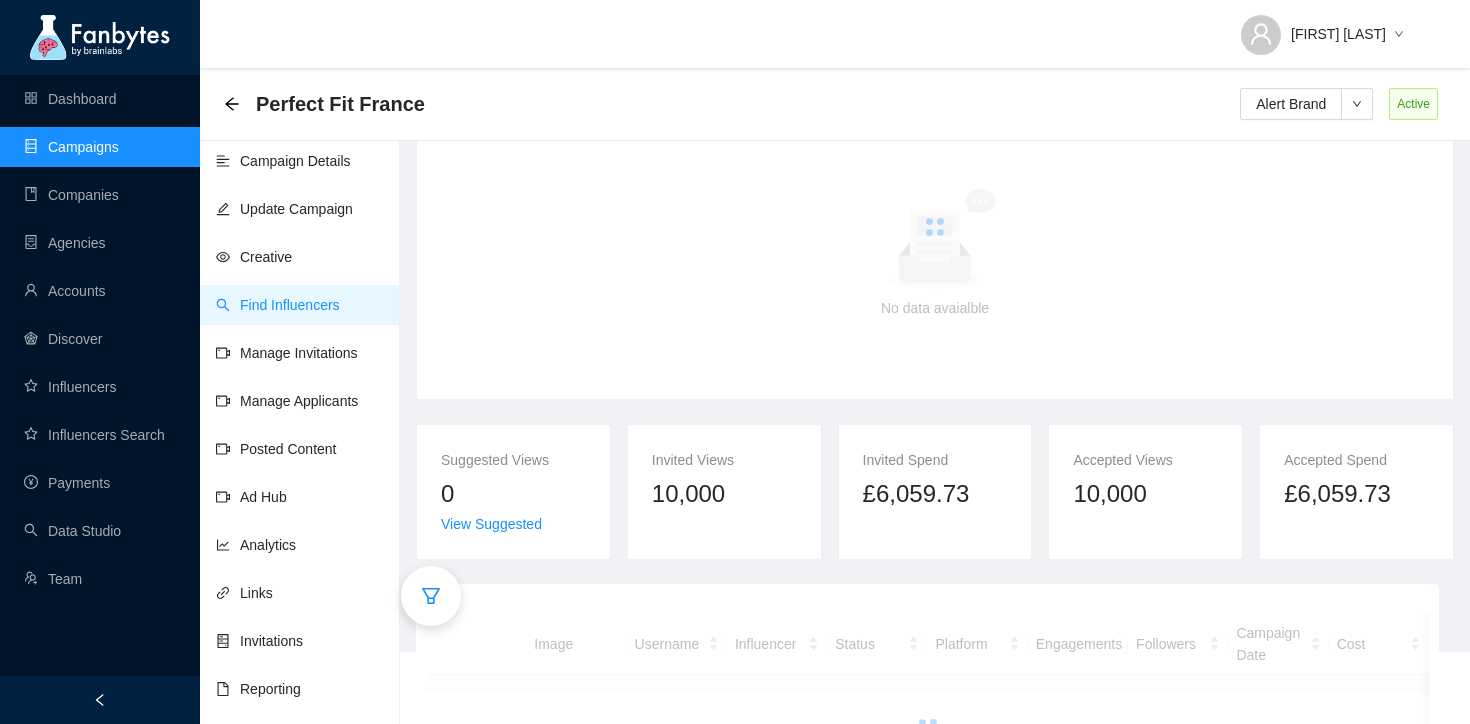 scroll, scrollTop: 215, scrollLeft: 0, axis: vertical 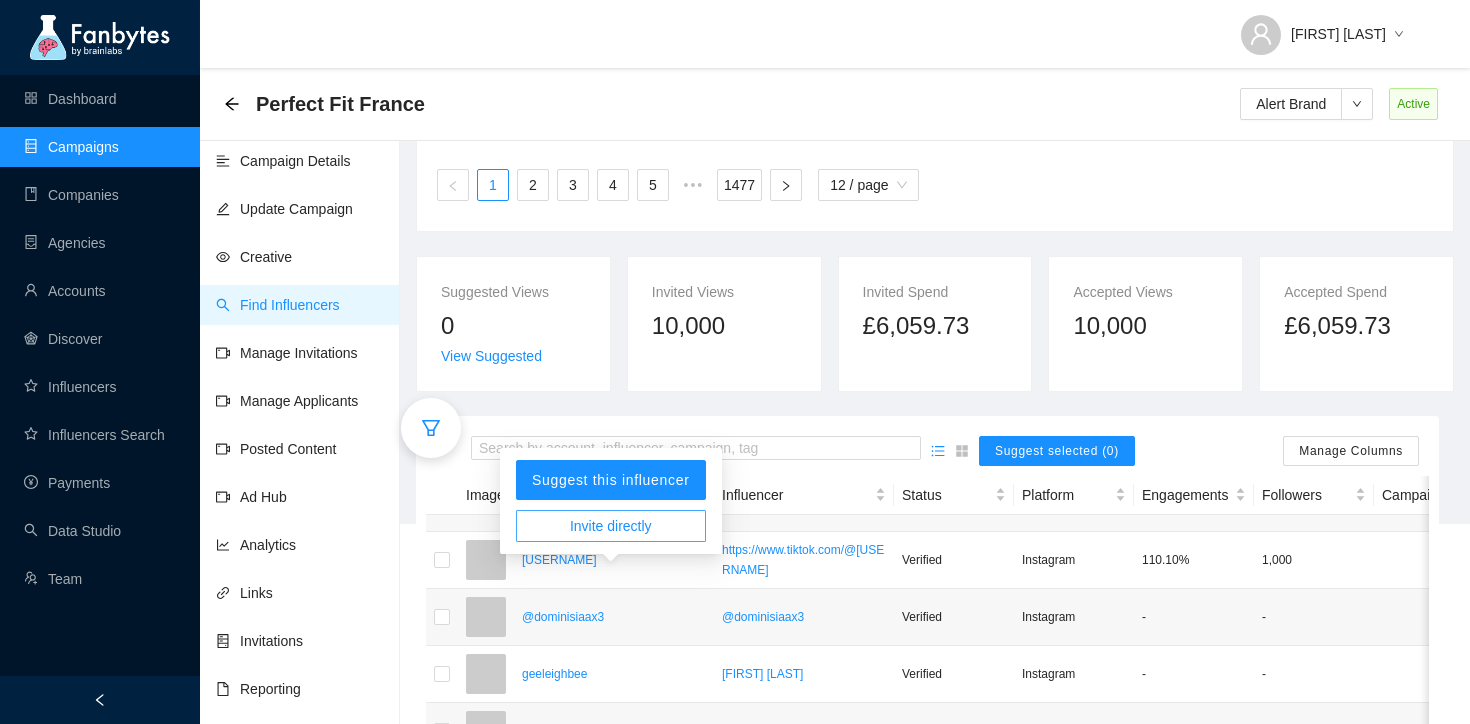 click on "Invite directly" at bounding box center [611, 526] 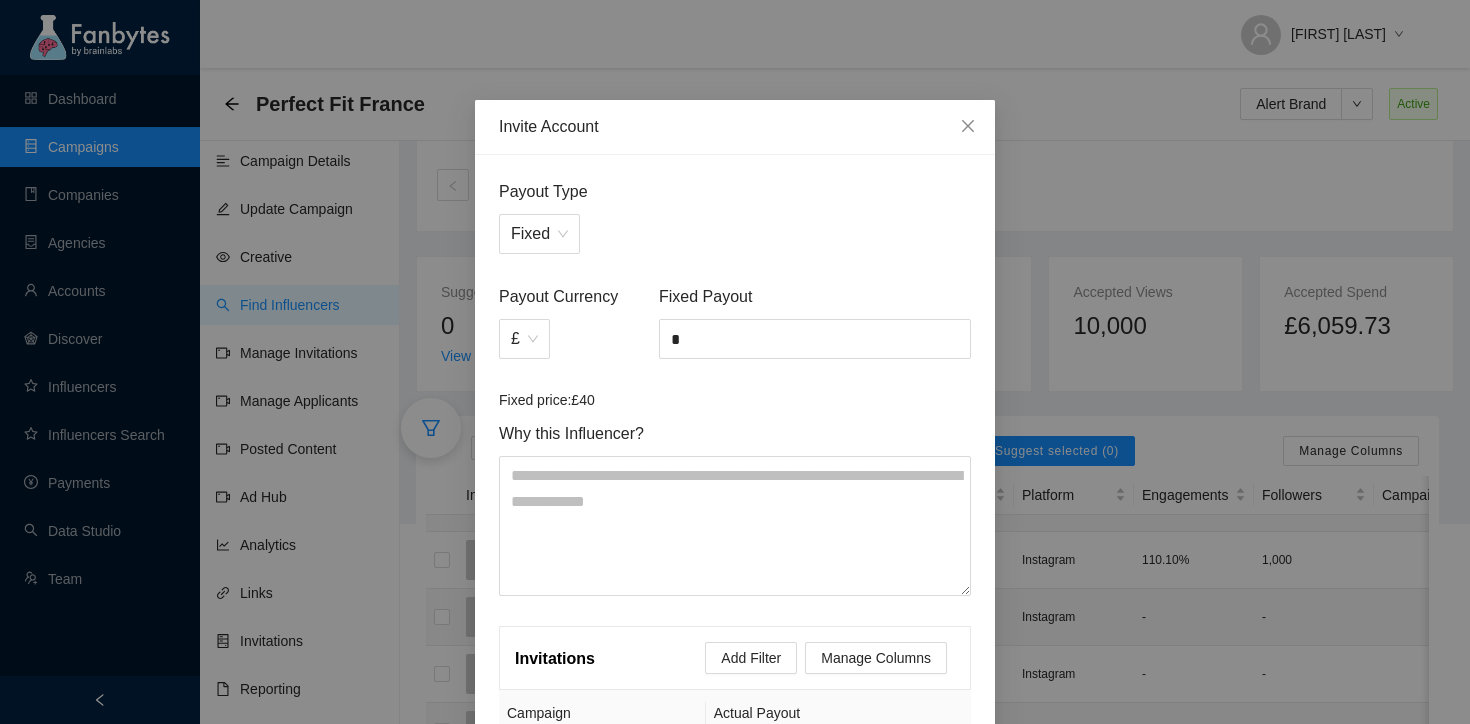 click on "Fixed Payout *" at bounding box center (815, 321) 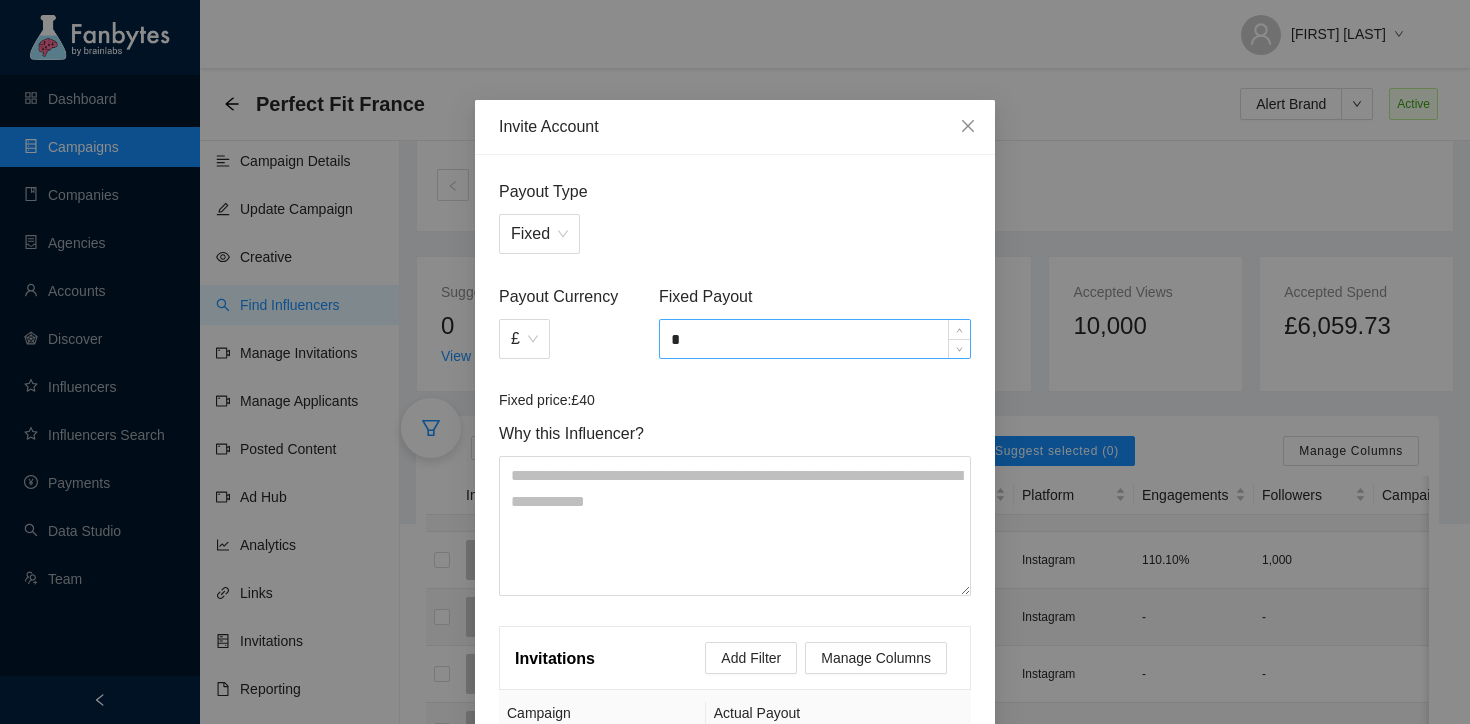 click on "*" at bounding box center [815, 339] 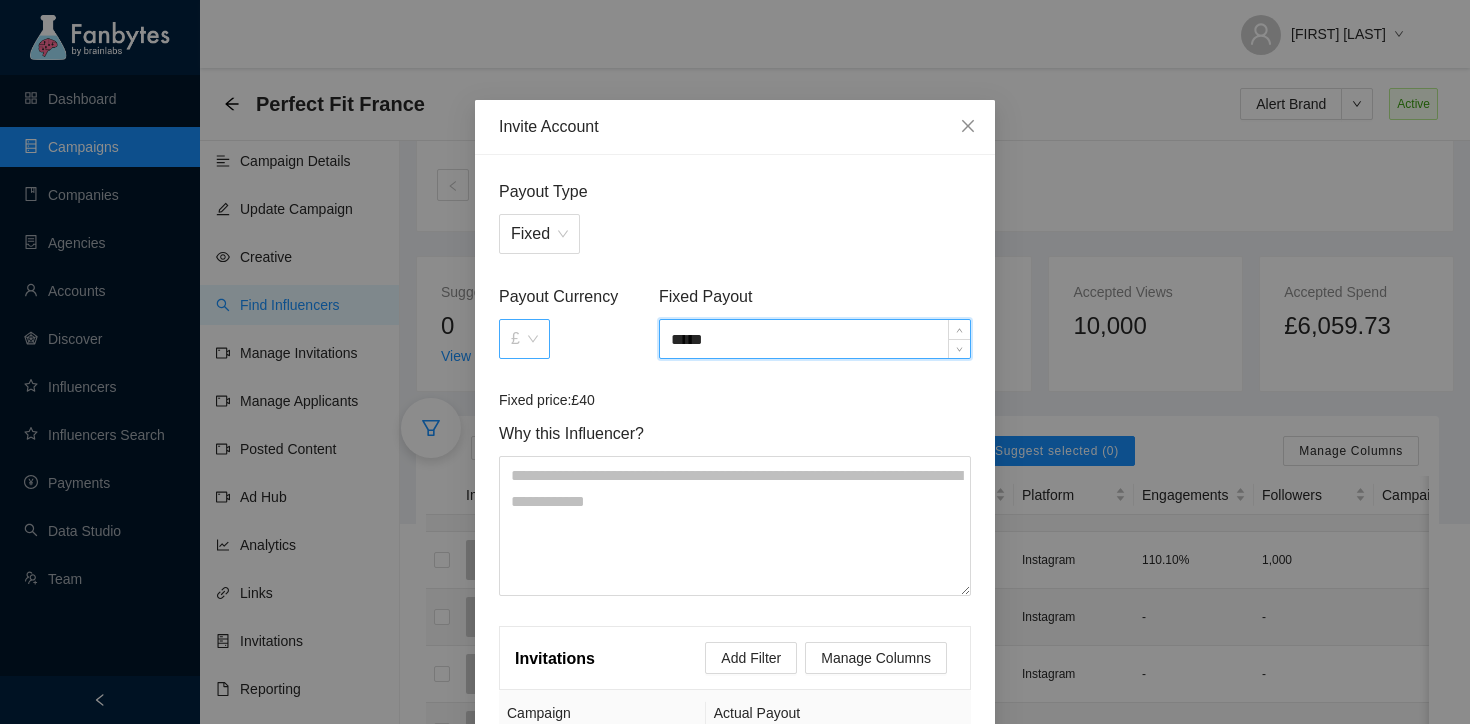 click on "£" at bounding box center (524, 339) 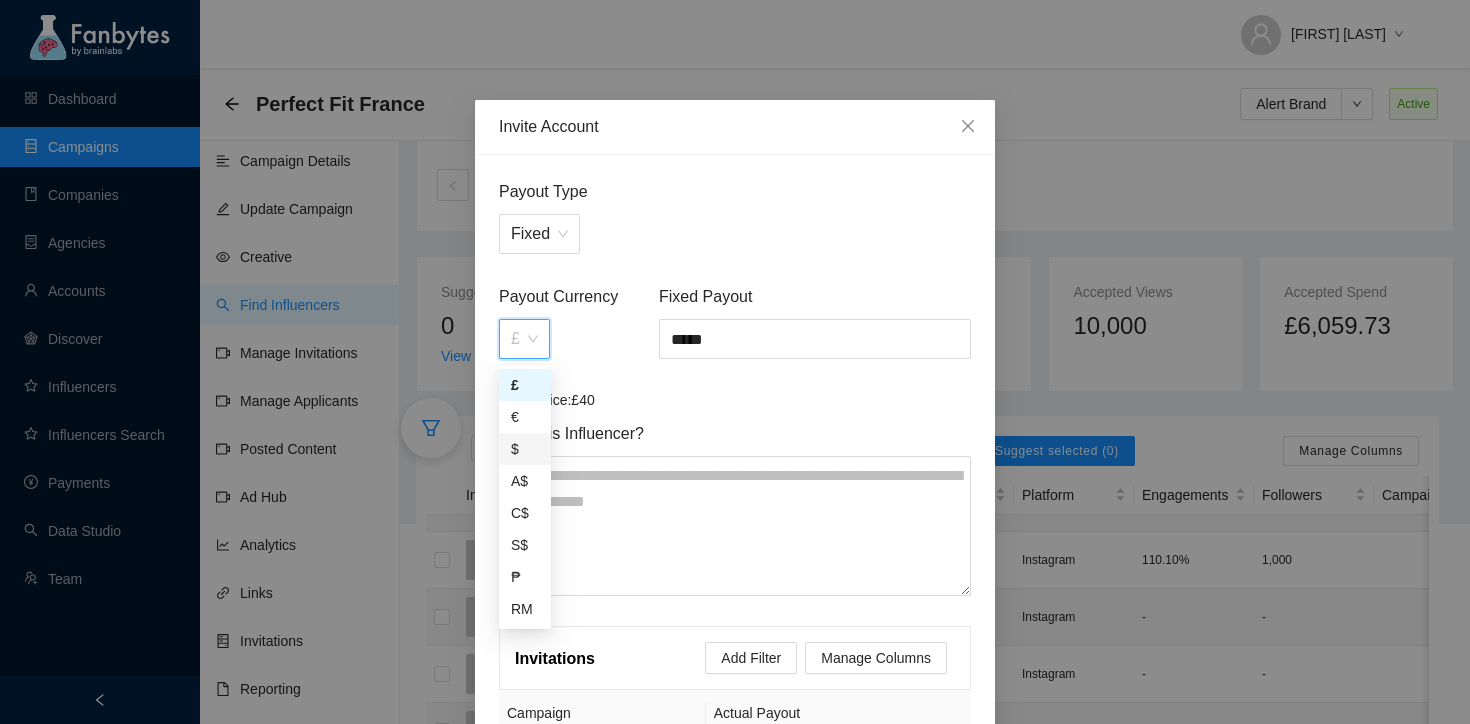click on "€" at bounding box center [525, 417] 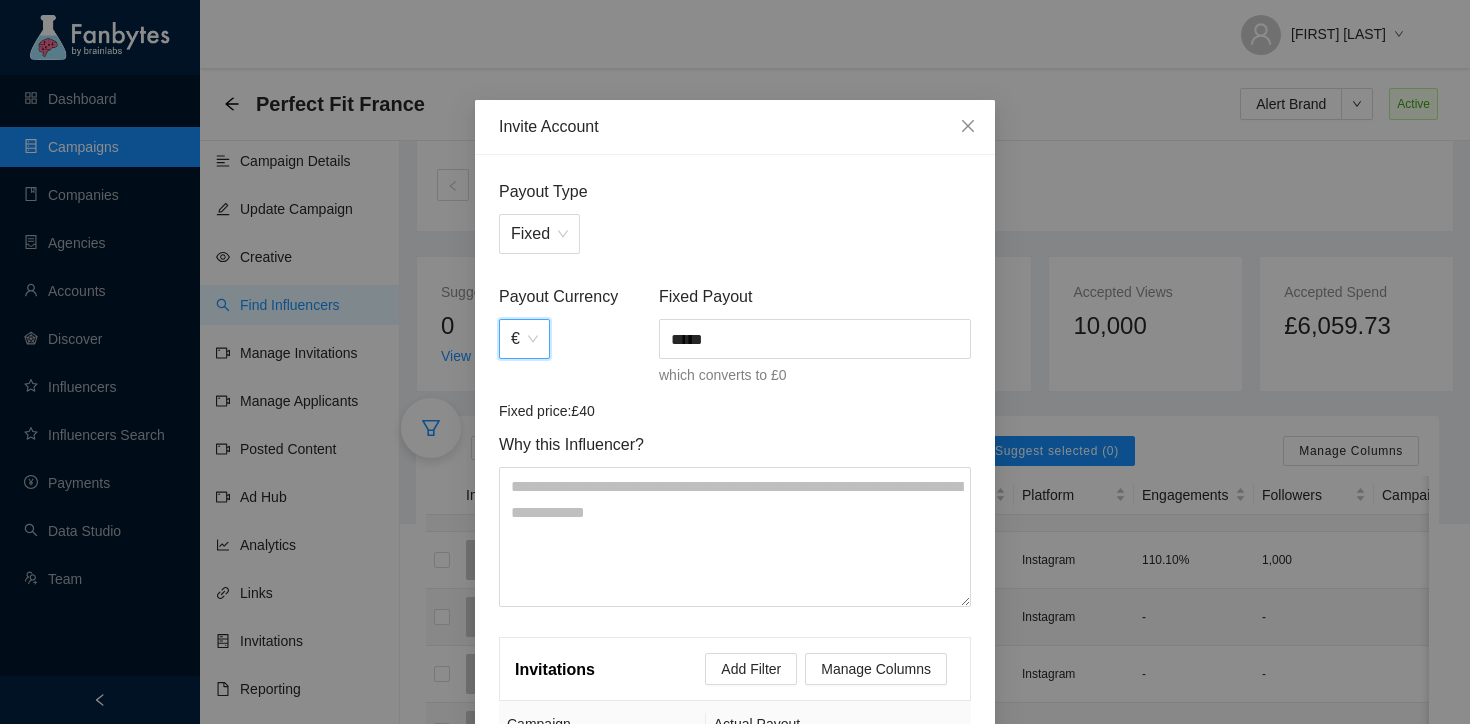 click on "Fixed price:  £40" at bounding box center [735, 411] 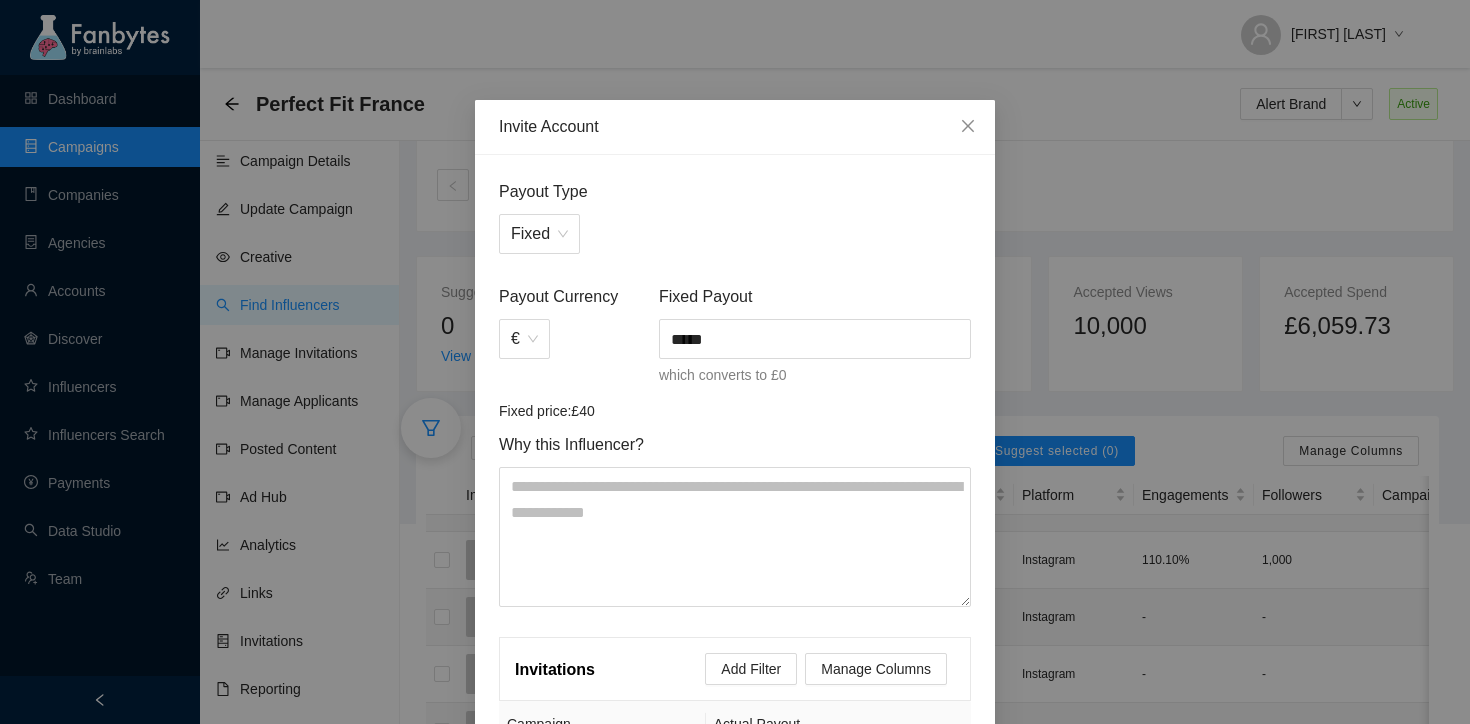 scroll, scrollTop: 284, scrollLeft: 0, axis: vertical 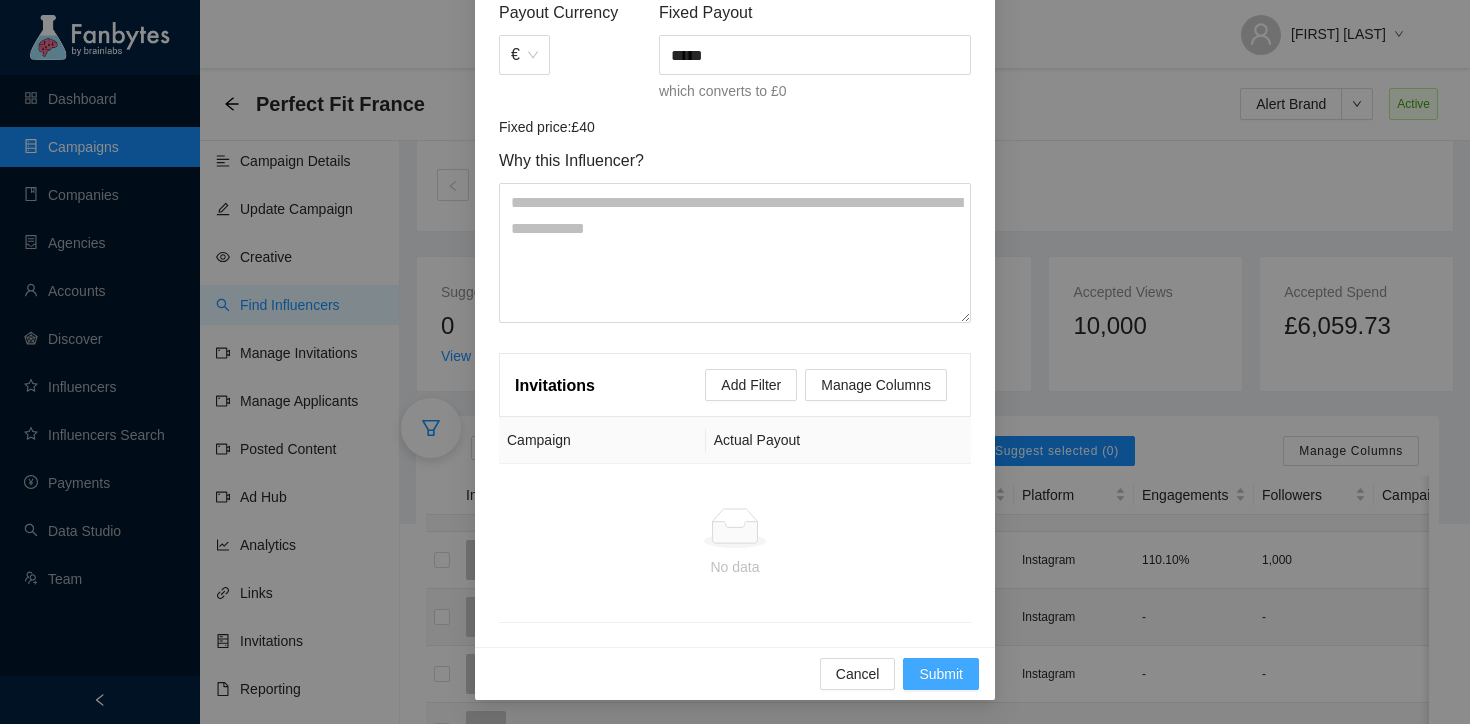 click on "Submit" at bounding box center (941, 674) 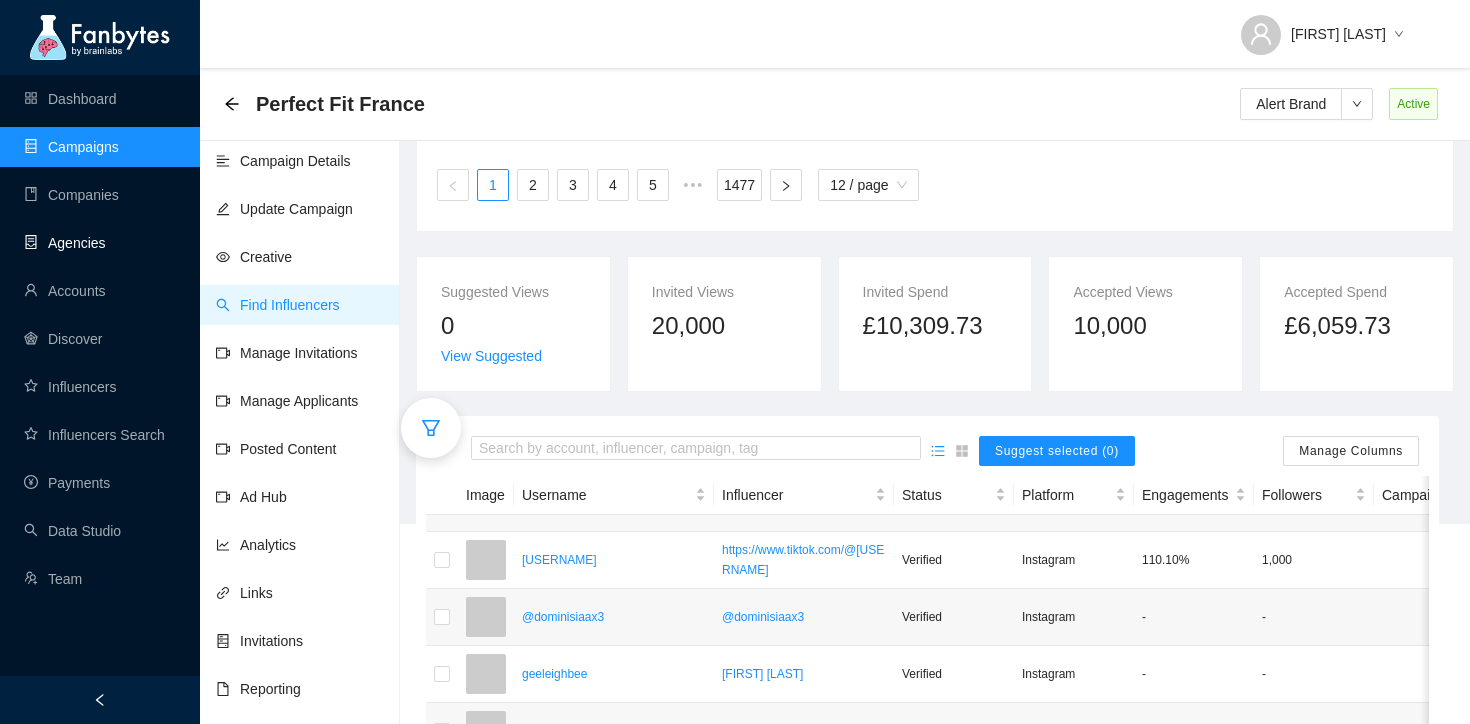 click on "Agencies" at bounding box center [65, 243] 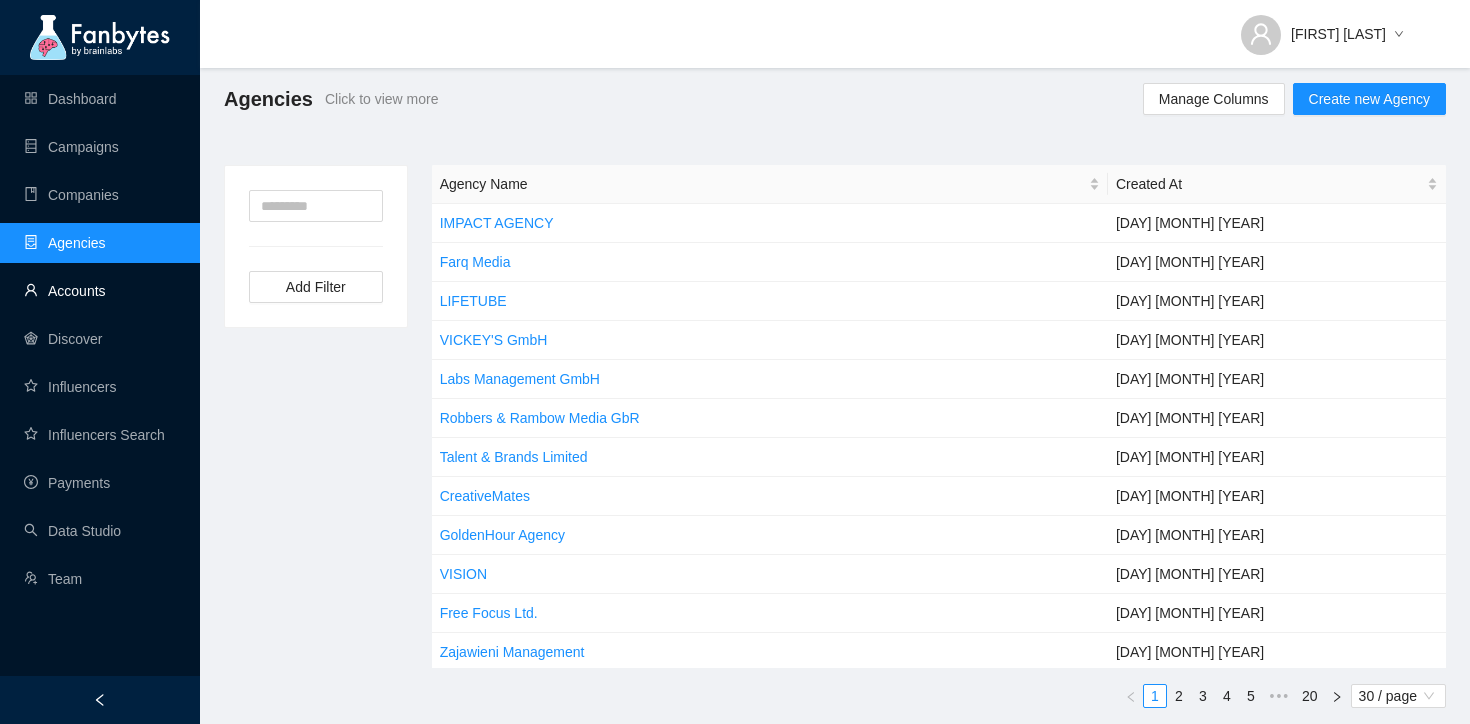 click on "Accounts" at bounding box center [65, 291] 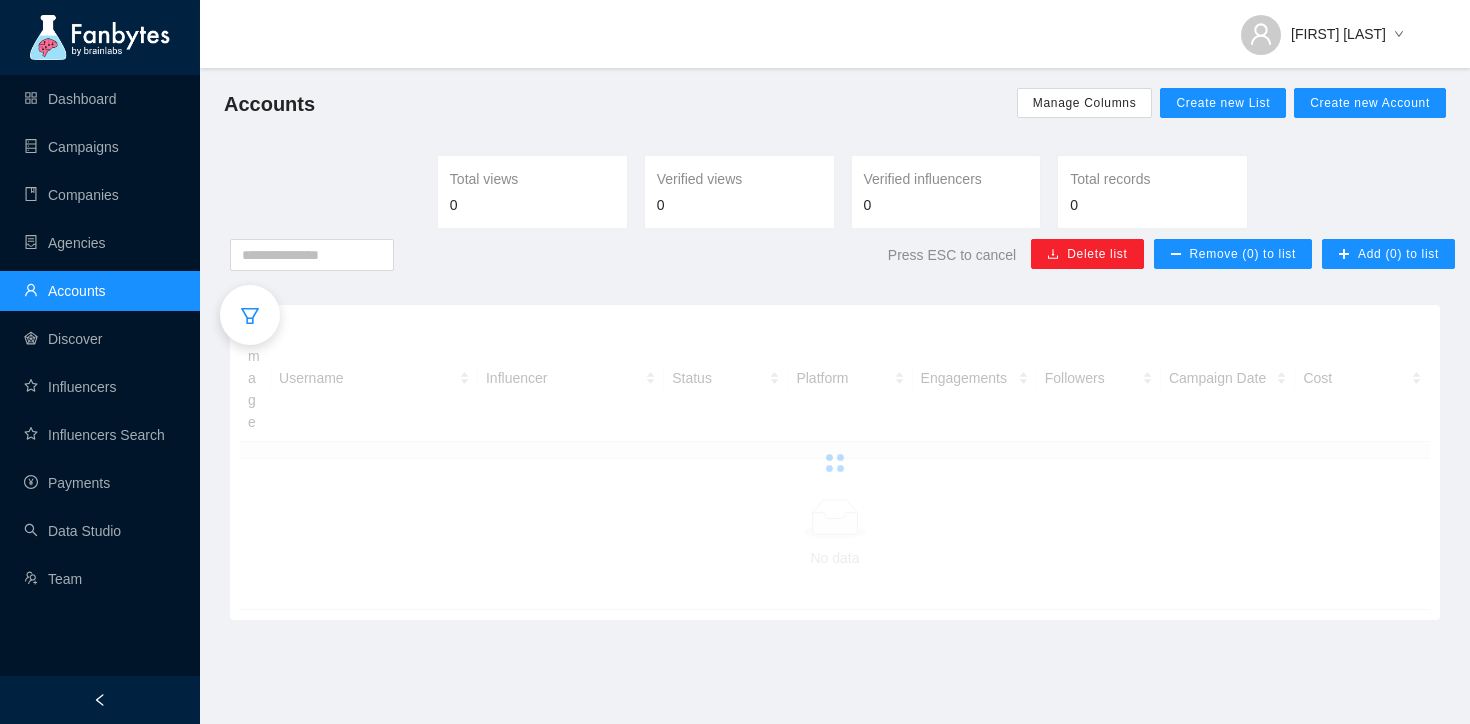 scroll, scrollTop: 0, scrollLeft: 0, axis: both 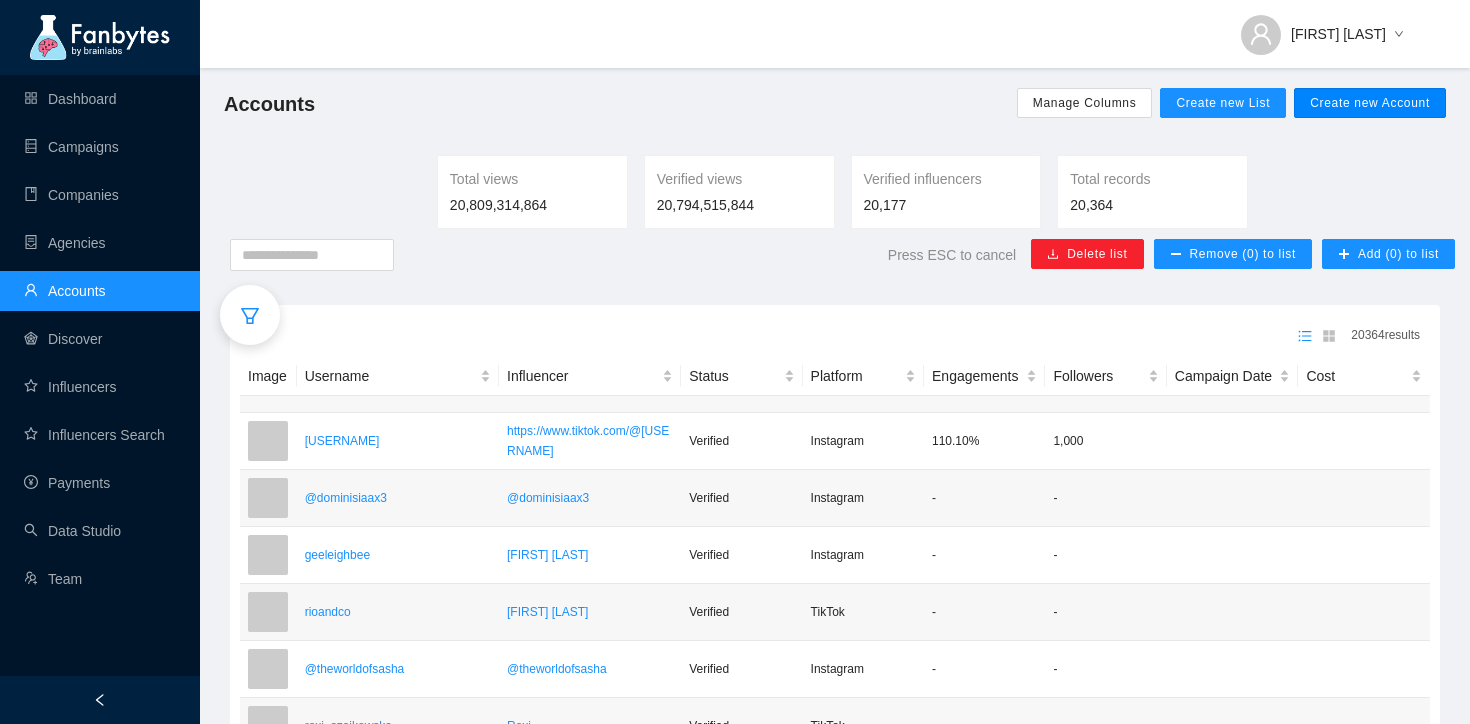click on "Create new Account" at bounding box center (1370, 103) 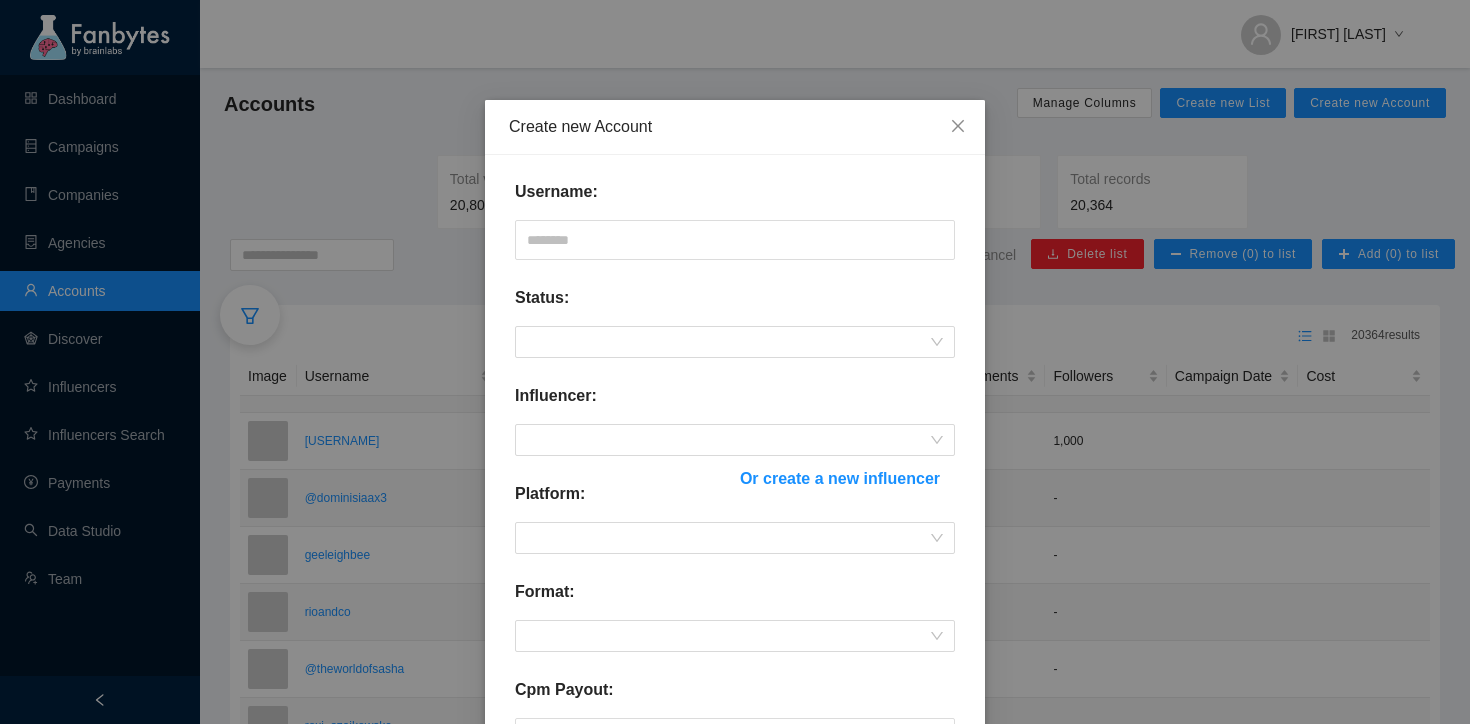 click on "Username: Status: Influencer: Or create a new influencer Platform: Format: Cpm Payout: ** Tags:   Select... Active: Sales appropriate?: Cancel Submit" at bounding box center (735, 640) 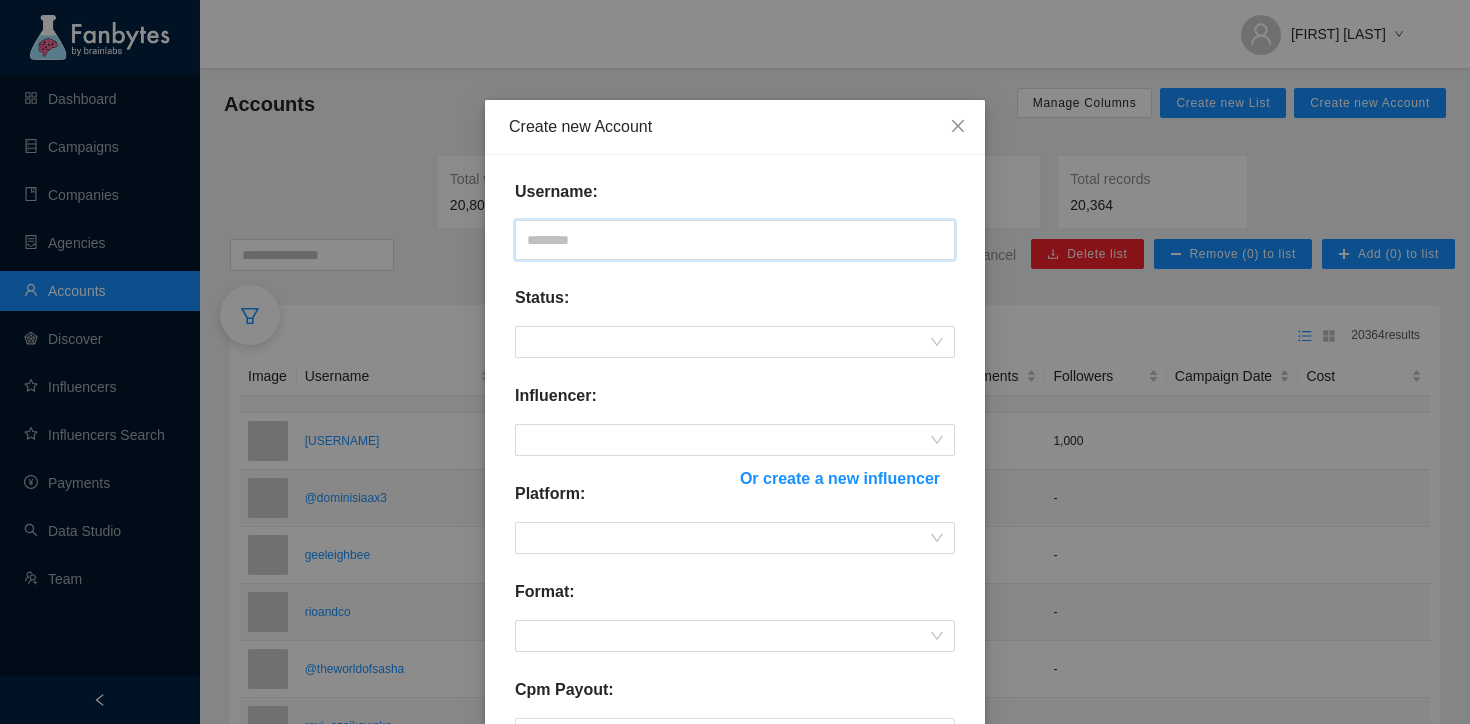 click at bounding box center [735, 240] 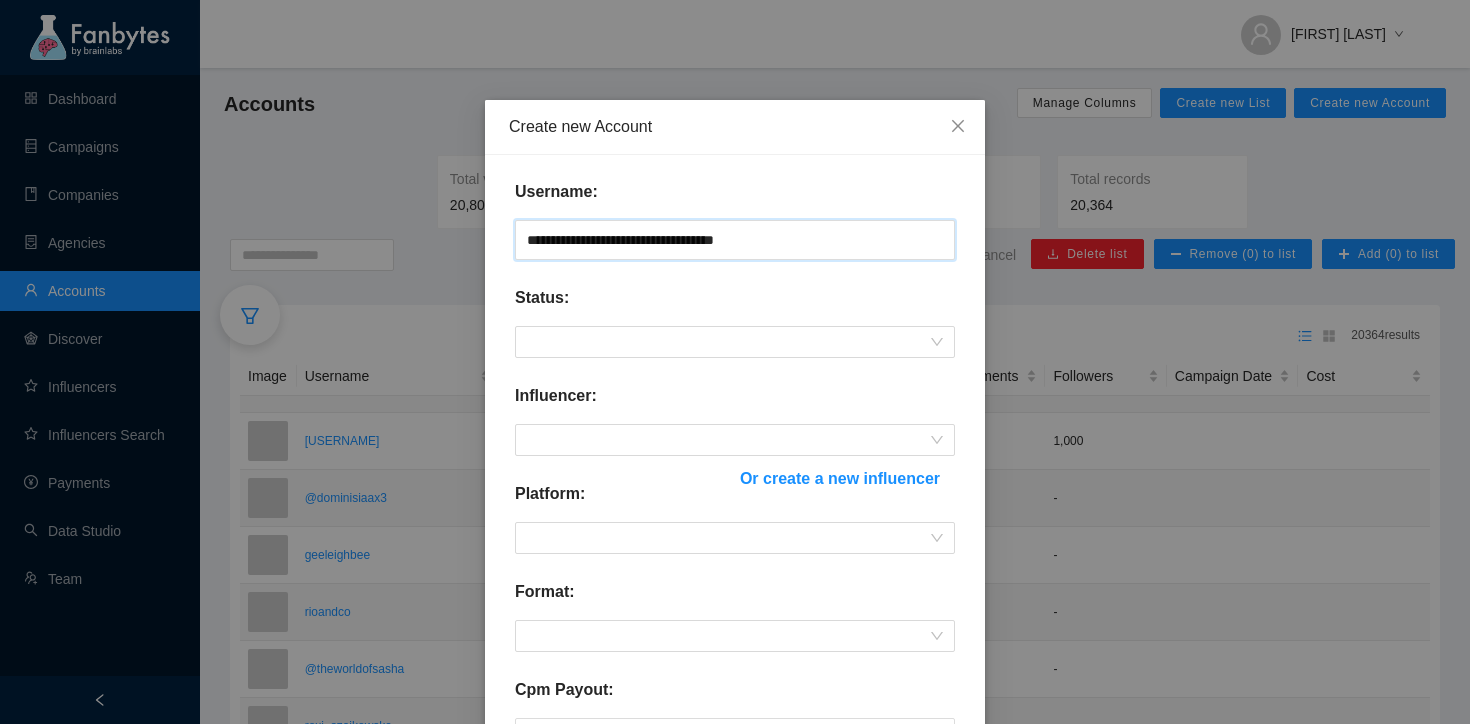 drag, startPoint x: 713, startPoint y: 242, endPoint x: 582, endPoint y: 239, distance: 131.03435 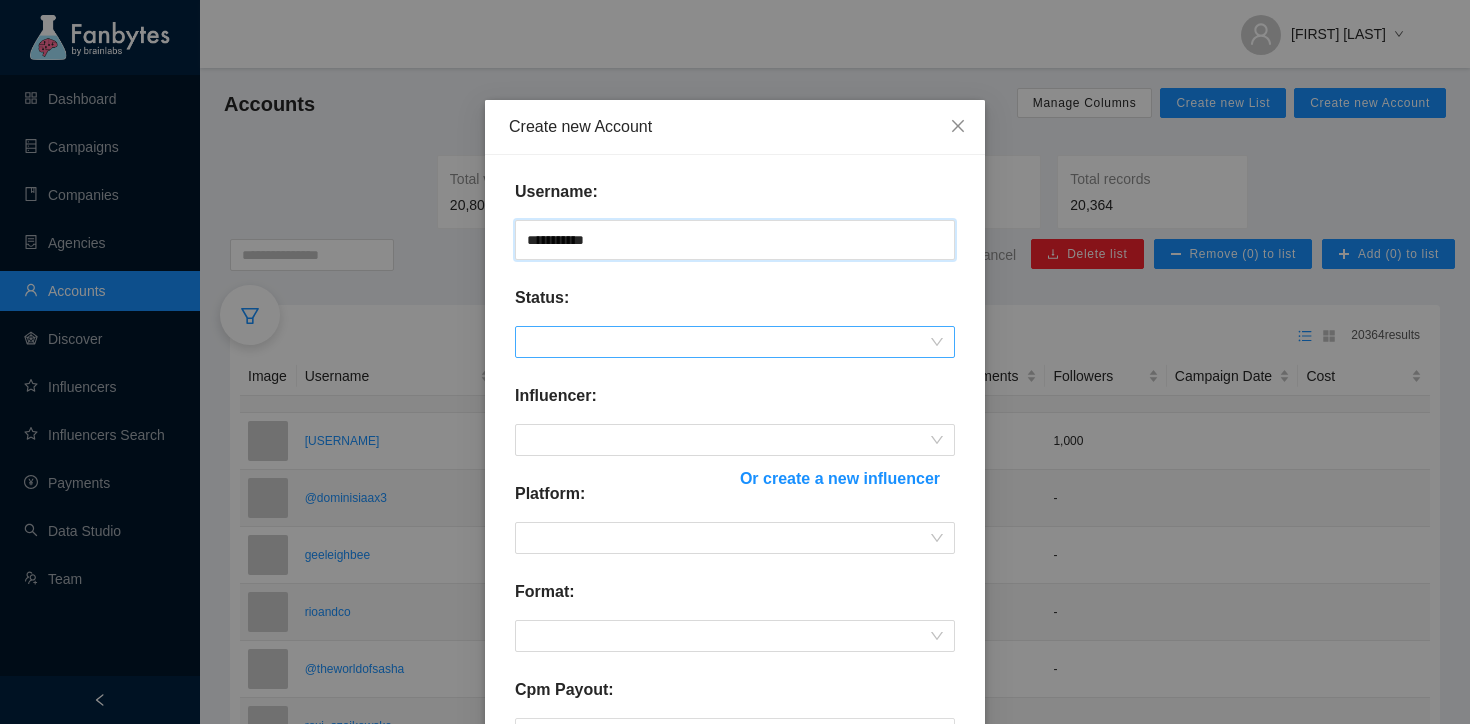 click at bounding box center (735, 342) 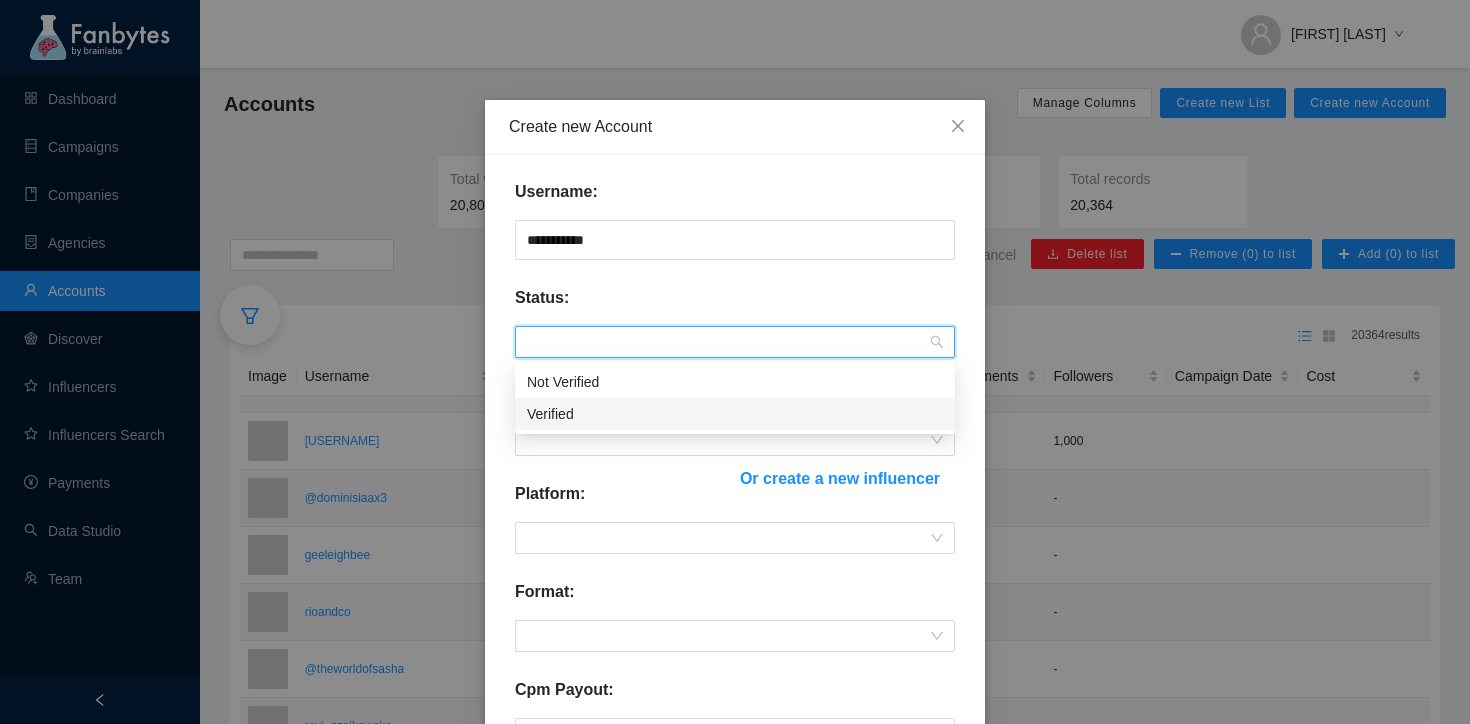 click on "Verified" at bounding box center (735, 414) 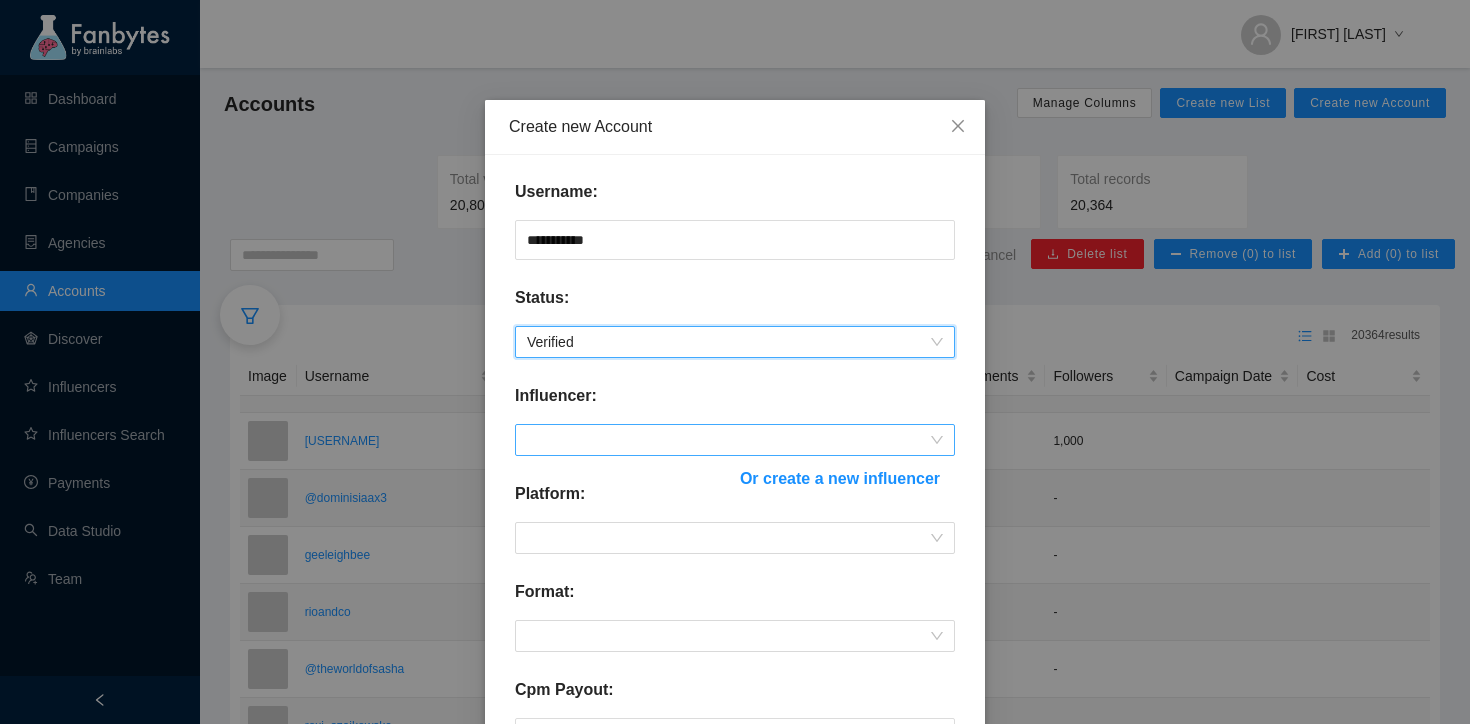 click at bounding box center (735, 440) 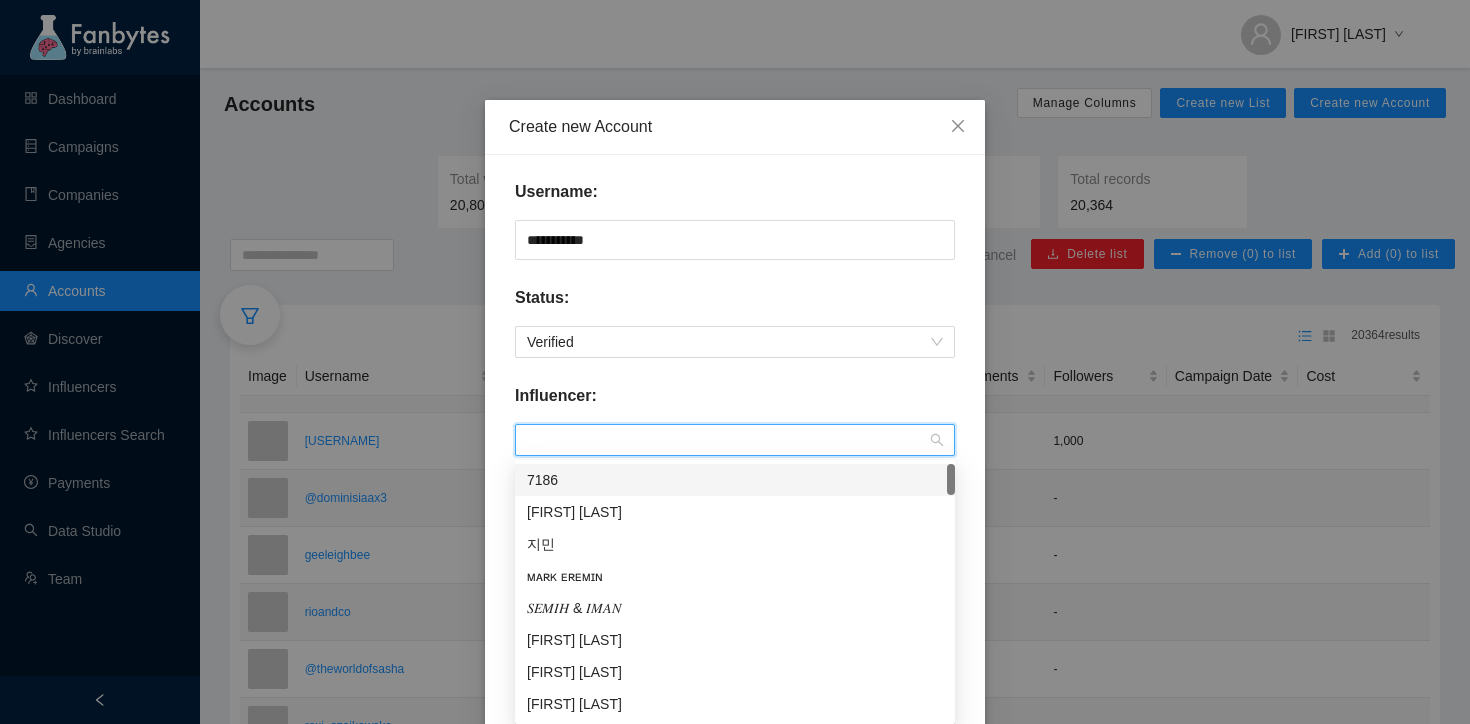 click on "Influencer:" at bounding box center [735, 404] 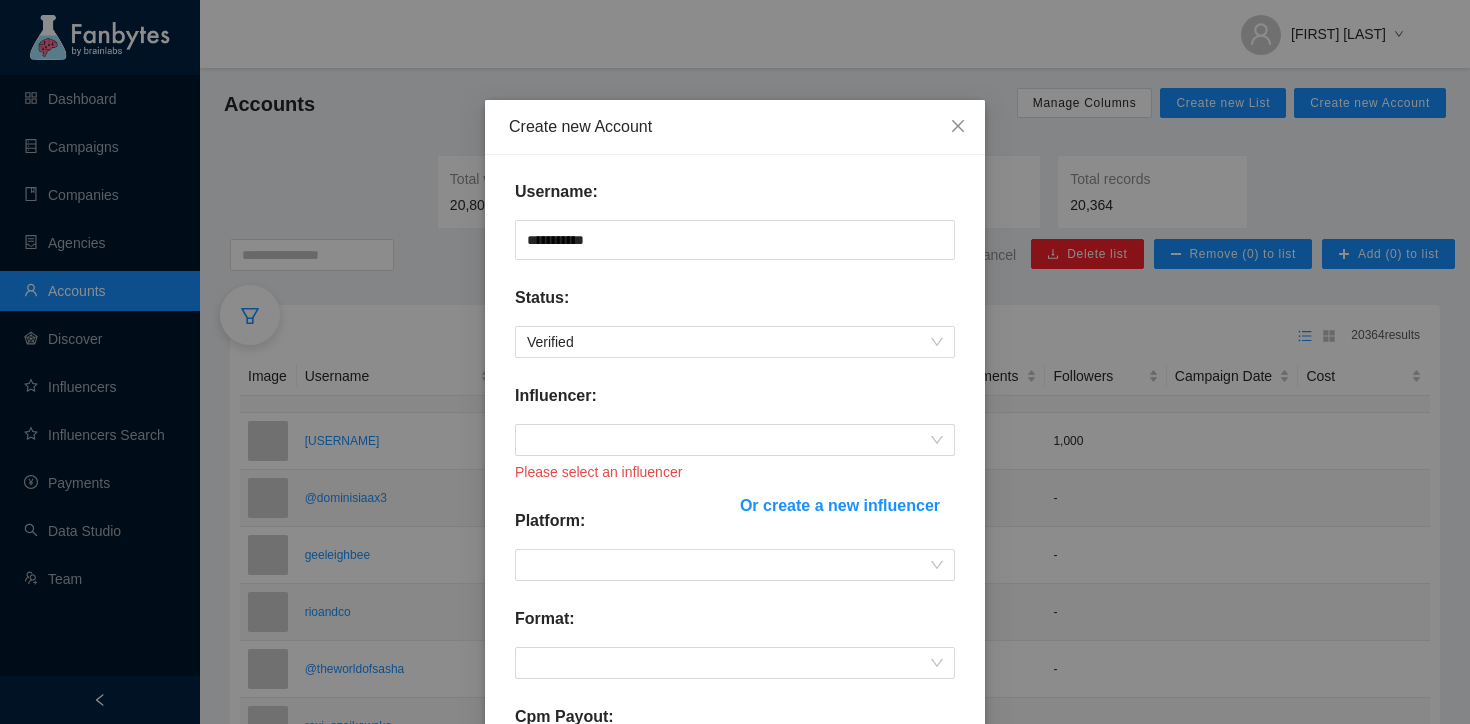 click on "Or create a new influencer" at bounding box center (840, 505) 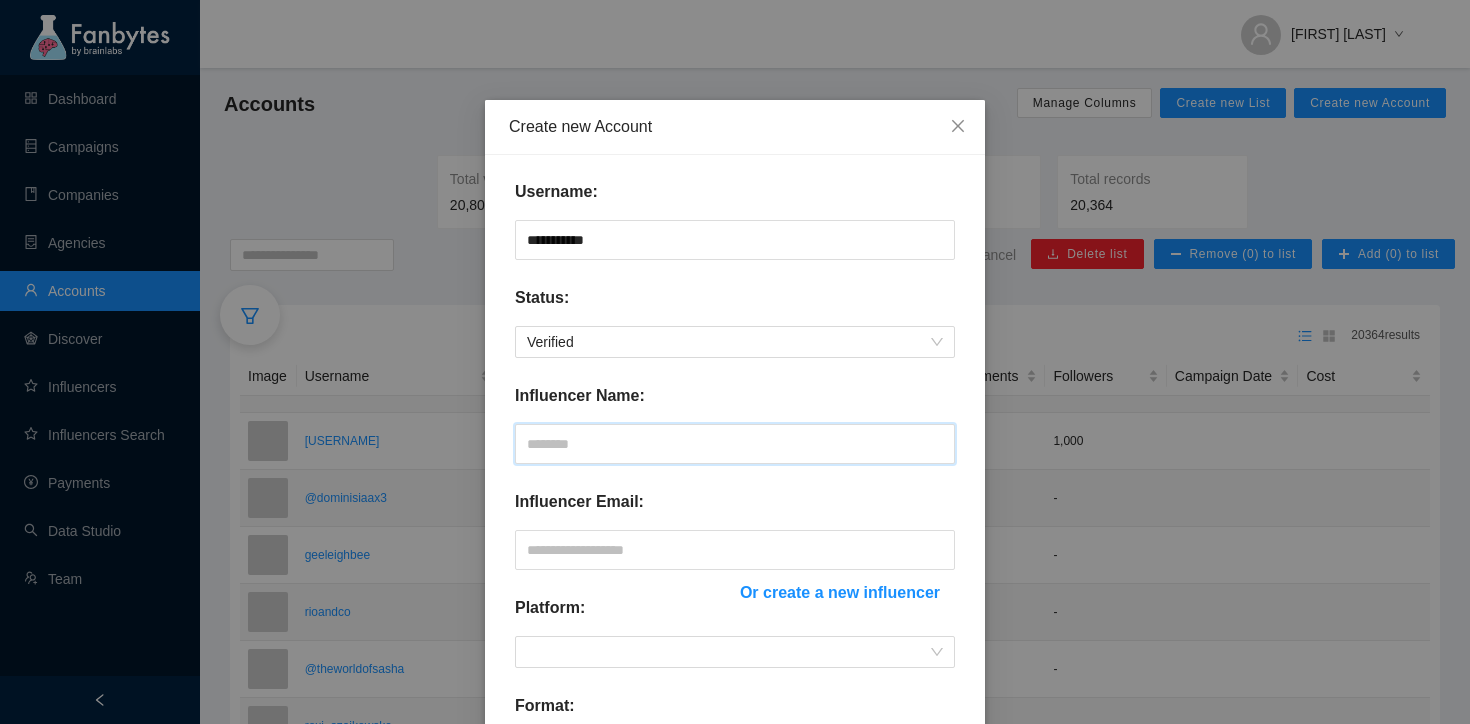 click at bounding box center (735, 444) 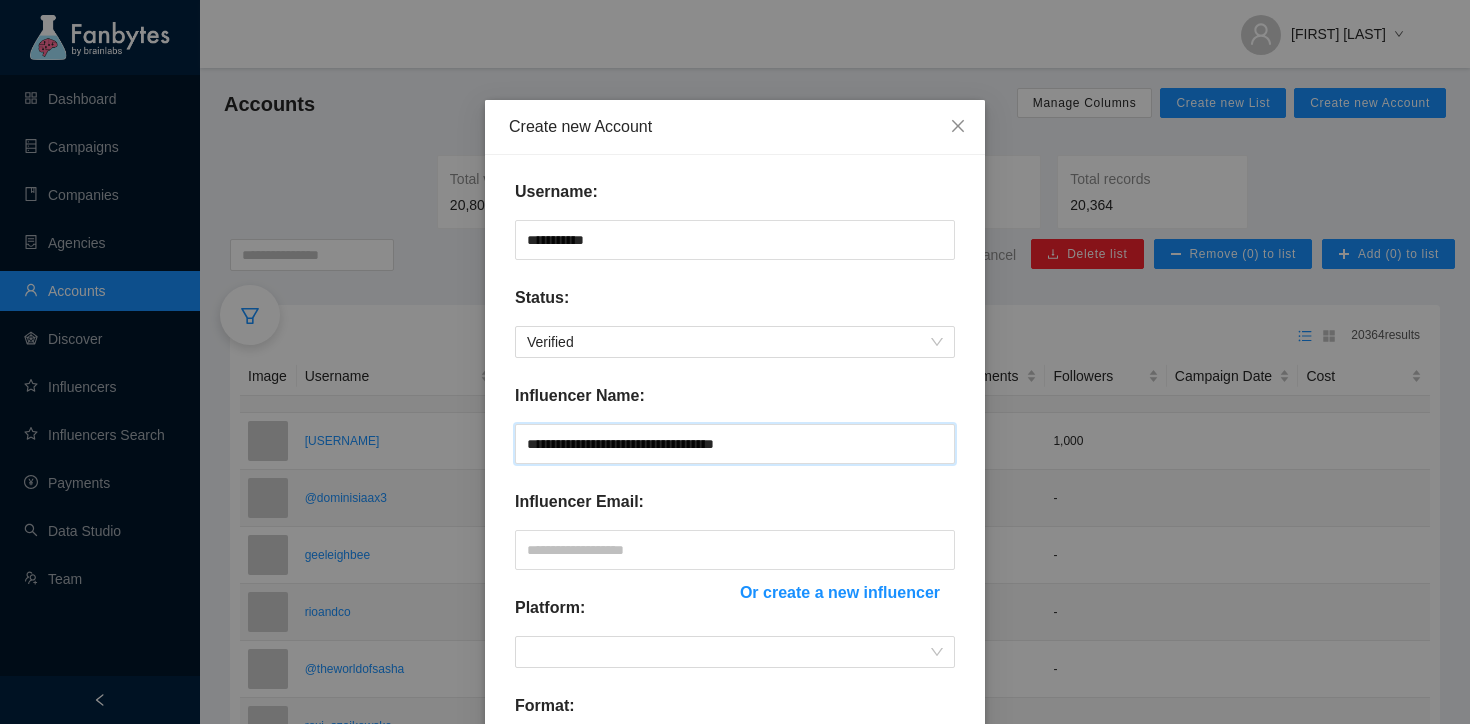 type on "**********" 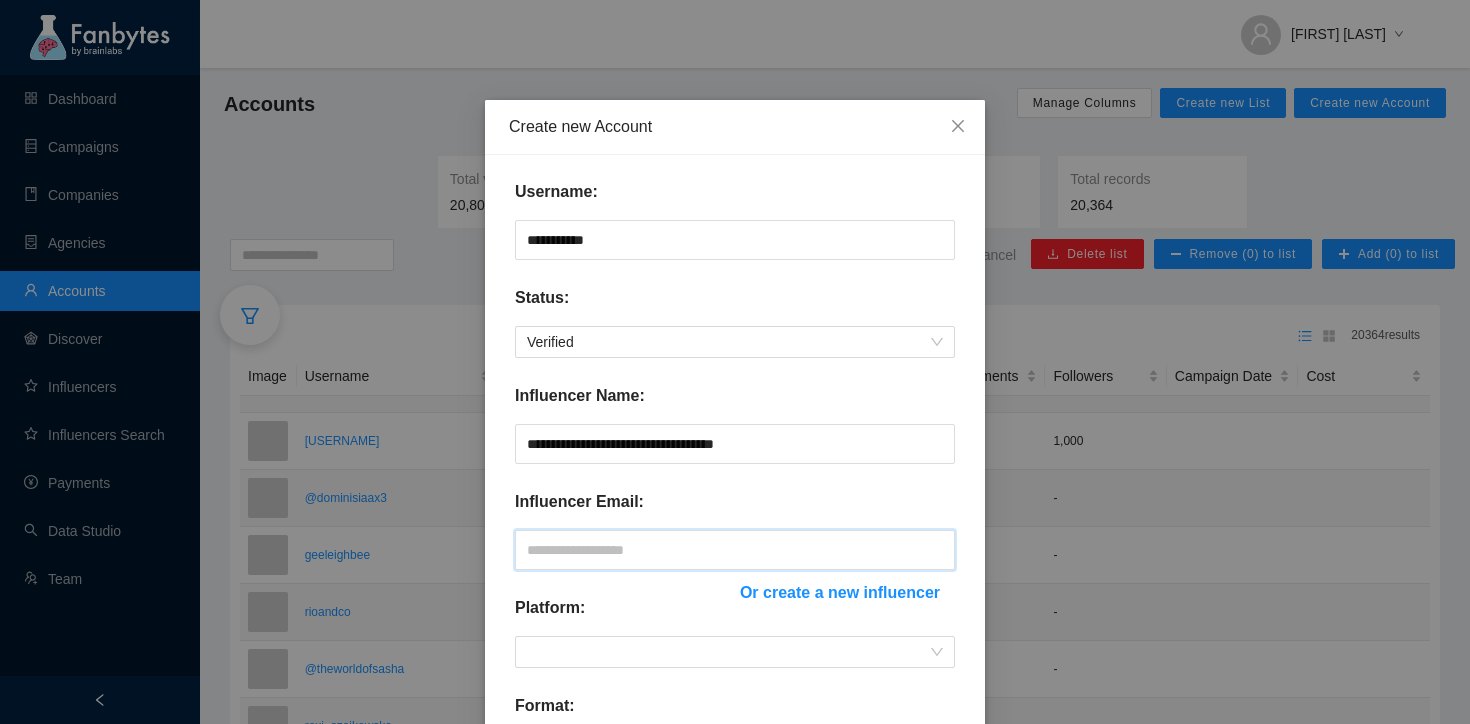 click at bounding box center [735, 550] 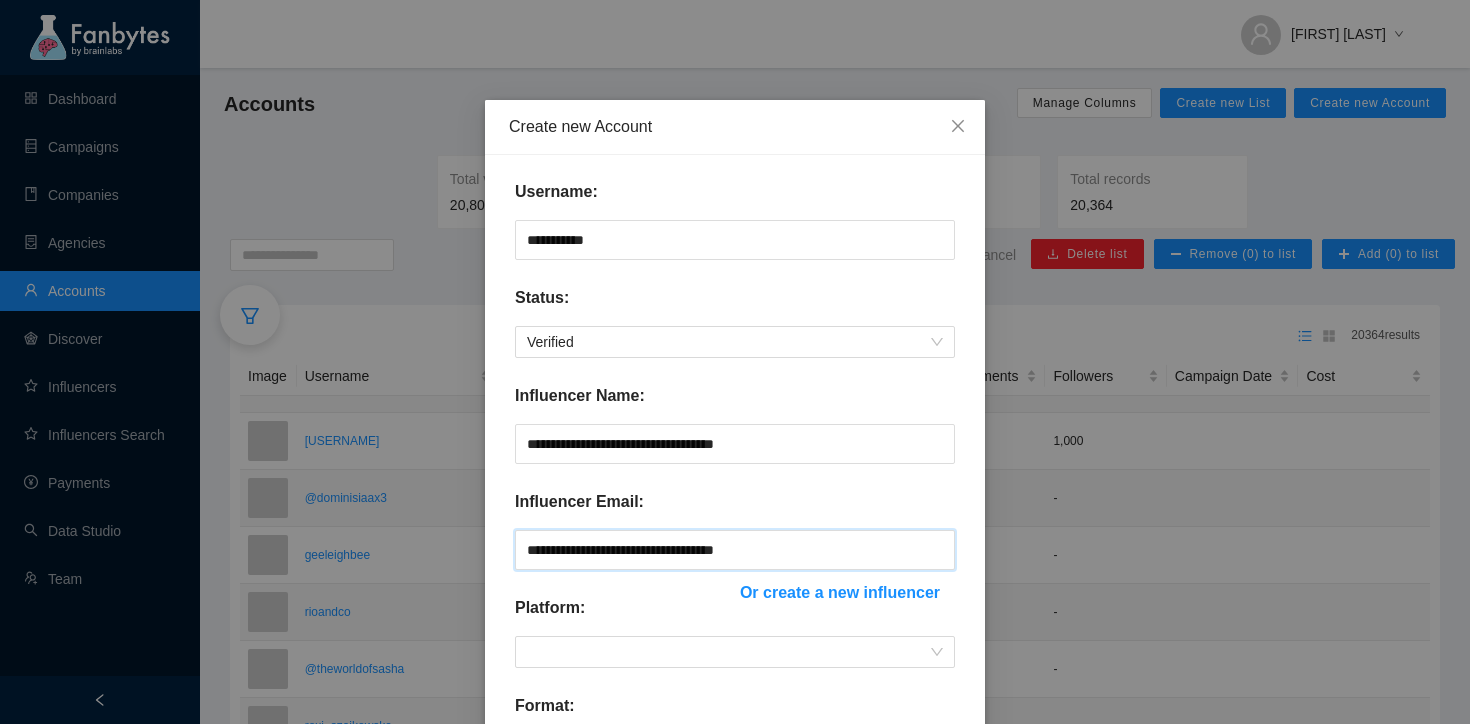 scroll, scrollTop: 149, scrollLeft: 0, axis: vertical 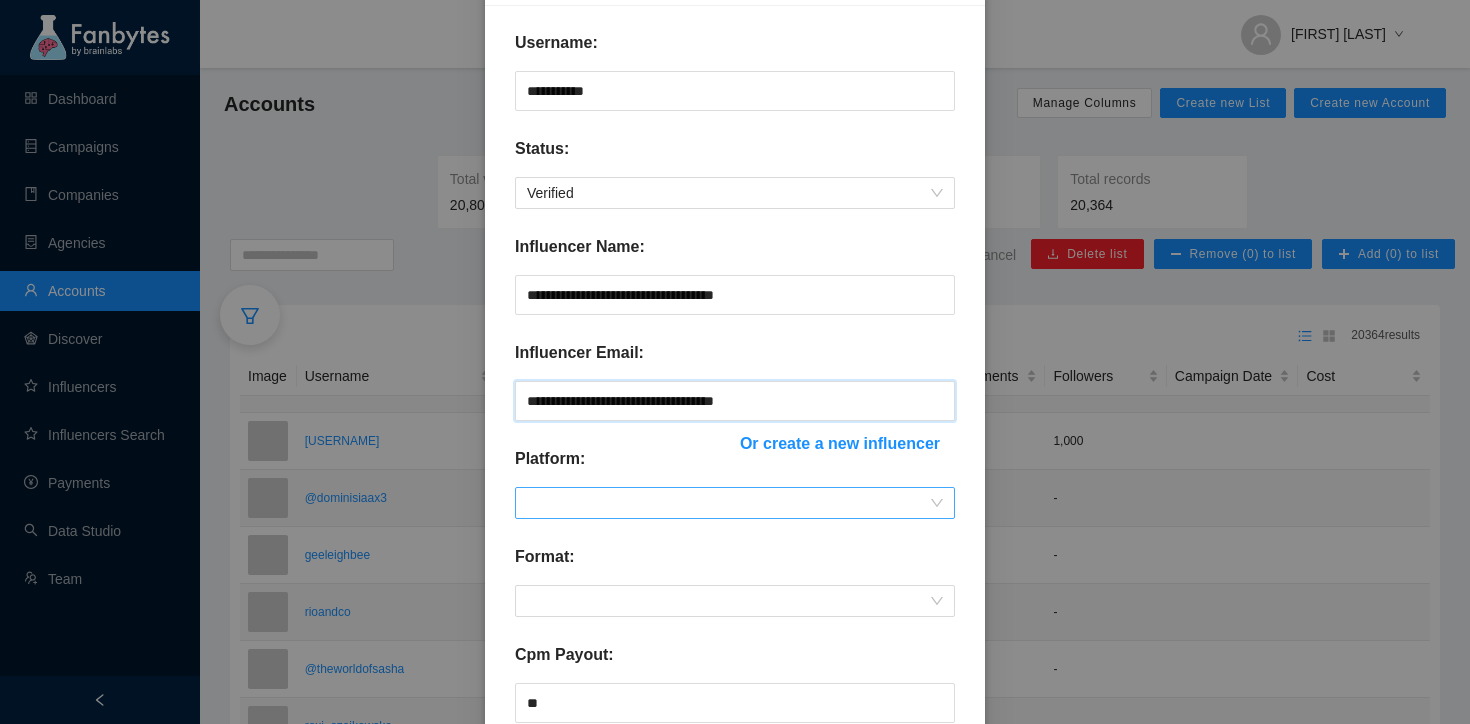 click at bounding box center (735, 503) 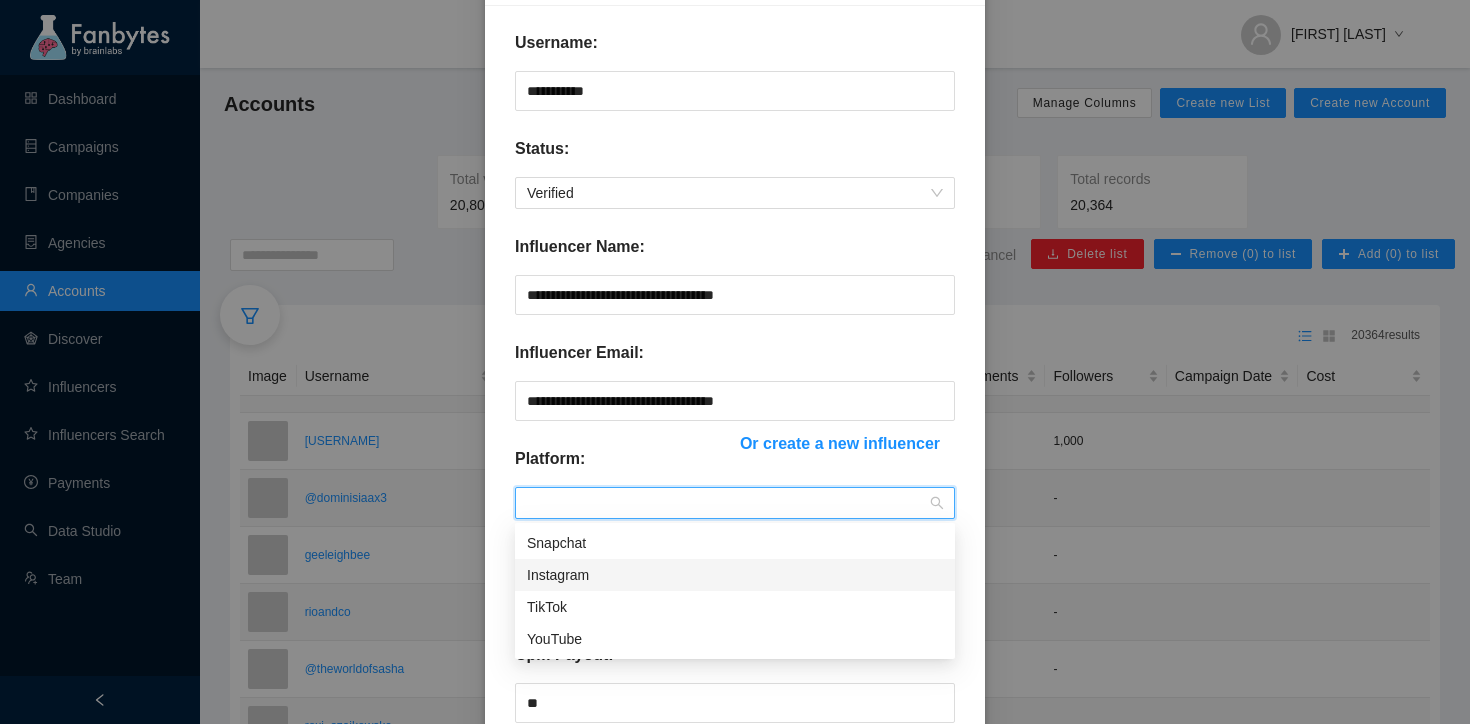 click on "Instagram" at bounding box center [735, 575] 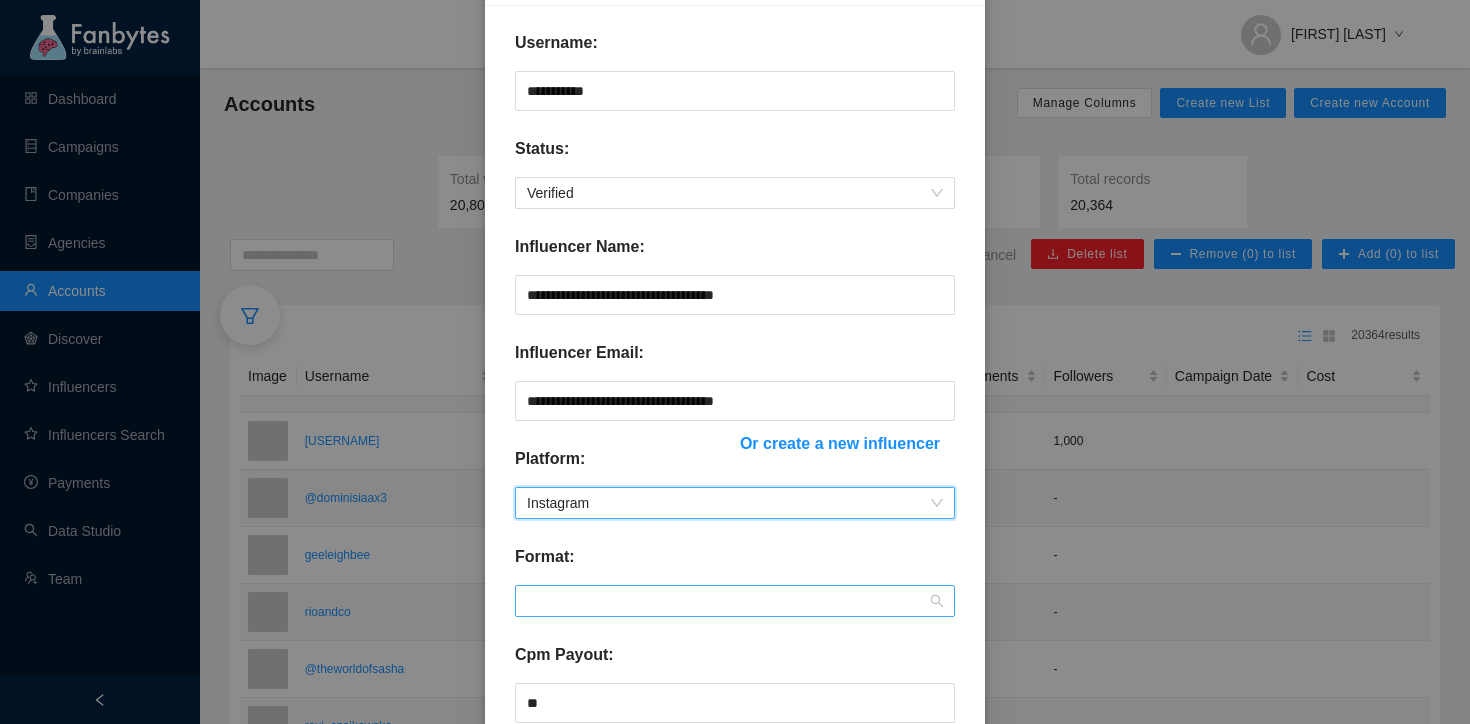 click at bounding box center [735, 601] 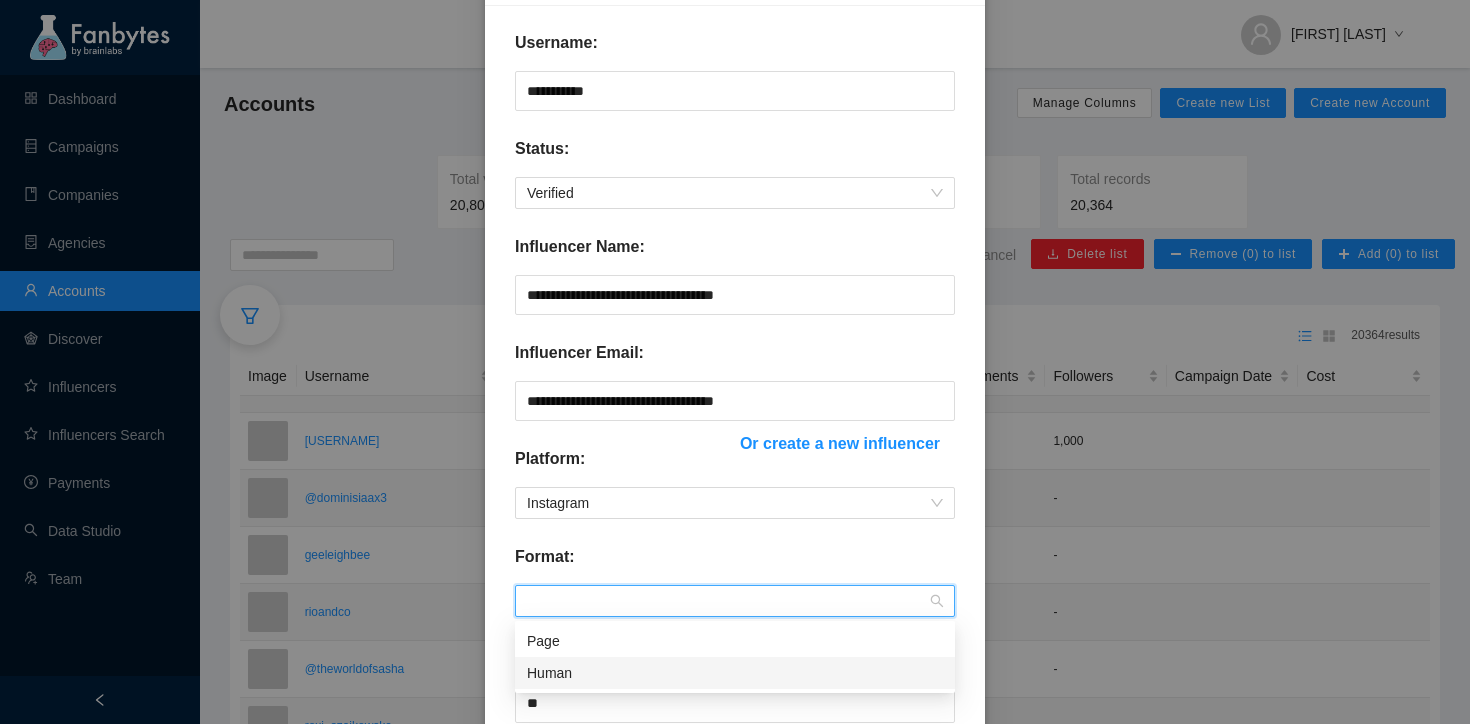 click on "Human" at bounding box center [735, 673] 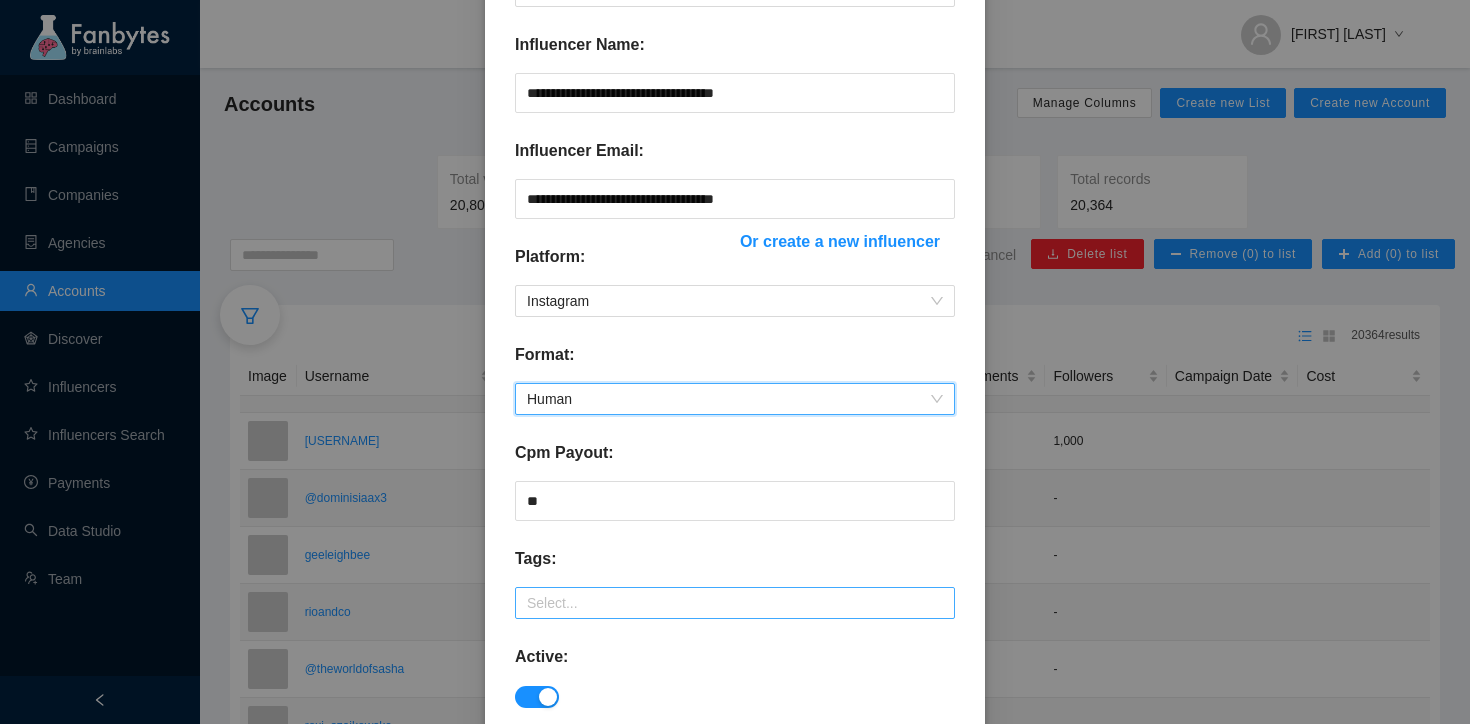 scroll, scrollTop: 382, scrollLeft: 0, axis: vertical 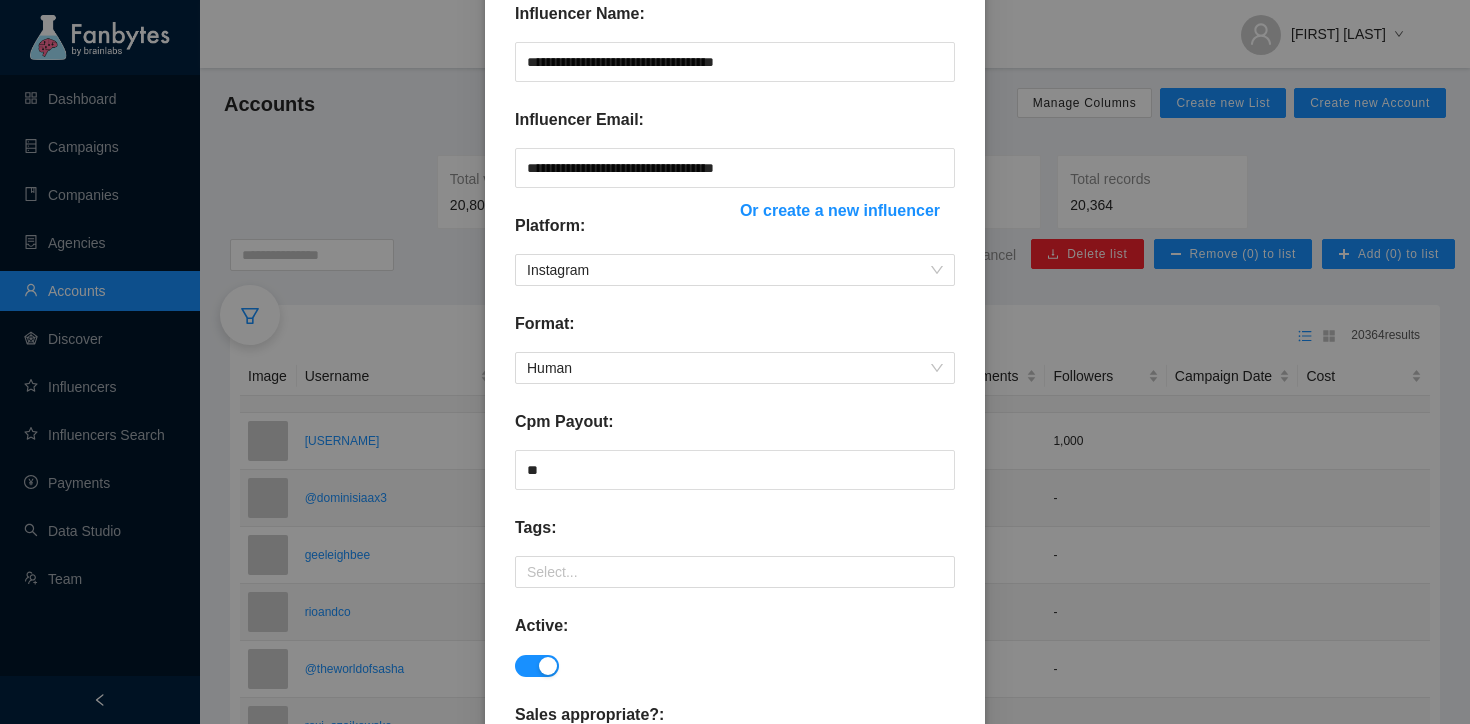 click on "**********" at bounding box center [735, 315] 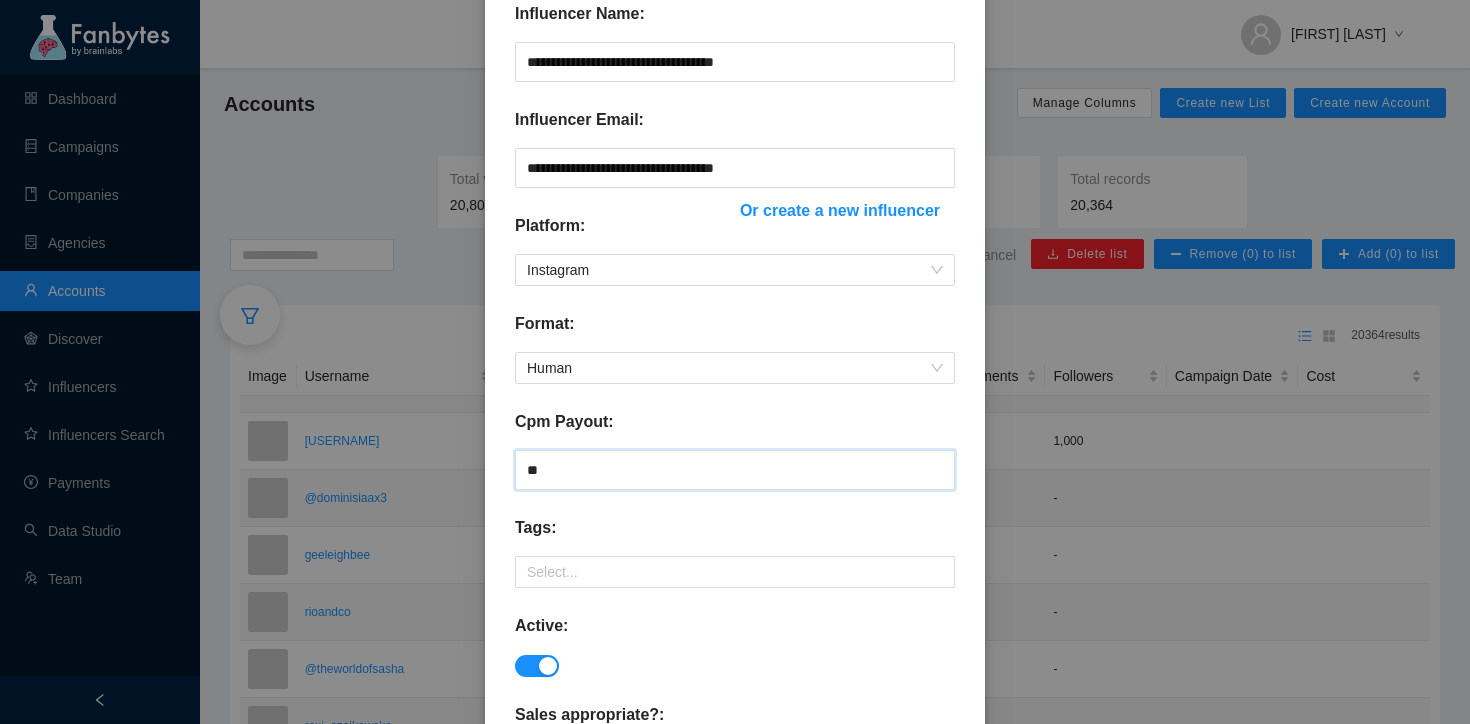 click on "**" at bounding box center [735, 470] 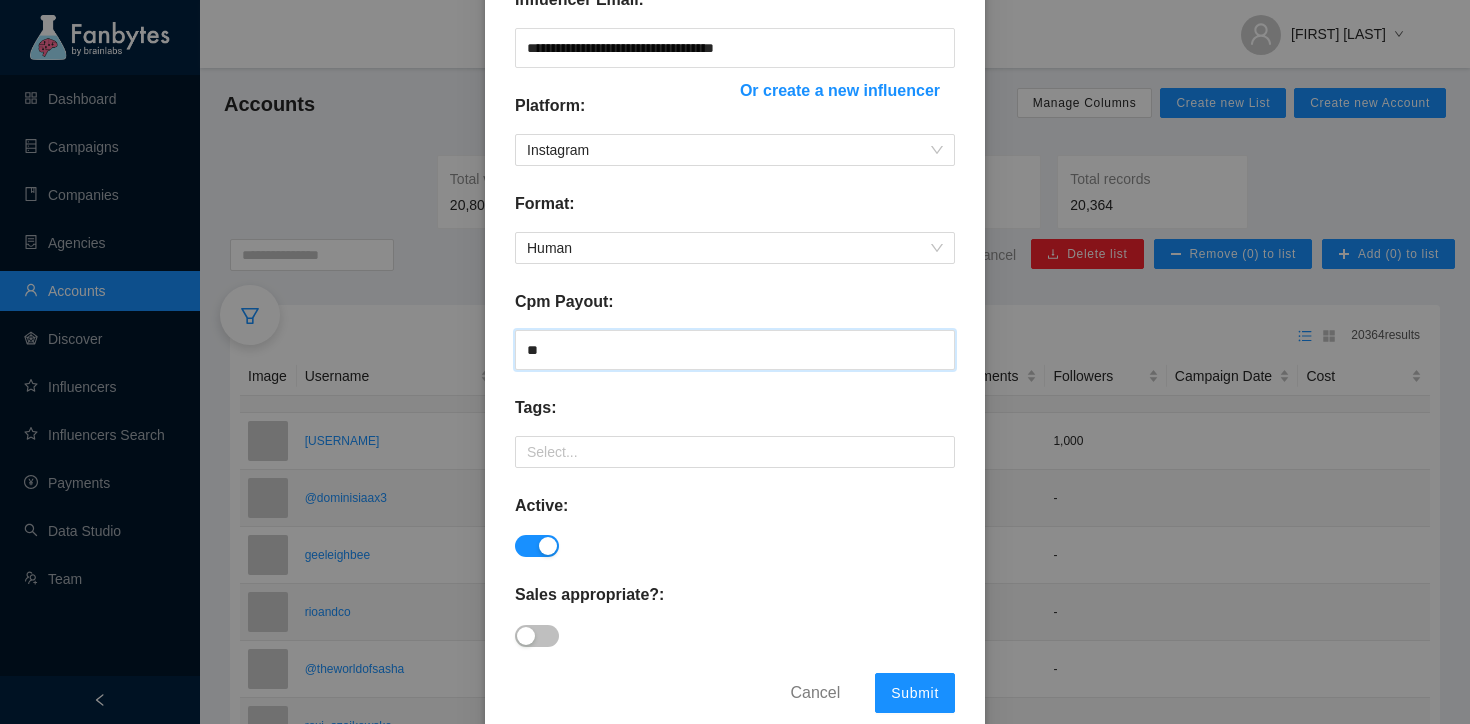 scroll, scrollTop: 539, scrollLeft: 0, axis: vertical 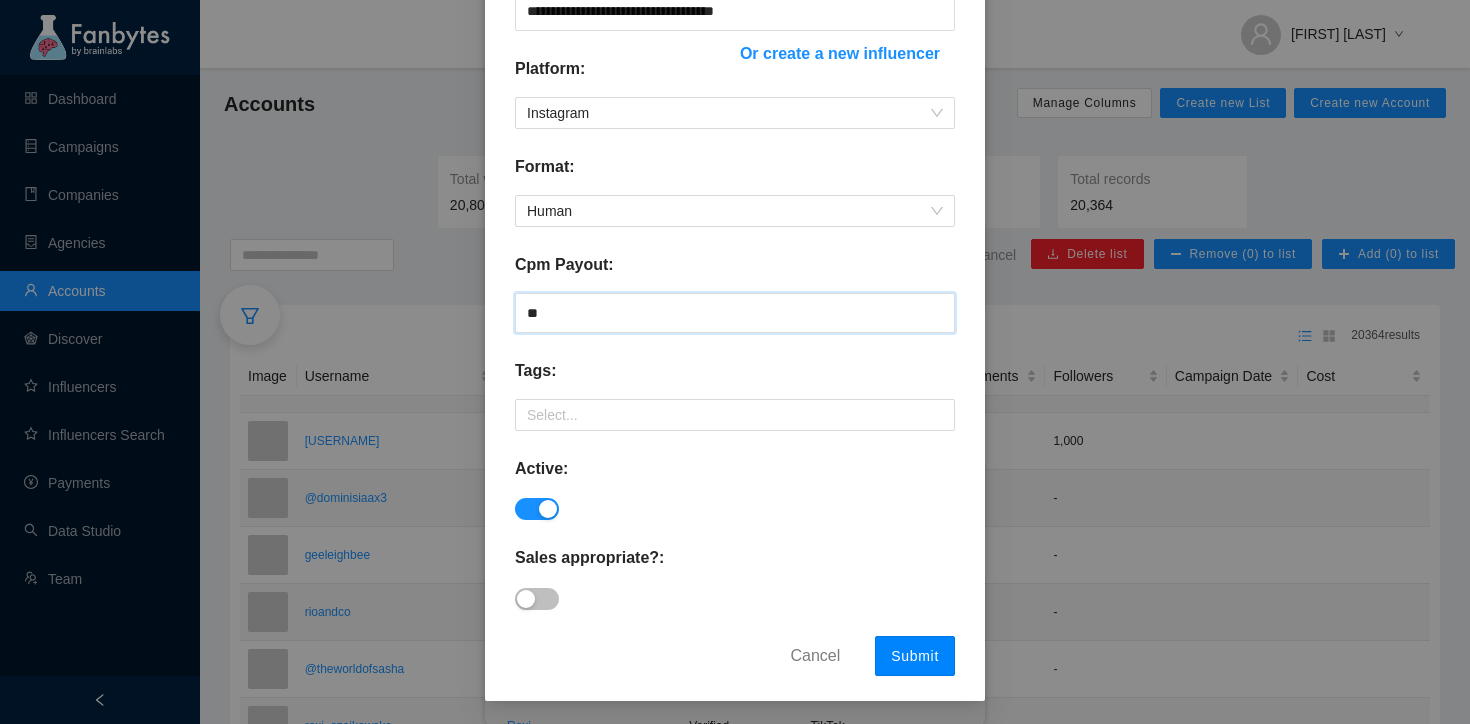 type on "**" 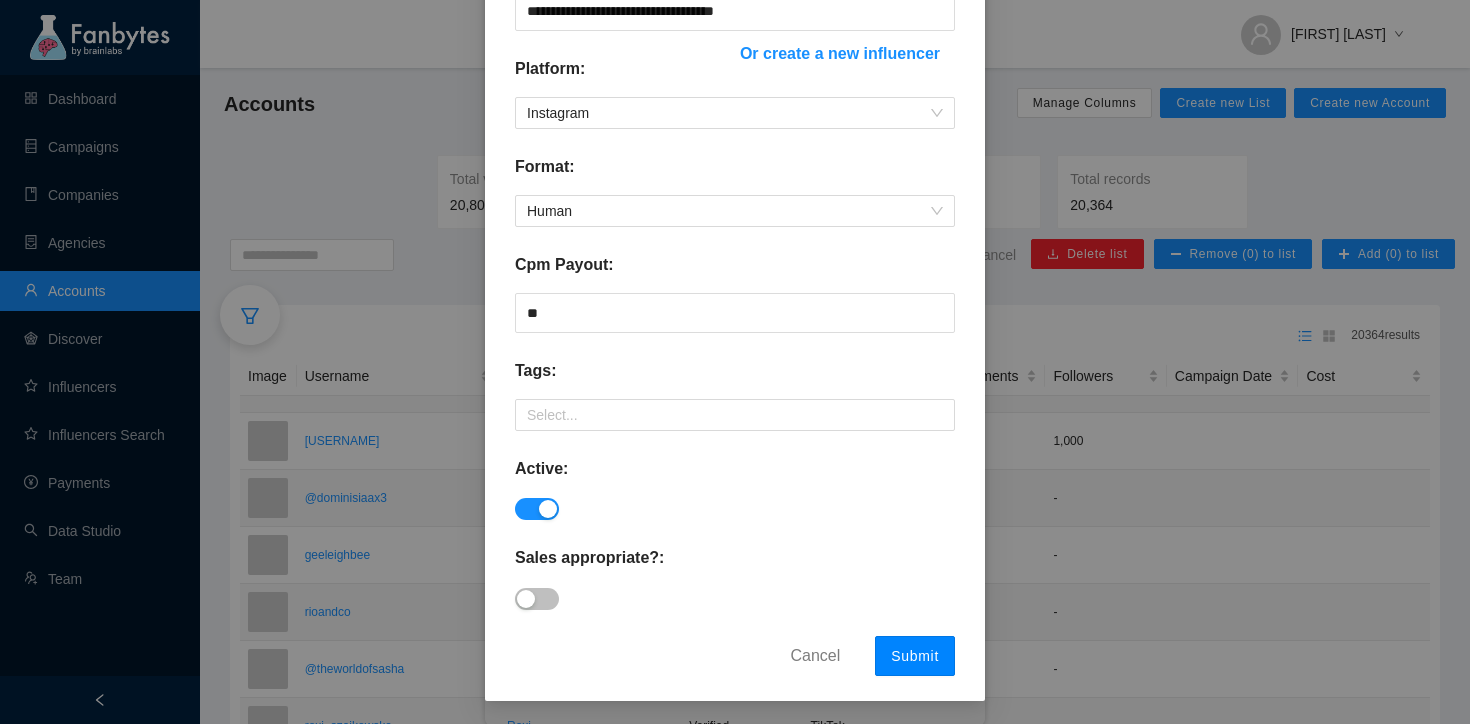 click on "Submit" at bounding box center (915, 656) 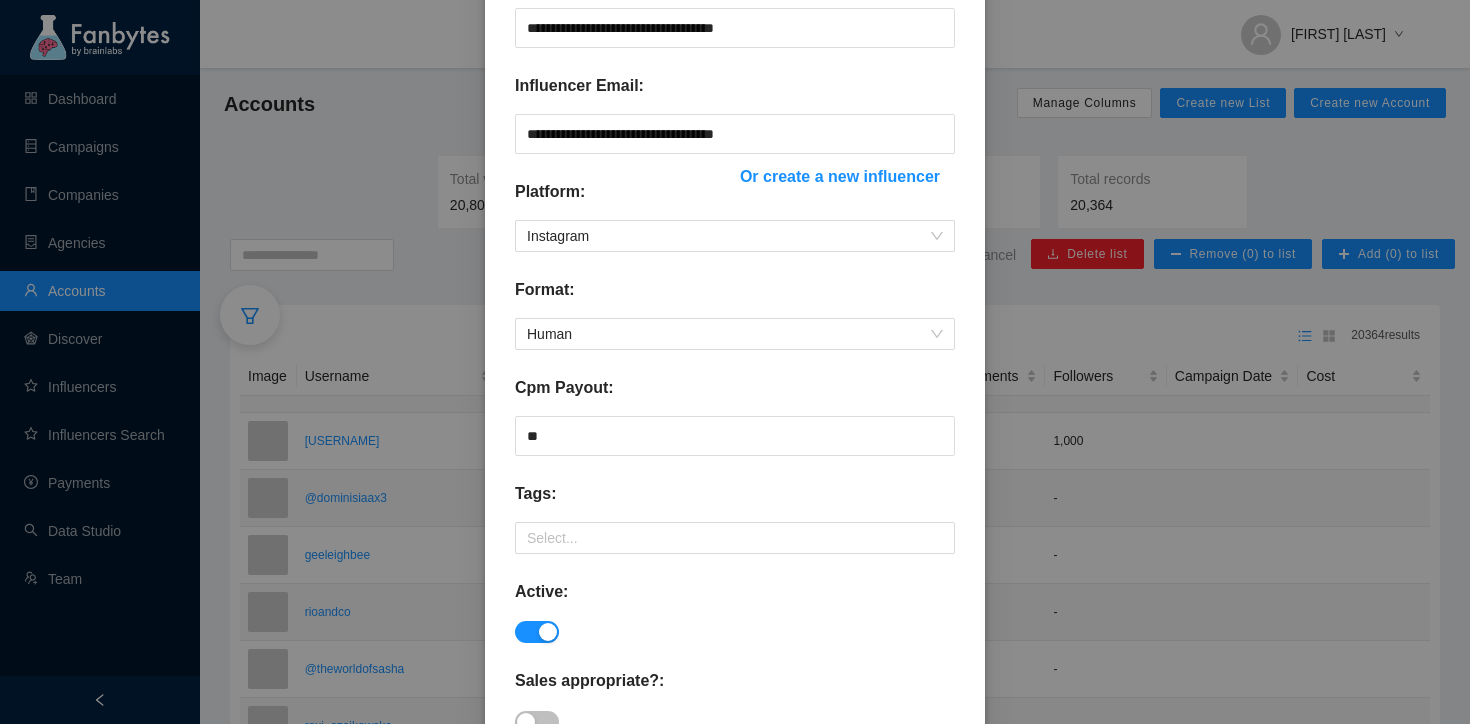 scroll, scrollTop: 508, scrollLeft: 0, axis: vertical 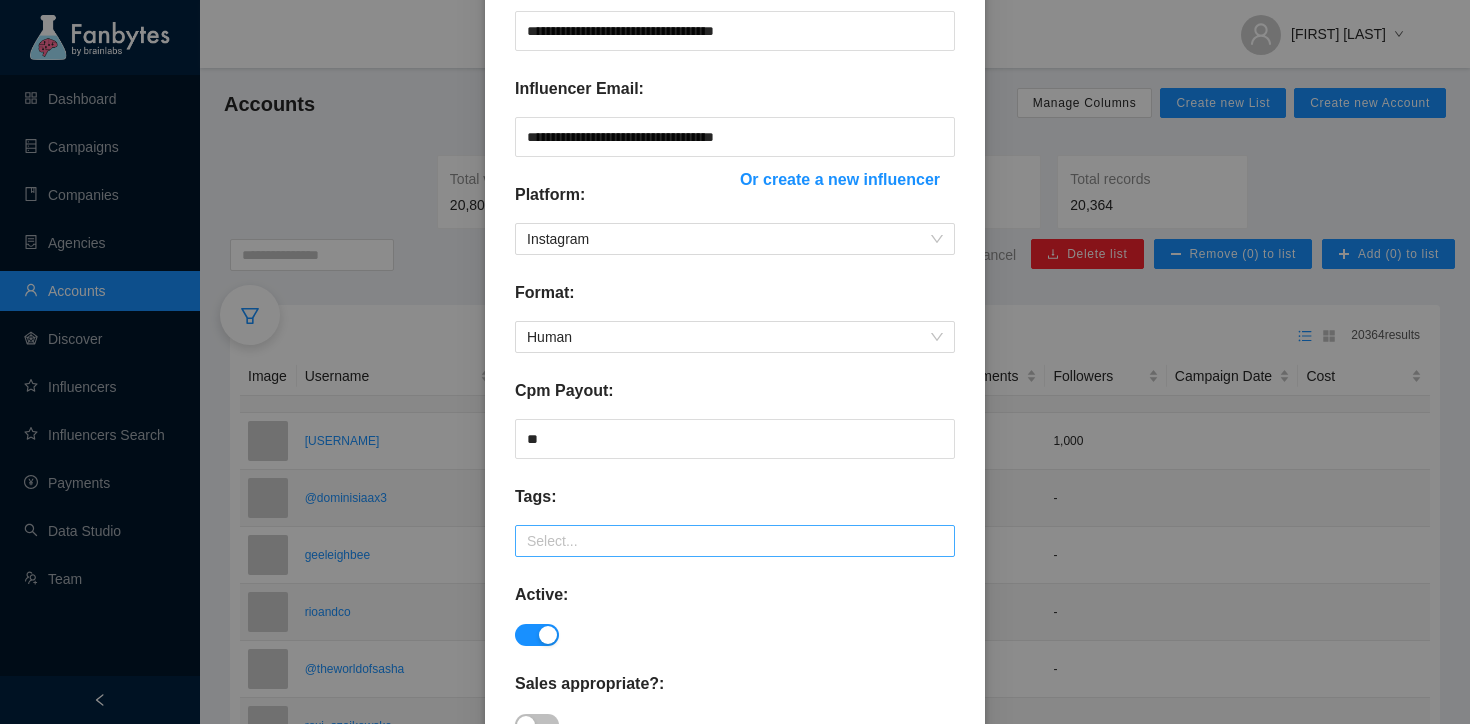 click at bounding box center (735, 541) 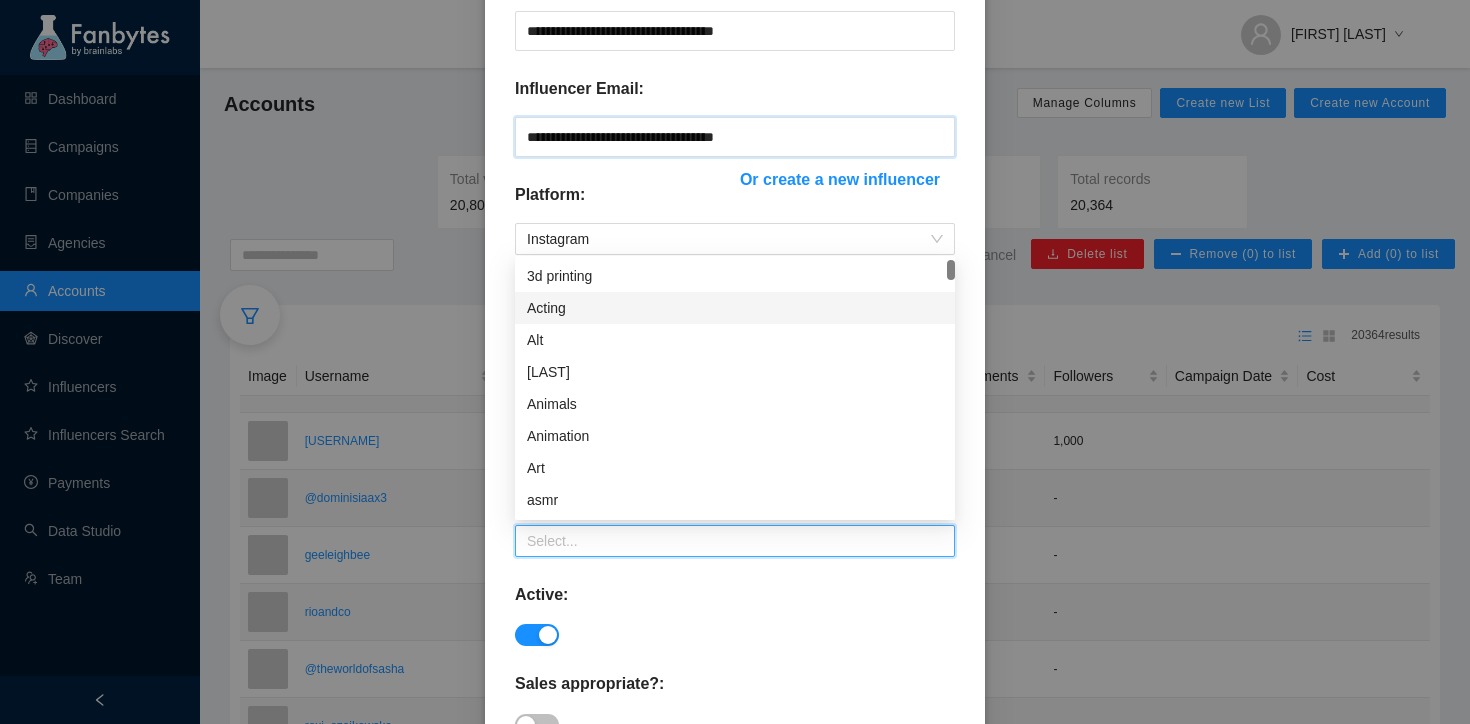 click on "**********" at bounding box center (735, 137) 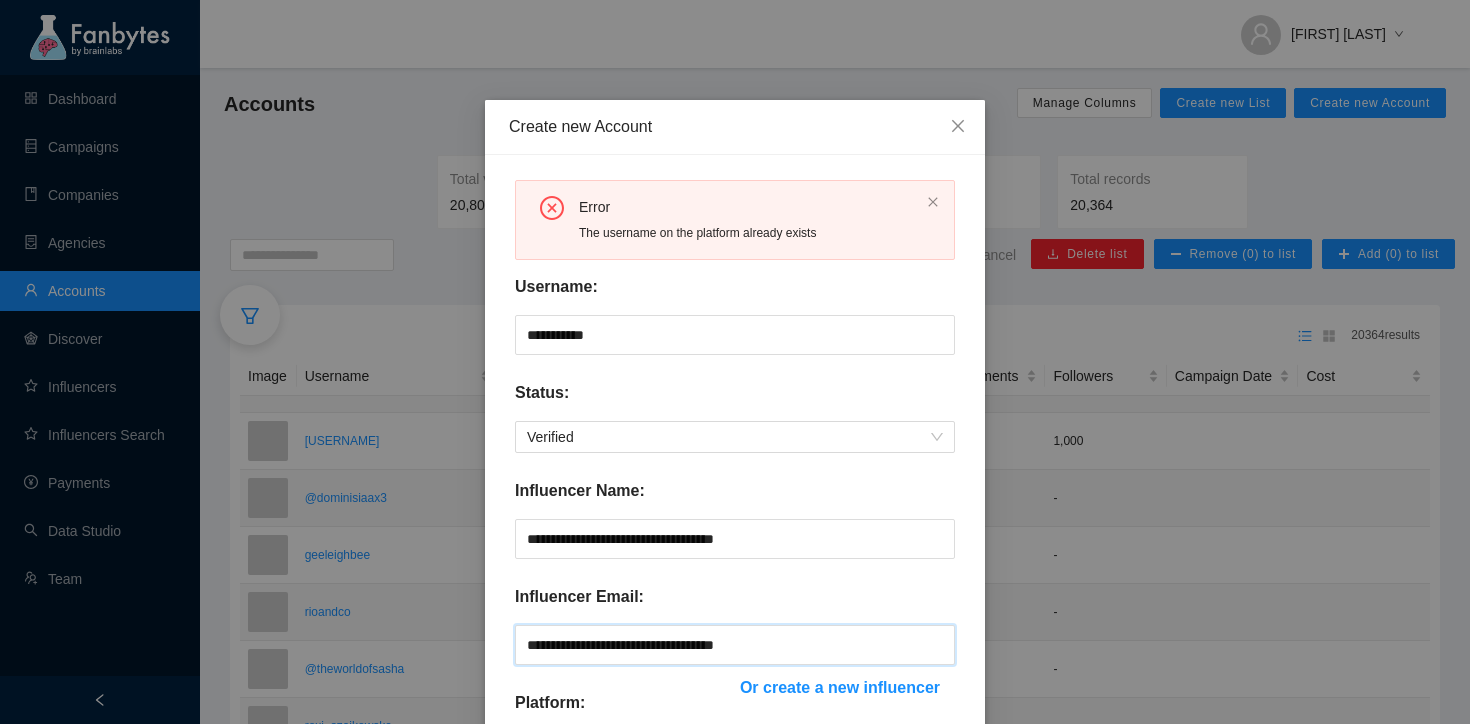 scroll, scrollTop: 17, scrollLeft: 0, axis: vertical 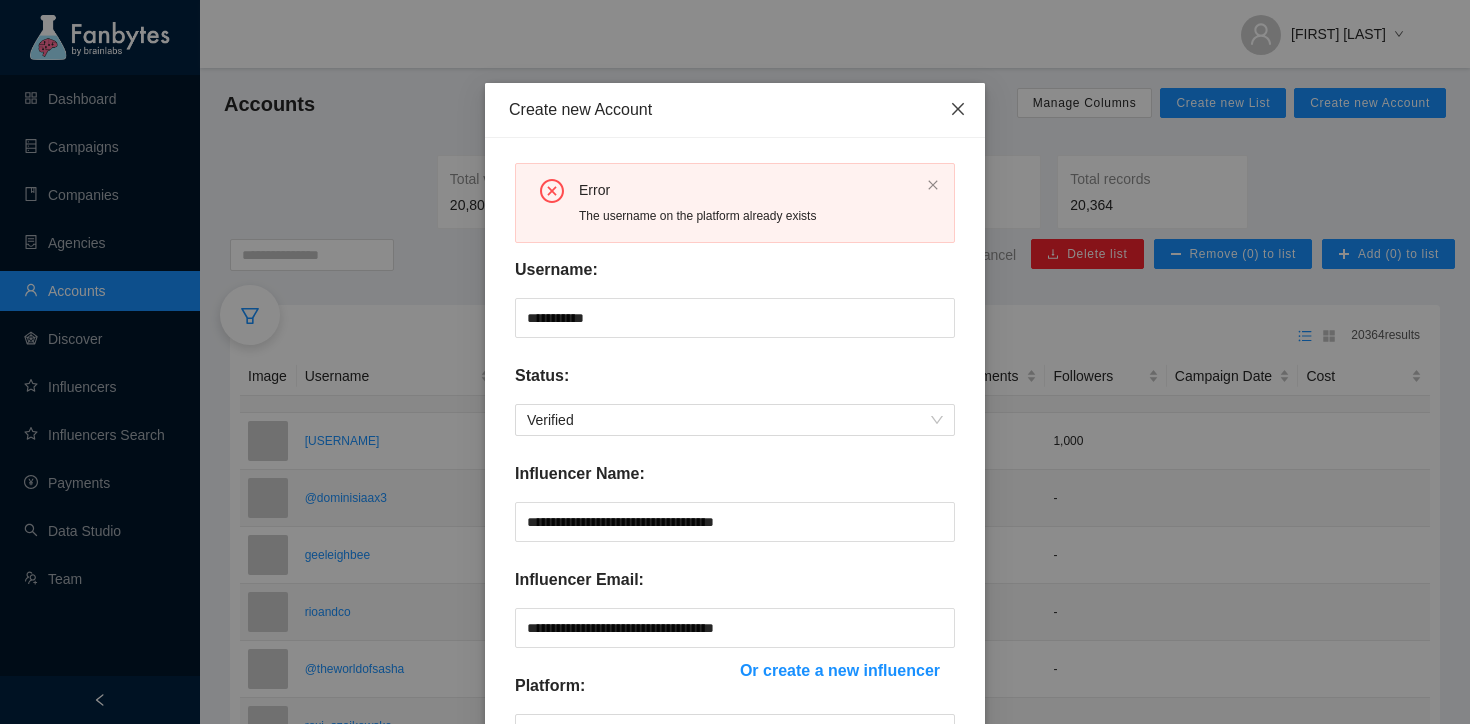 click 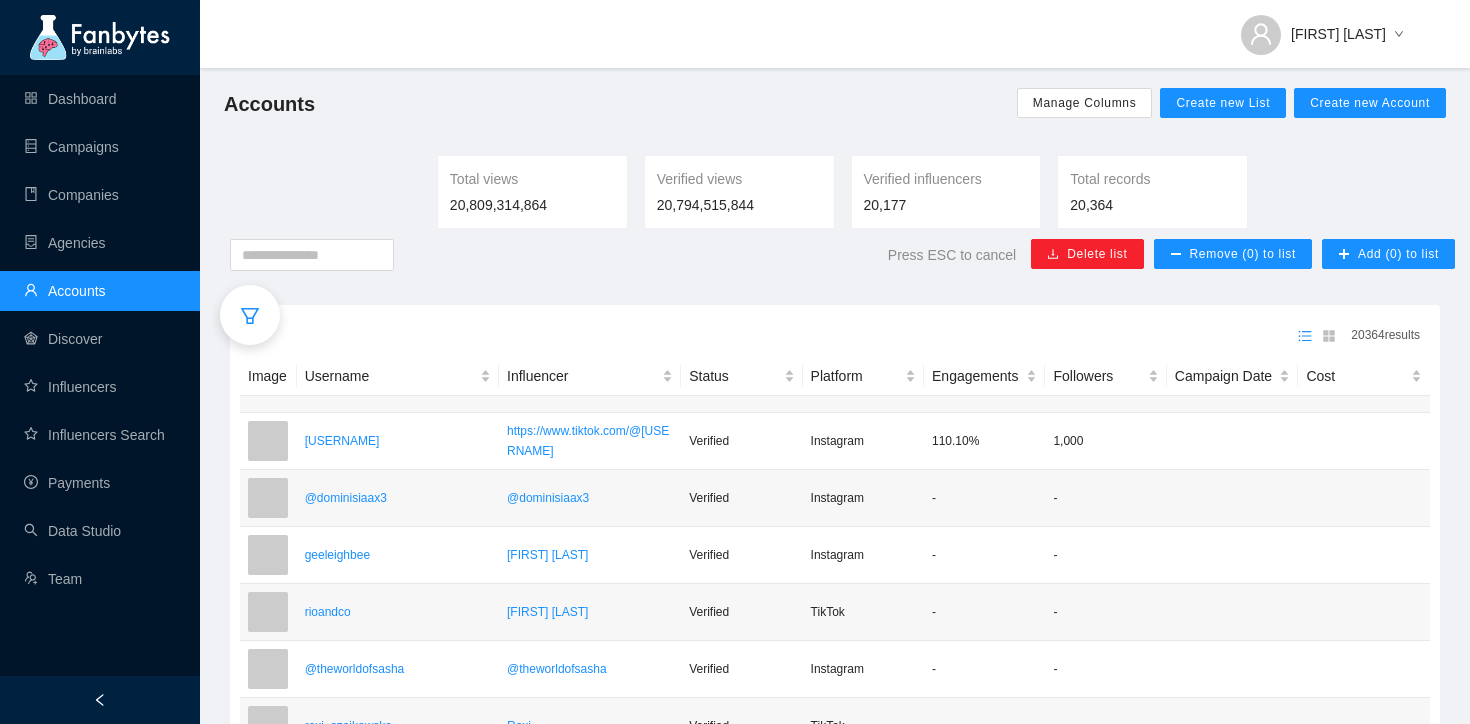 click on "Total views 20,809,314,864 Verified views 20,794,515,844 Verified influencers 20,177 Total records 20,364 Press ESC to cancel Delete list Remove (0) to list Add (0) to list 20364  results Image Username Influencer Status Platform Engagements Followers Campaign Date Cost                   christina_mt https://www.tiktok.com/@christina_mt Verified Instagram 110.10% 1,000 @dominisiaax3 @dominisiaax3 Verified Instagram - - geeleighbee Georgia Brown Verified Instagram - - rioandco  Sarah Cogard Verified TikTok - - @theworldofsasha @theworldofsasha Verified Instagram - - roxi_szajkowska Roxi Verified TikTok - - @anamogwai @anamogwai Verified TikTok - - @yuanathan Jonathan Siahaan Verified Instagram - - https://www.instagram.com/megan.carole/?hl=en https://www.instagram.com/megan.carole/?hl=en Verified Instagram 200.00% 100 peanut_and_pablo Peanut and Pablo Verified Instagram - - bondtruluv bondtruluv Verified TikTok - - @cc_time @cc_time Verified TikTok - - doublelu.channel @doublelu.channel Verified - - -" at bounding box center (842, 544) 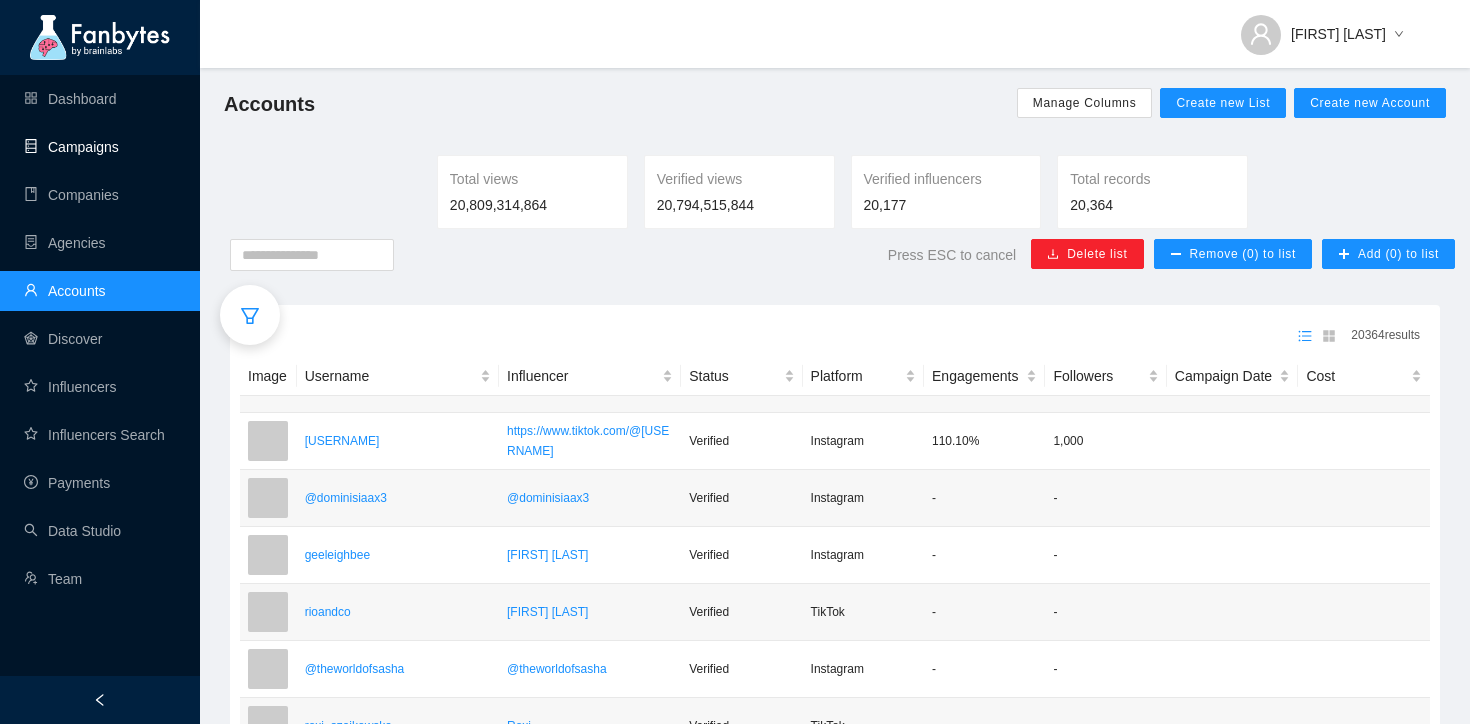 click on "Campaigns" at bounding box center [71, 147] 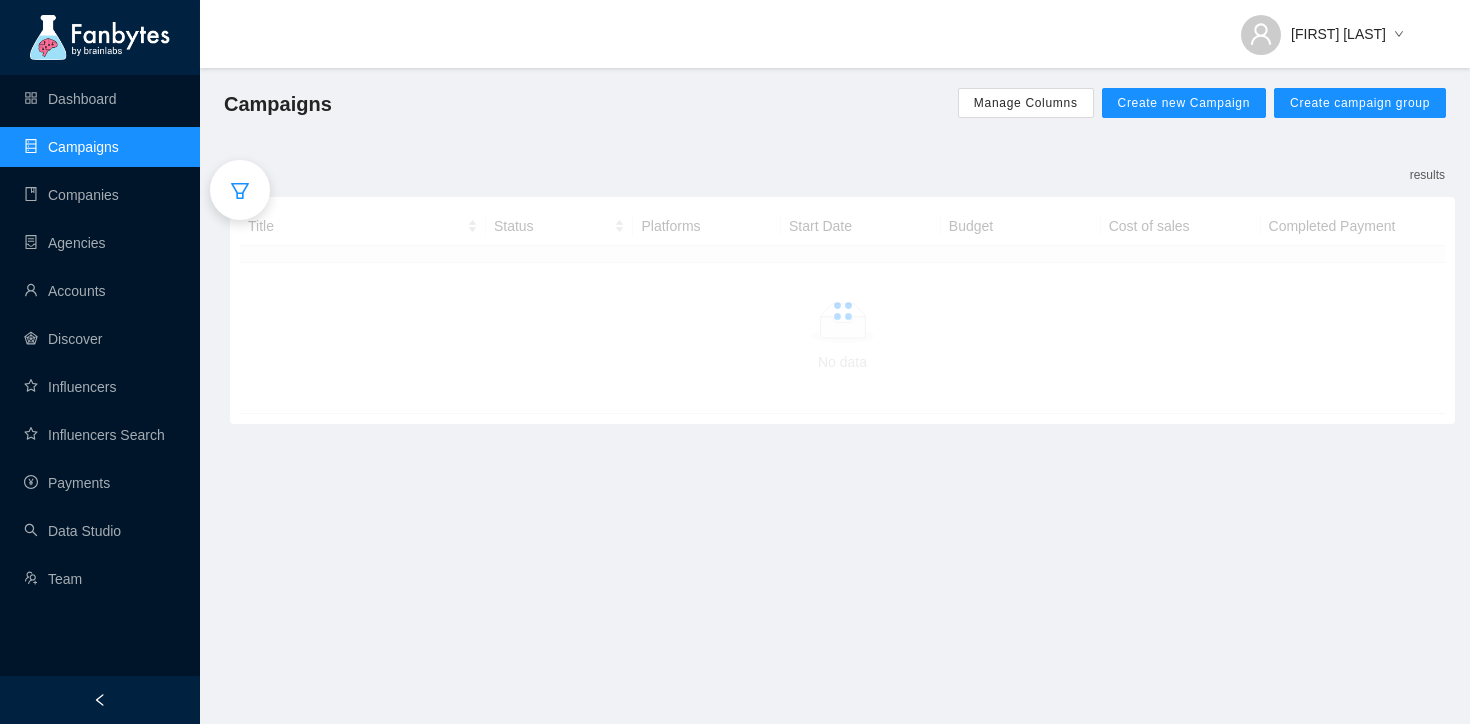 click 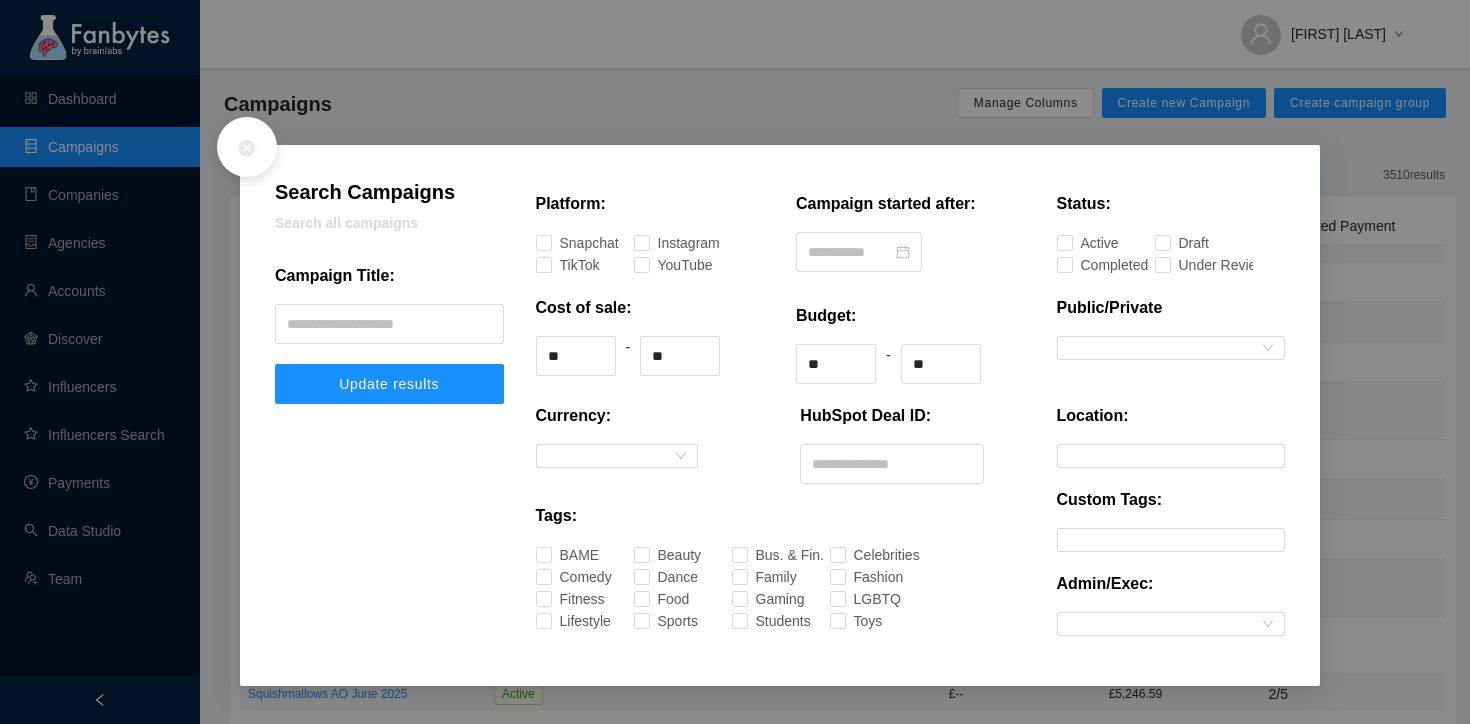 click at bounding box center (247, 147) 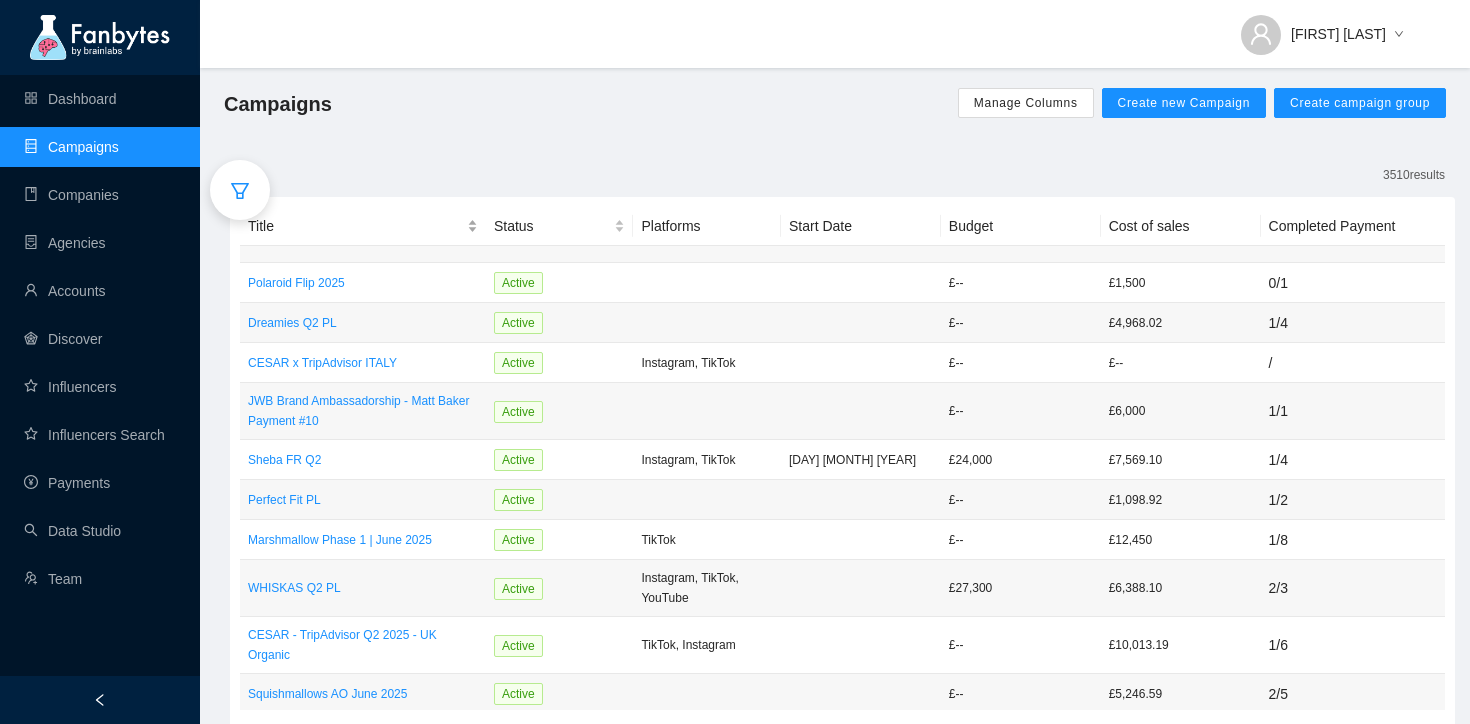 click on "Title" at bounding box center (355, 226) 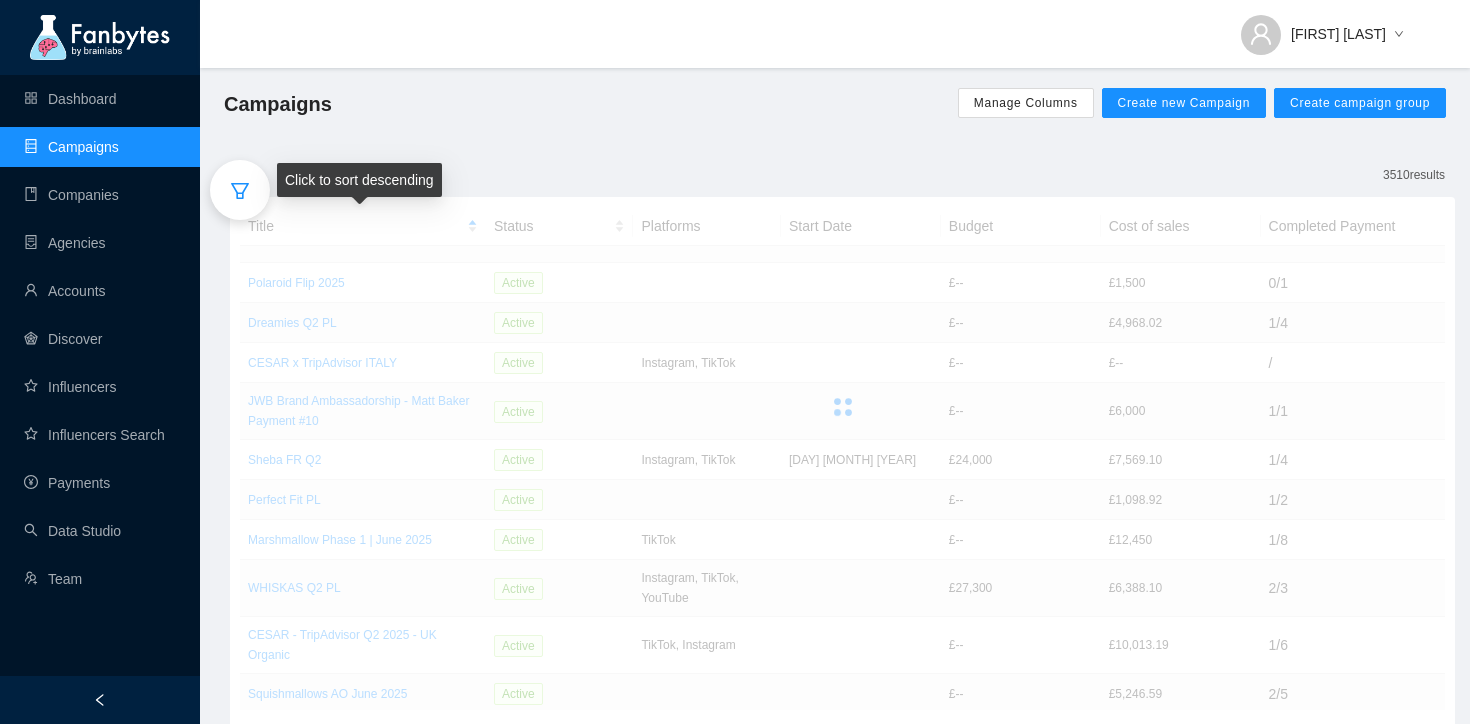 click at bounding box center (240, 190) 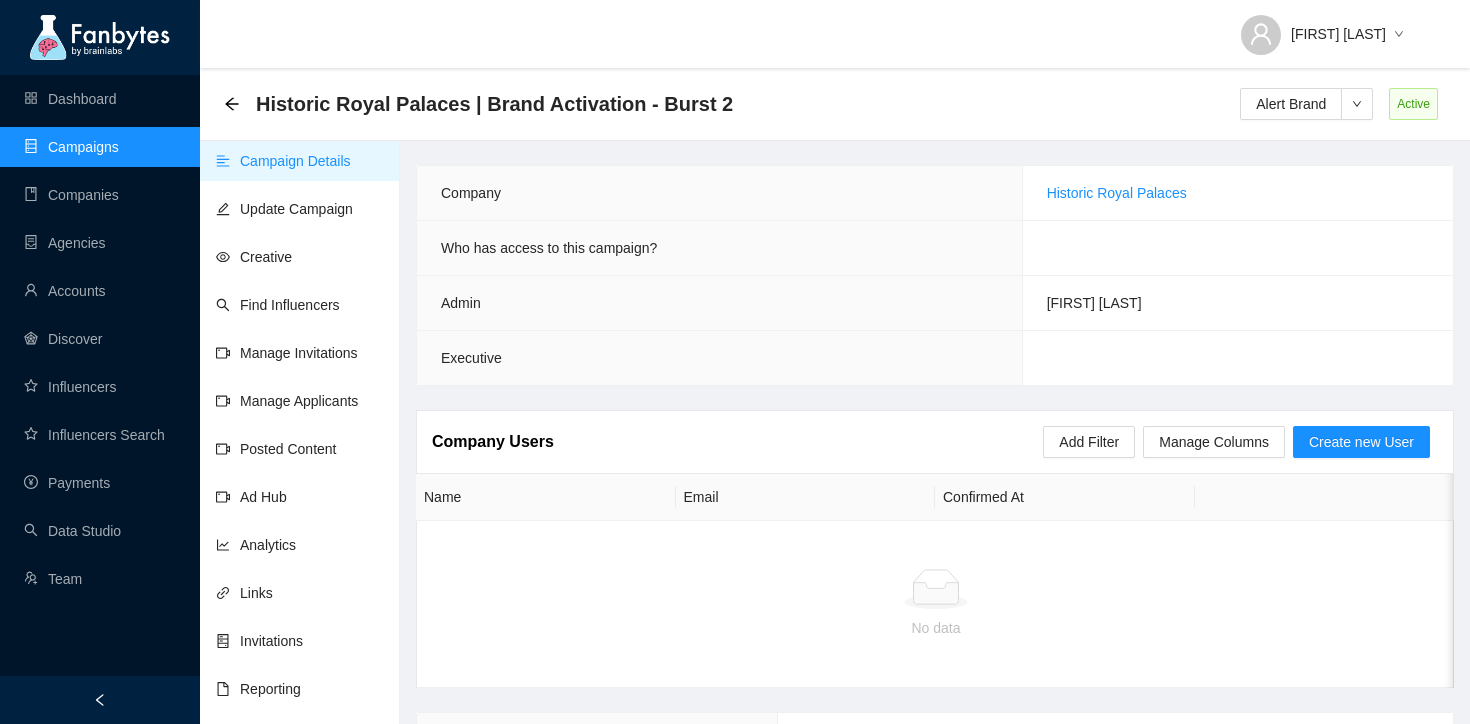 scroll, scrollTop: 1278, scrollLeft: 0, axis: vertical 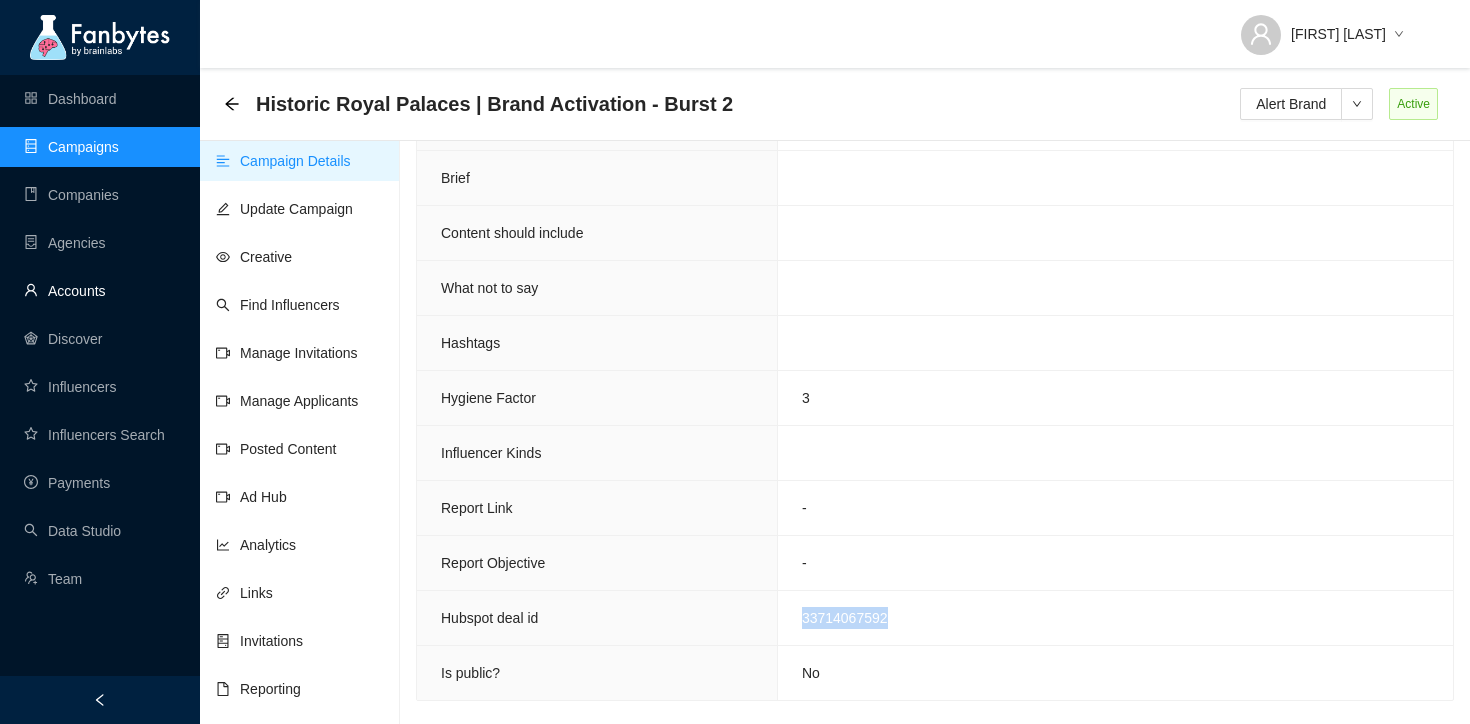click on "Accounts" at bounding box center [65, 291] 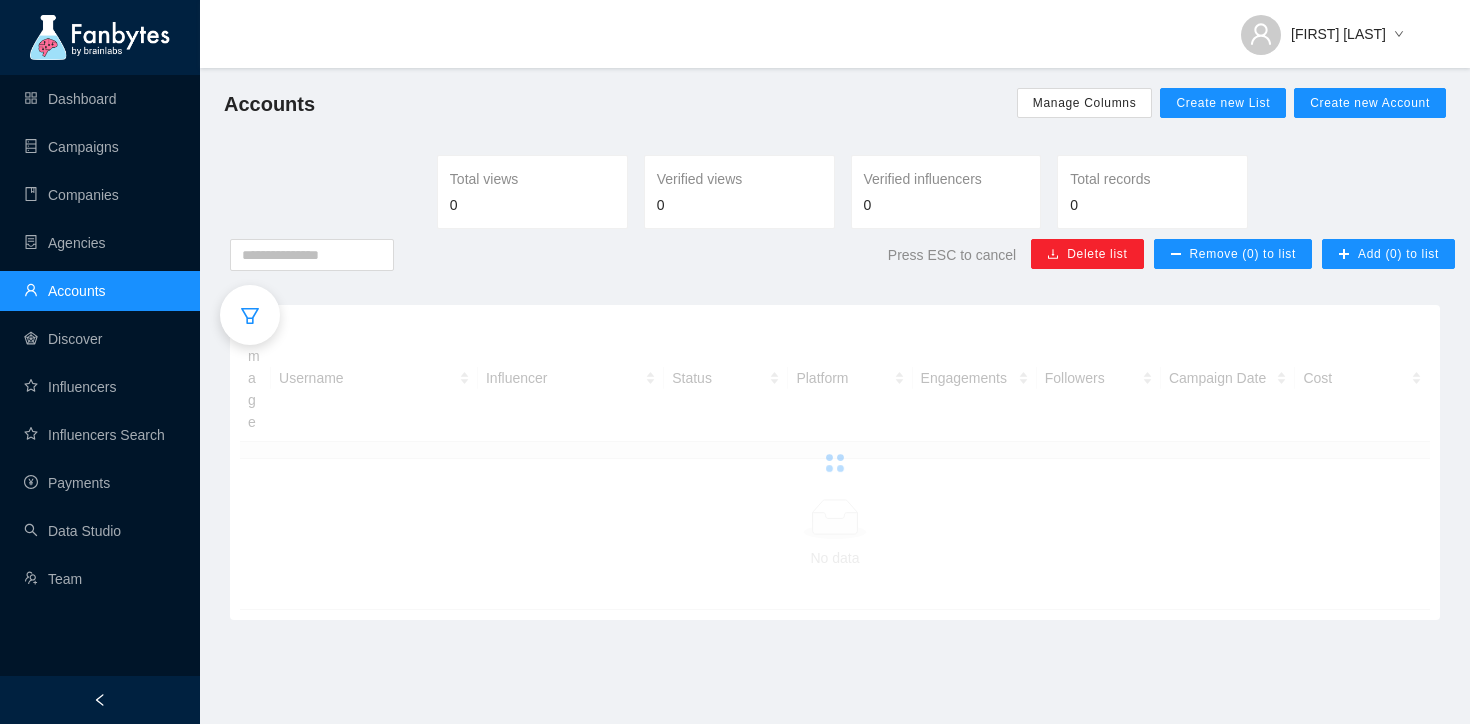 click at bounding box center [250, 315] 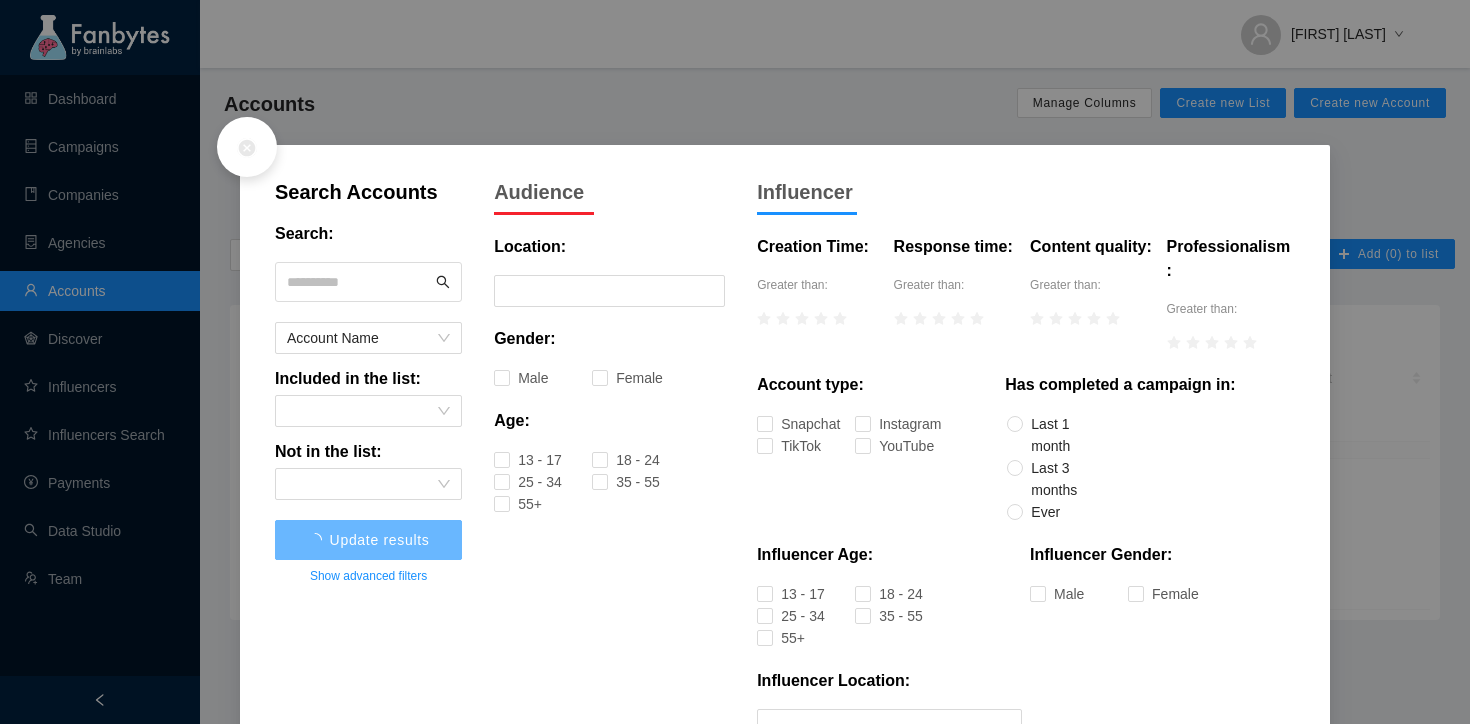 click at bounding box center [359, 282] 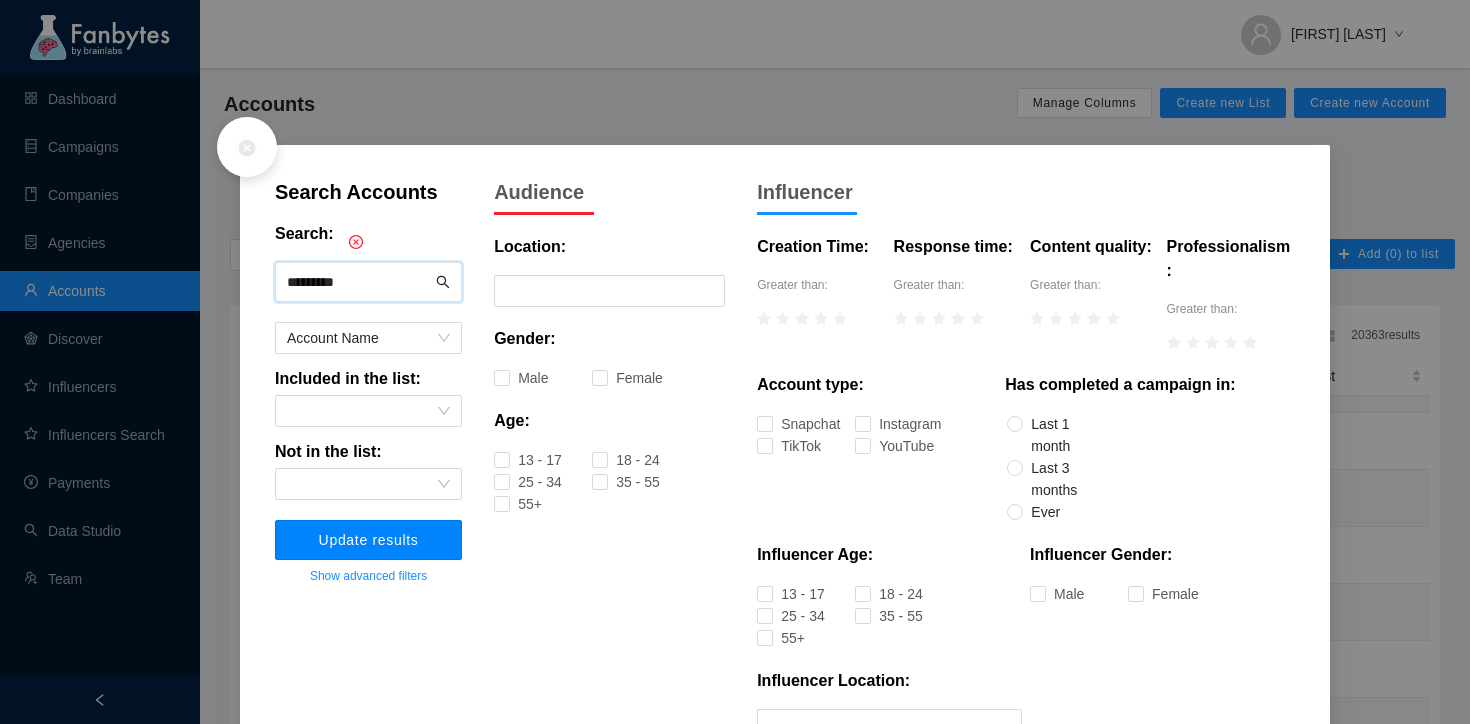 type on "*********" 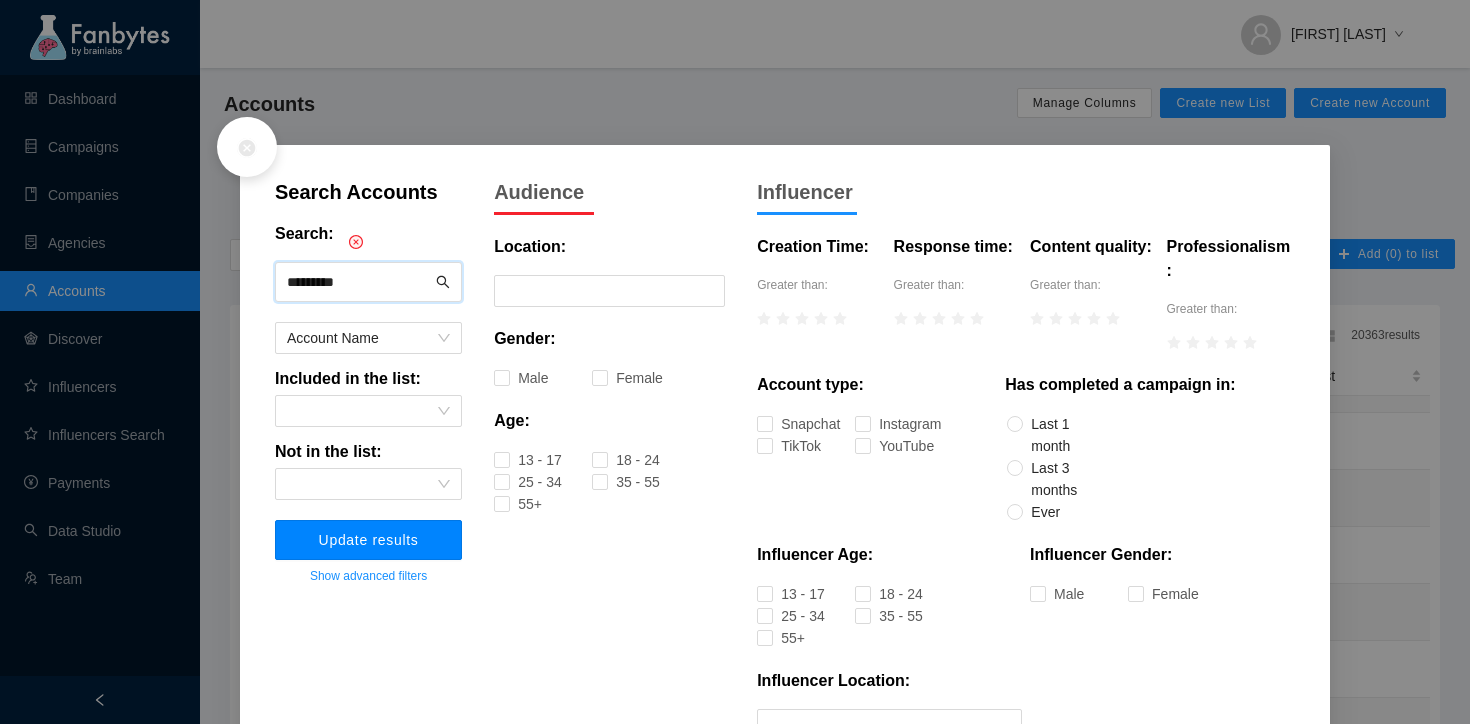 click on "Update results" at bounding box center (369, 540) 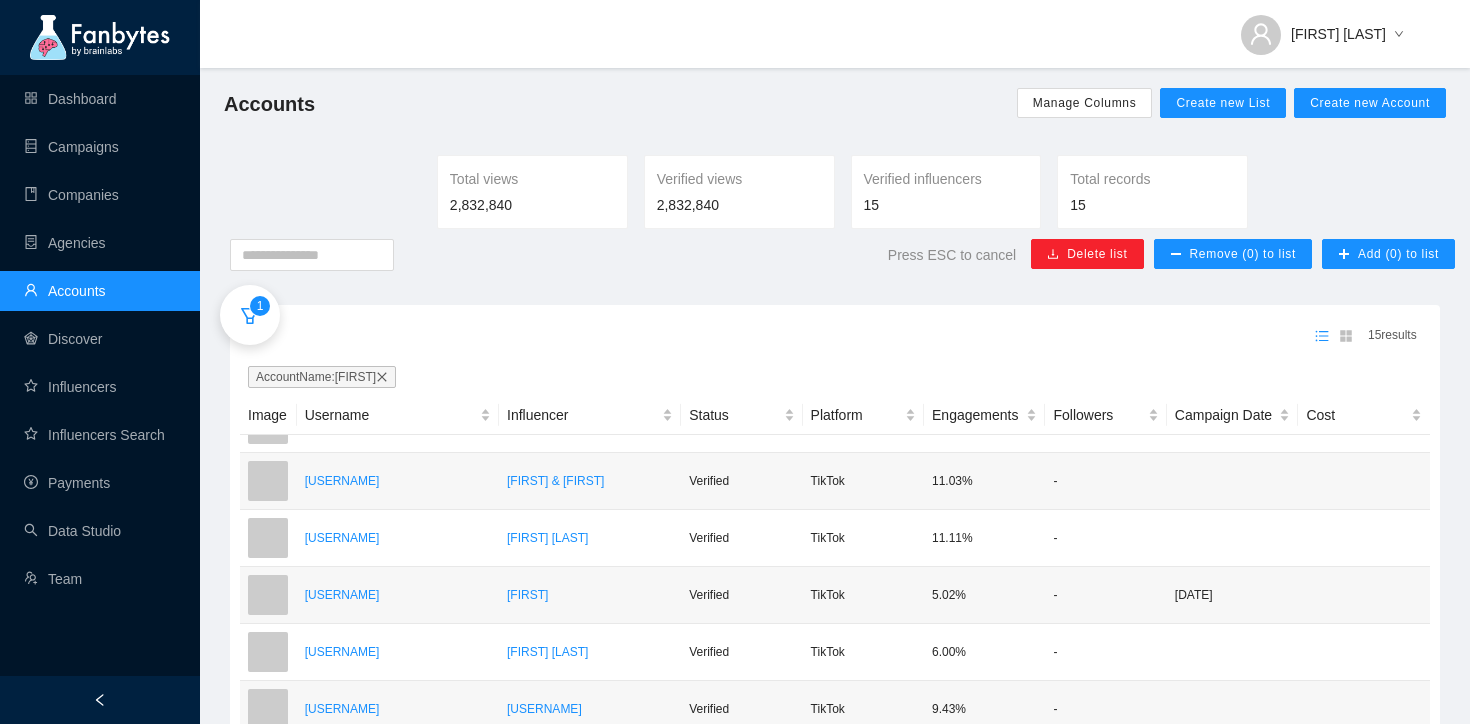 scroll, scrollTop: 408, scrollLeft: 0, axis: vertical 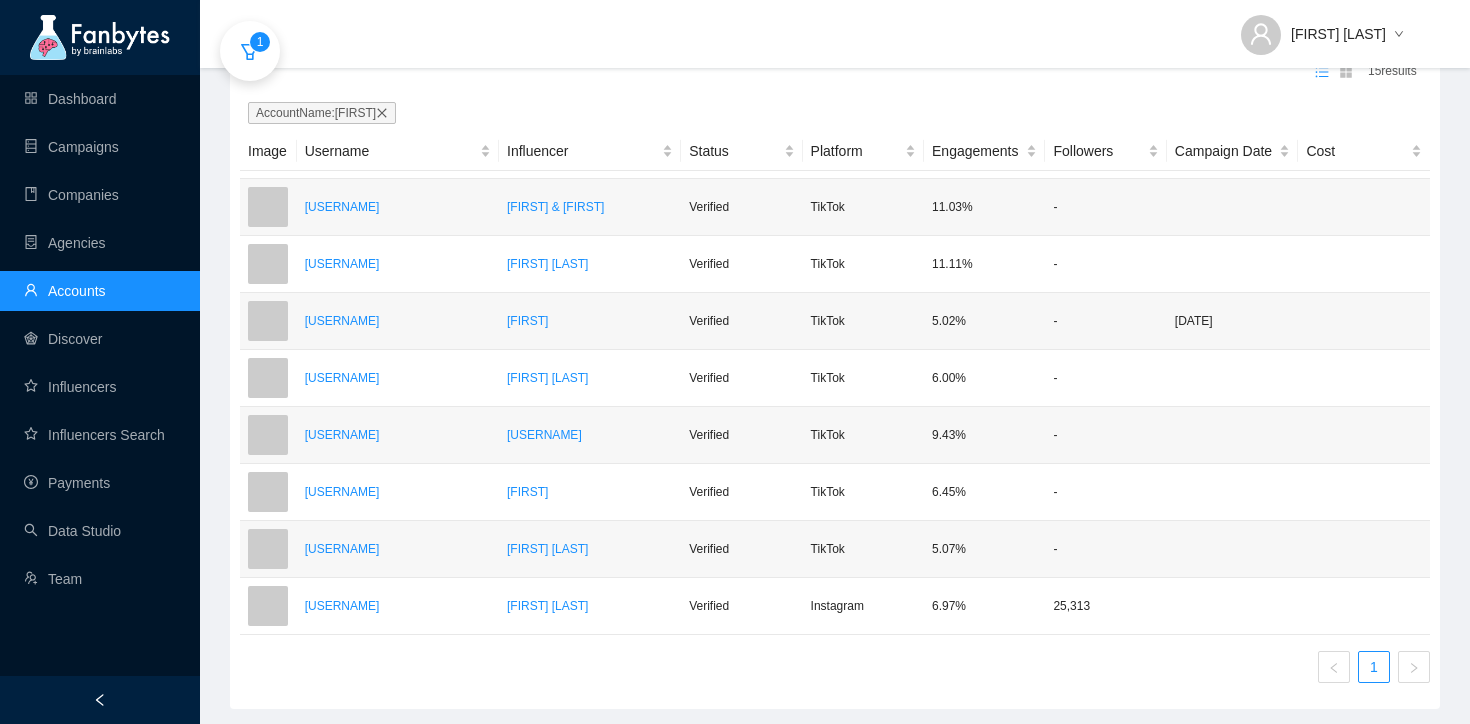 click on "1" at bounding box center (835, 667) 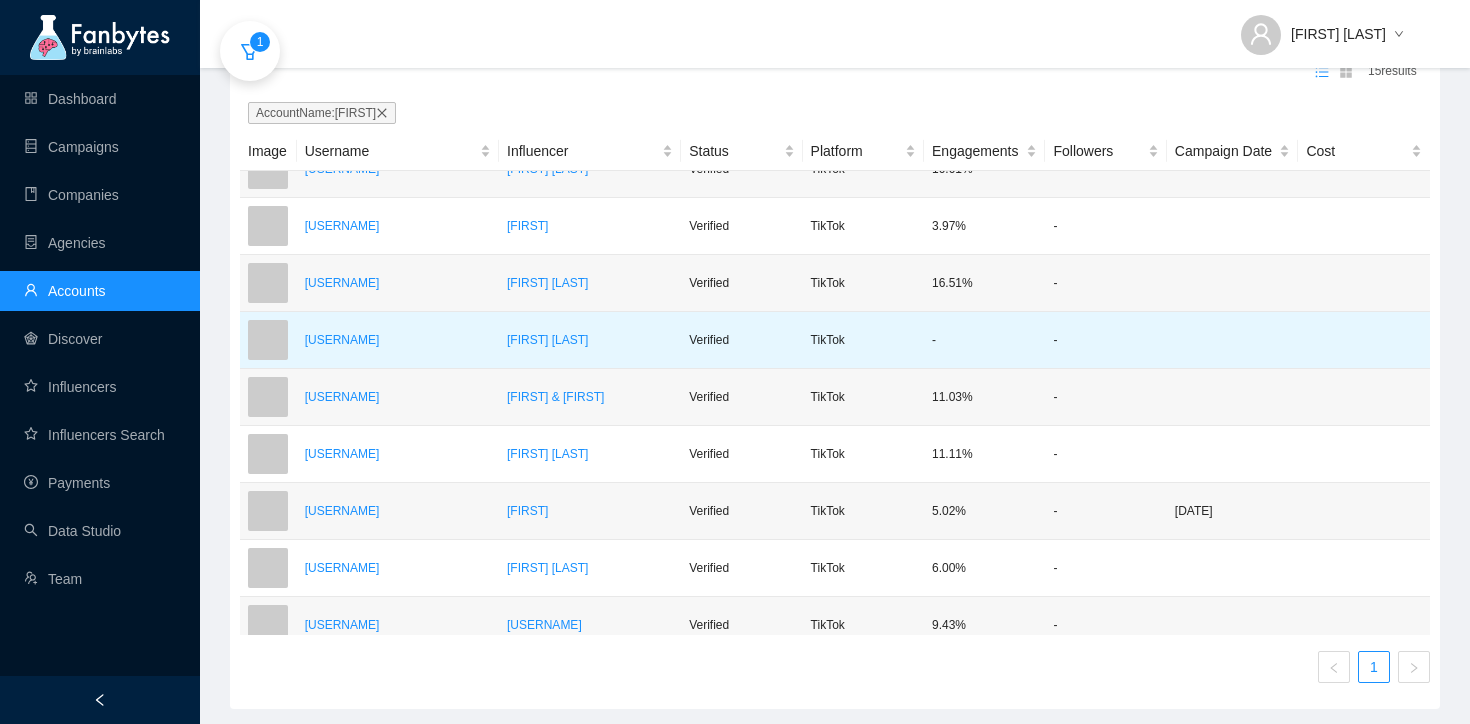scroll, scrollTop: 0, scrollLeft: 0, axis: both 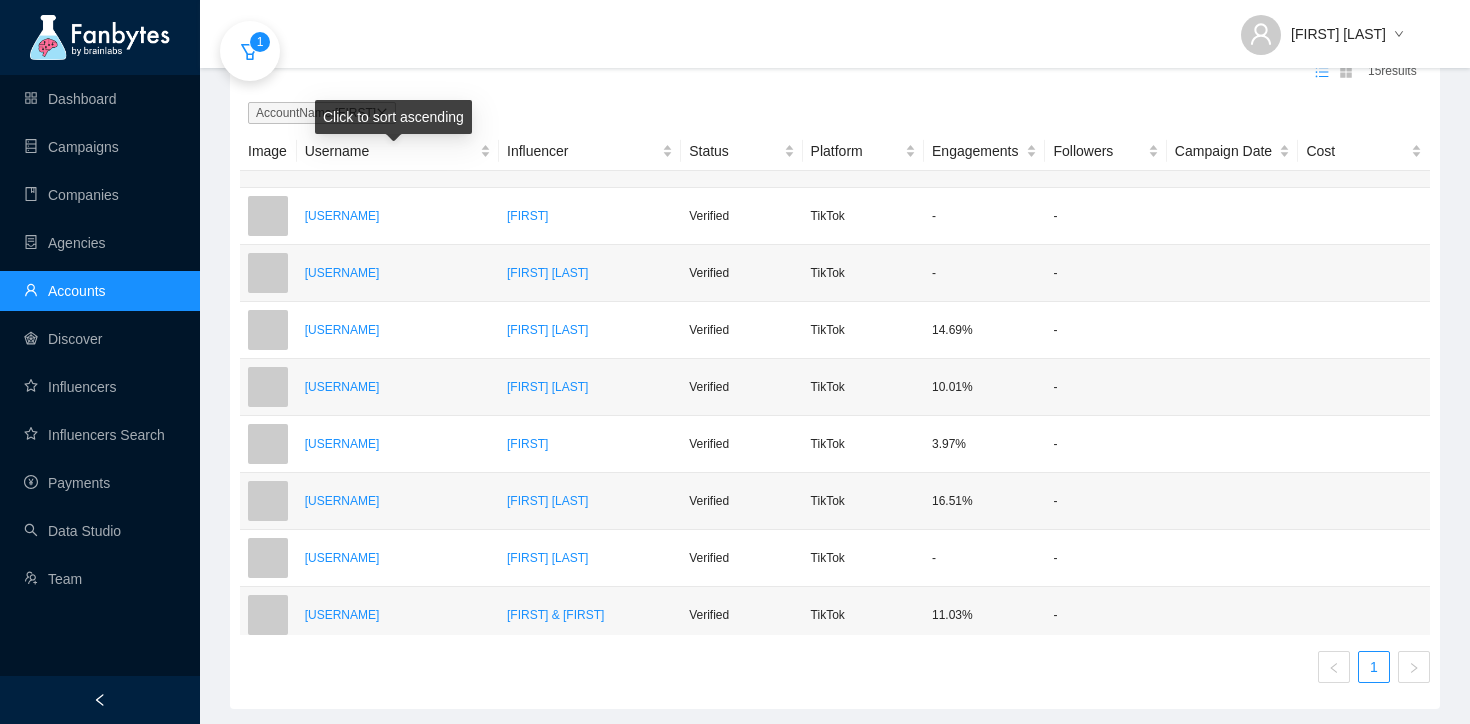 click on "Click to sort ascending" at bounding box center [393, 117] 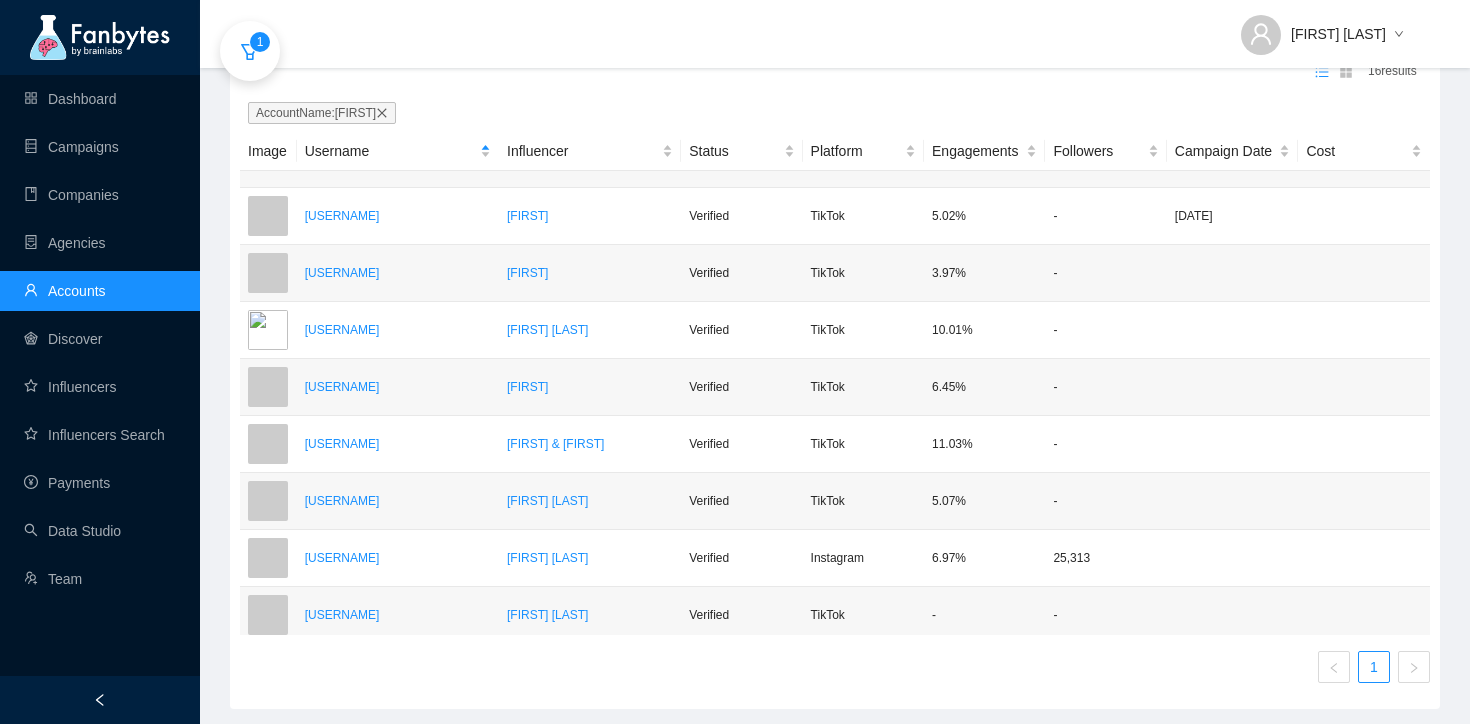 click on "AccountName : [FIRST]" at bounding box center [322, 113] 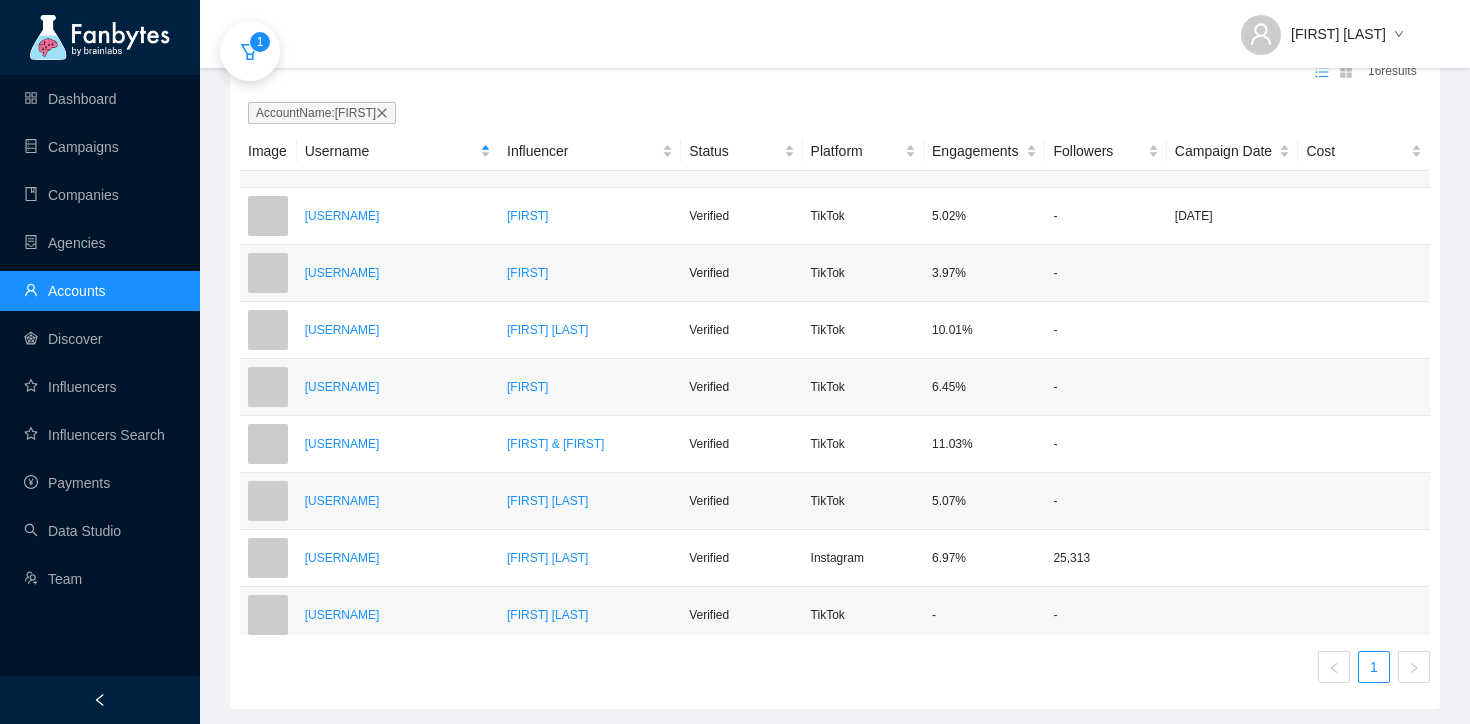 click 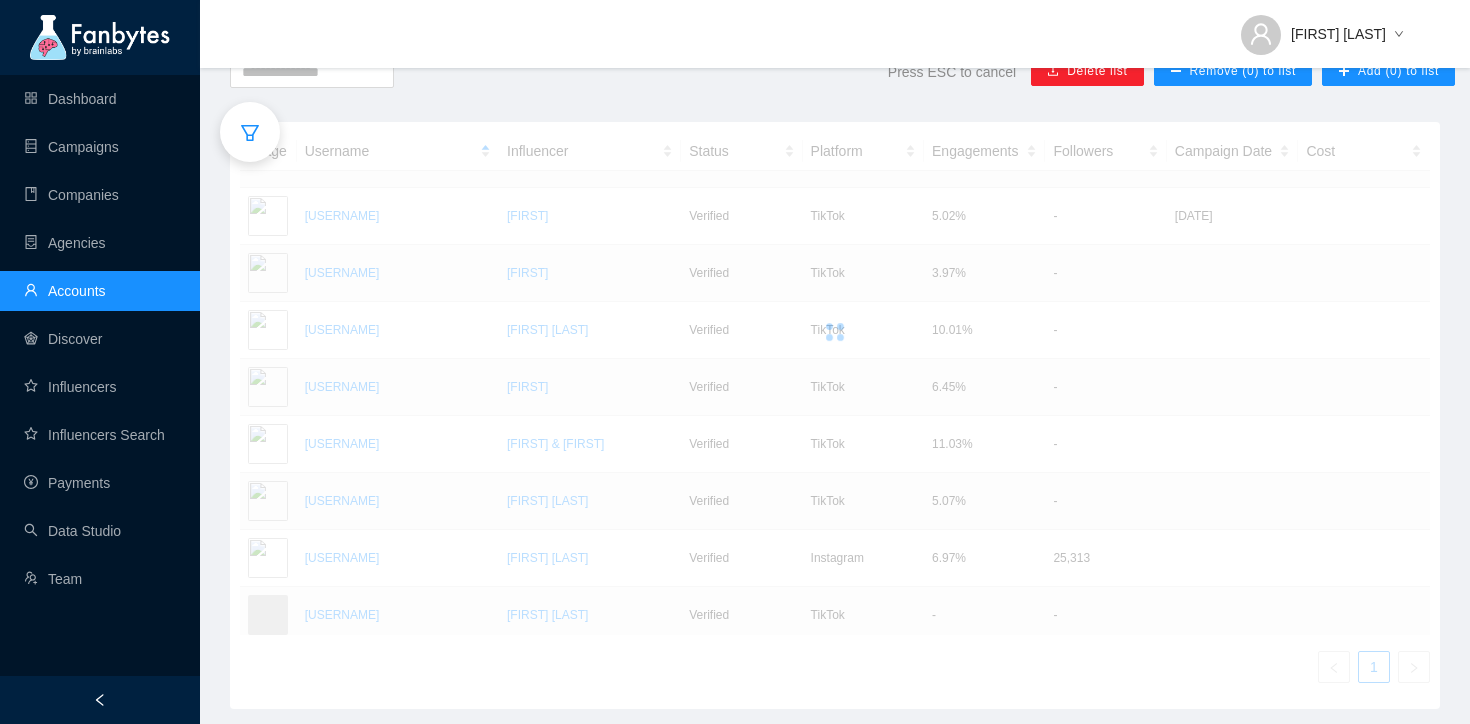 scroll, scrollTop: 205, scrollLeft: 0, axis: vertical 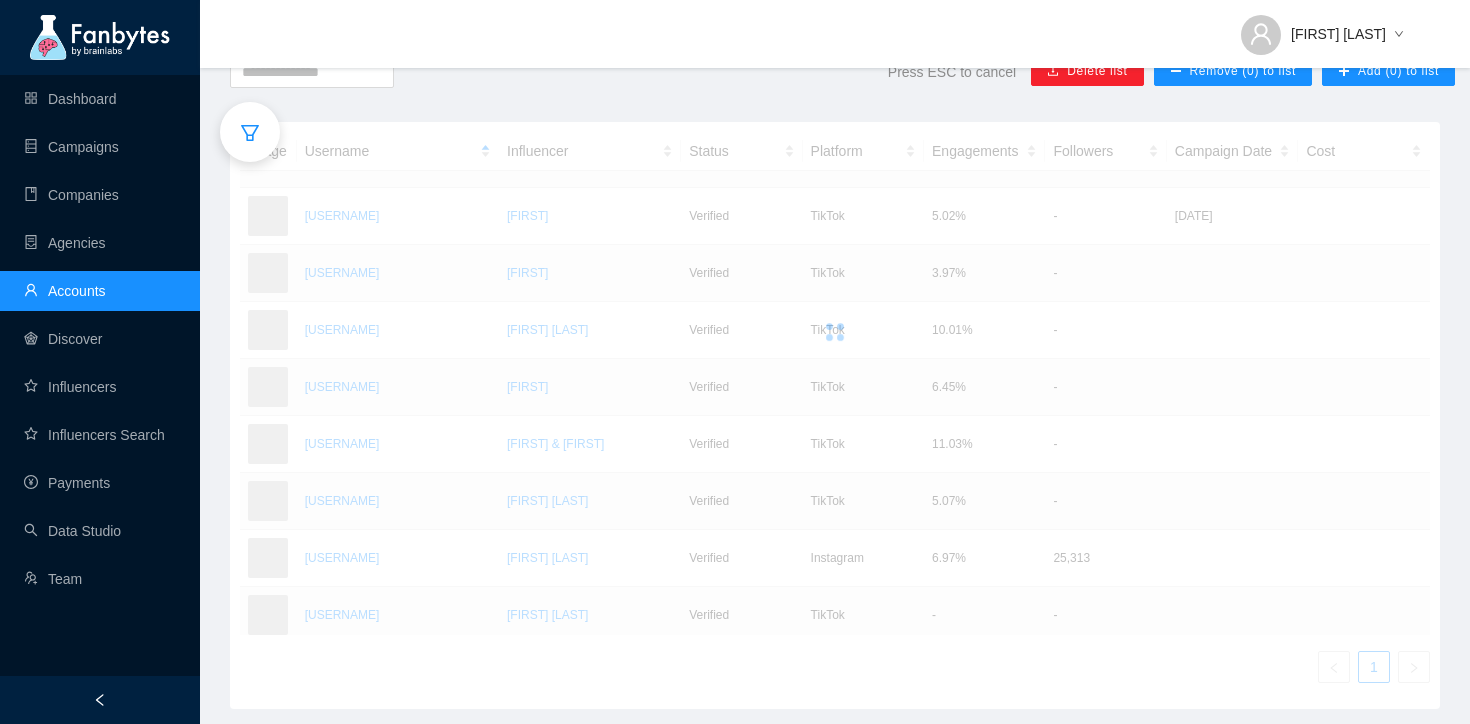 click 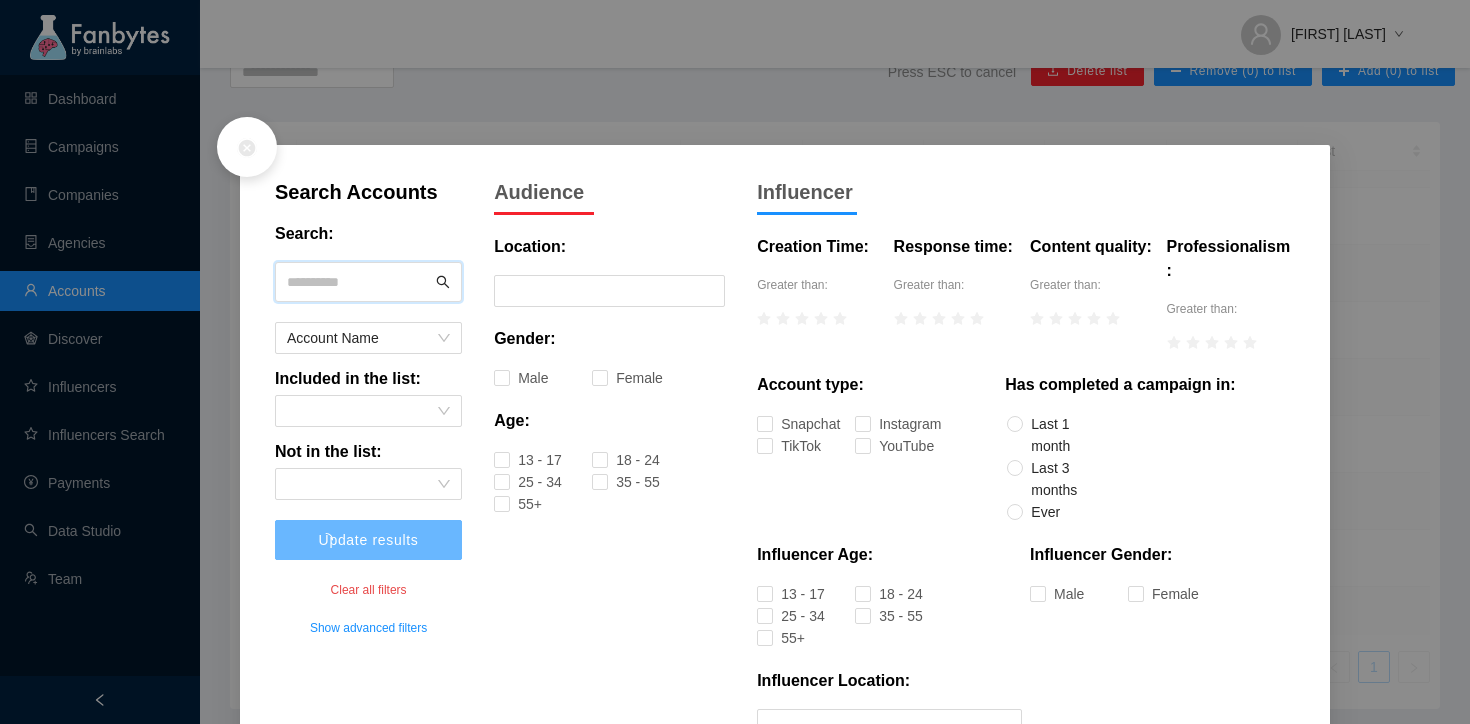 click at bounding box center [359, 282] 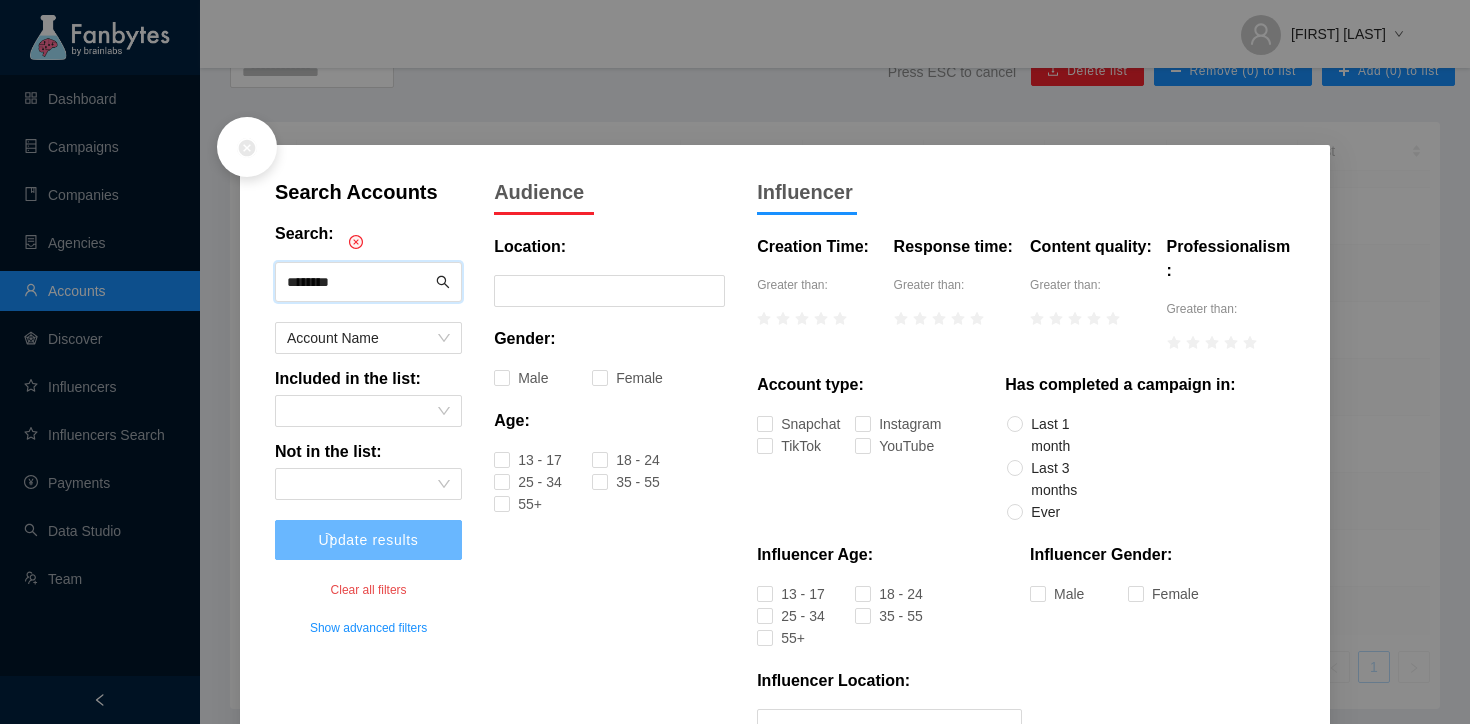 type on "********" 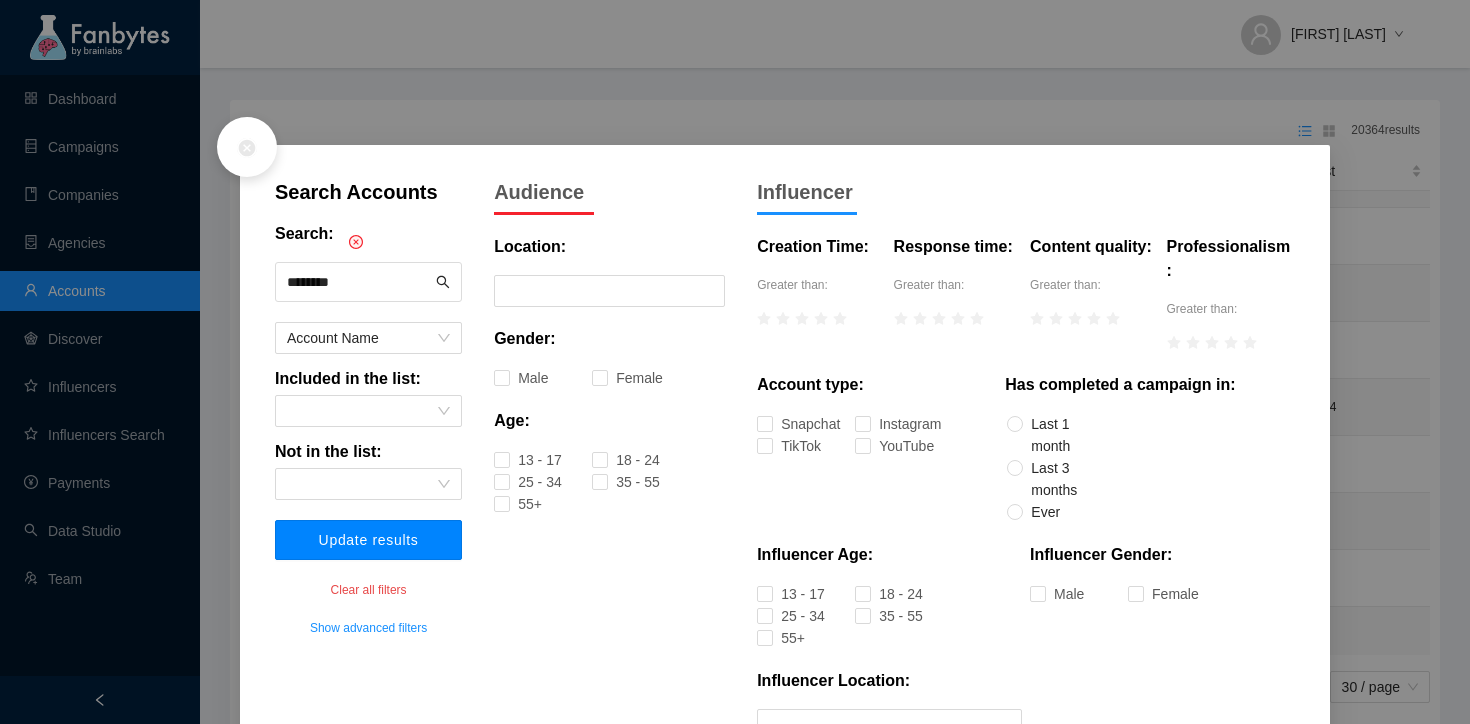click on "Update results" at bounding box center (368, 540) 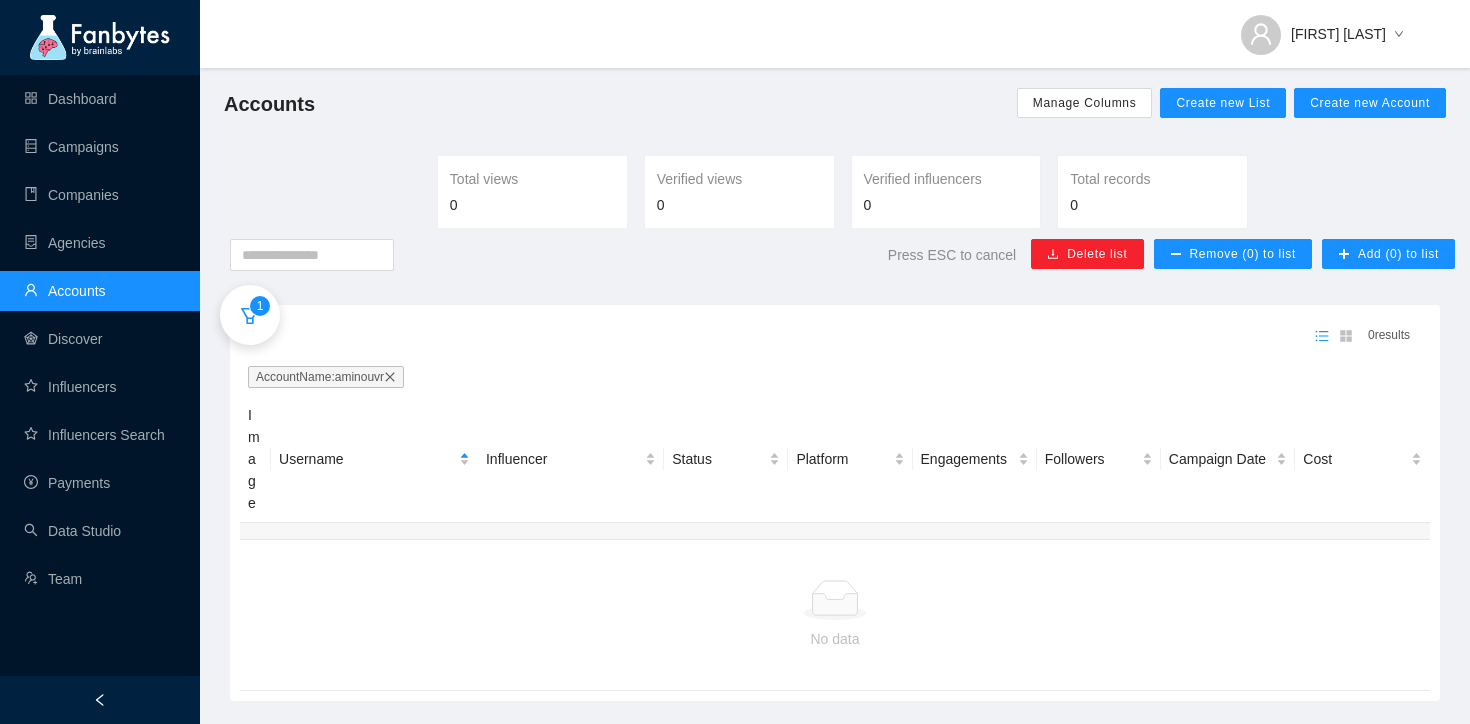 scroll, scrollTop: 0, scrollLeft: 0, axis: both 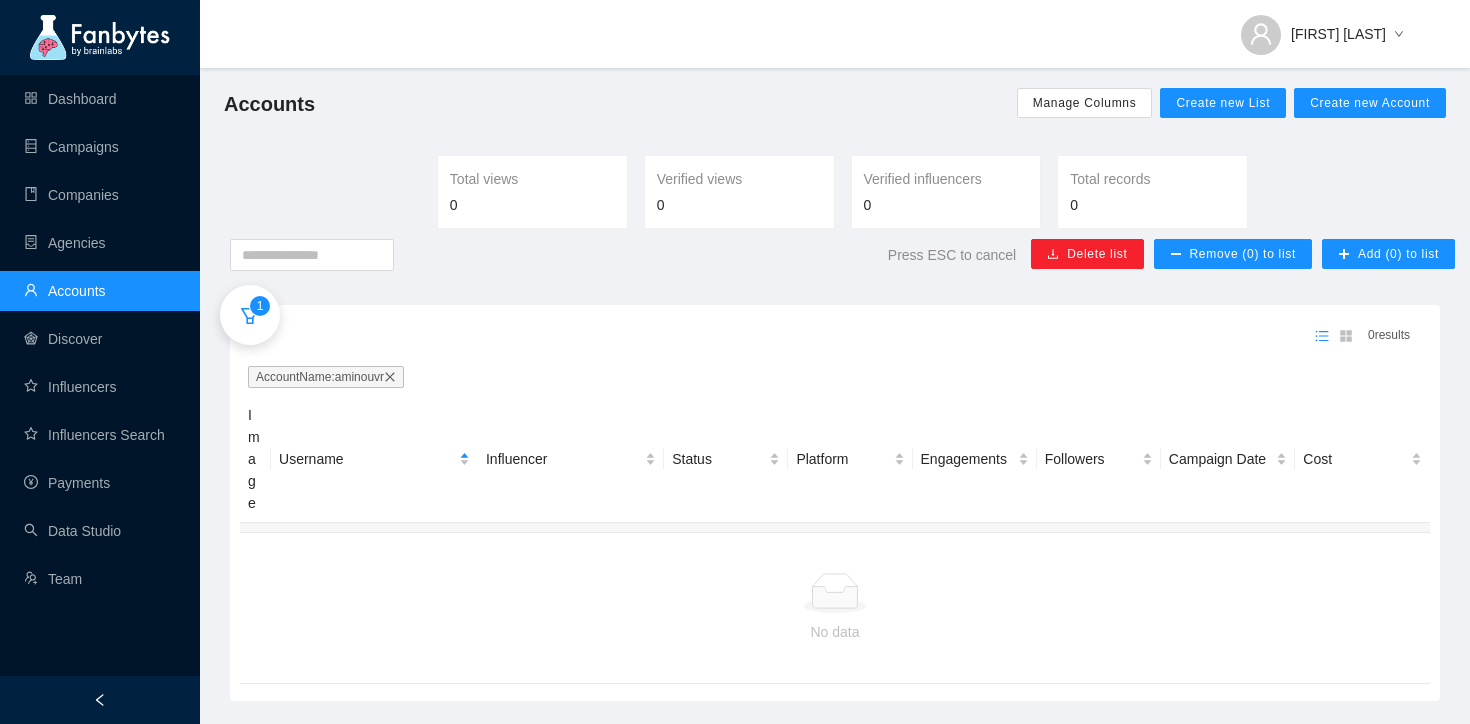 click 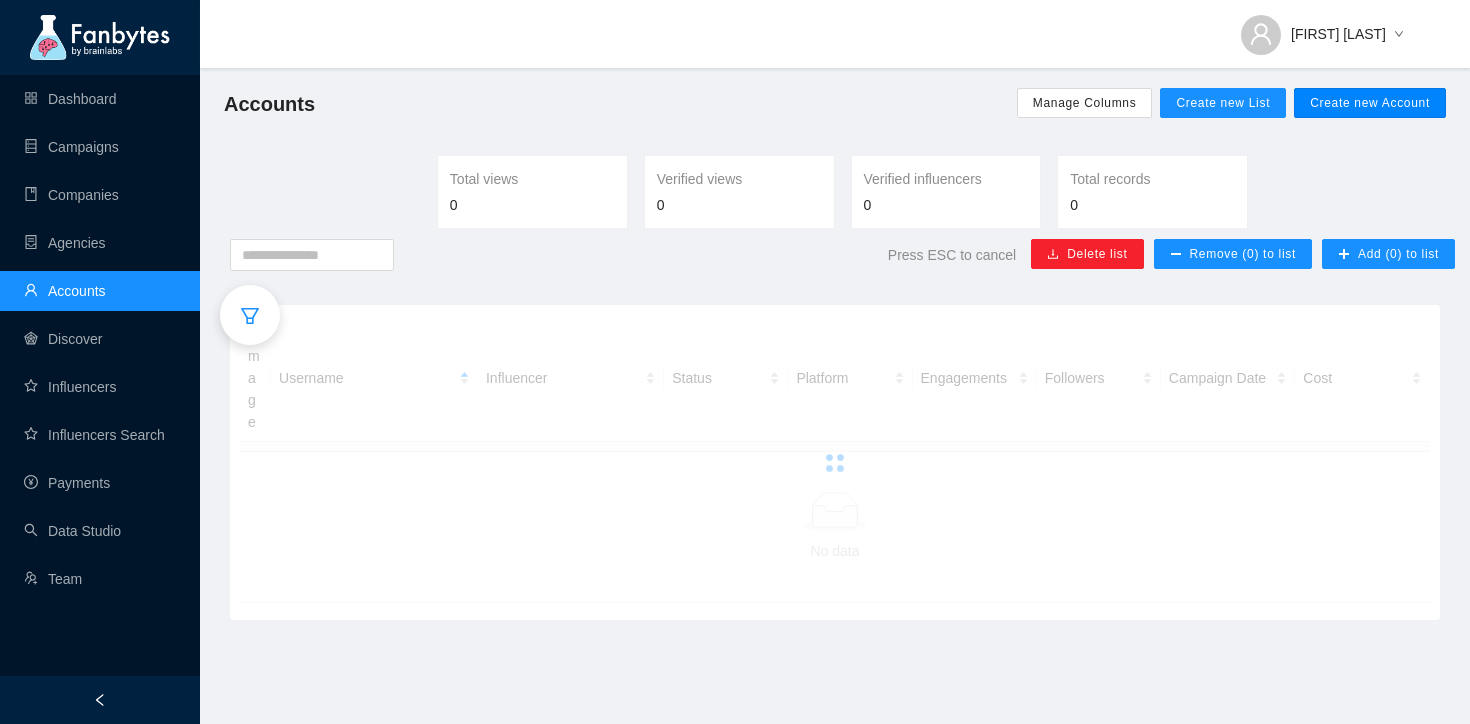 click on "Create new Account" at bounding box center (1370, 103) 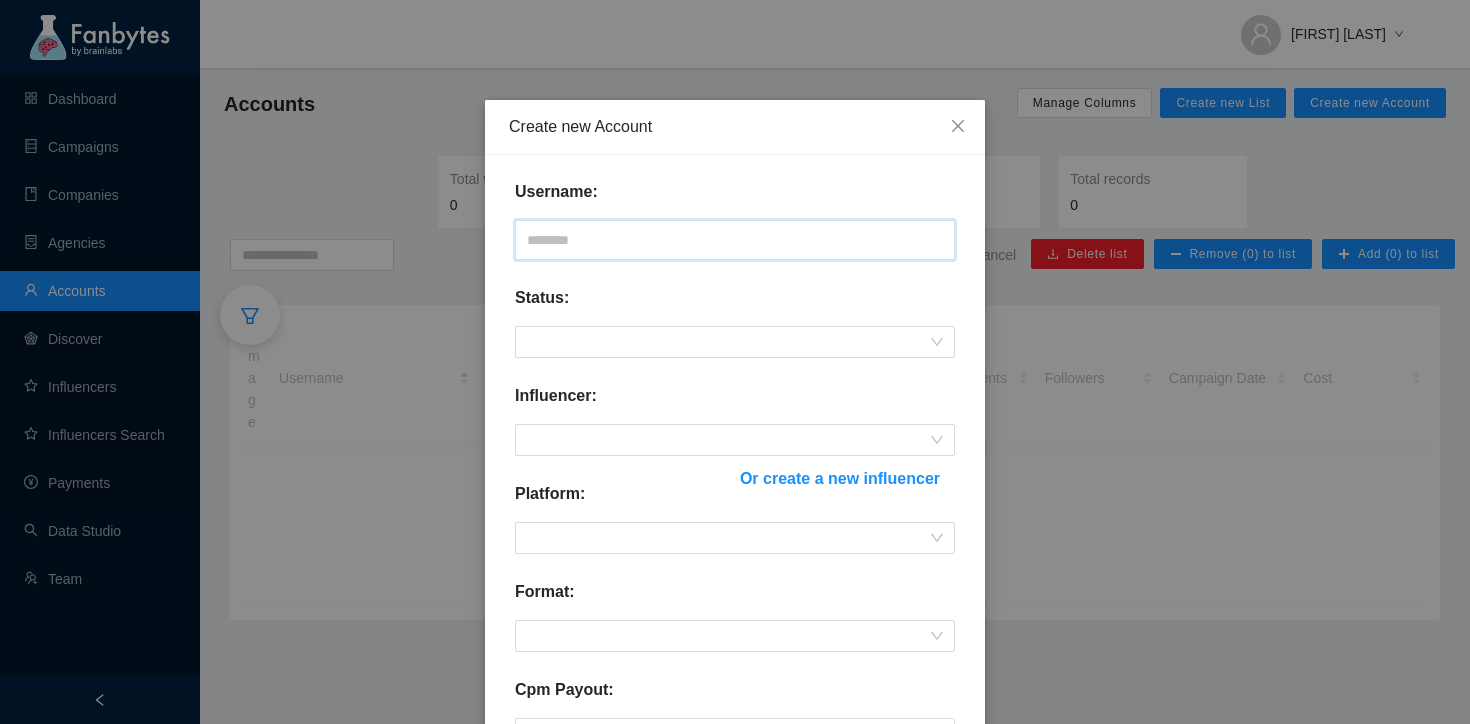 click at bounding box center [735, 240] 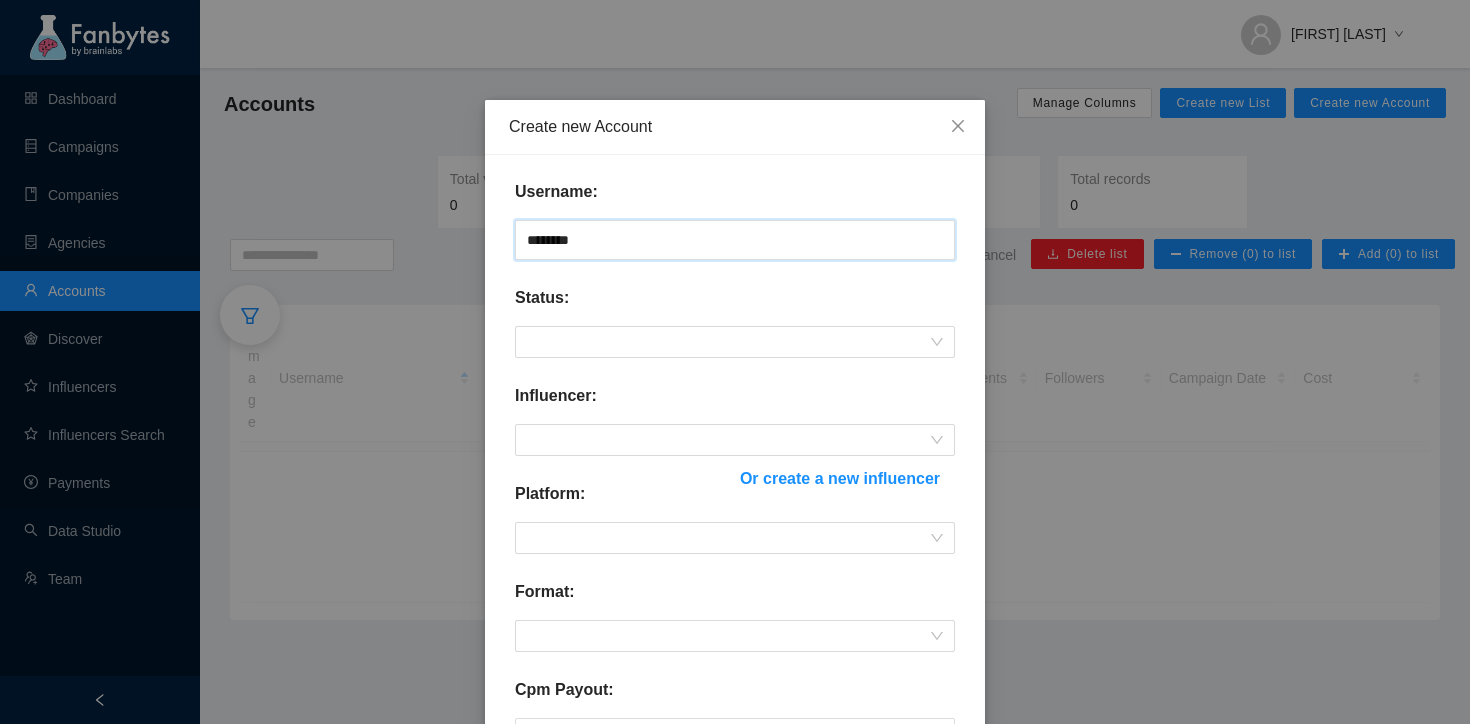 type on "********" 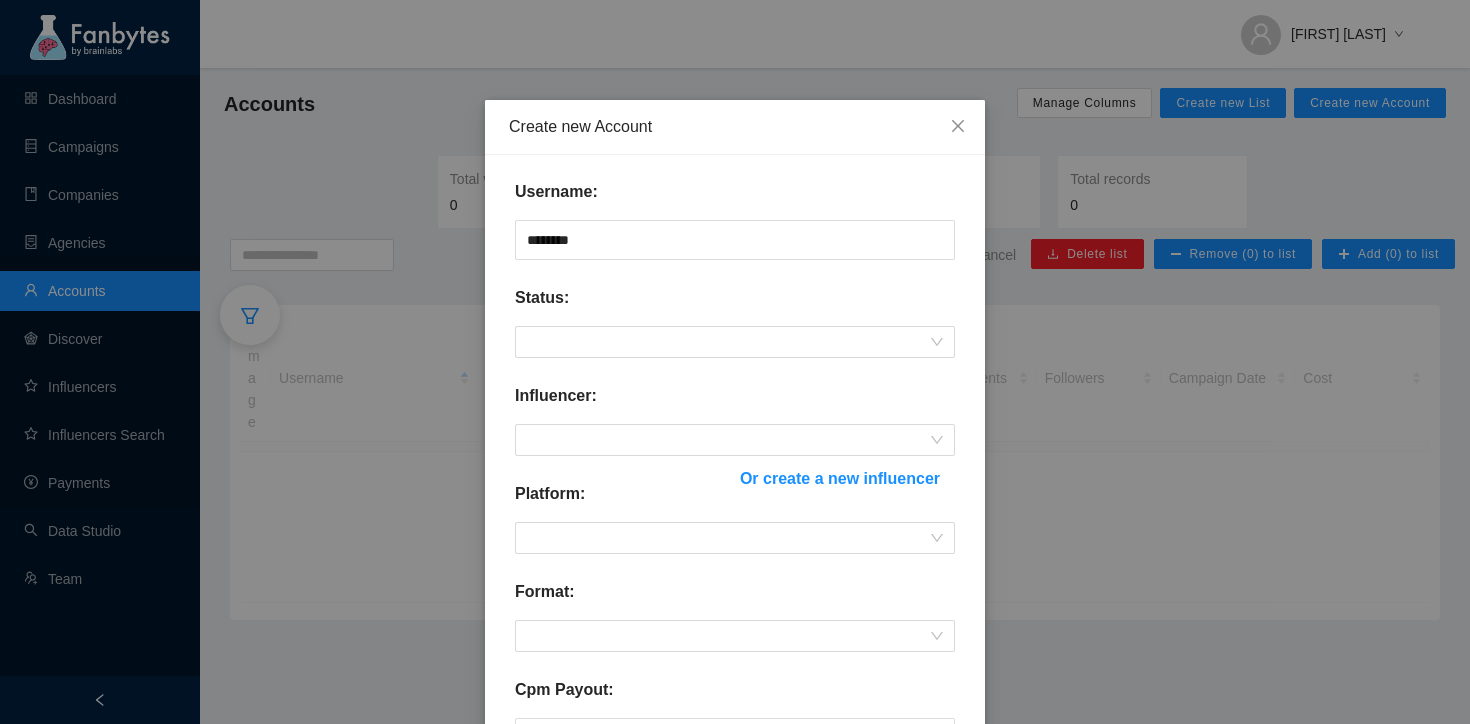 click on "Username: ******** Status: Influencer: Or create a new influencer Platform: Format: Cpm Payout: ** Tags: Select... Active: Sales appropriate?: Cancel Submit" at bounding box center (735, 640) 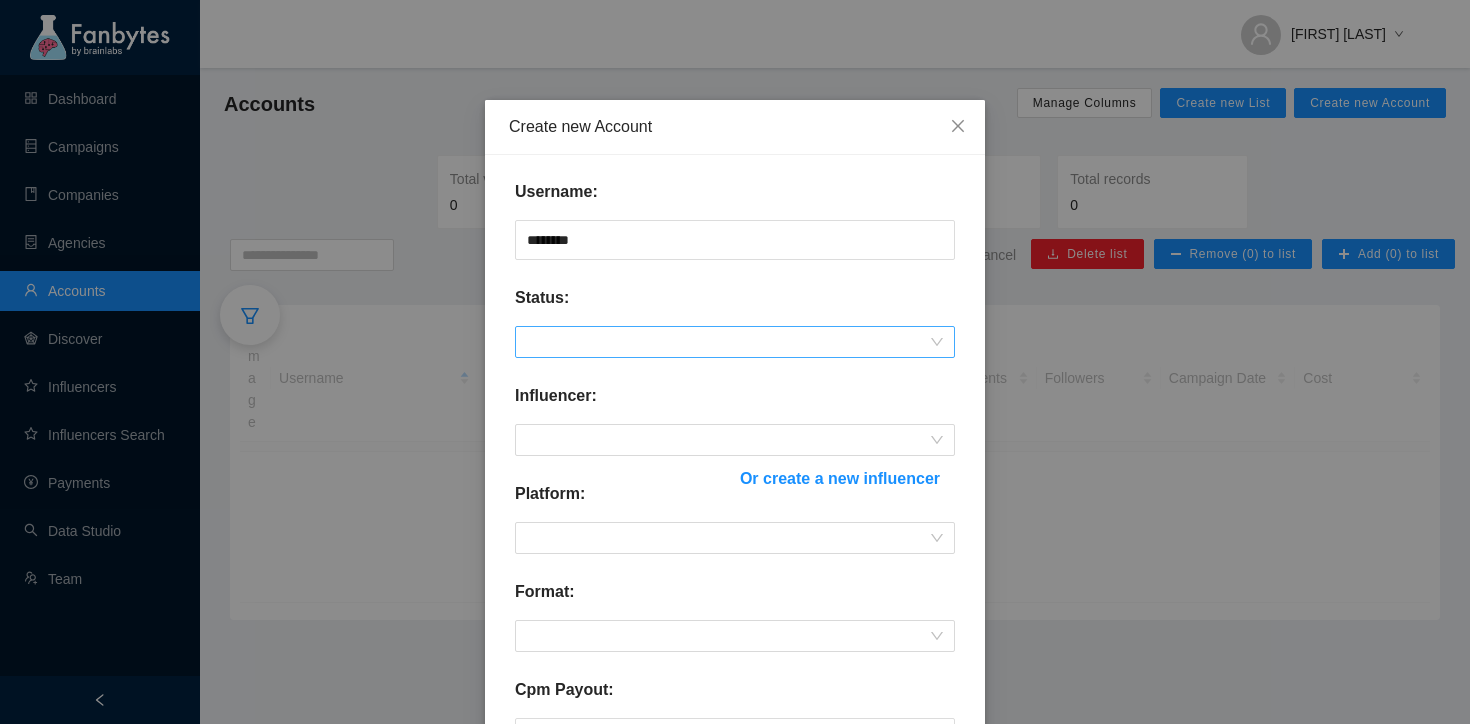 click at bounding box center (735, 342) 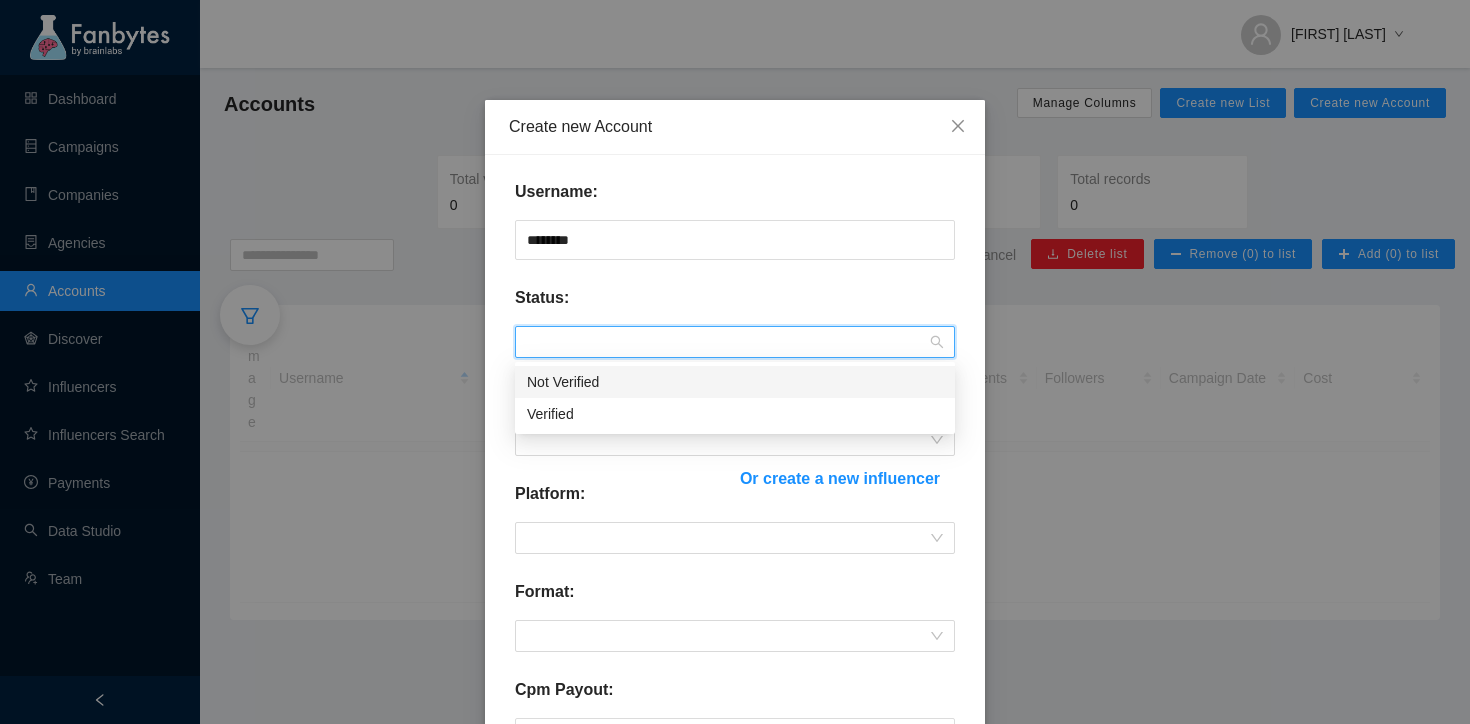 click on "Not Verified" at bounding box center (735, 382) 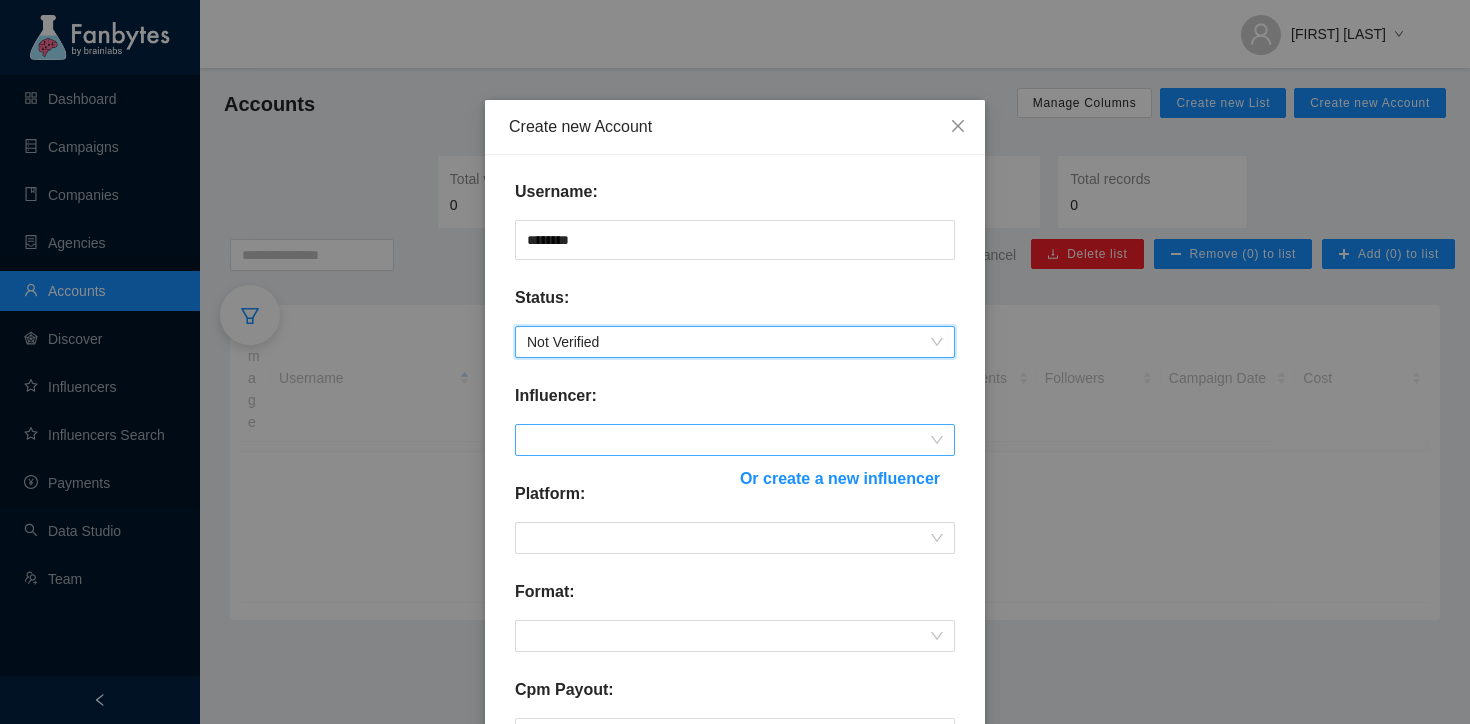 click at bounding box center (735, 440) 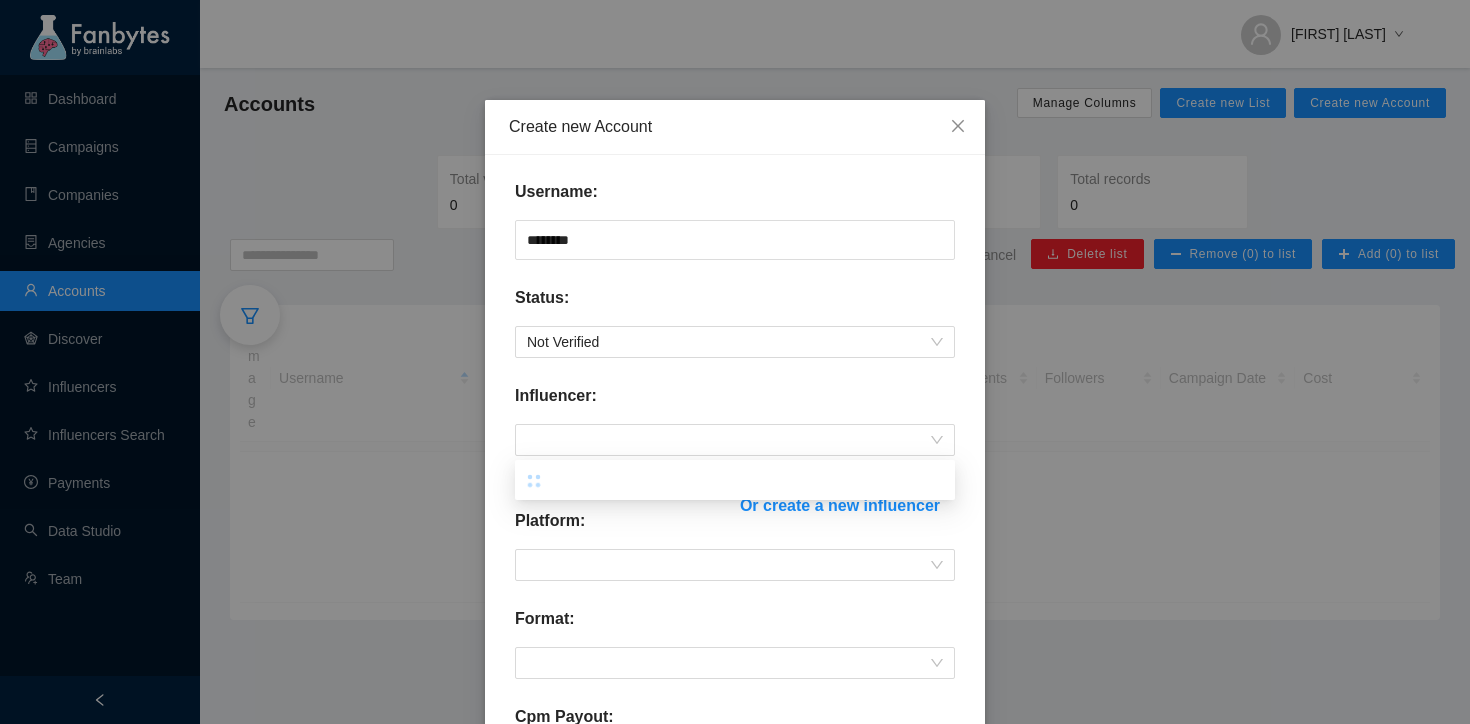 click on "Influencer:" at bounding box center (735, 404) 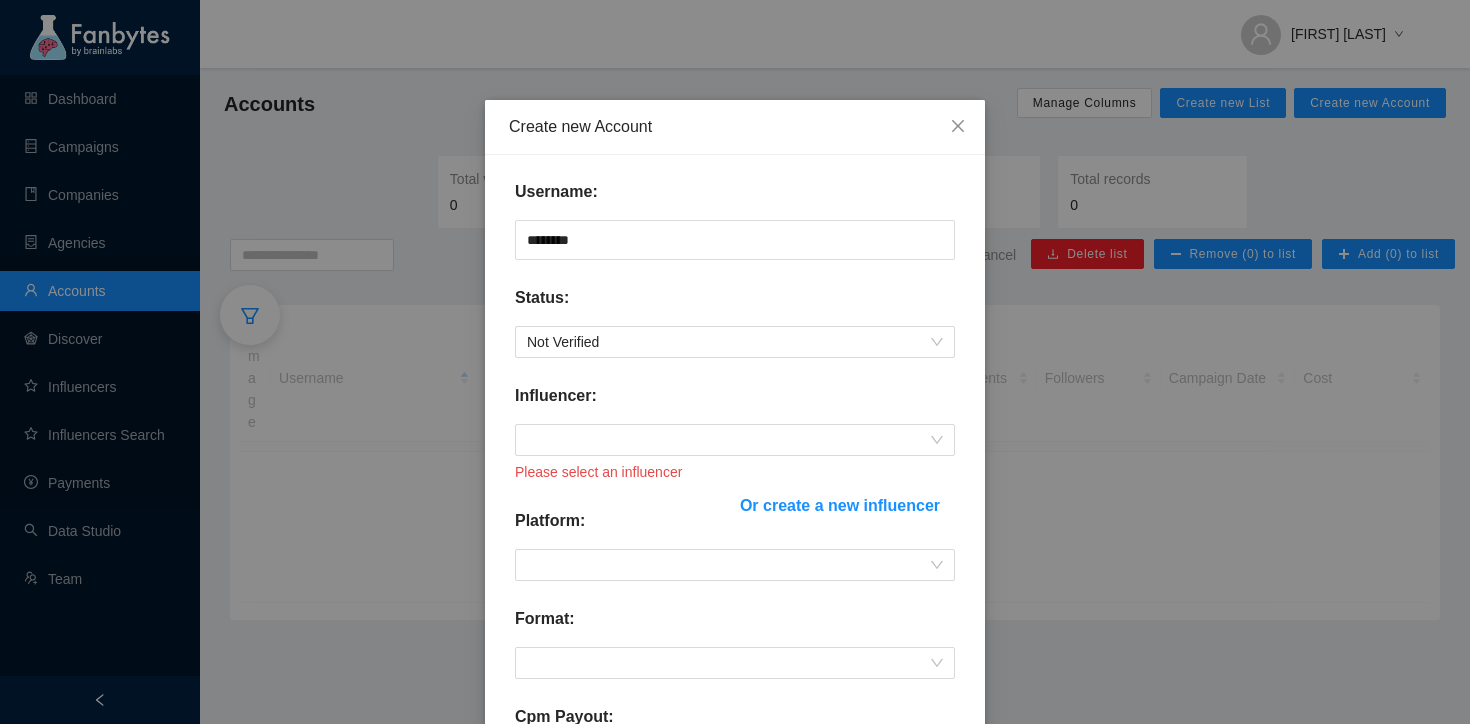 click on "Or create a new influencer" at bounding box center (840, 505) 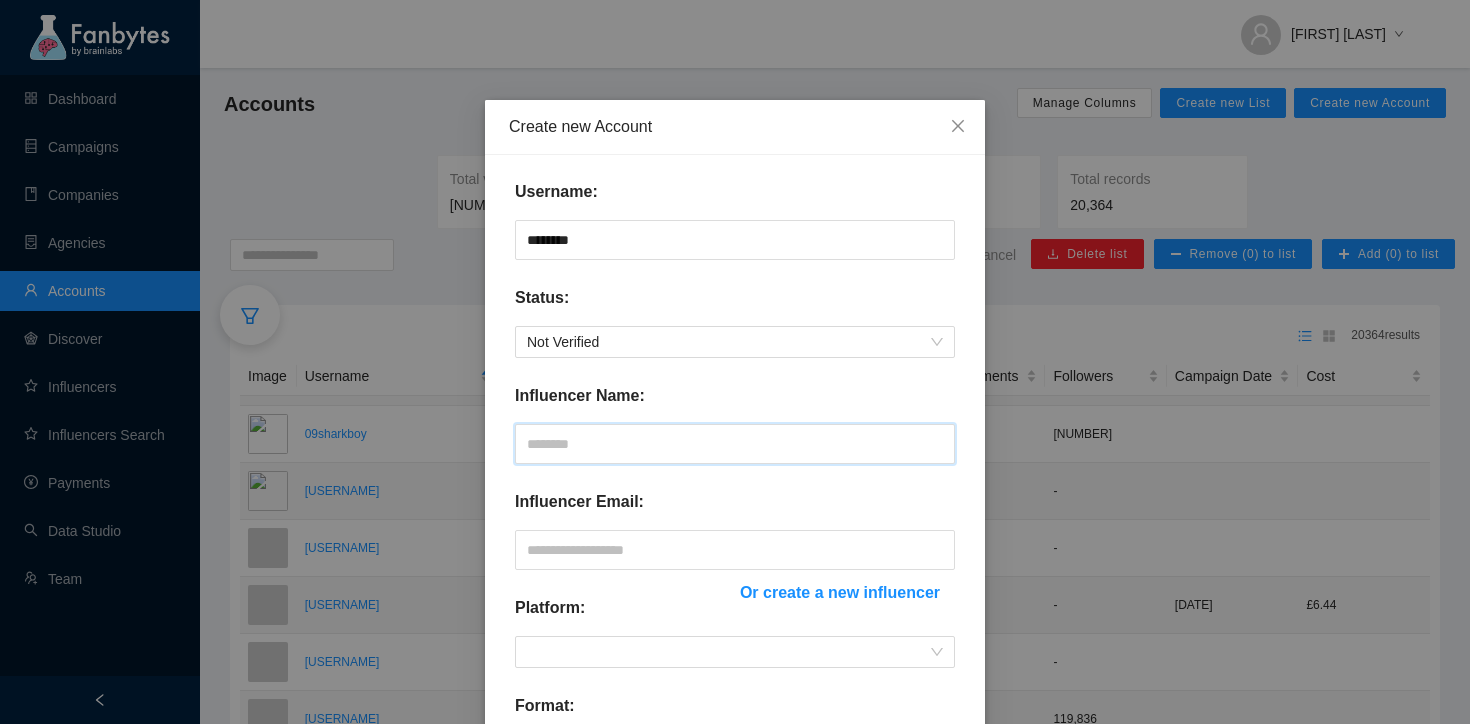 click at bounding box center [735, 444] 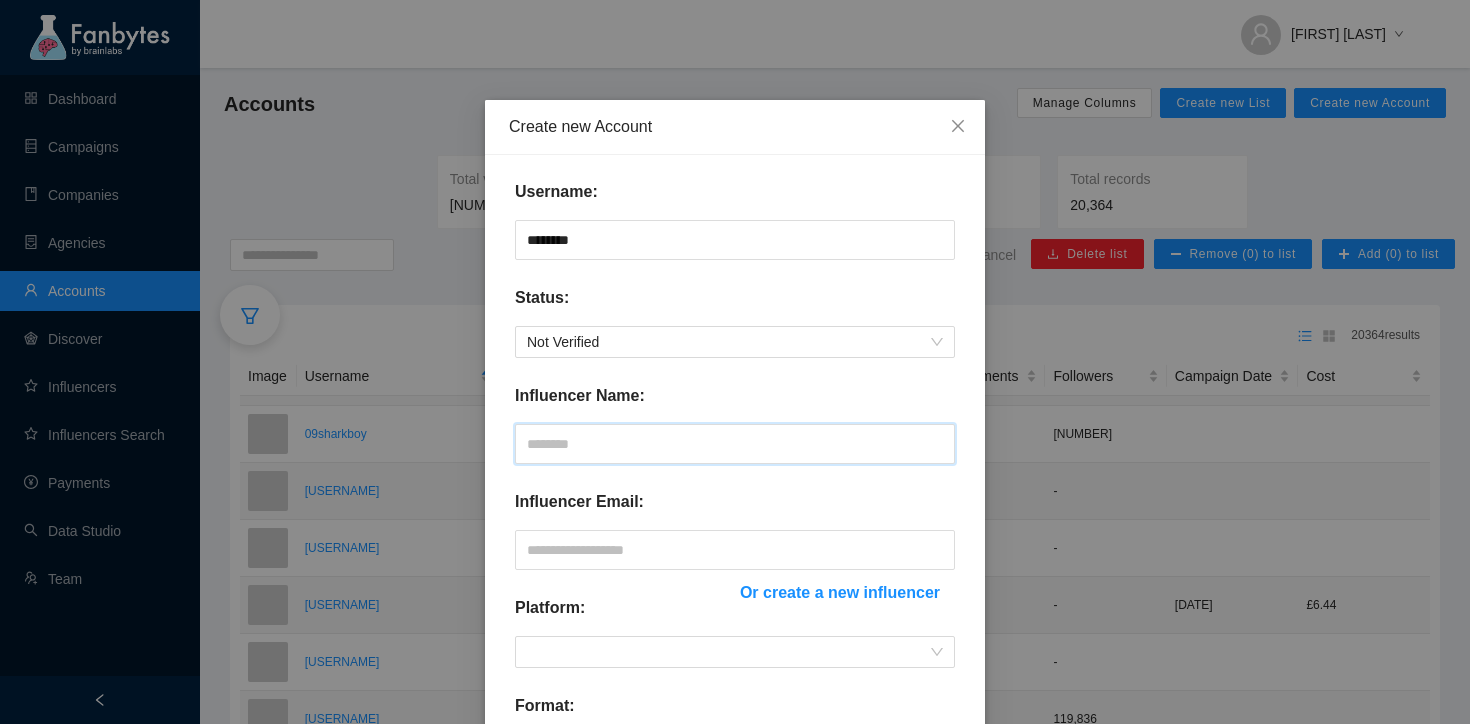 paste on "**********" 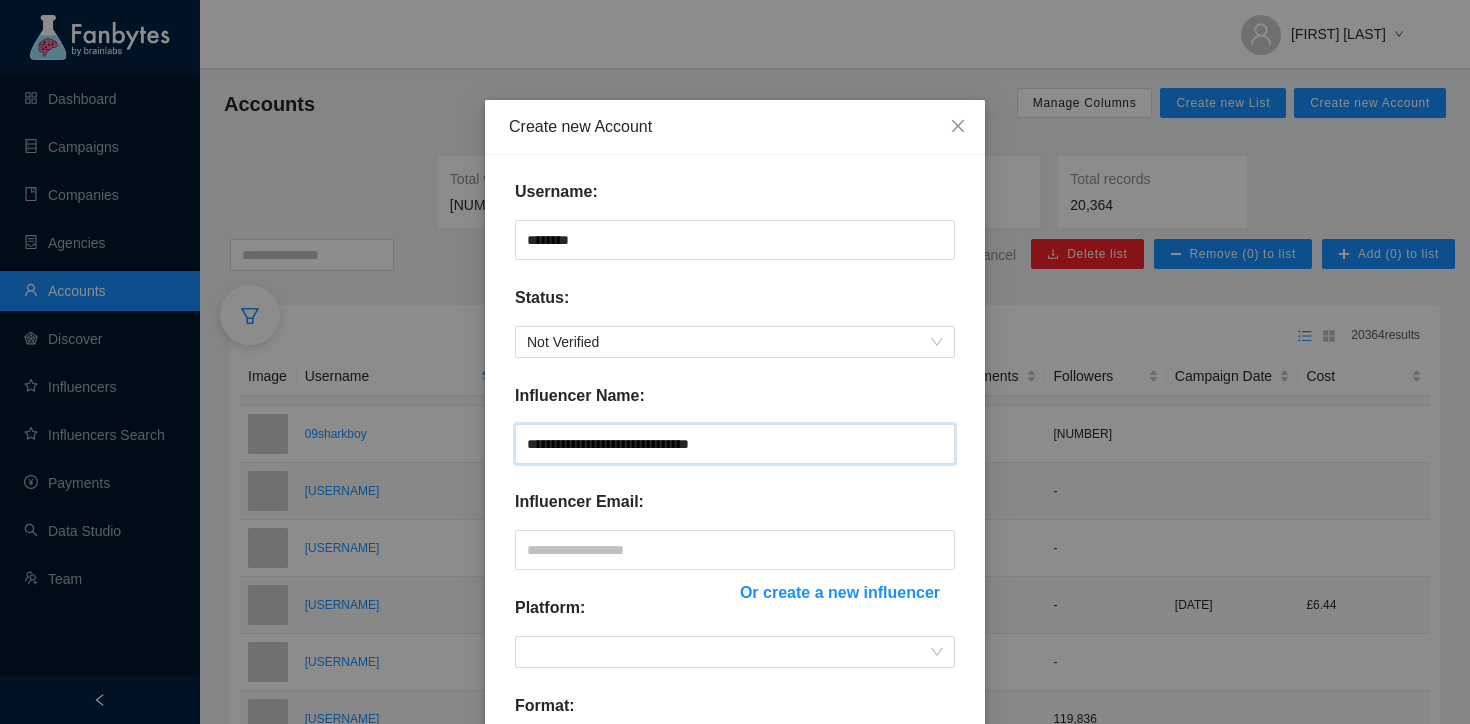 type on "**********" 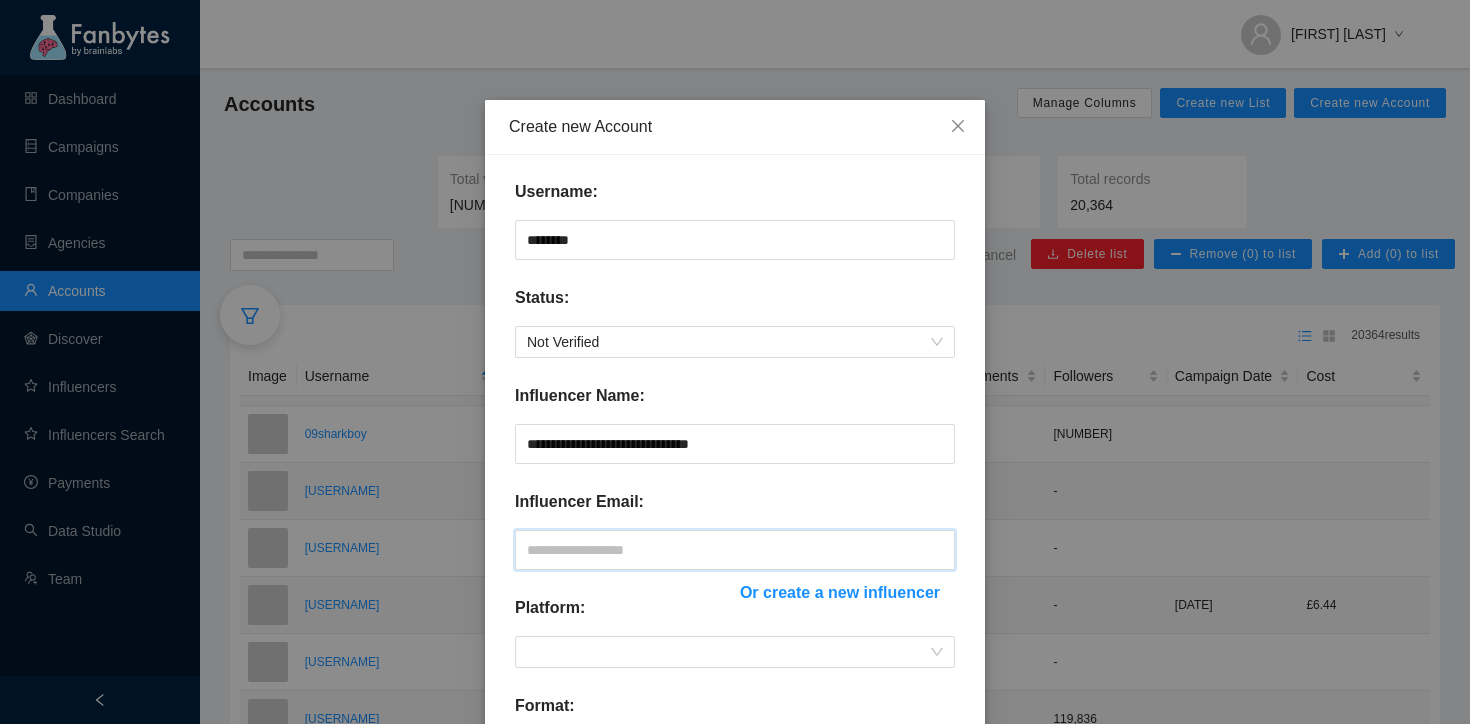 click at bounding box center [735, 550] 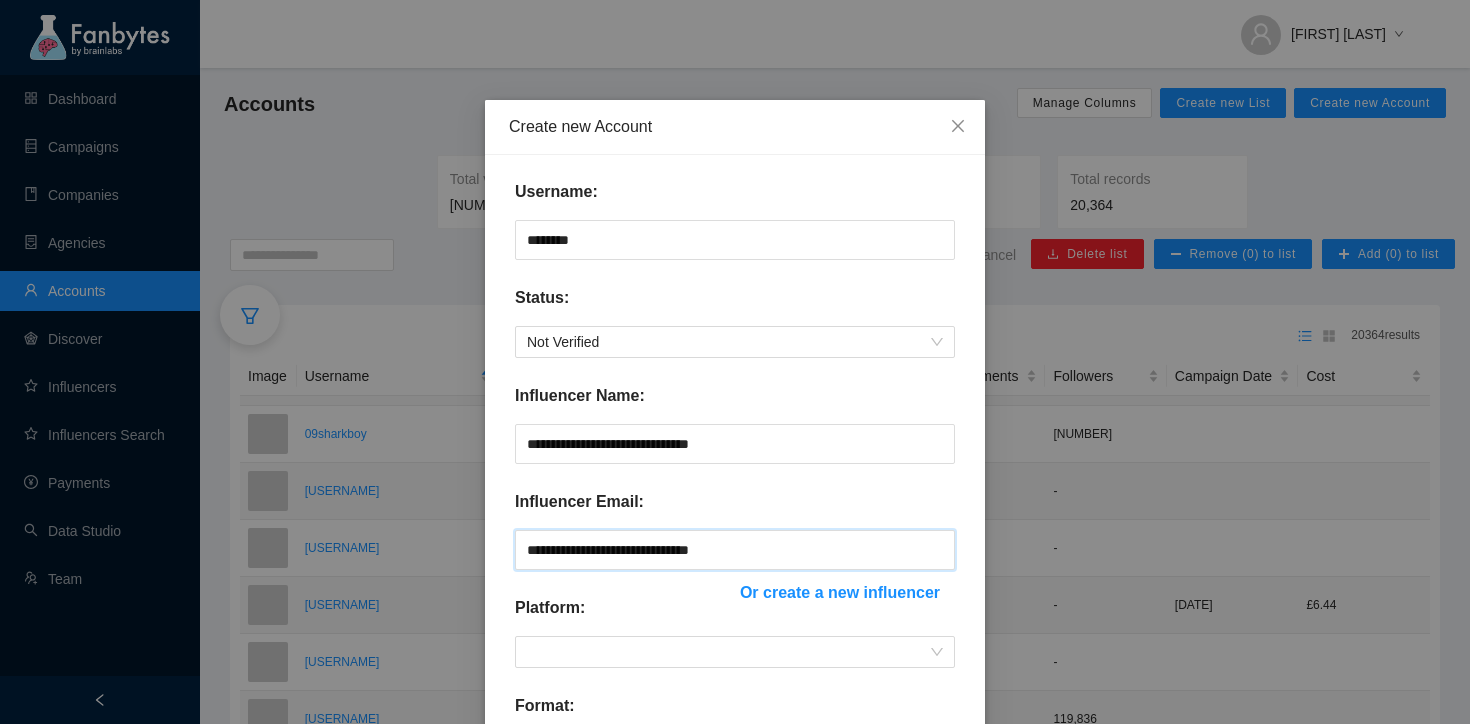 scroll, scrollTop: 139, scrollLeft: 0, axis: vertical 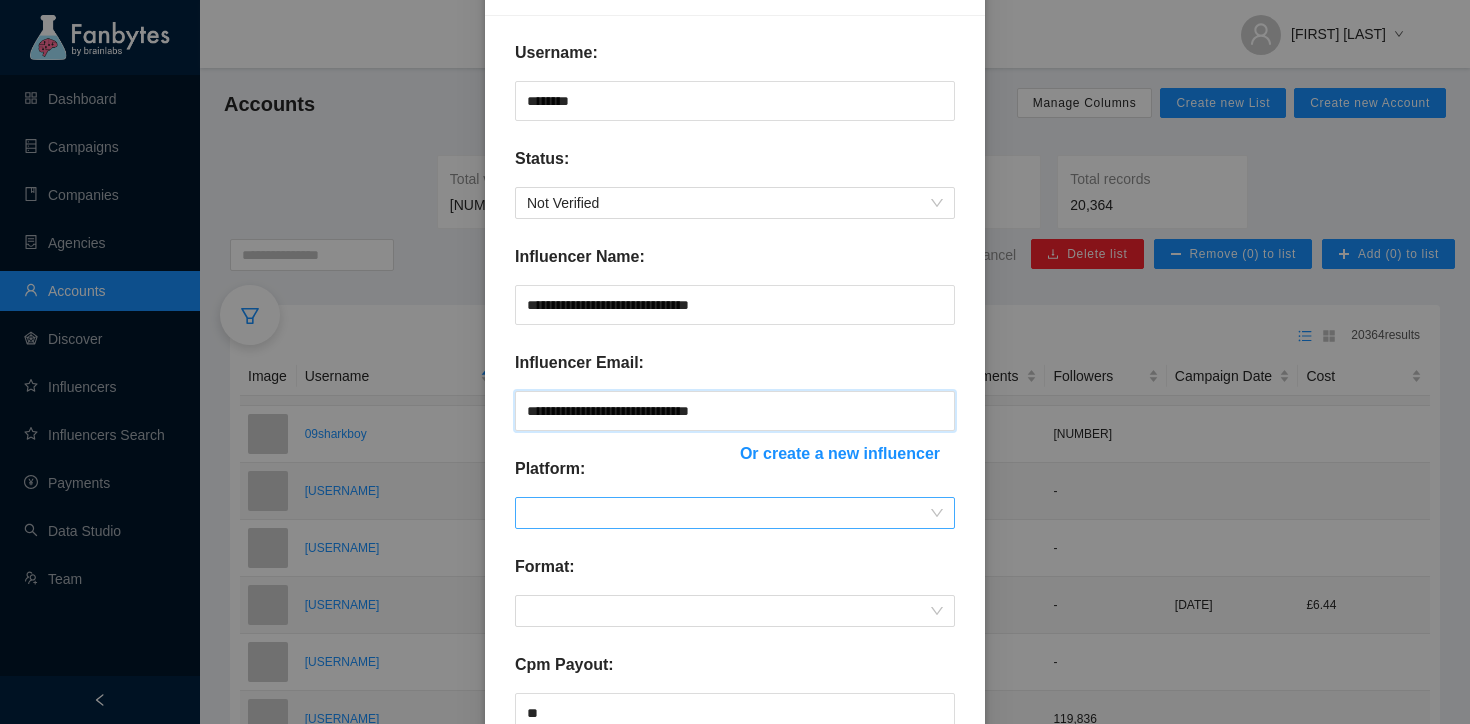 click at bounding box center [735, 513] 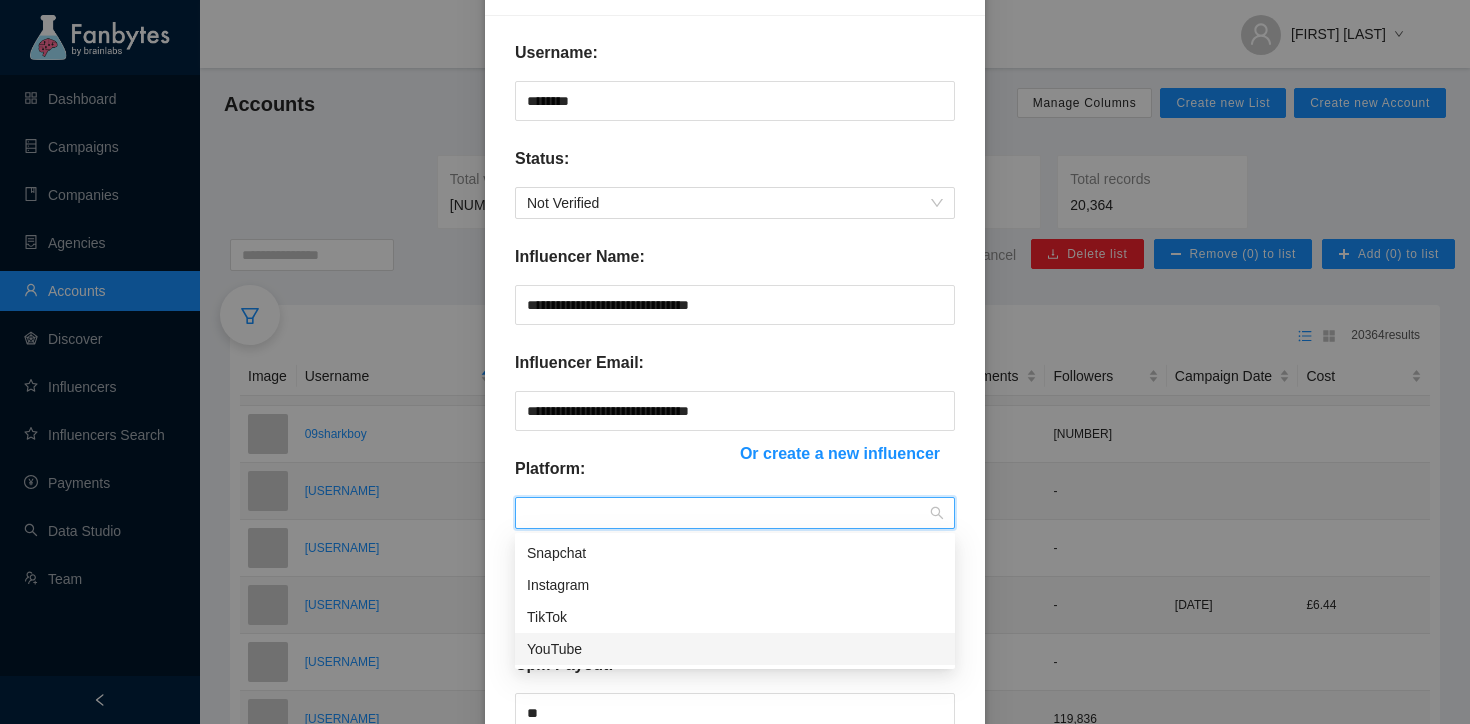 drag, startPoint x: 581, startPoint y: 593, endPoint x: 584, endPoint y: 618, distance: 25.179358 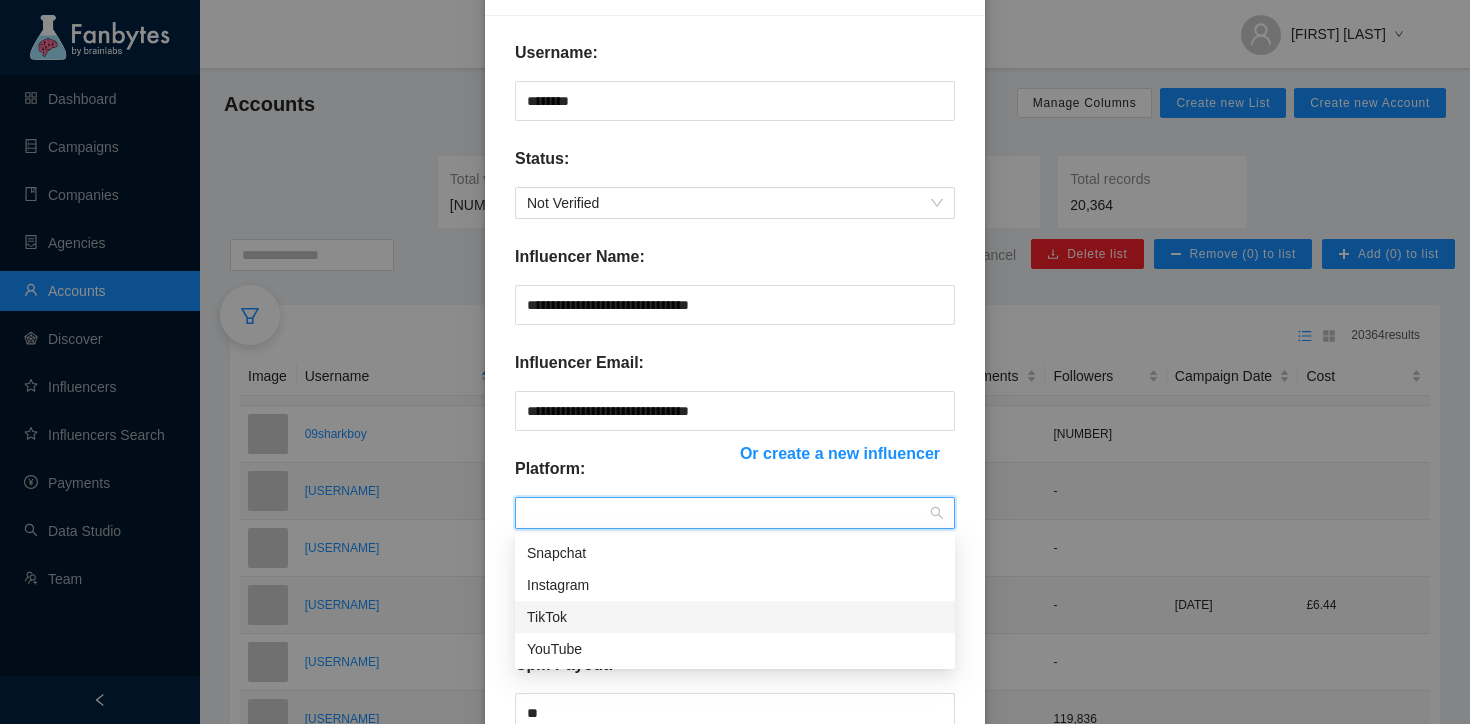 click on "TikTok" at bounding box center [735, 617] 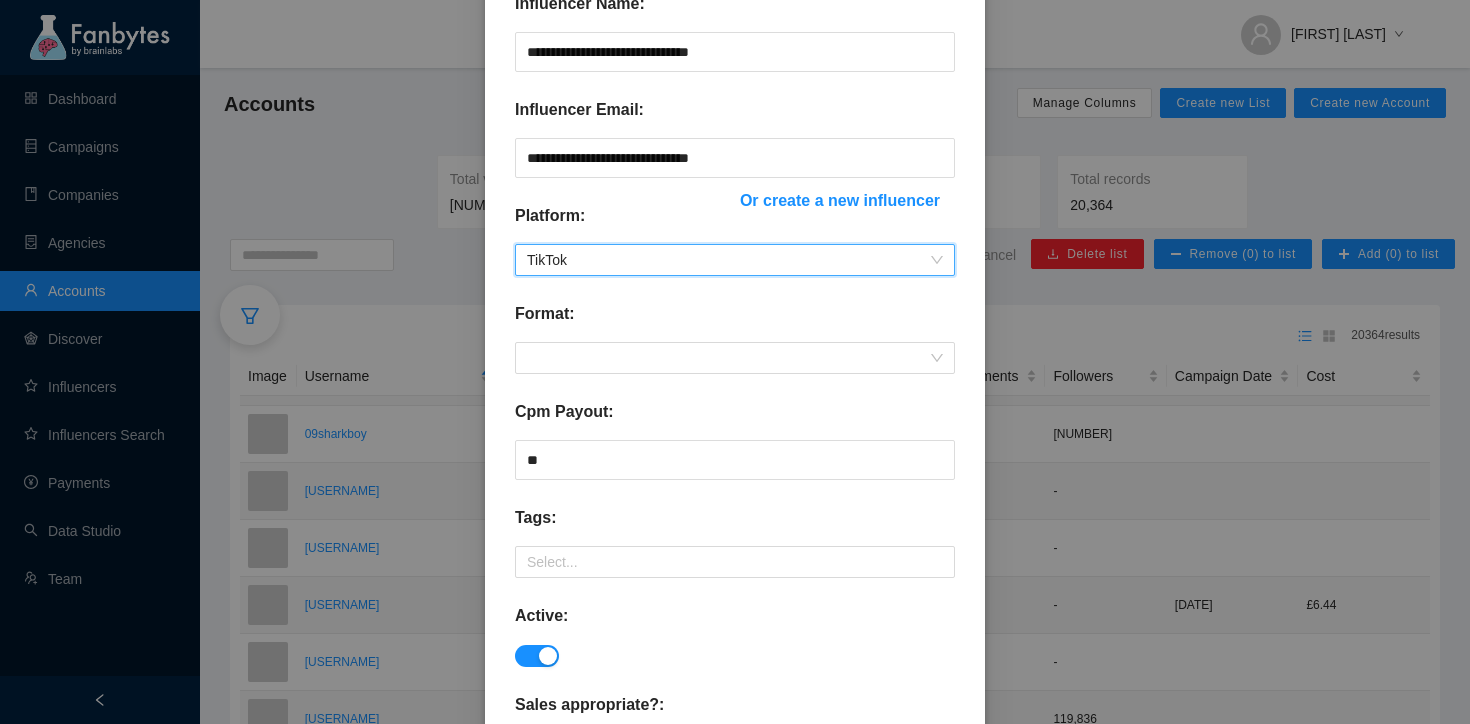 scroll, scrollTop: 473, scrollLeft: 0, axis: vertical 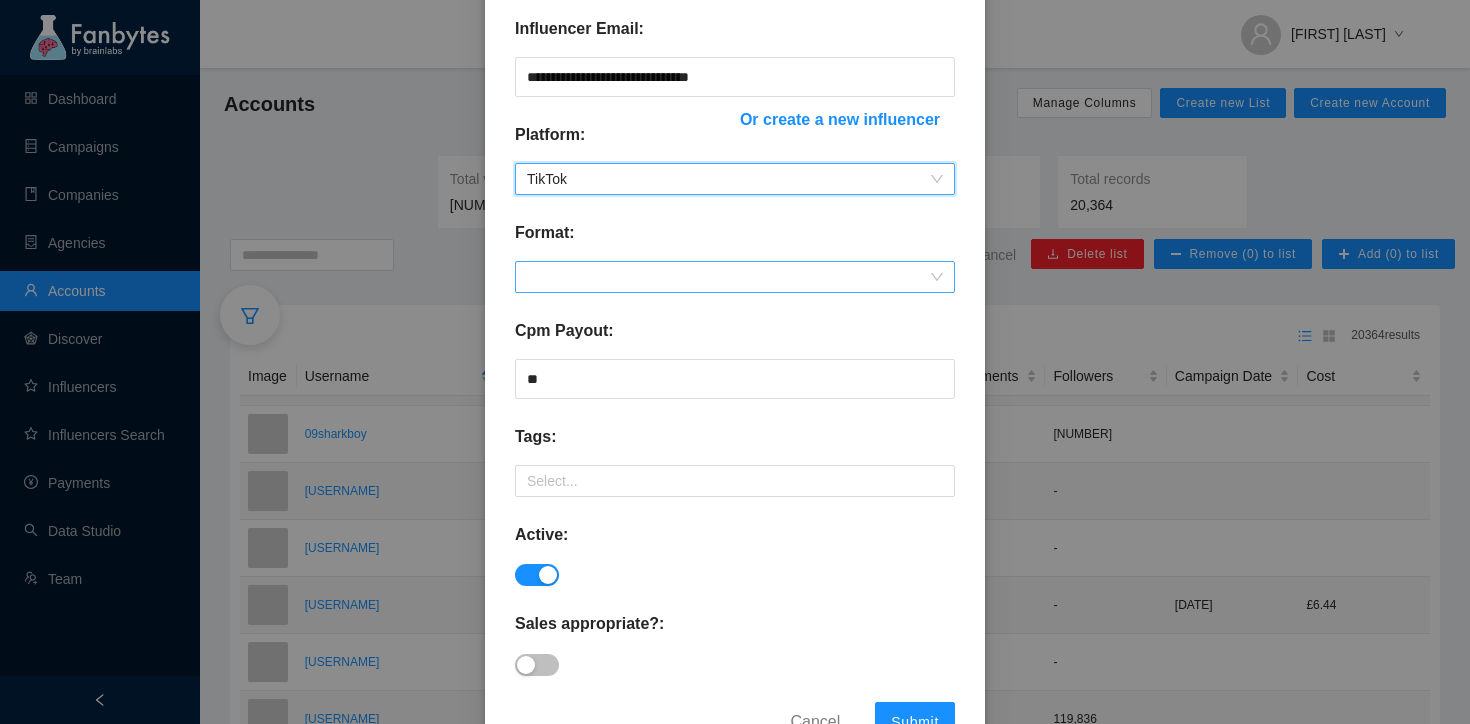 click at bounding box center [735, 277] 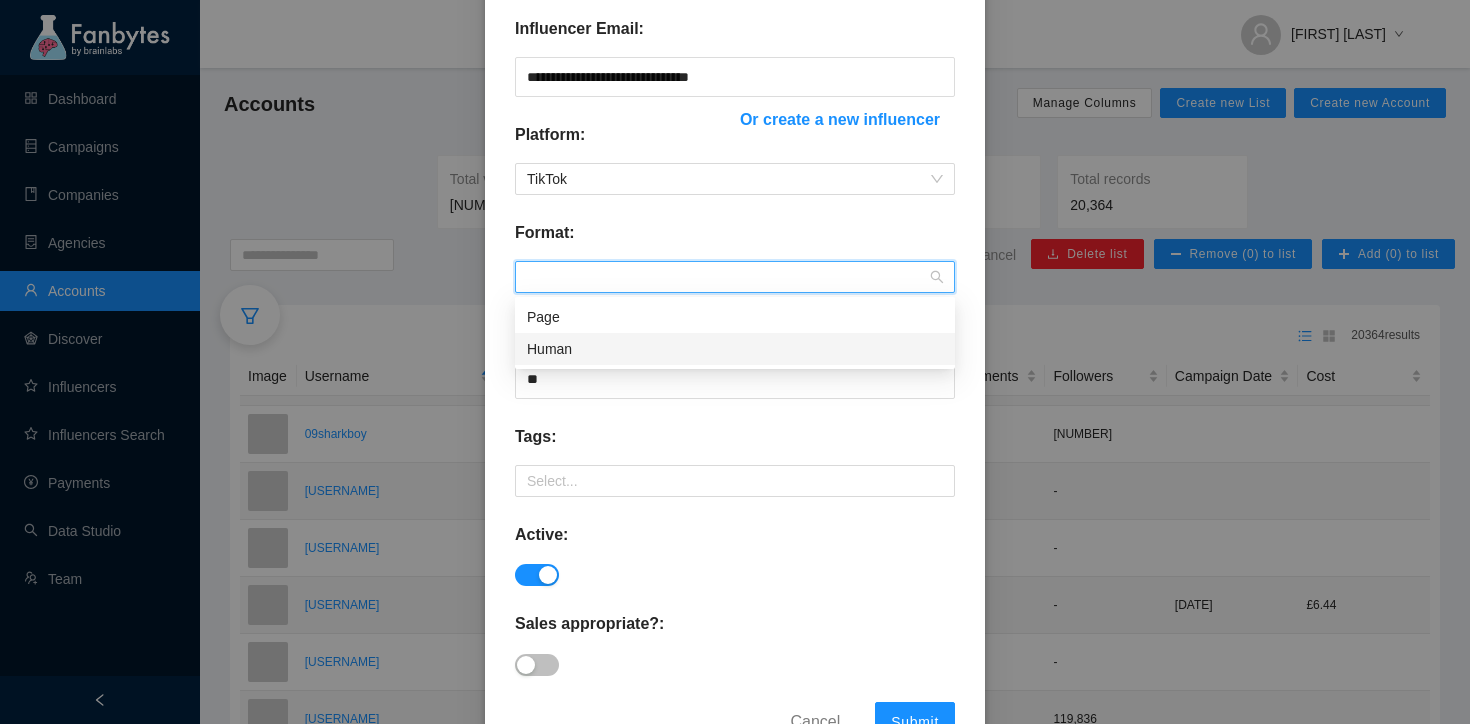 click on "Human" at bounding box center [735, 349] 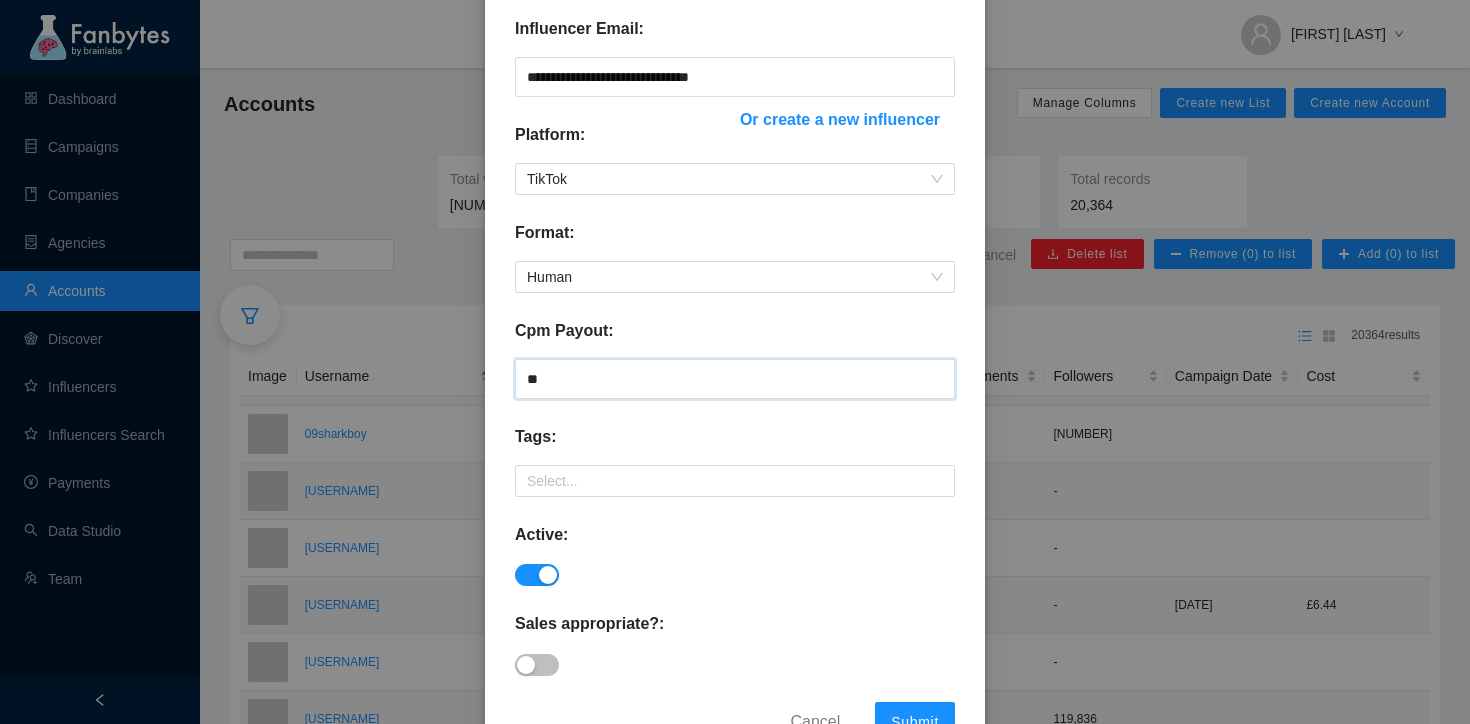 click on "**" at bounding box center (735, 379) 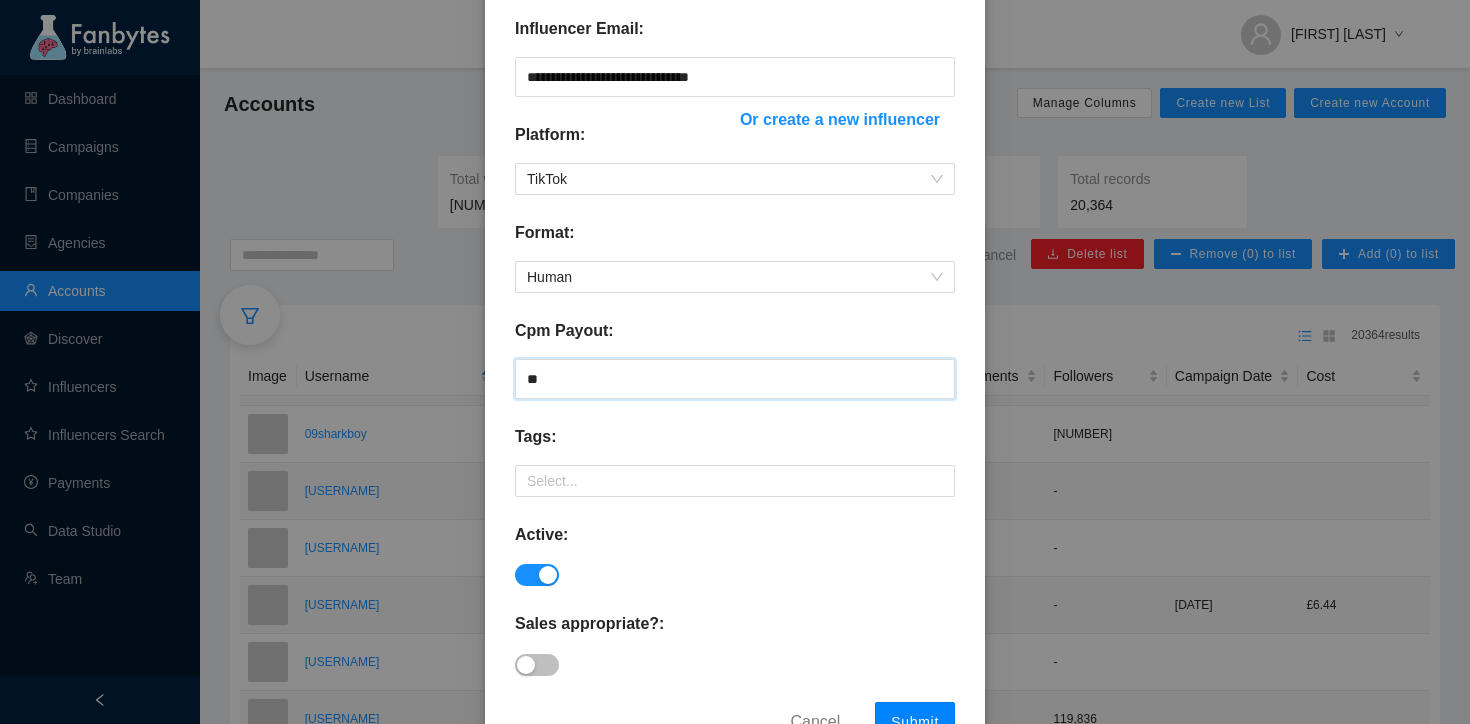 type on "**" 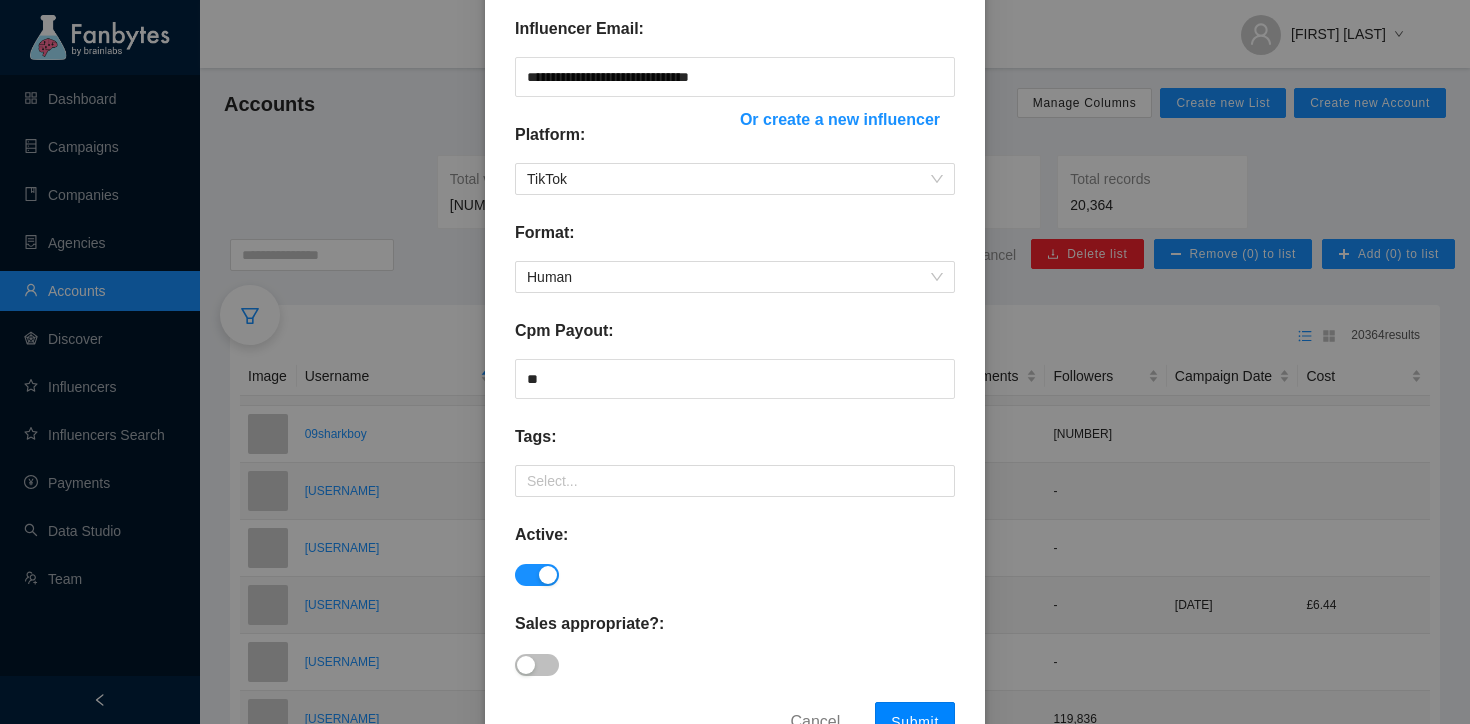click on "Submit" at bounding box center (915, 722) 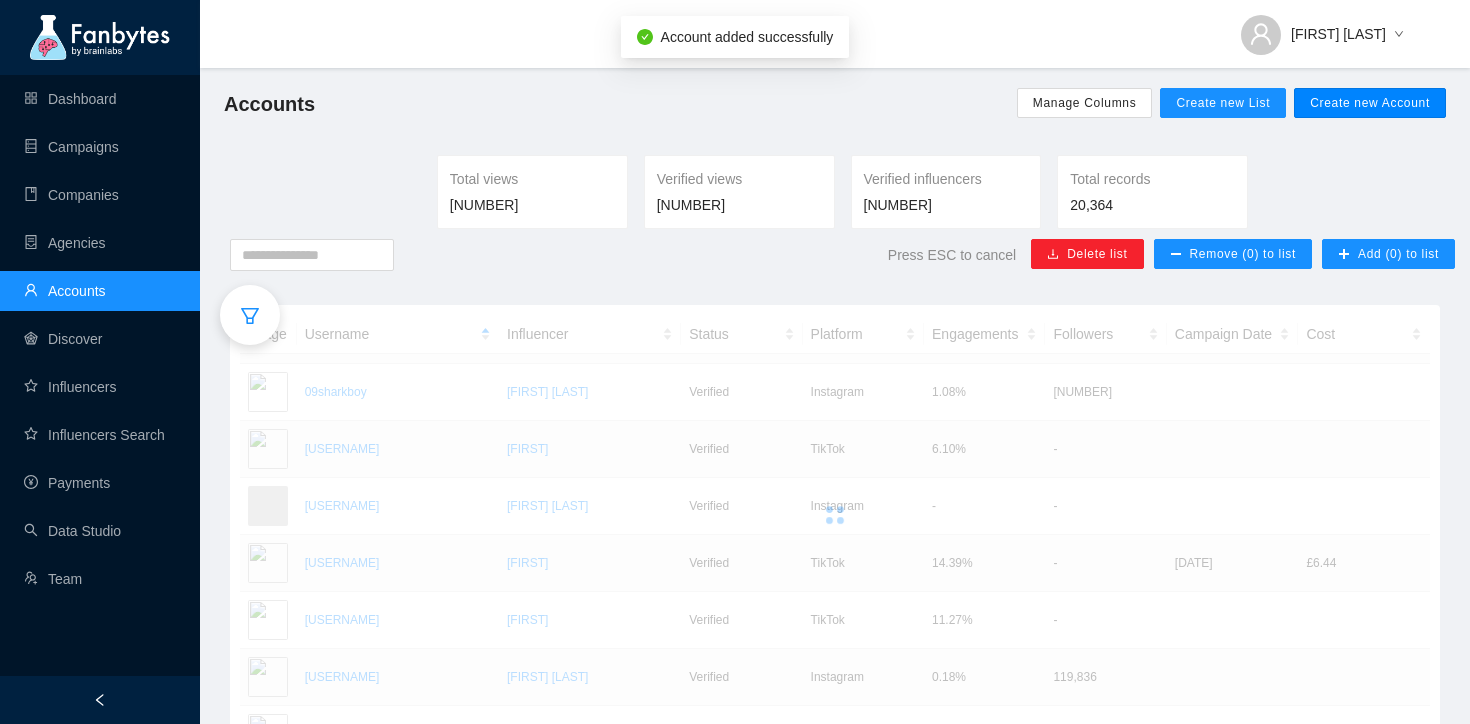 scroll, scrollTop: 0, scrollLeft: 0, axis: both 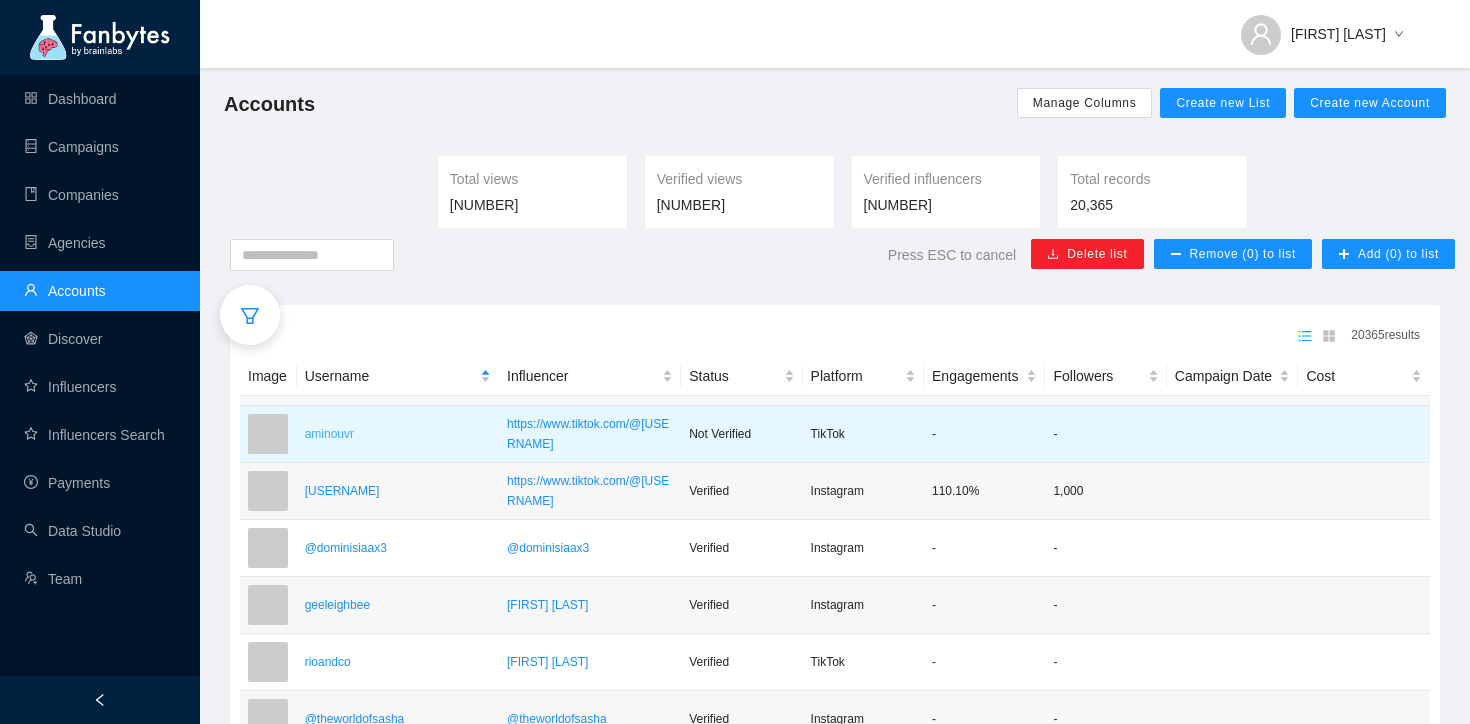 click on "aminouvr" at bounding box center (398, 434) 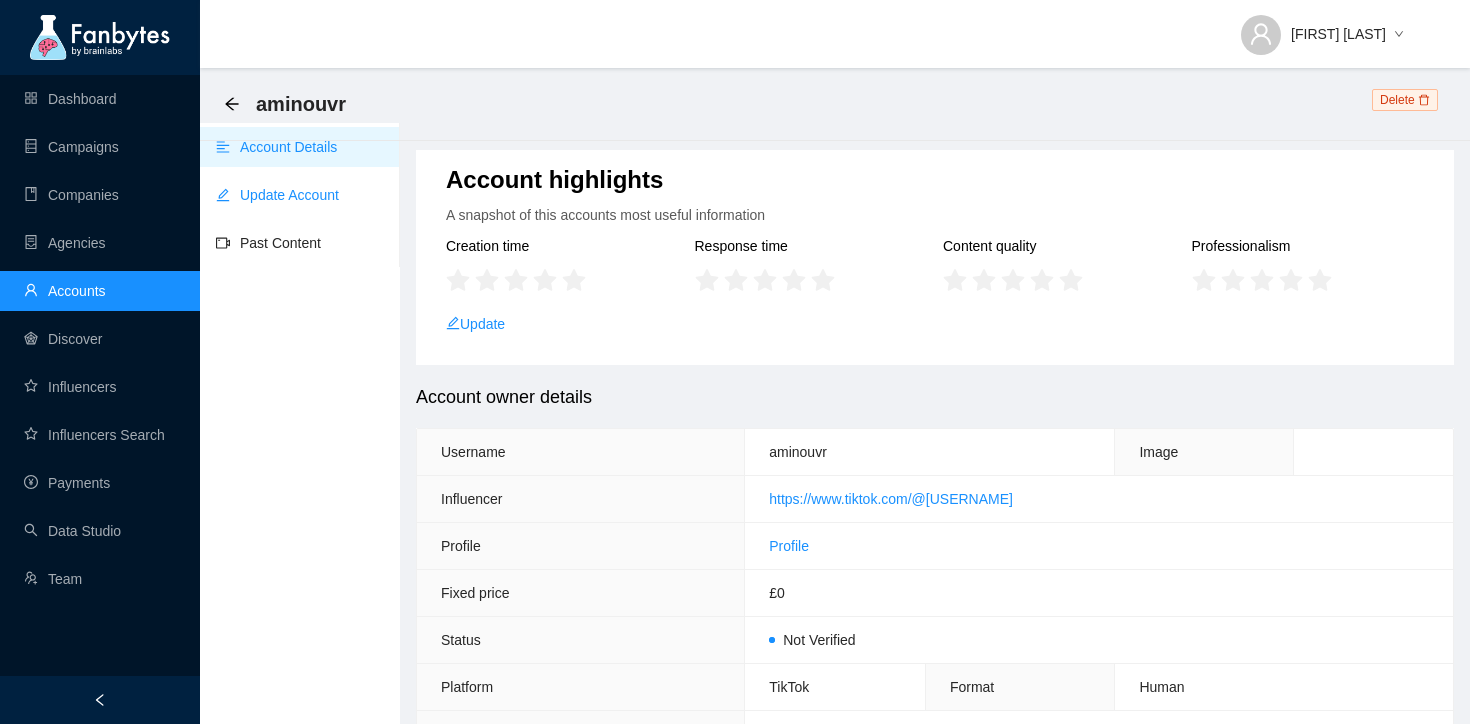 click on "Update Account" at bounding box center (277, 195) 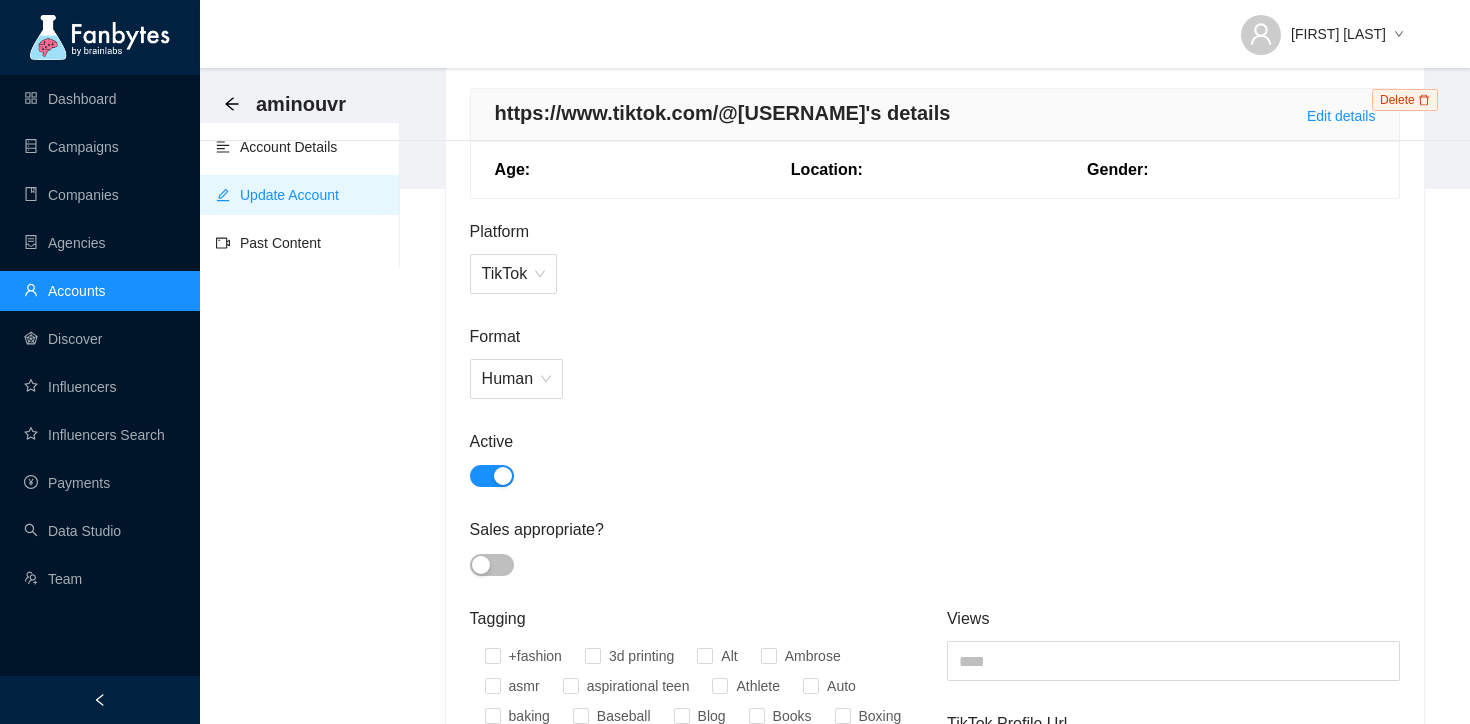 scroll, scrollTop: 694, scrollLeft: 0, axis: vertical 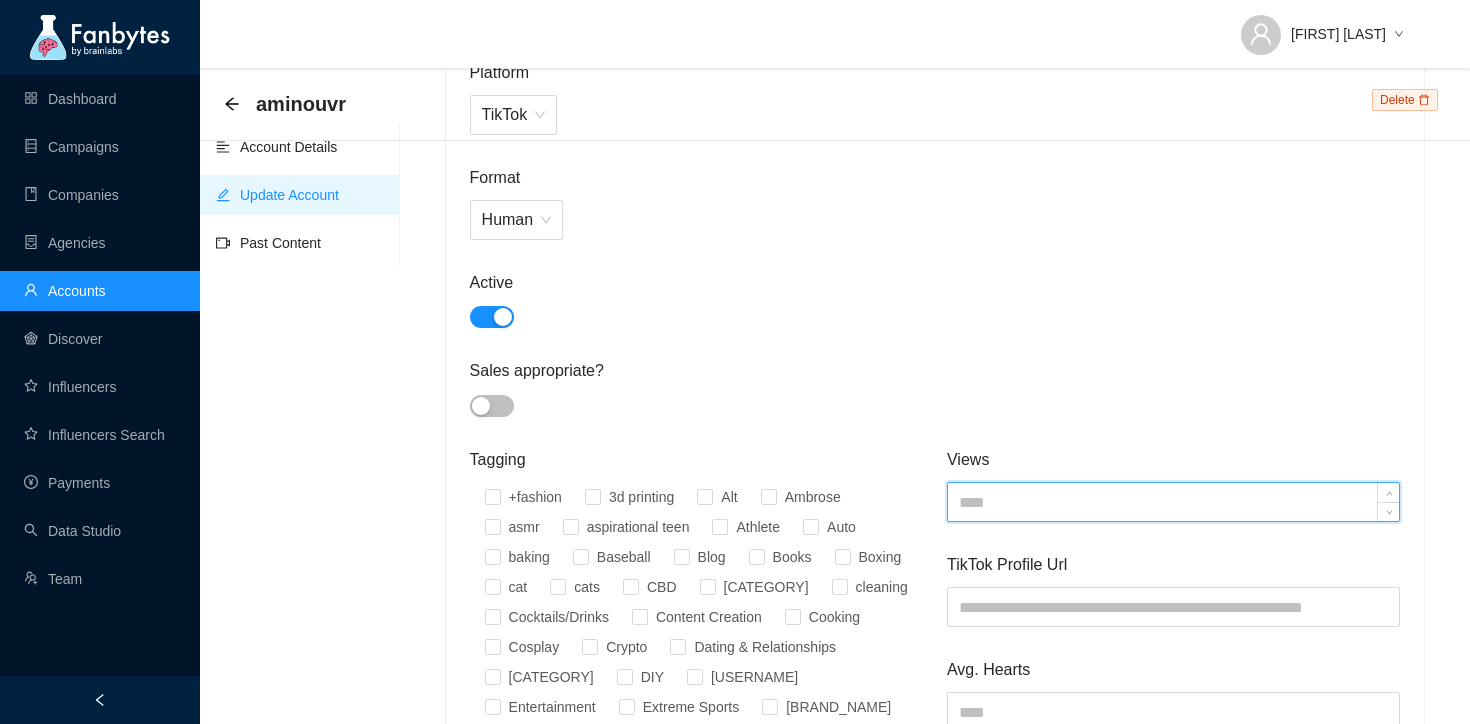 click at bounding box center (1173, 502) 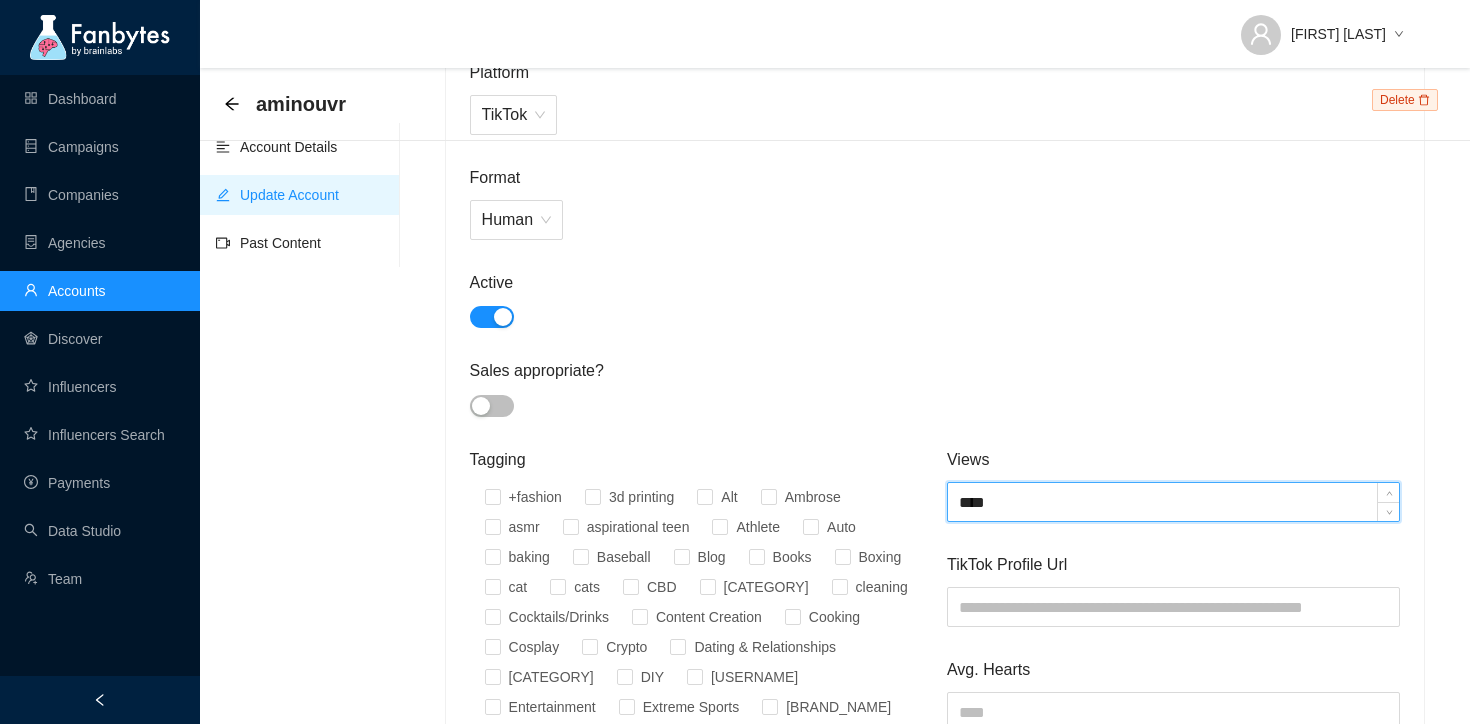 type on "****" 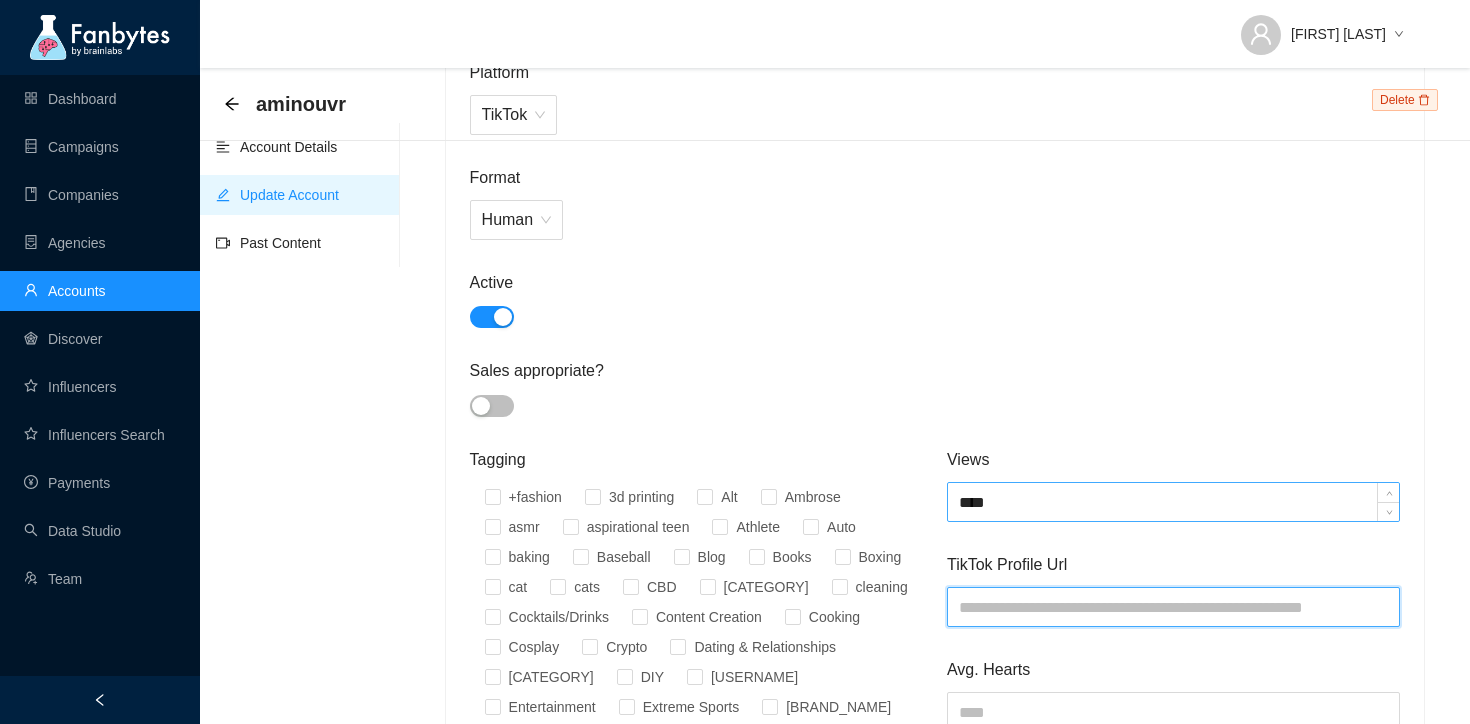 paste on "**********" 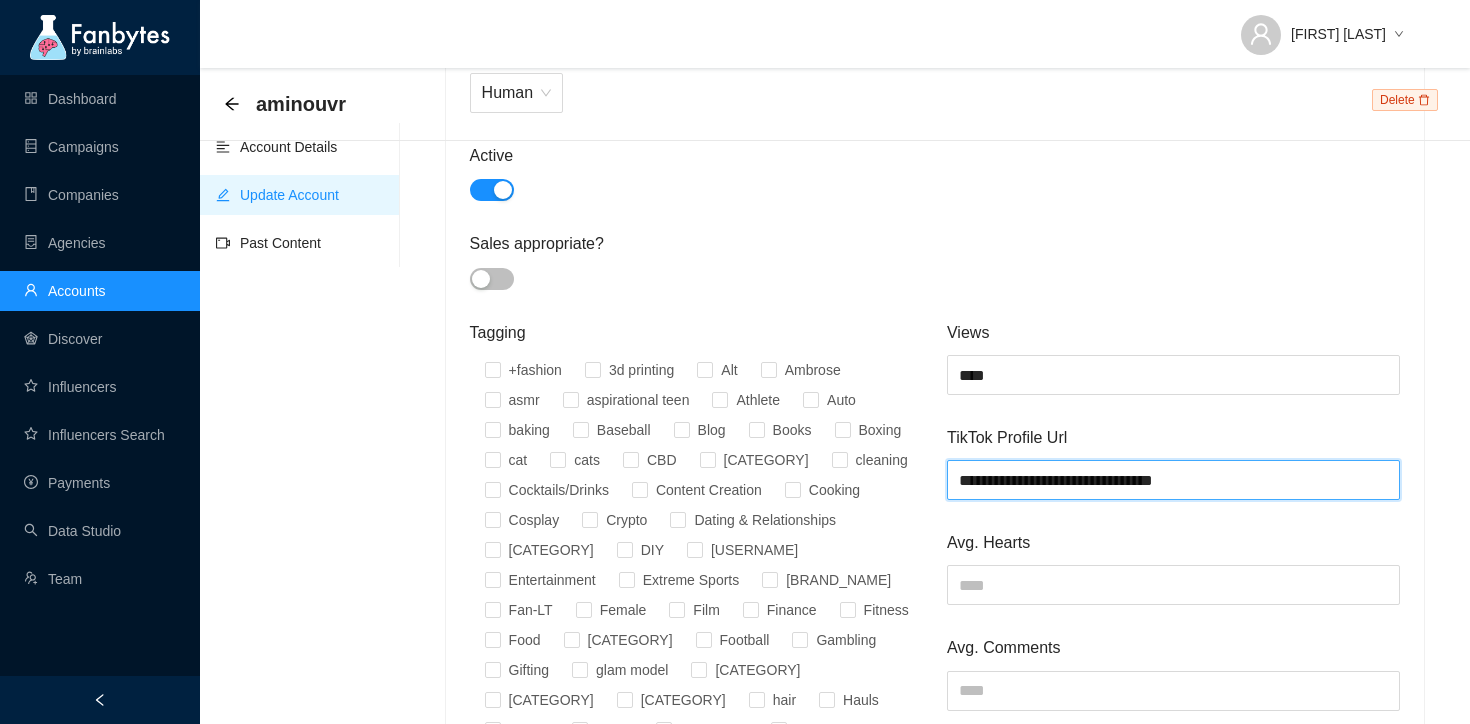 scroll, scrollTop: 846, scrollLeft: 0, axis: vertical 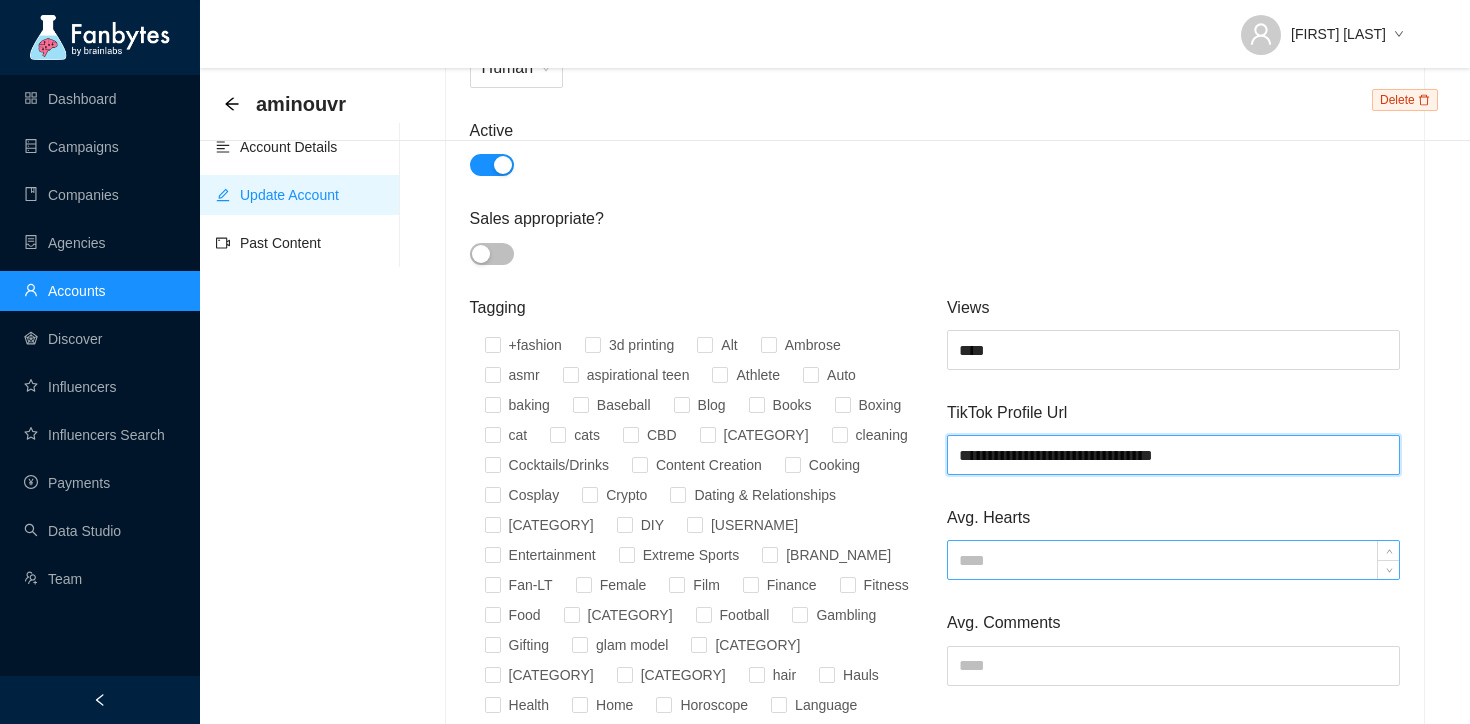type on "**********" 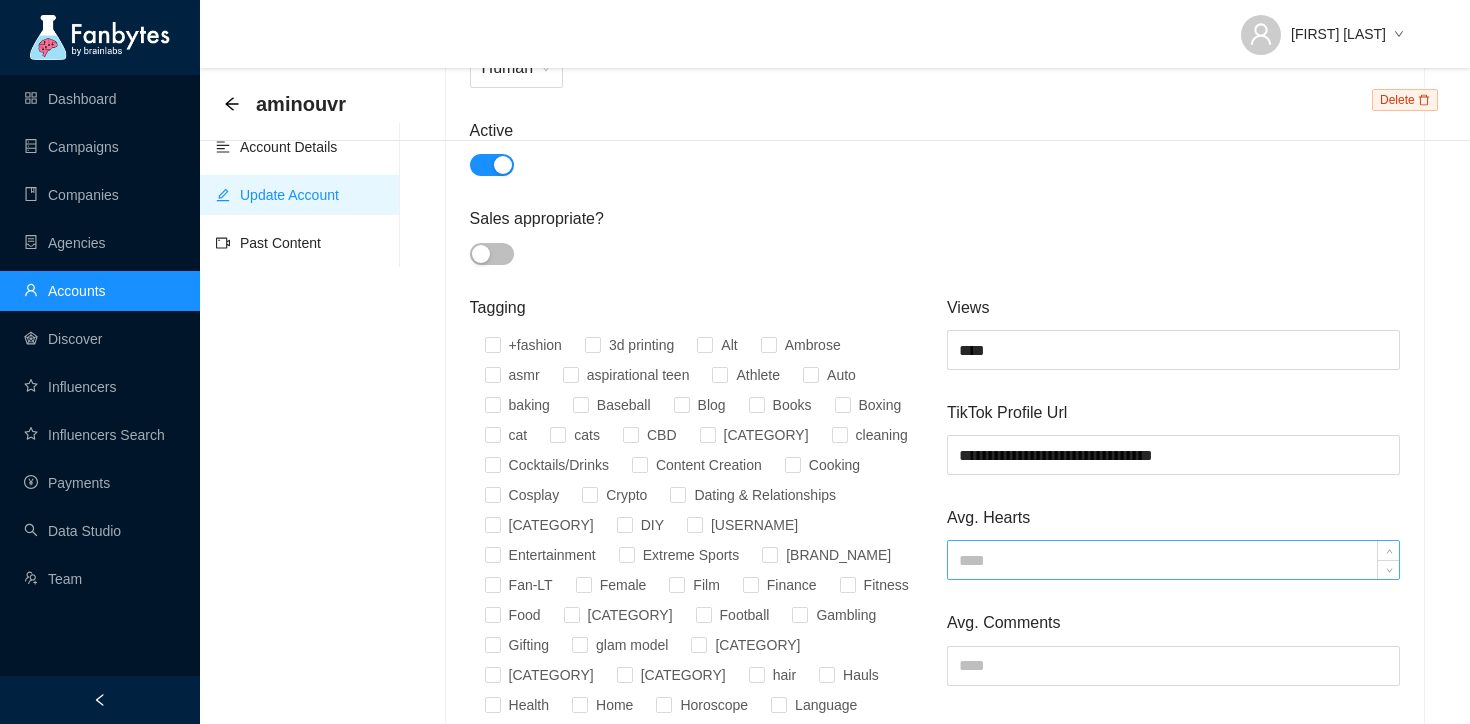 click at bounding box center (1173, 560) 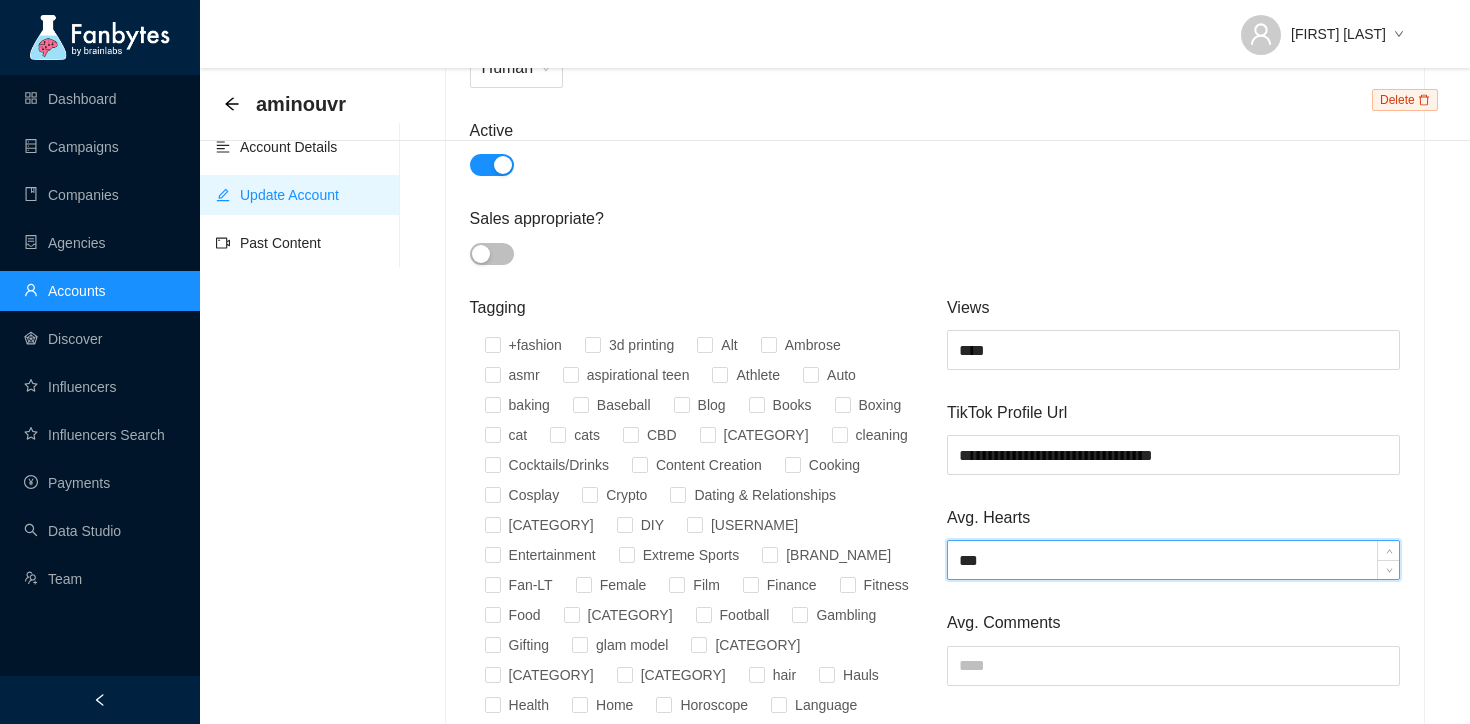 type on "***" 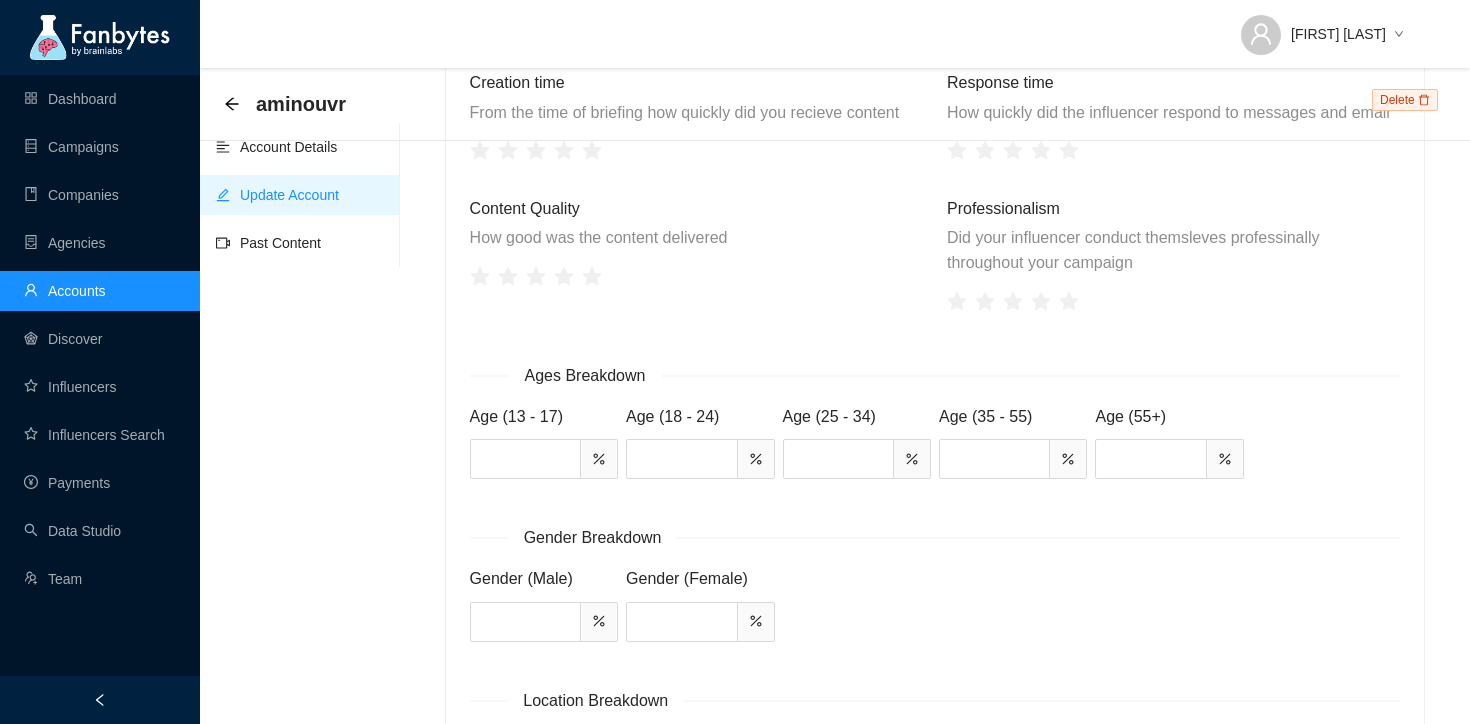 scroll, scrollTop: 2331, scrollLeft: 0, axis: vertical 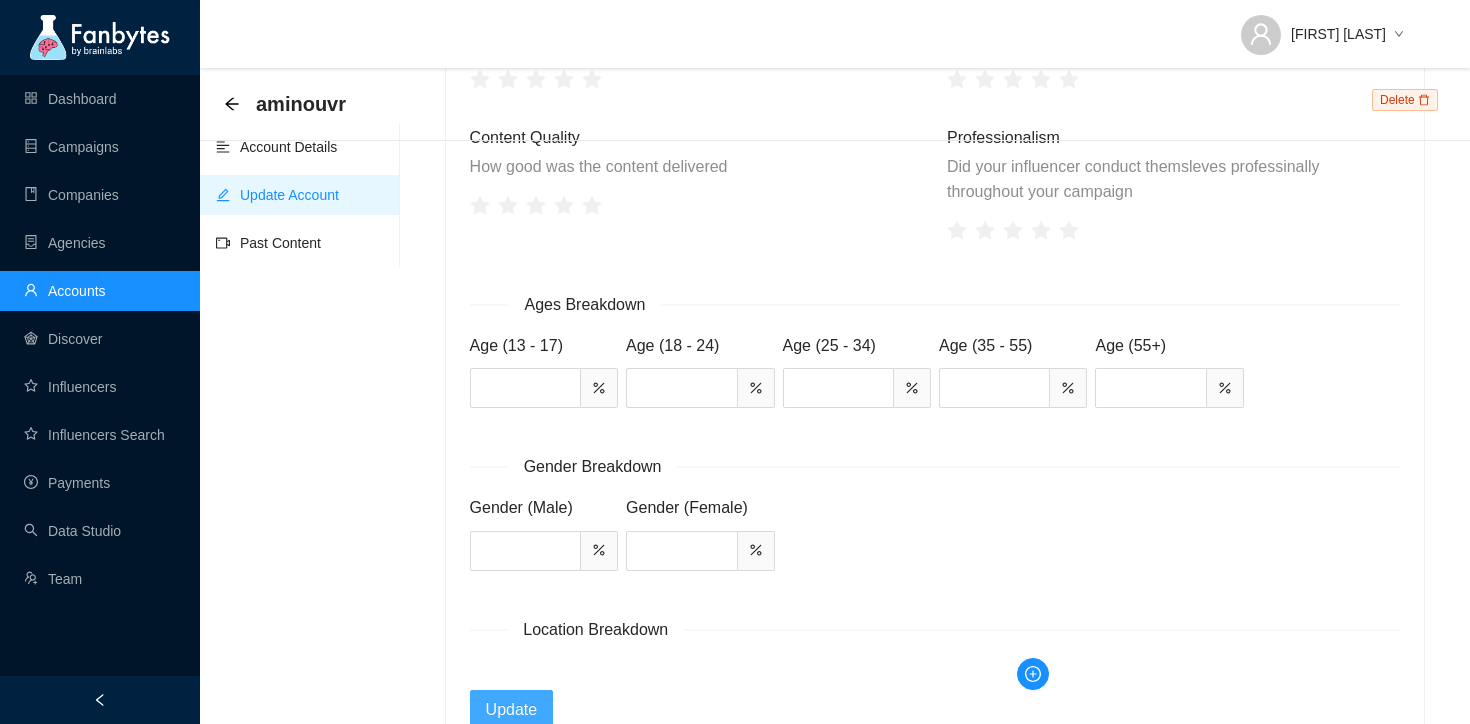 type on "***" 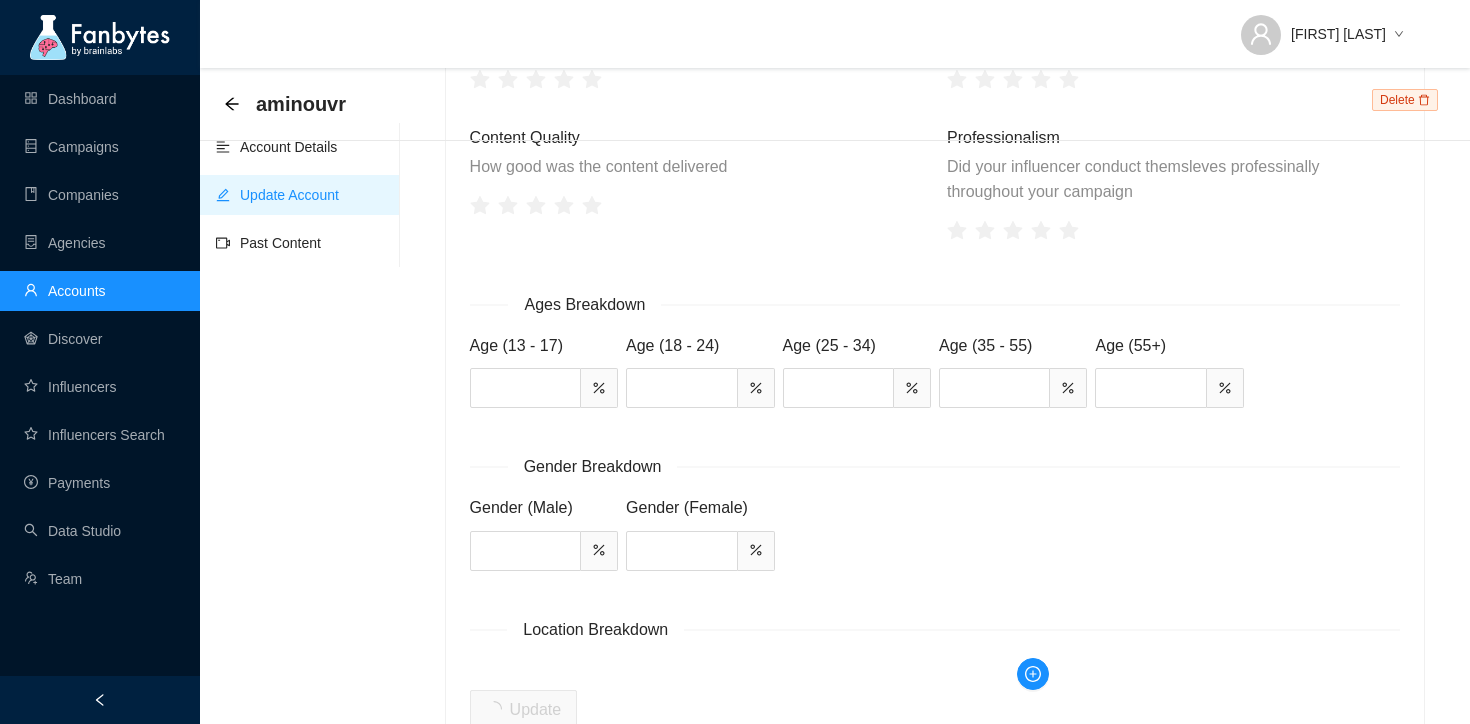 type on "***" 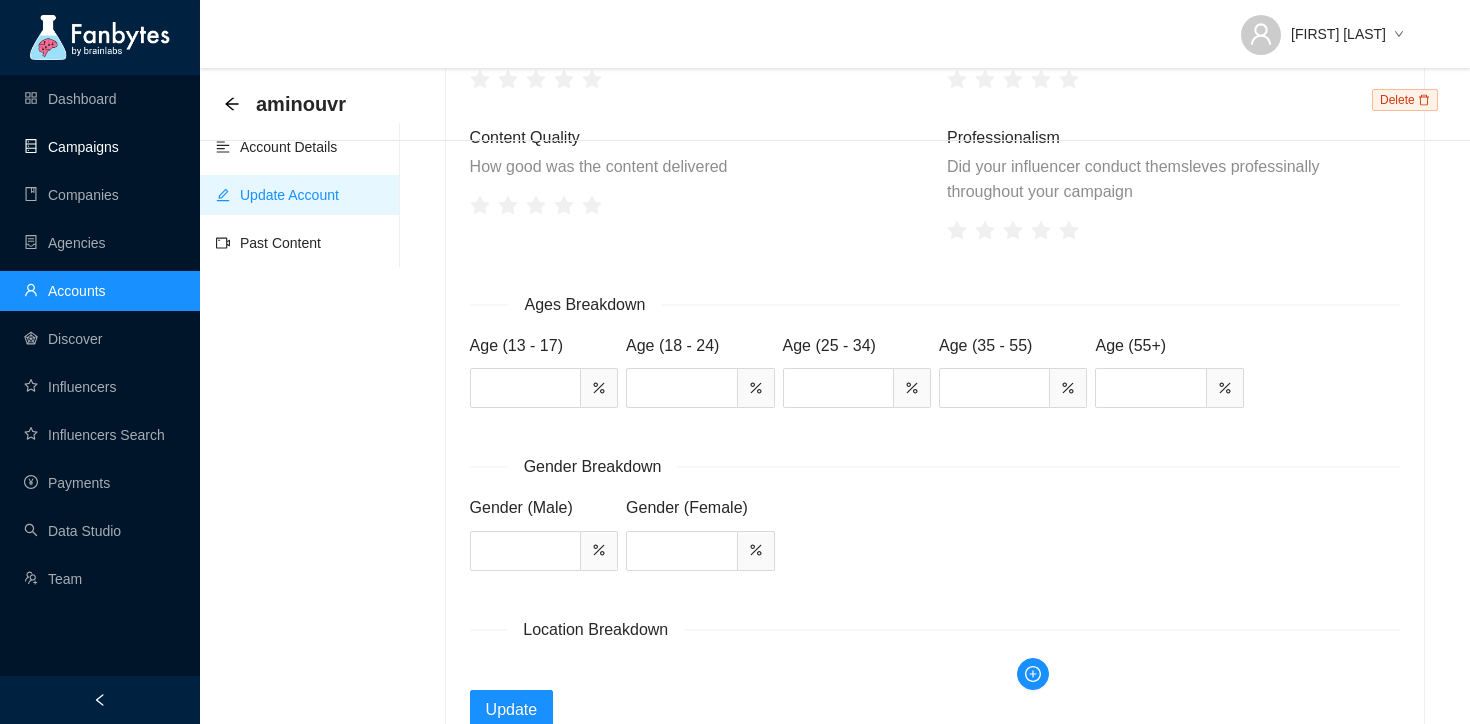 click on "Campaigns" at bounding box center [71, 147] 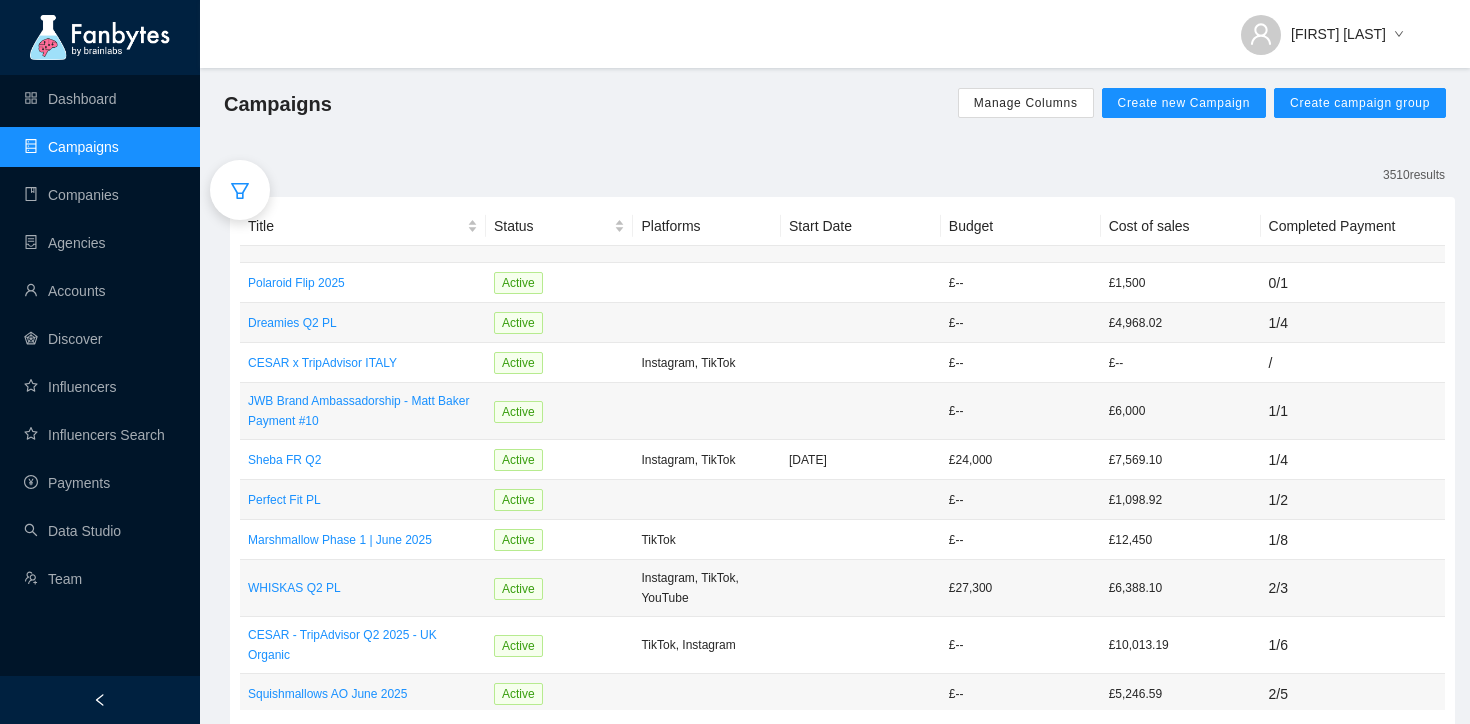 click 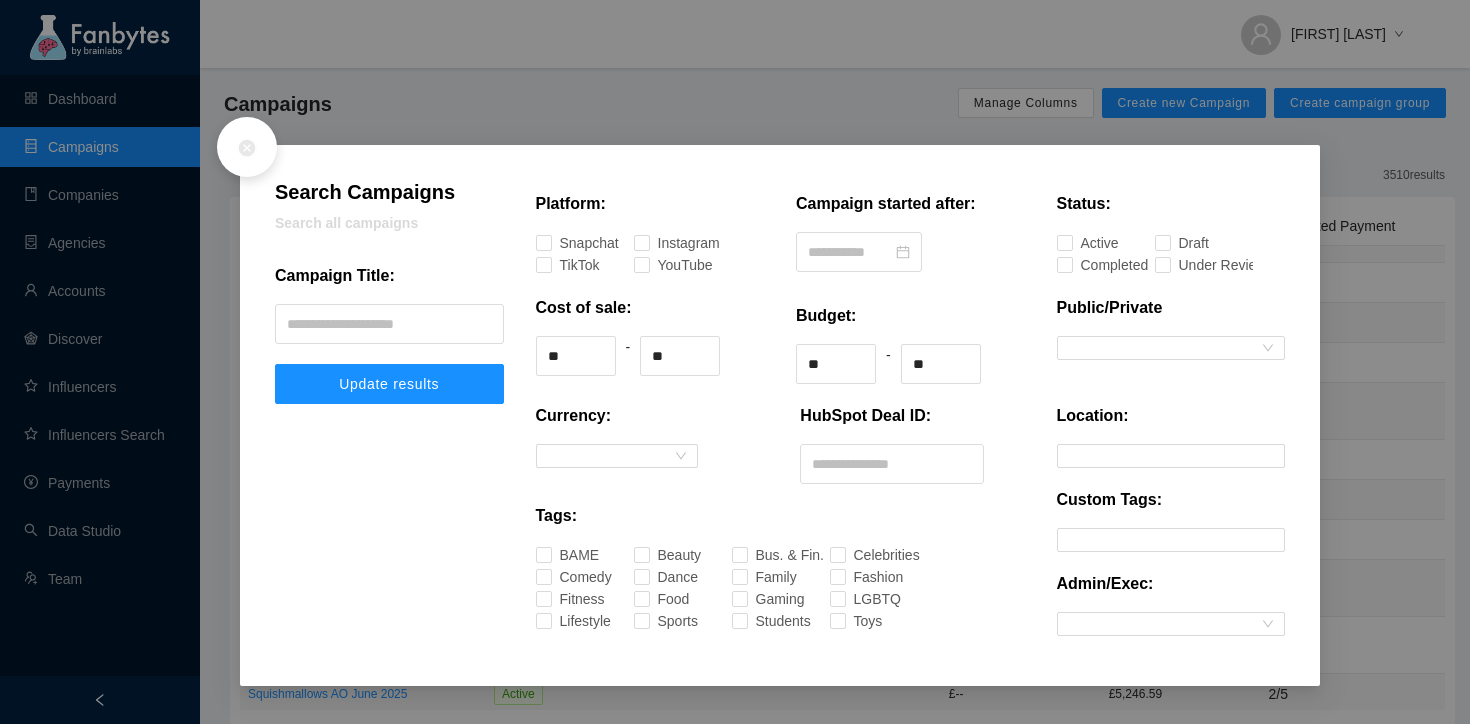 click on "Search Campaigns Search all campaigns Campaign Title: Update results" at bounding box center (389, 298) 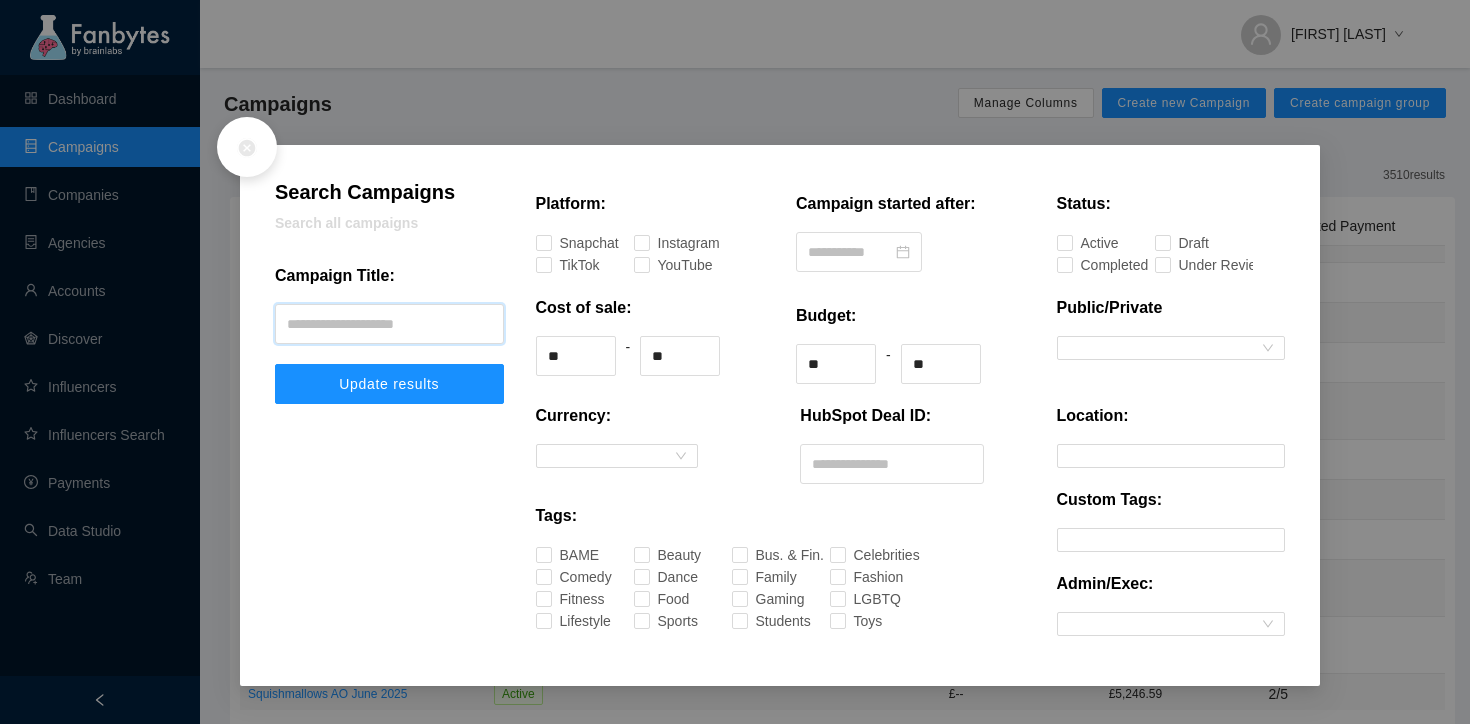 click at bounding box center [389, 324] 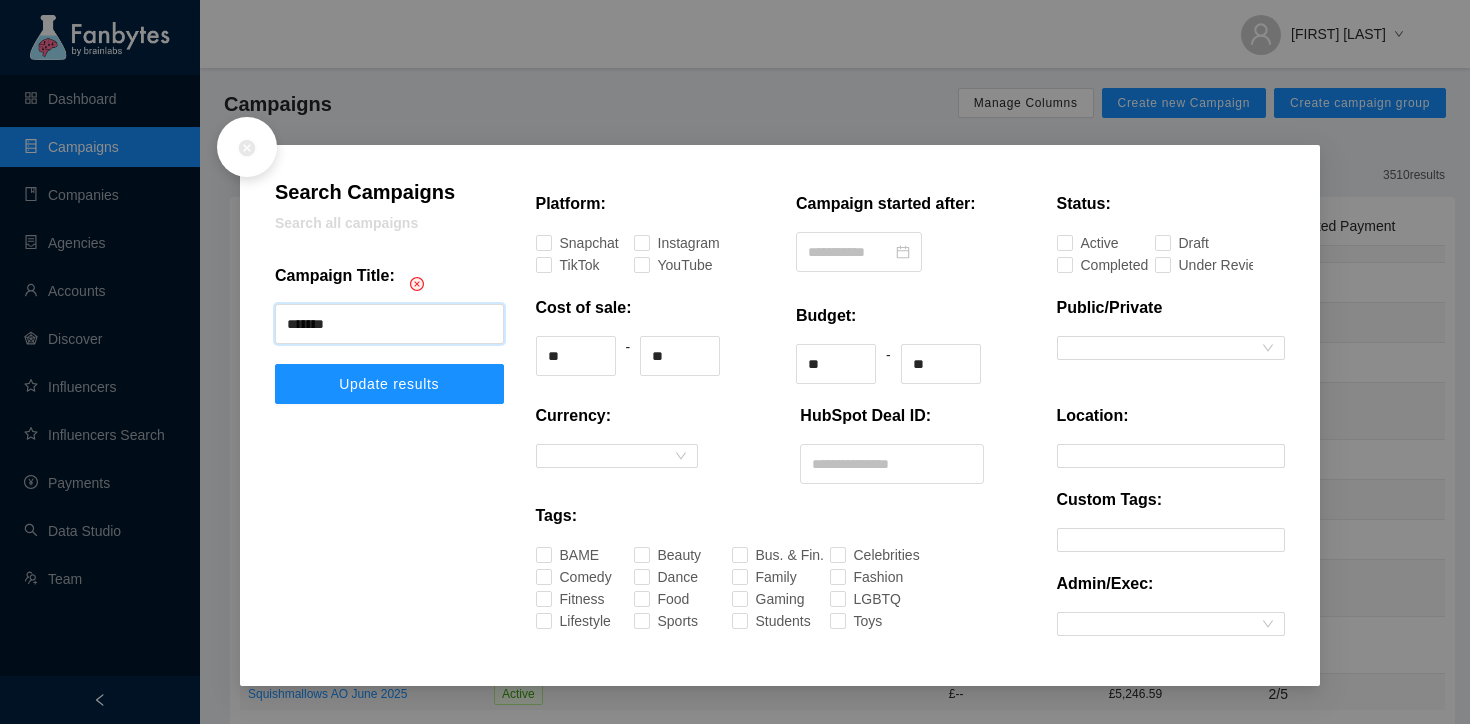 type on "*******" 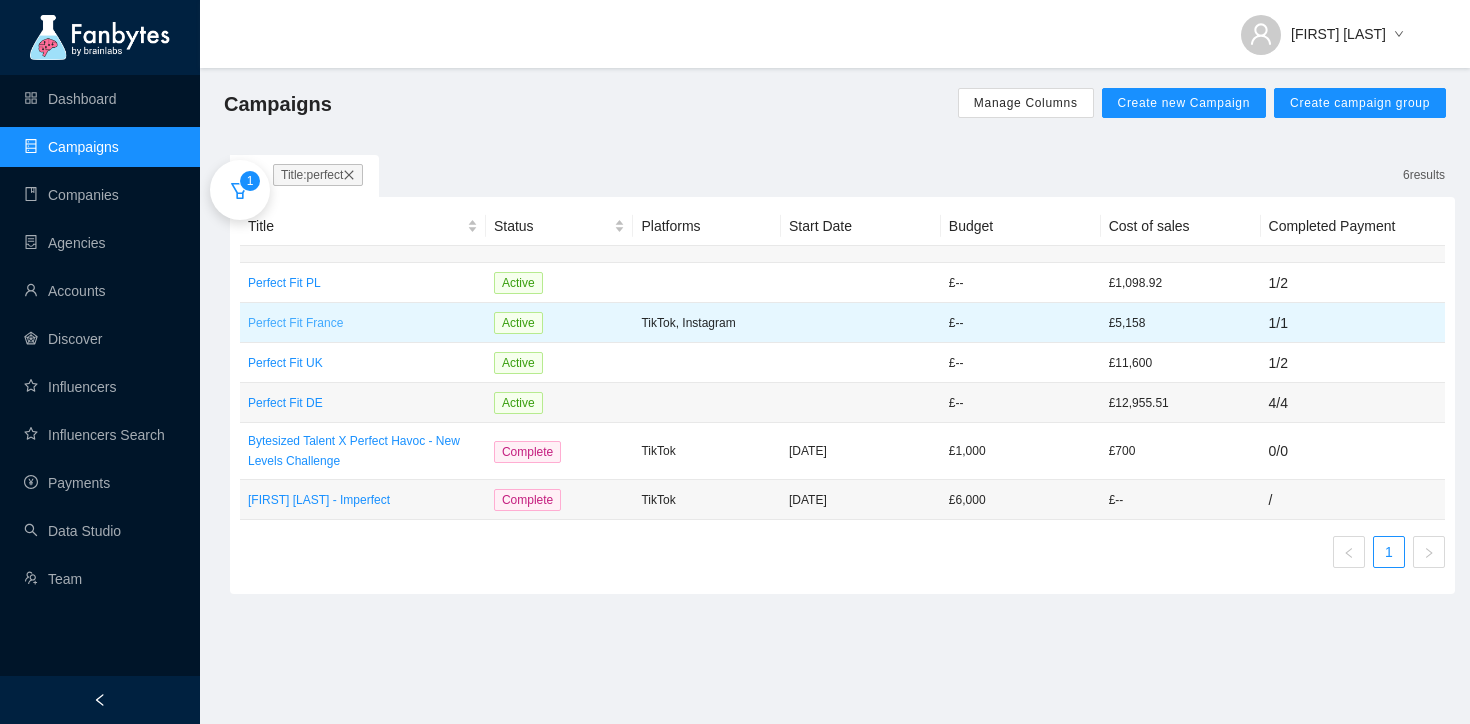 click on "Perfect Fit France" at bounding box center [363, 323] 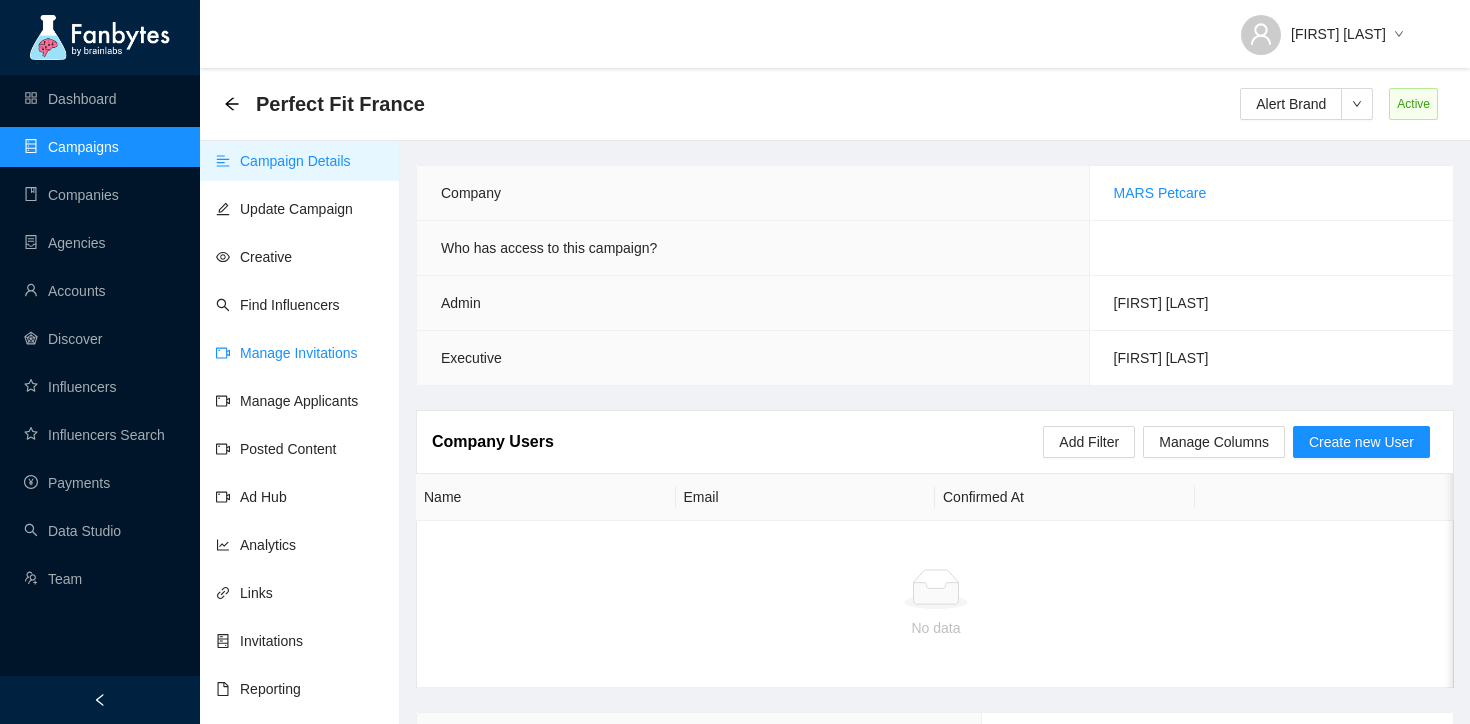 click on "Manage Invitations" at bounding box center [287, 353] 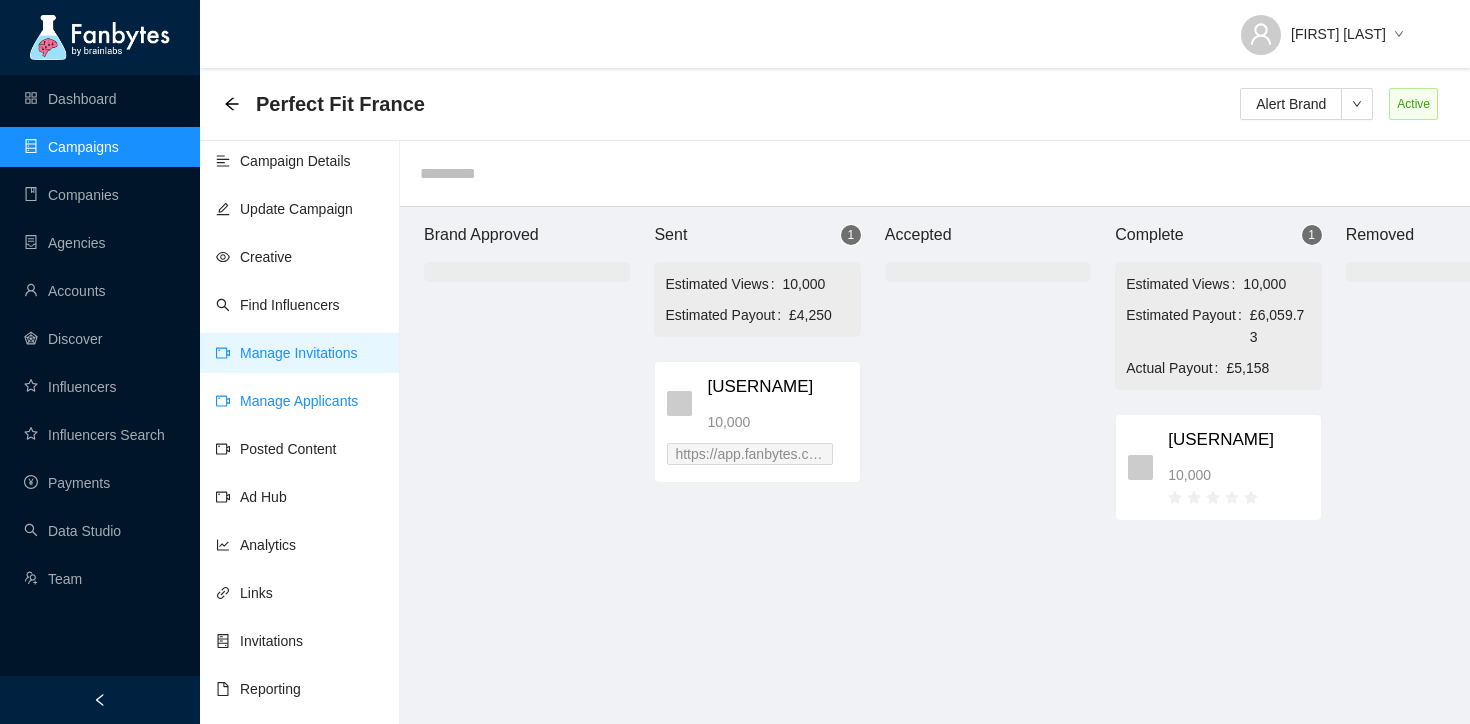 click on "Manage Applicants" at bounding box center (287, 401) 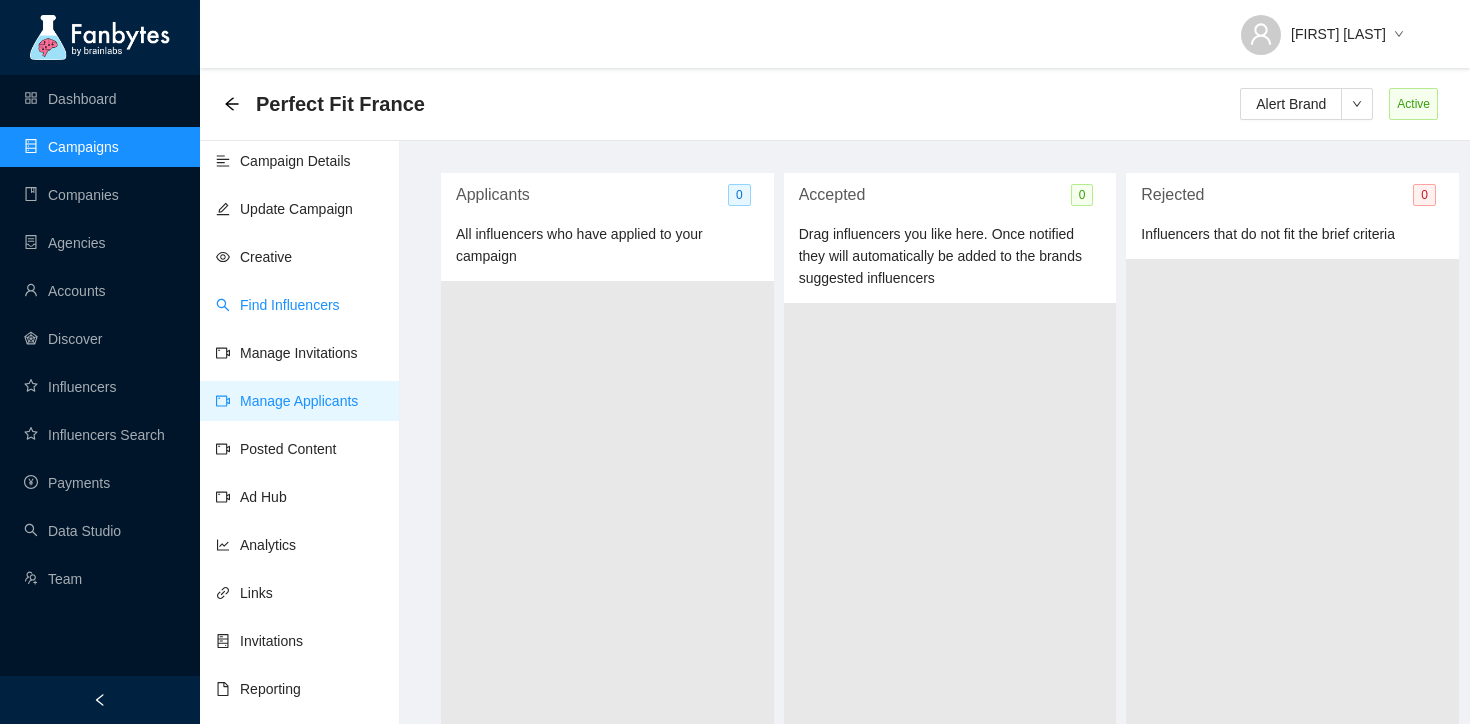 click on "Find Influencers" at bounding box center [278, 305] 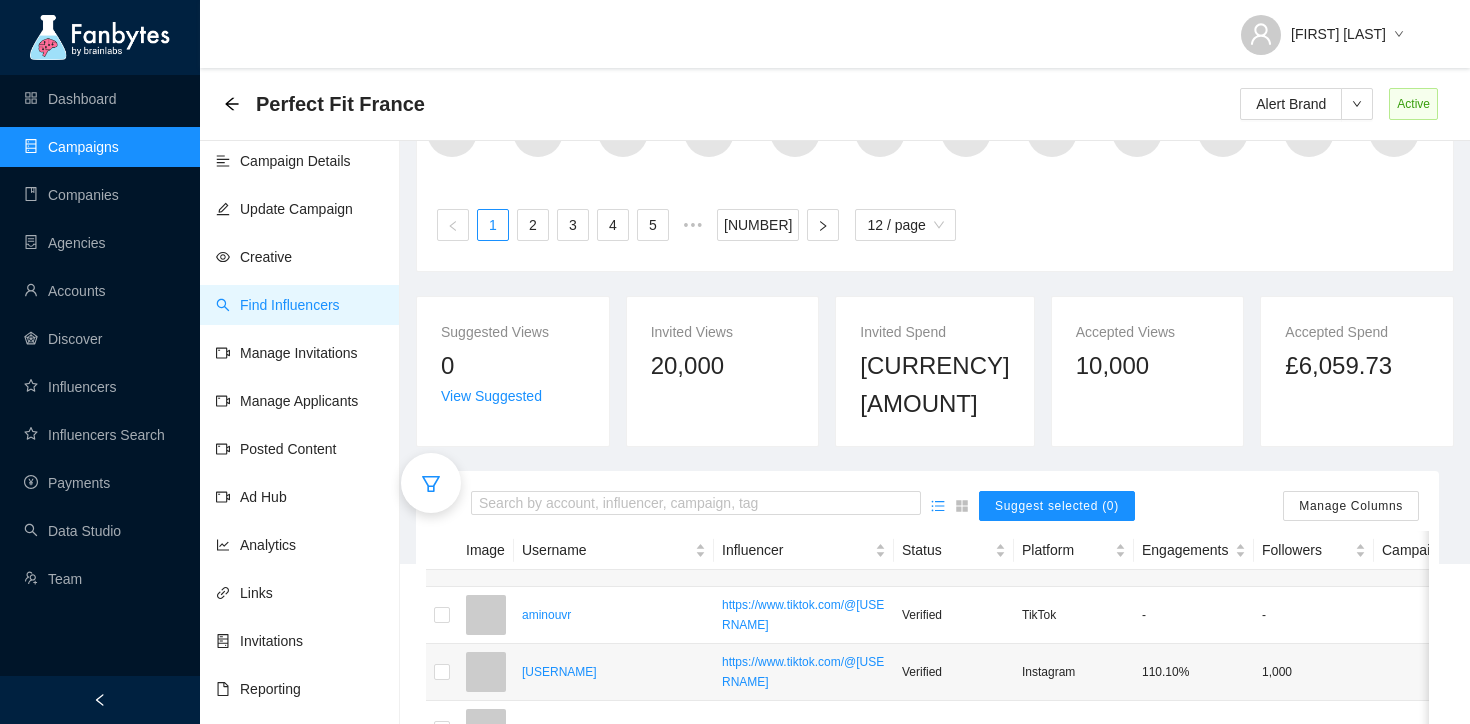 scroll, scrollTop: 215, scrollLeft: 0, axis: vertical 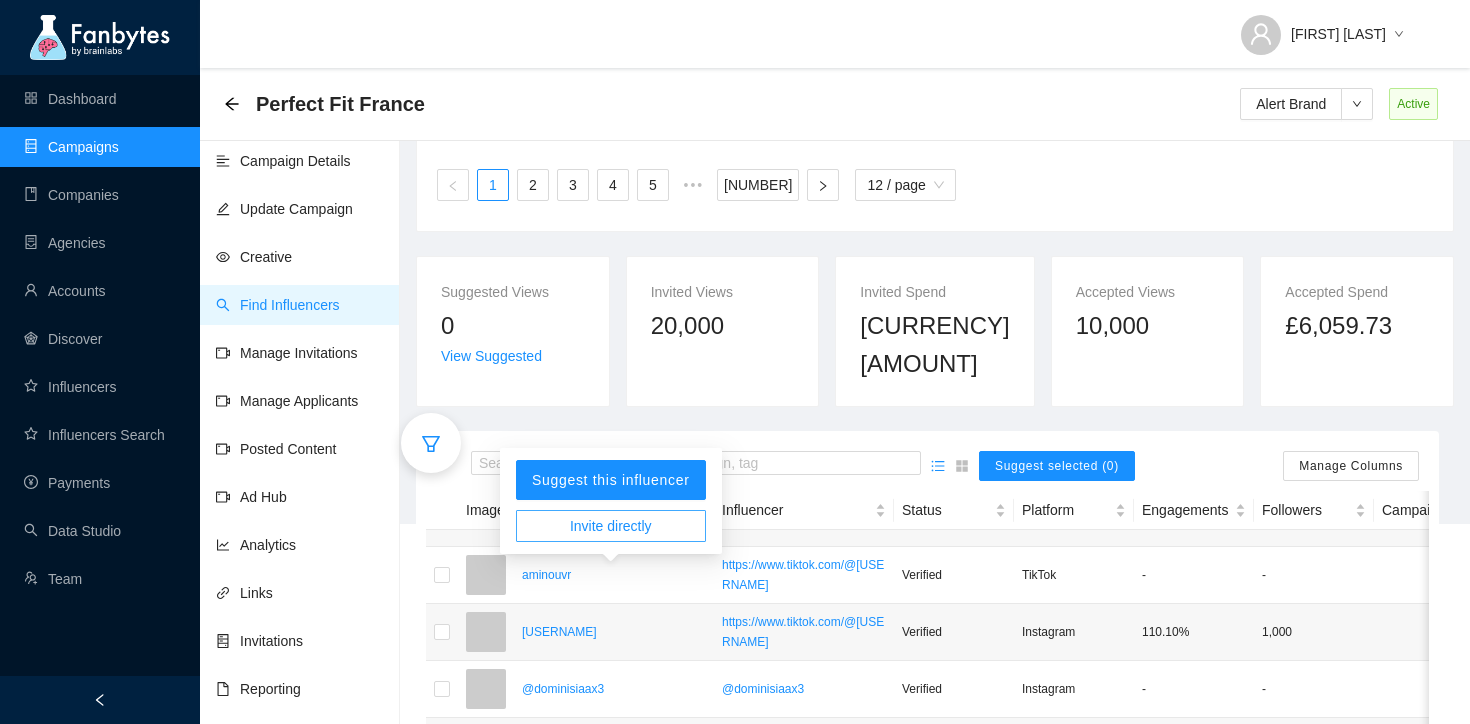 click on "Invite directly" at bounding box center (611, 526) 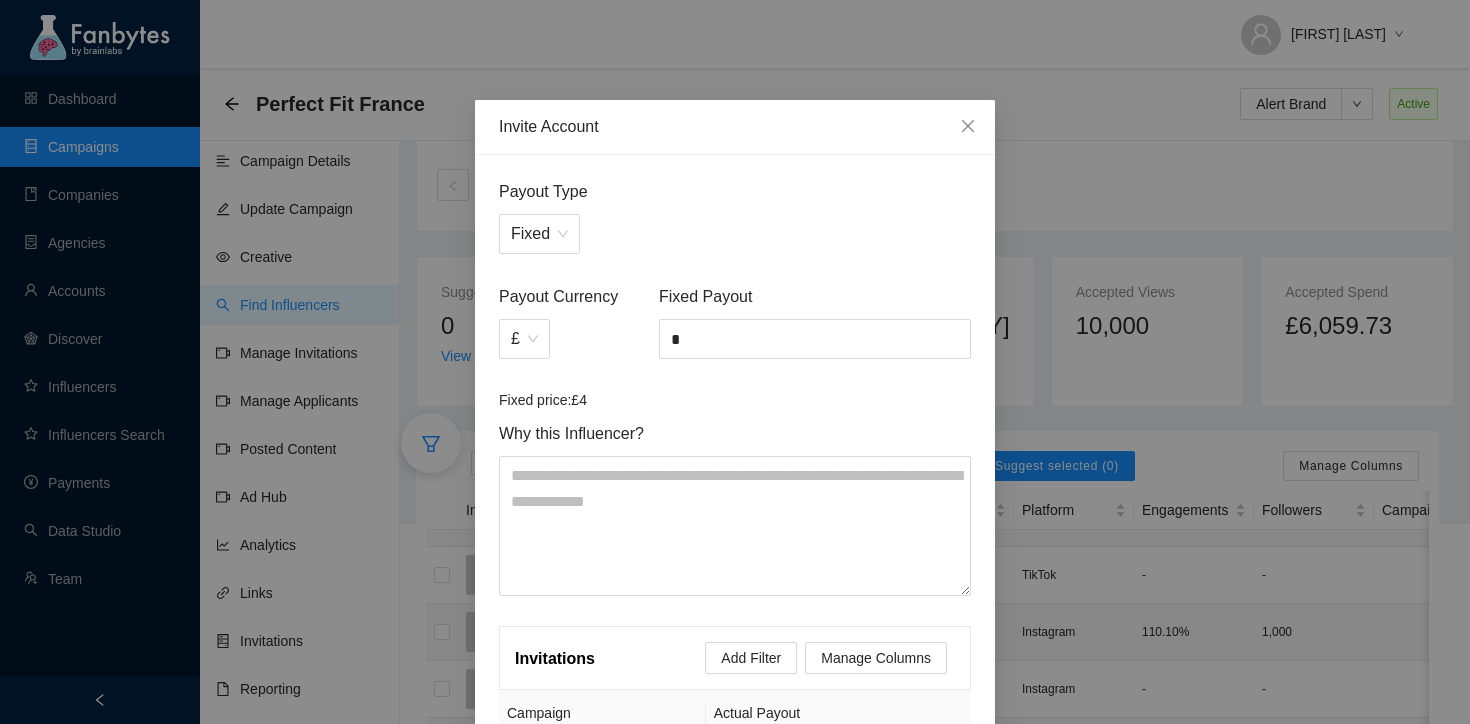 click on "Fixed Payout *" at bounding box center (815, 336) 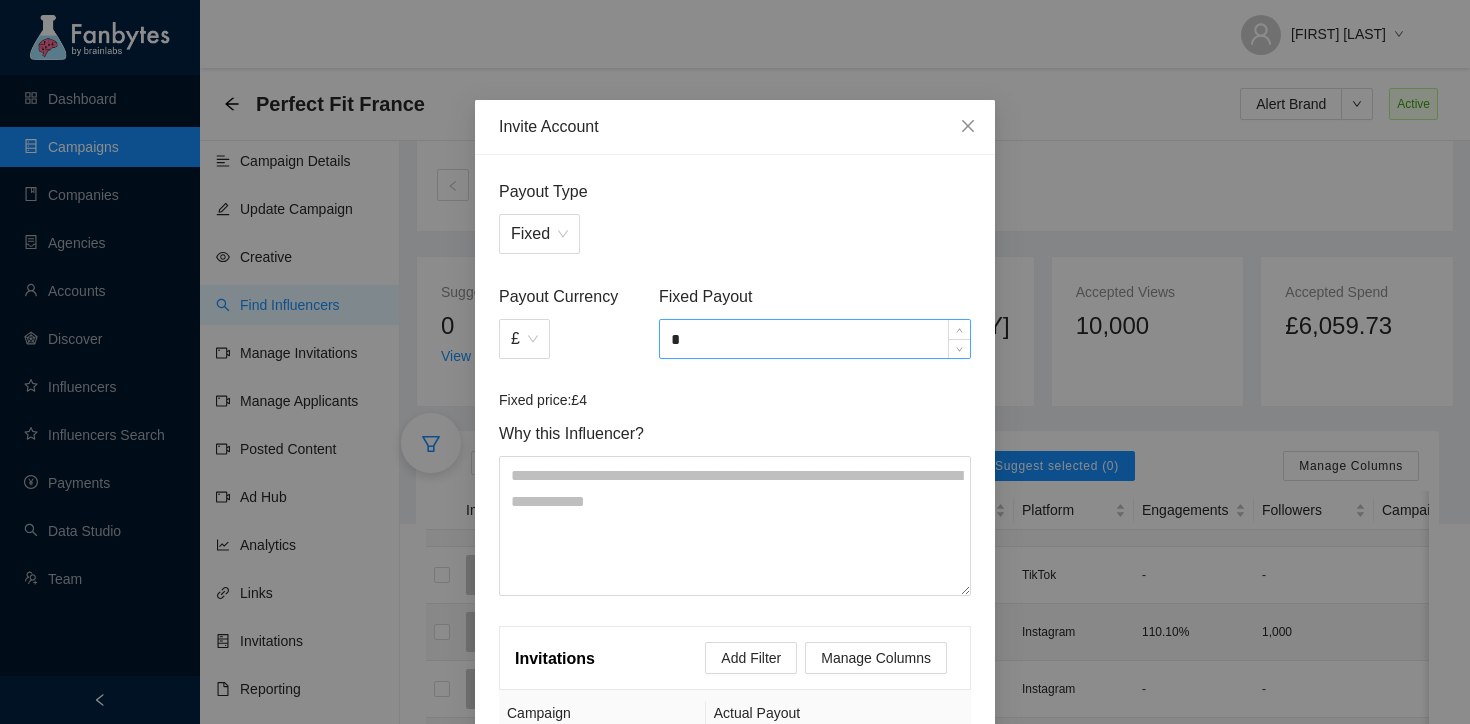click on "*" at bounding box center [815, 339] 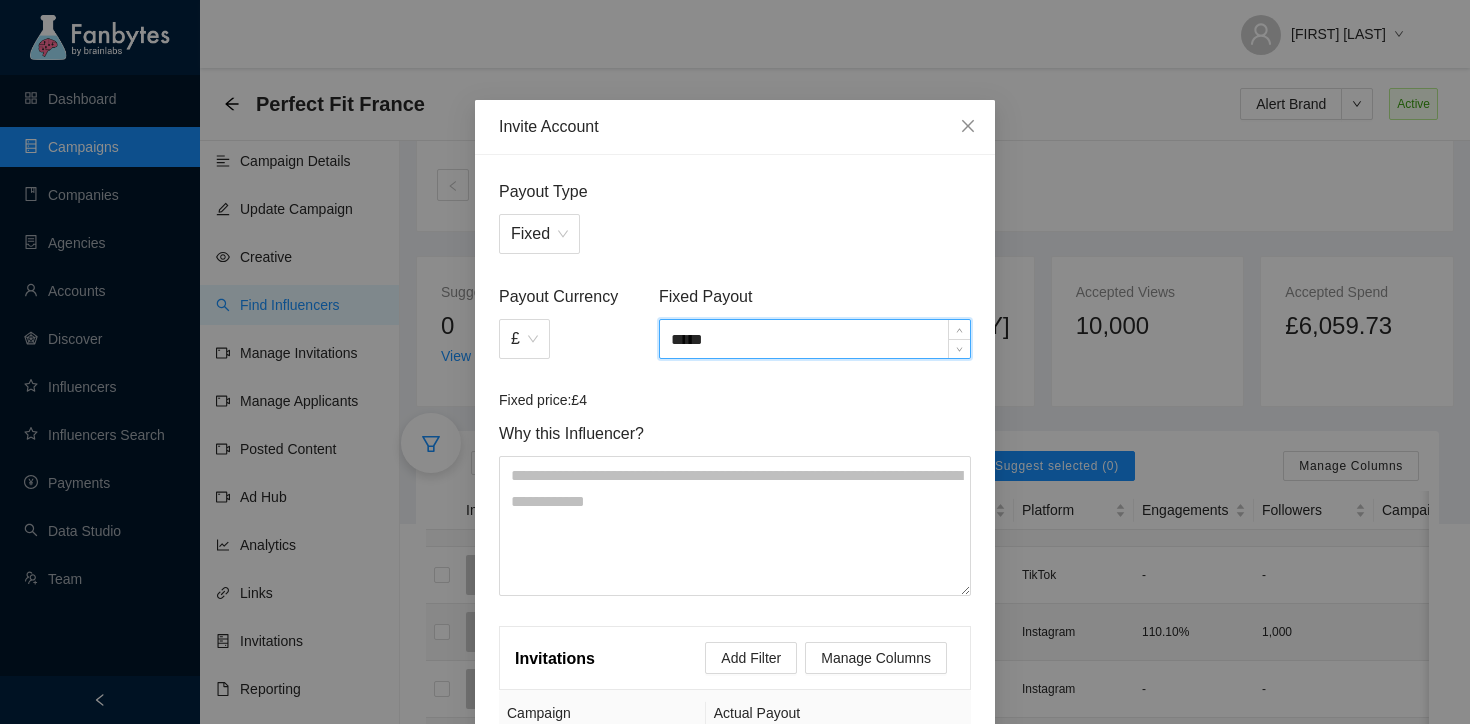 type on "*****" 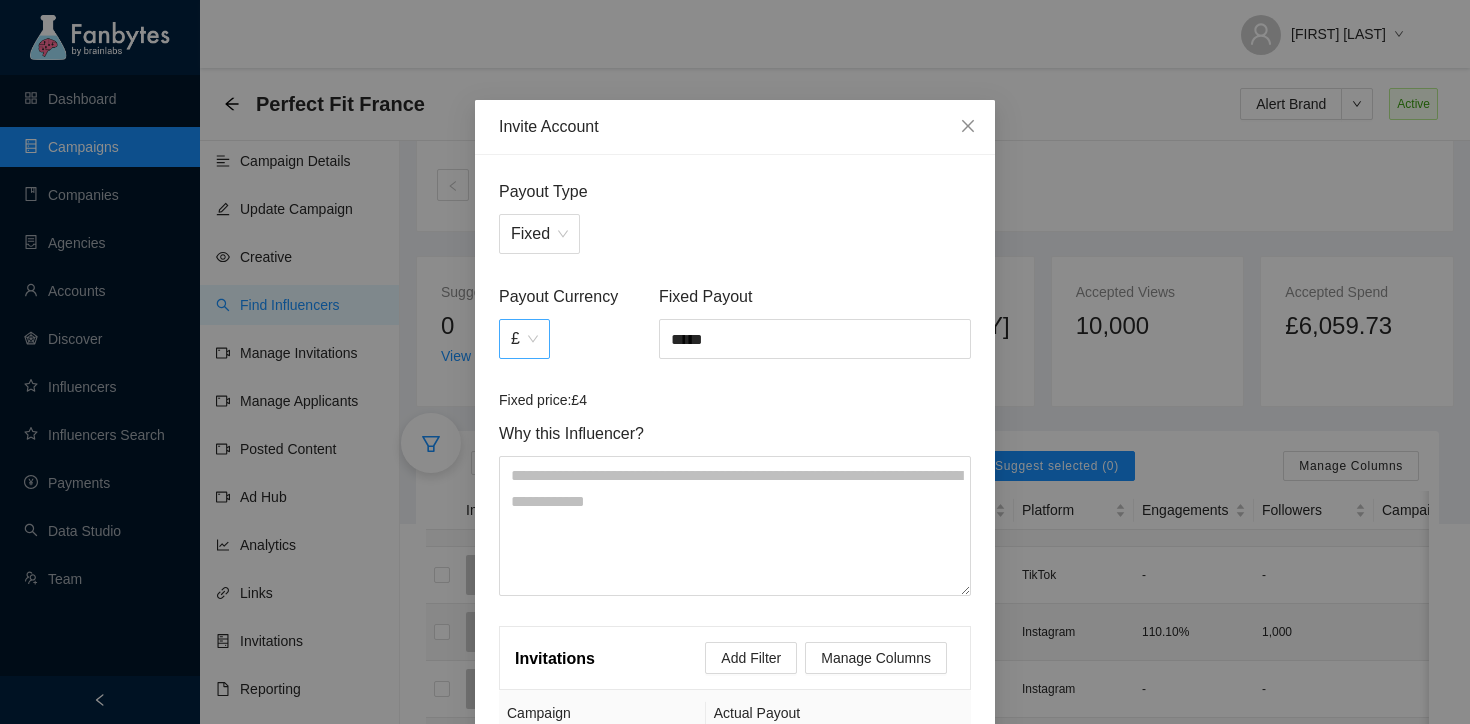 click on "£" at bounding box center (524, 339) 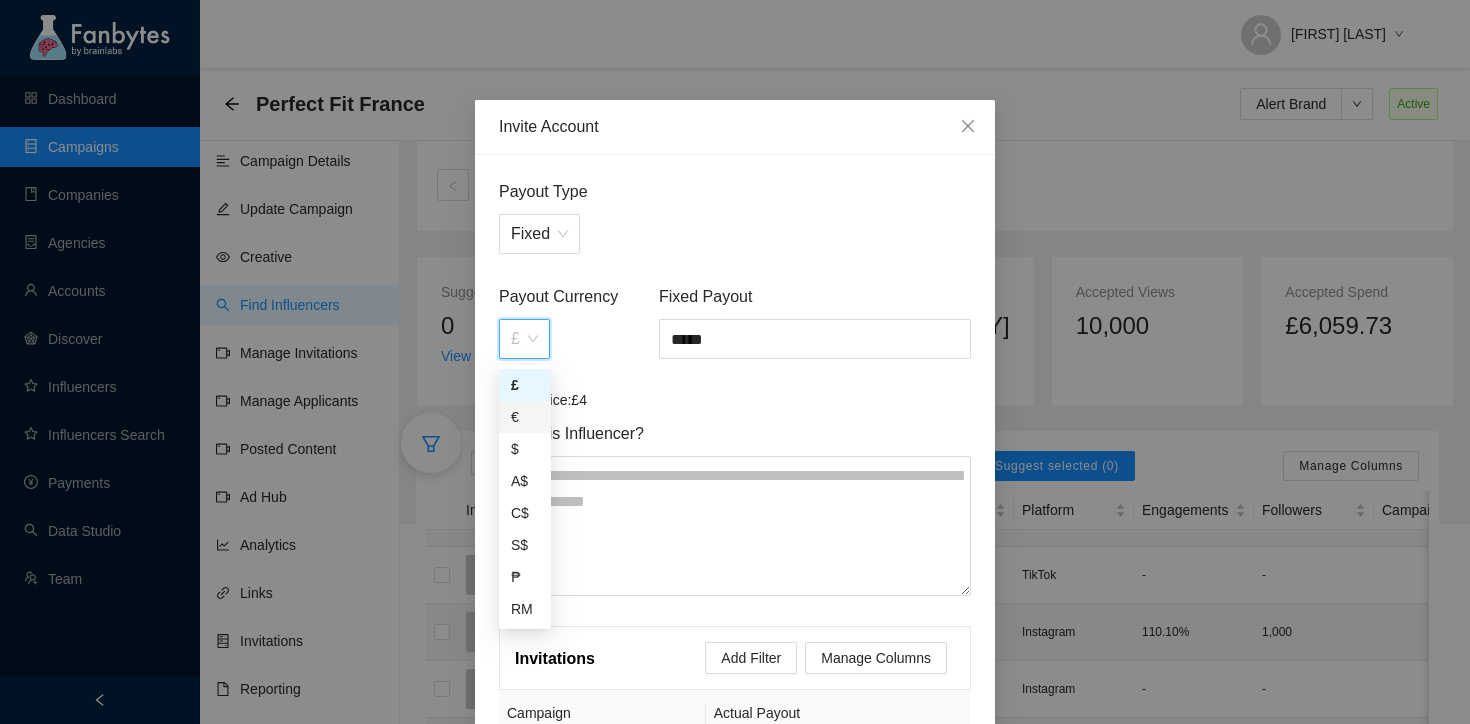 click on "€" at bounding box center (525, 417) 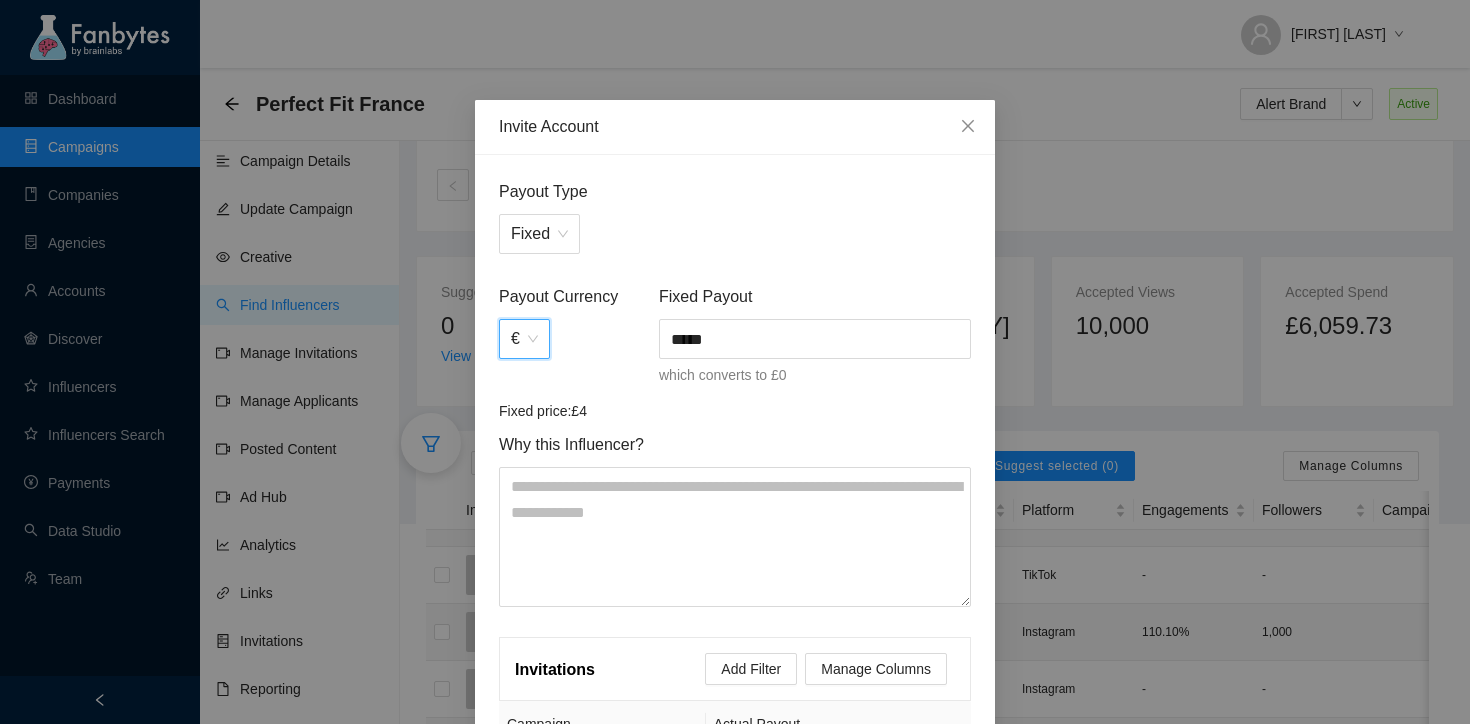 scroll, scrollTop: 284, scrollLeft: 0, axis: vertical 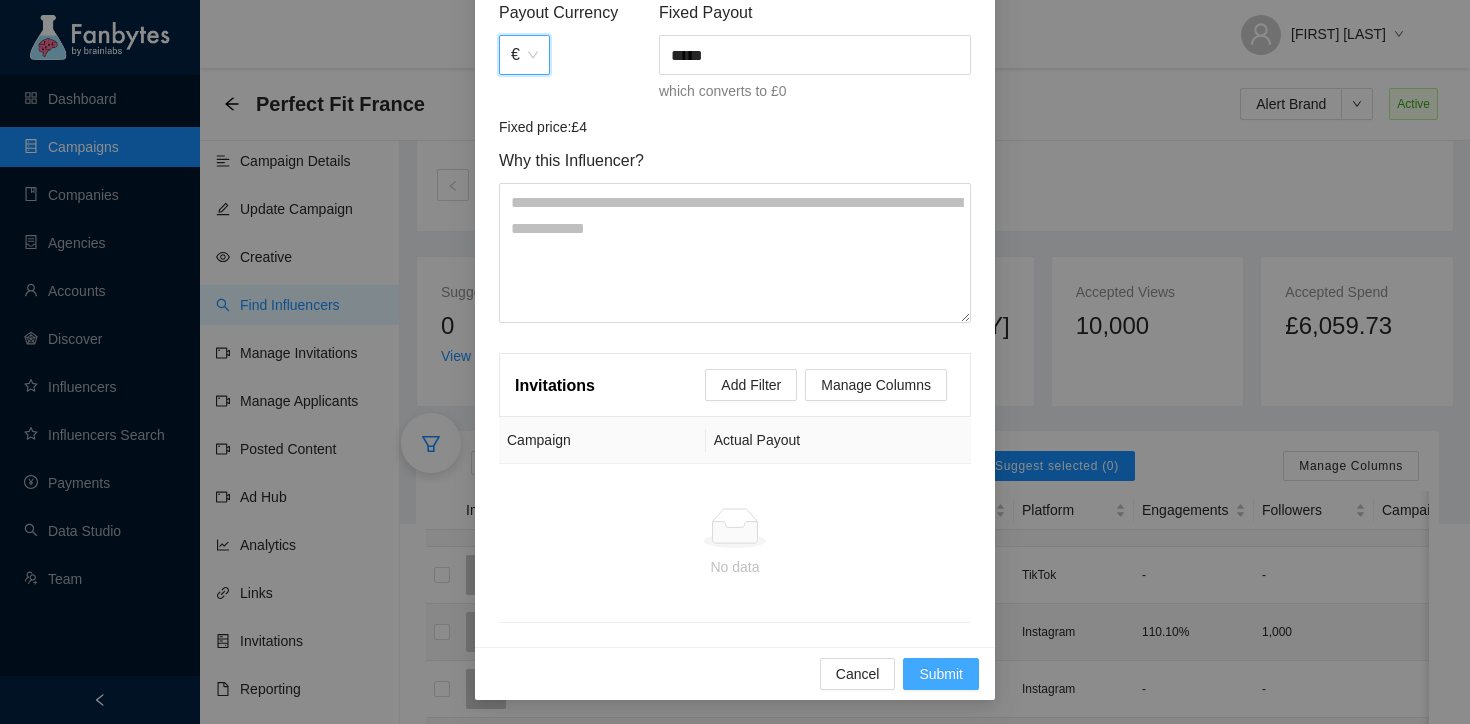 click on "Submit" at bounding box center (941, 674) 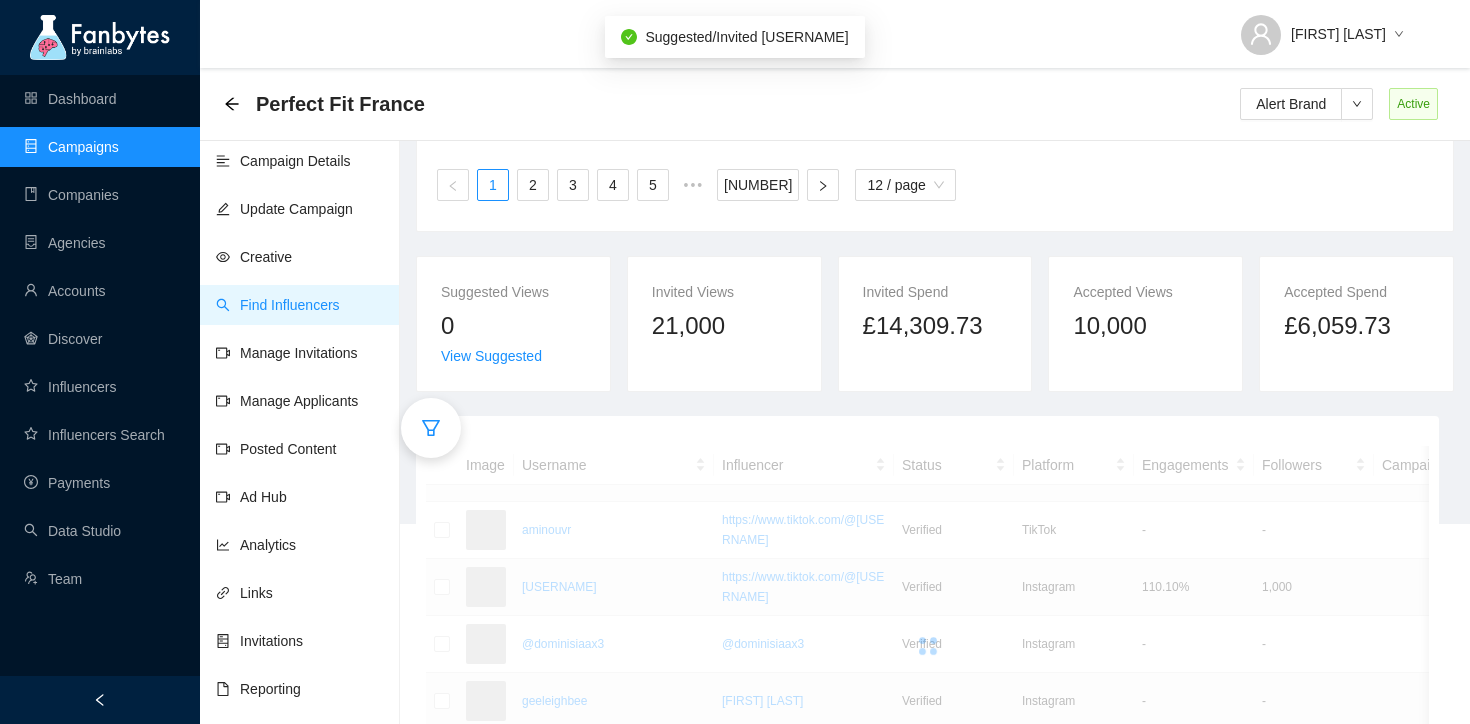 click 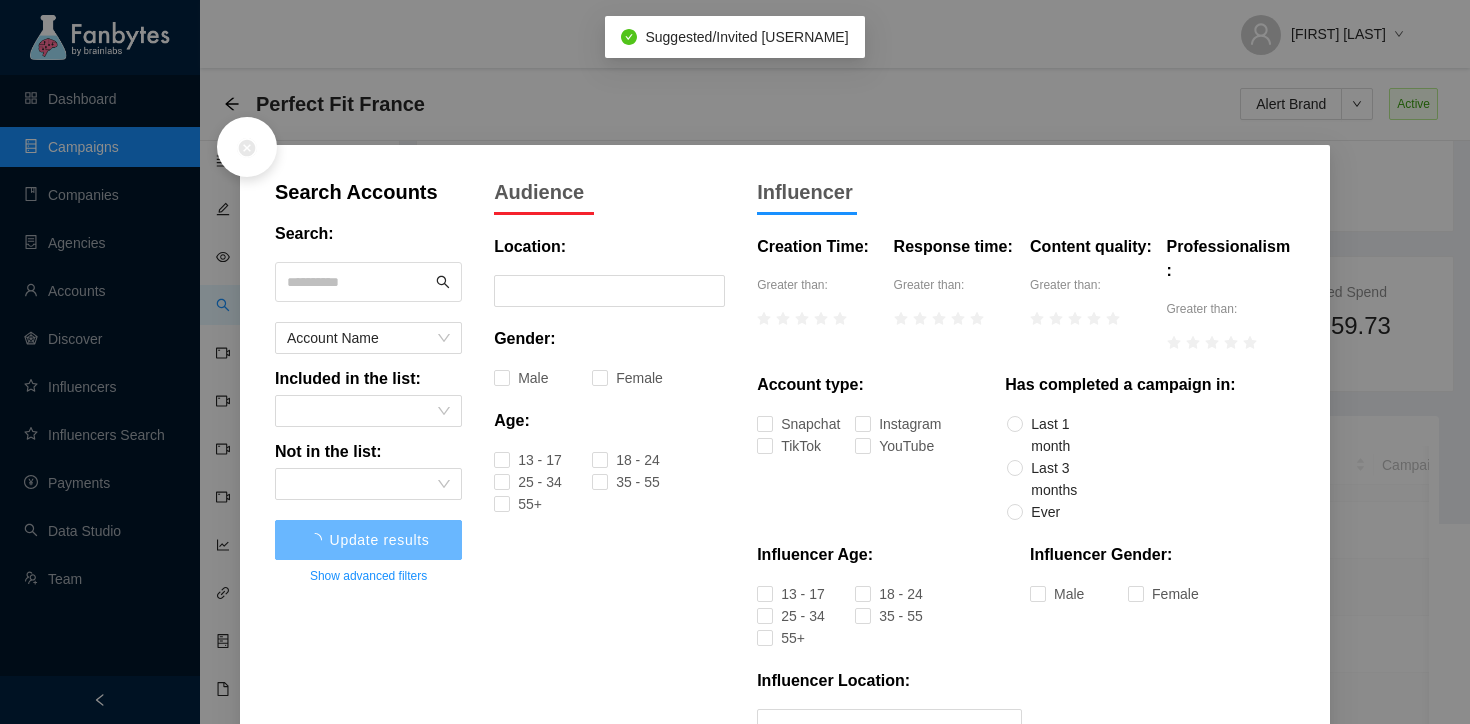 click at bounding box center [359, 282] 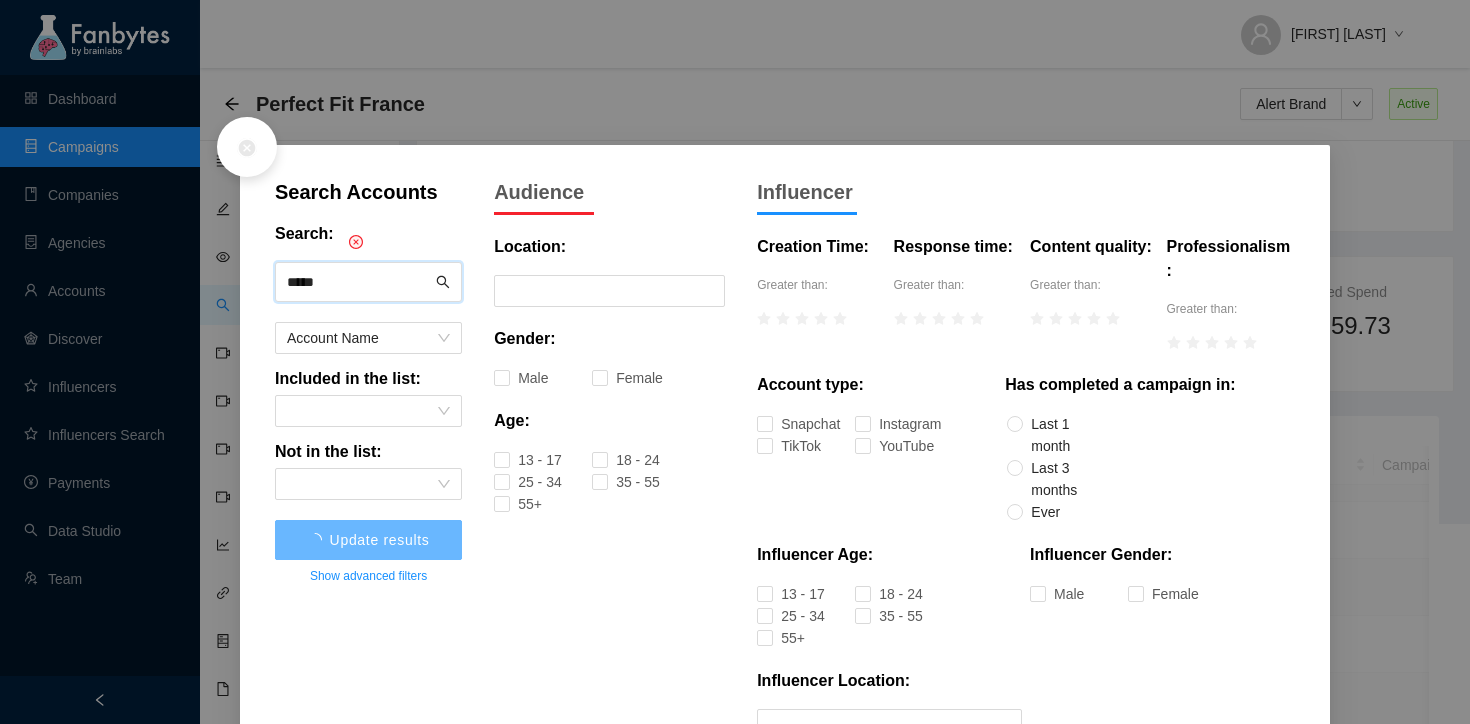 type on "*****" 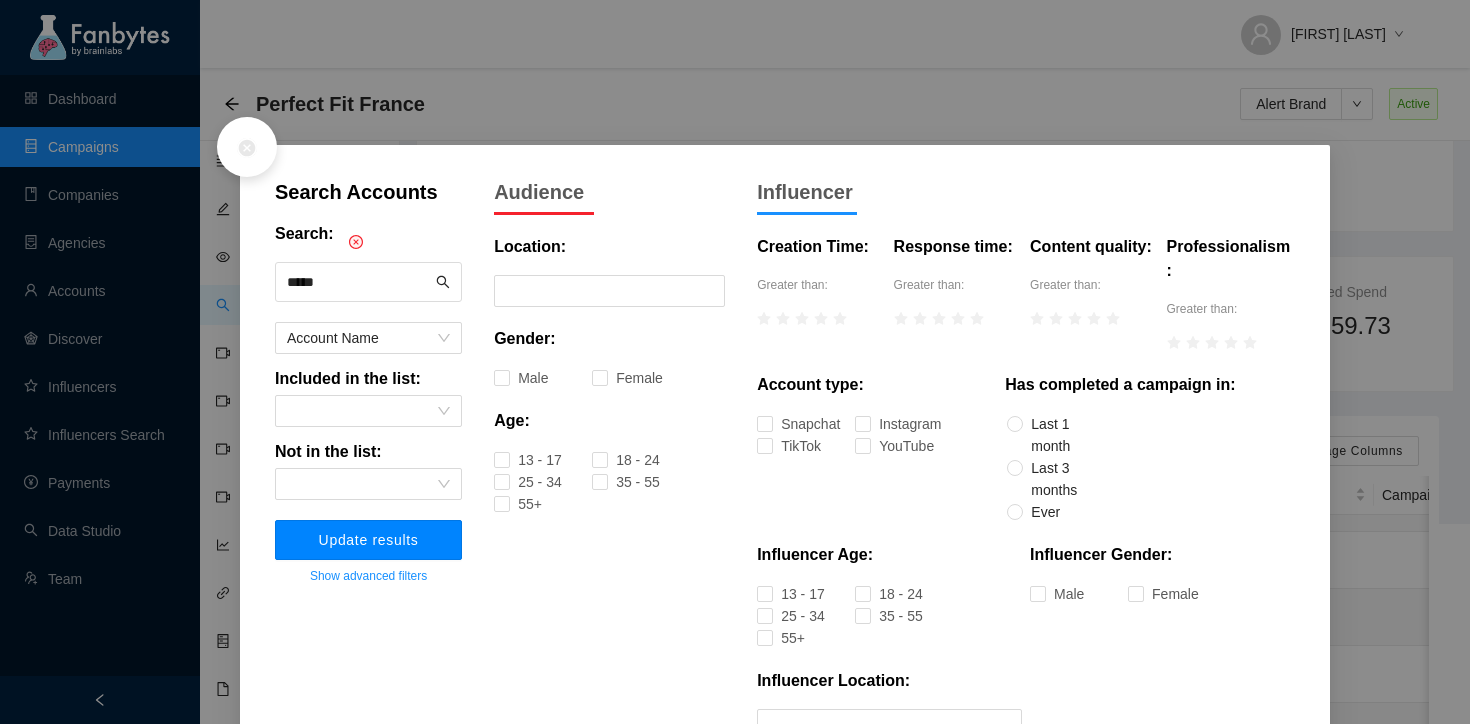click on "Update results" at bounding box center [369, 540] 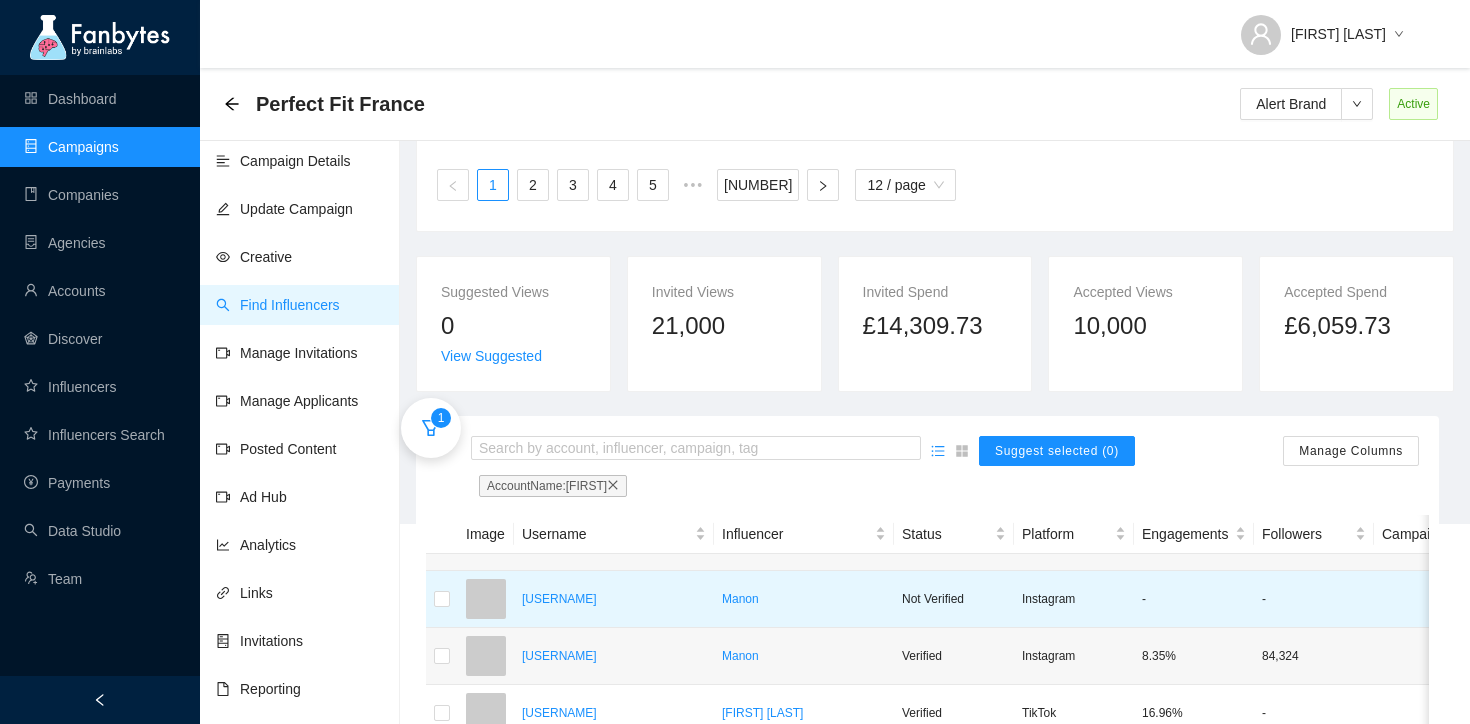click on "[USERNAME]" at bounding box center [614, 599] 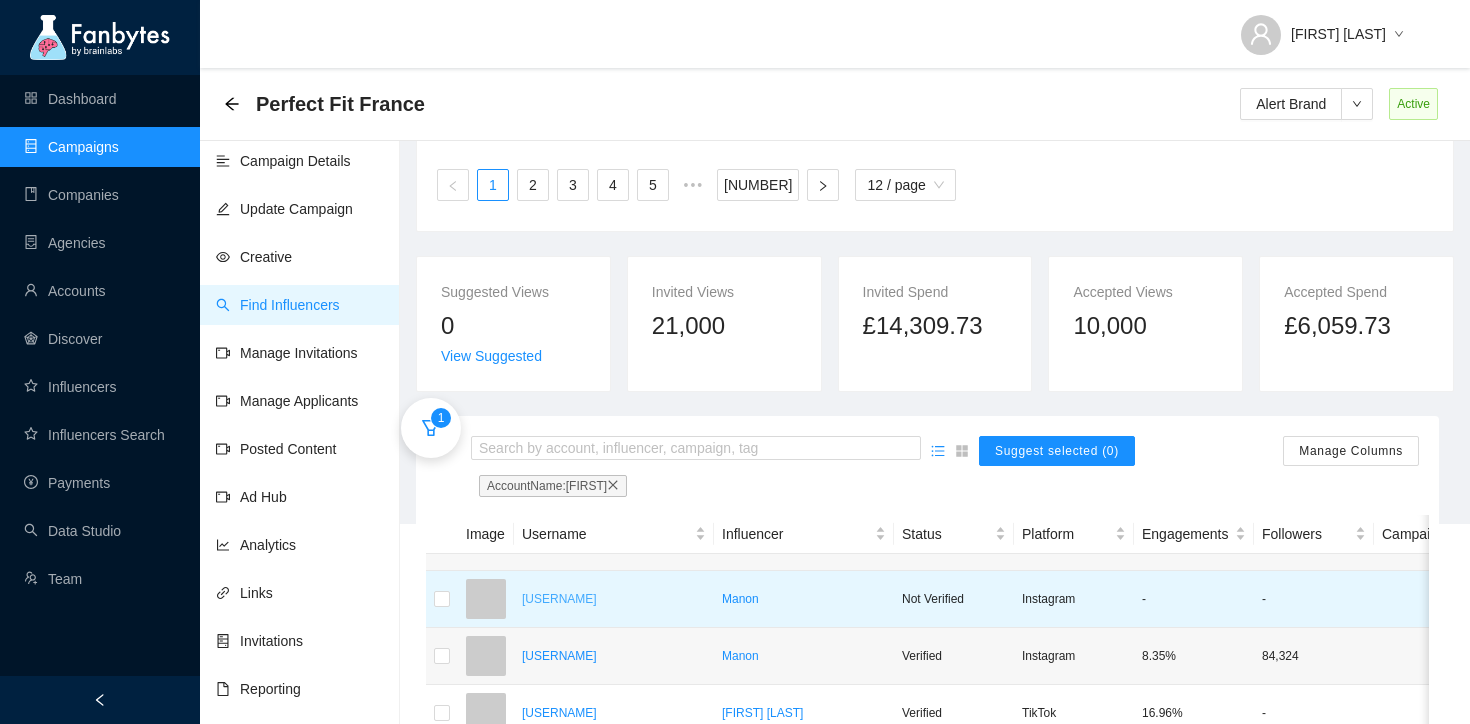 click on "[USERNAME]" at bounding box center (614, 599) 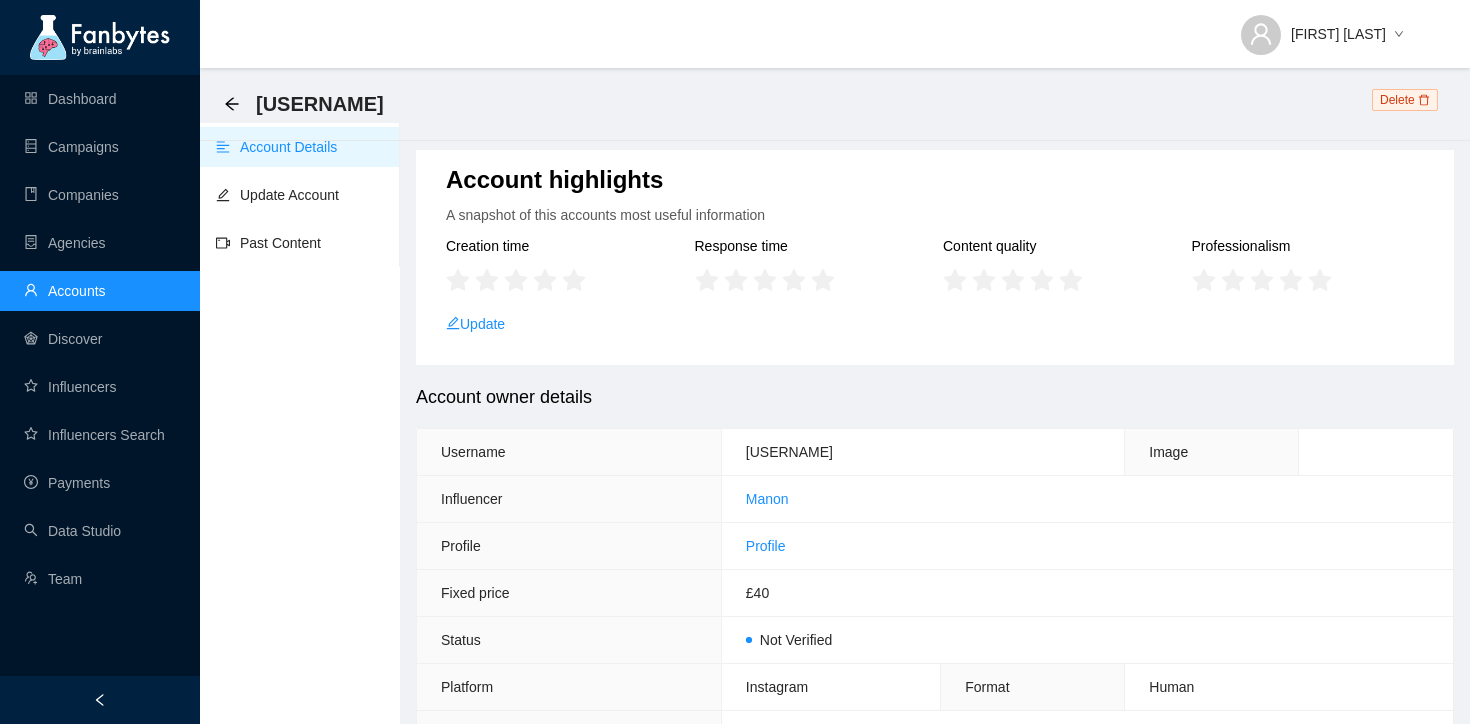 click on "[USERNAME]" at bounding box center [310, 104] 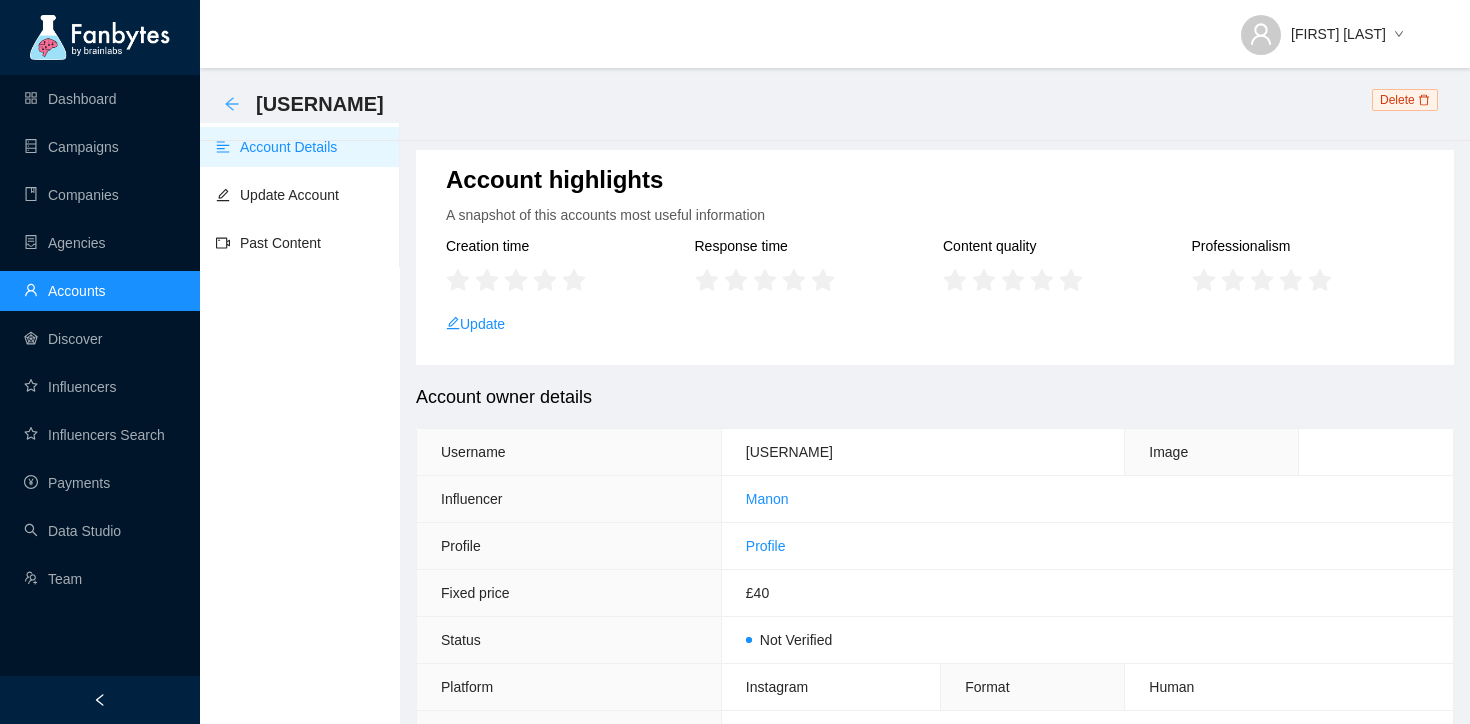 click 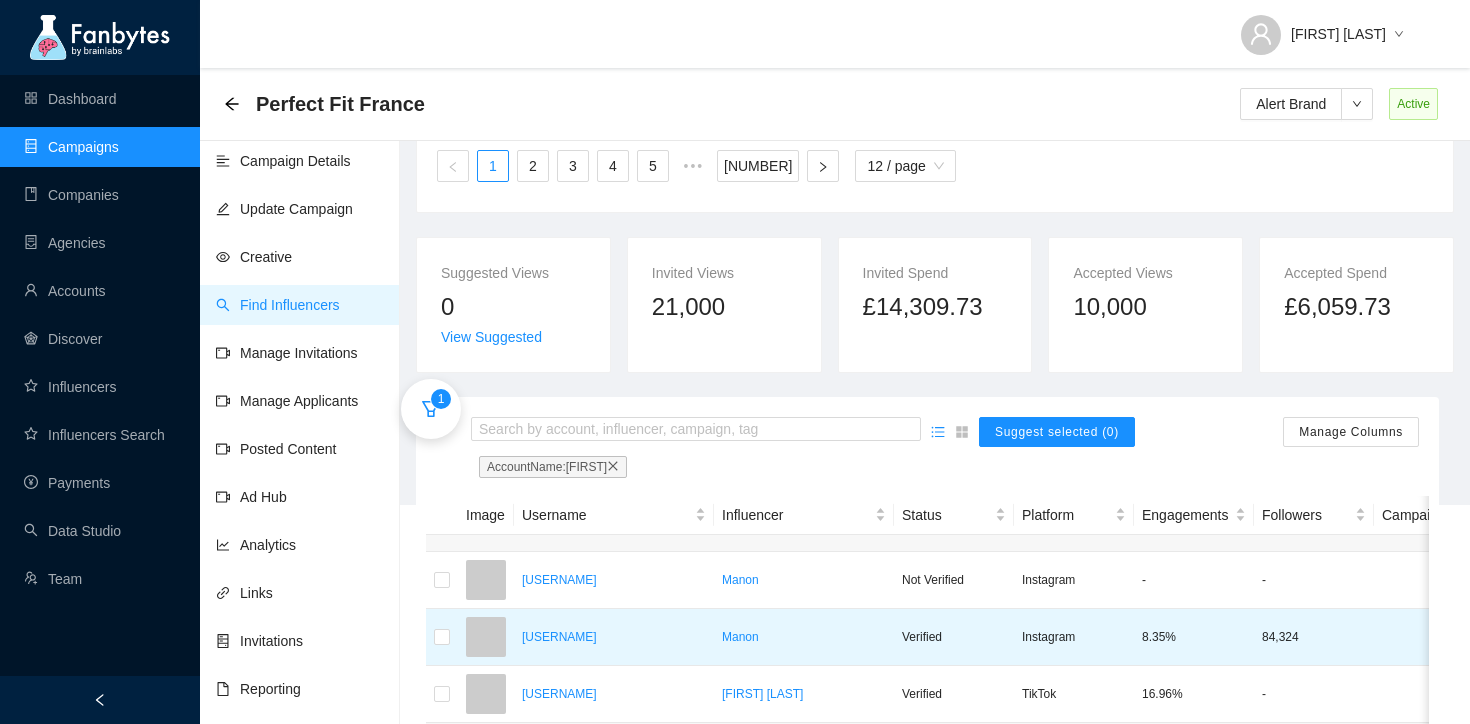 scroll, scrollTop: 292, scrollLeft: 0, axis: vertical 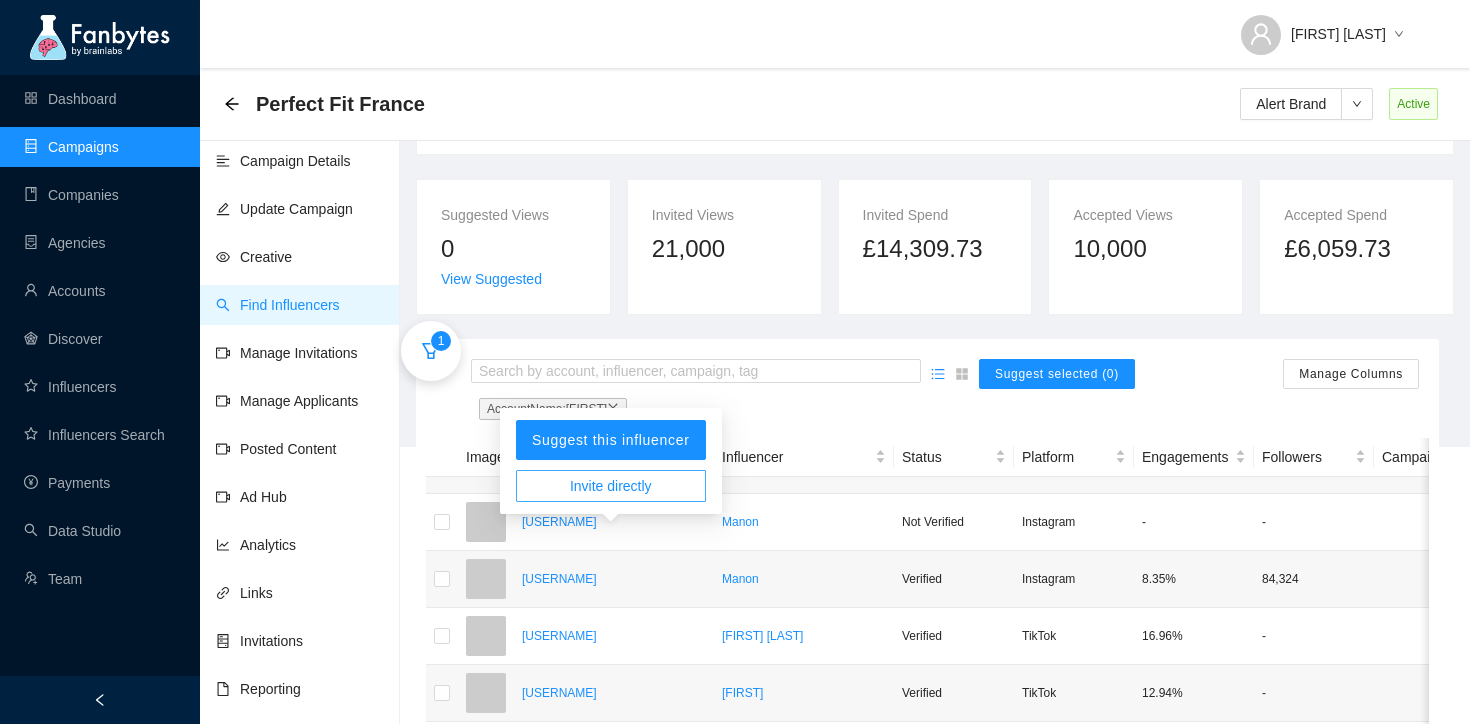 click on "Invite directly" at bounding box center [611, 486] 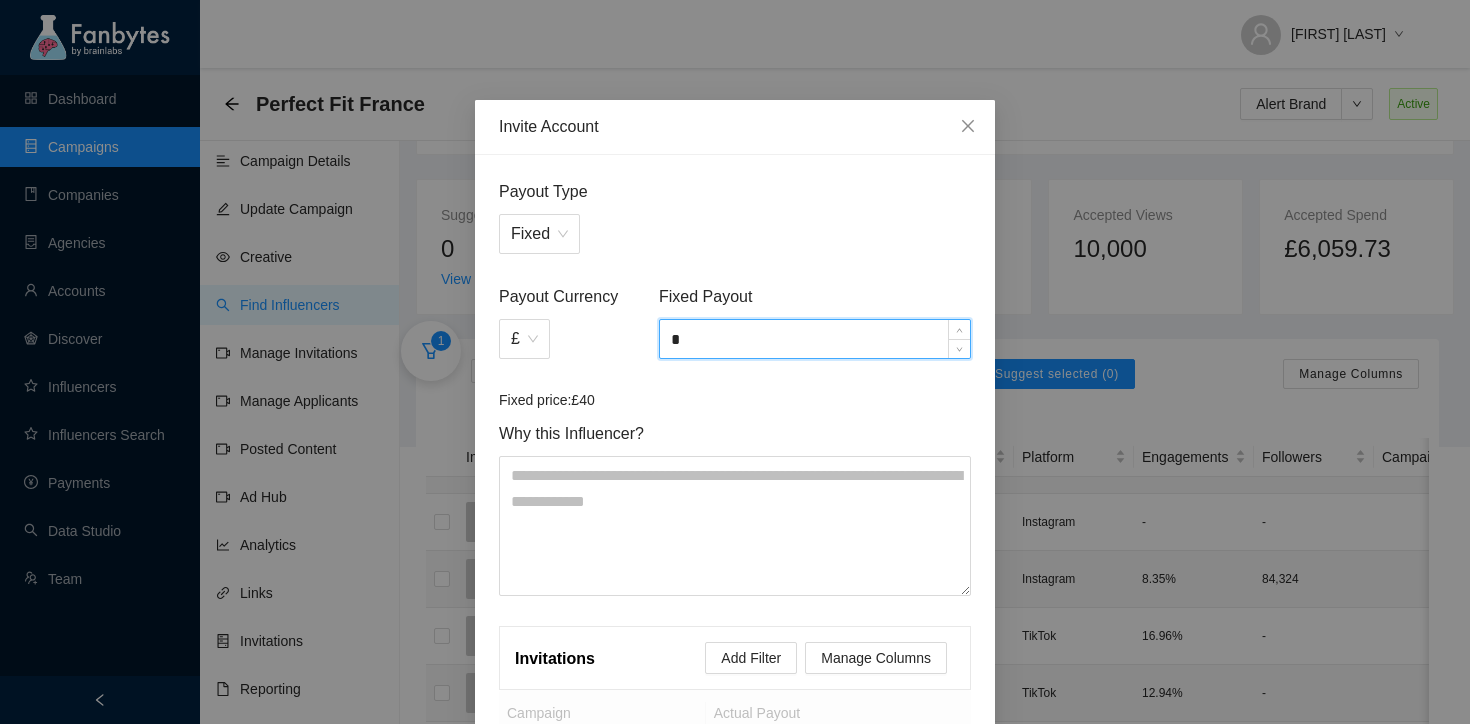click on "*" at bounding box center [815, 339] 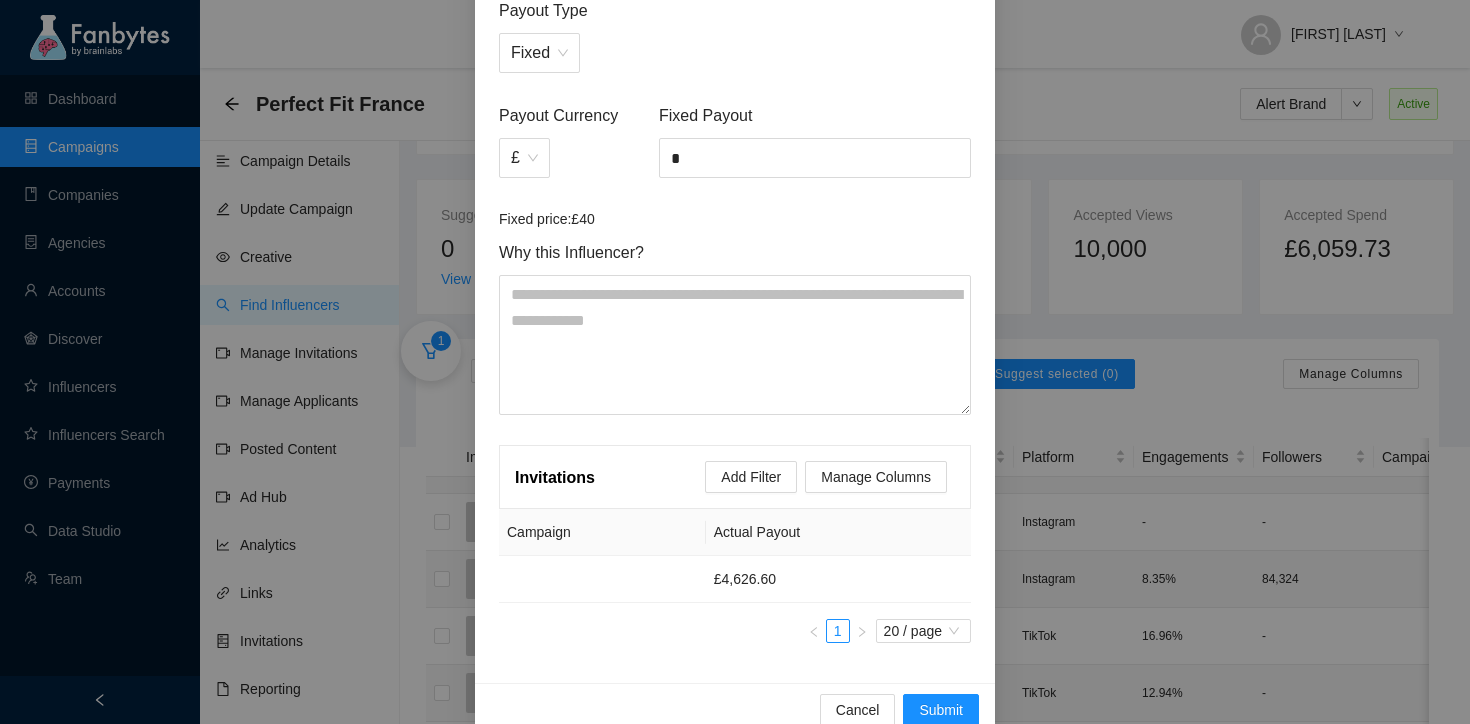 scroll, scrollTop: 217, scrollLeft: 0, axis: vertical 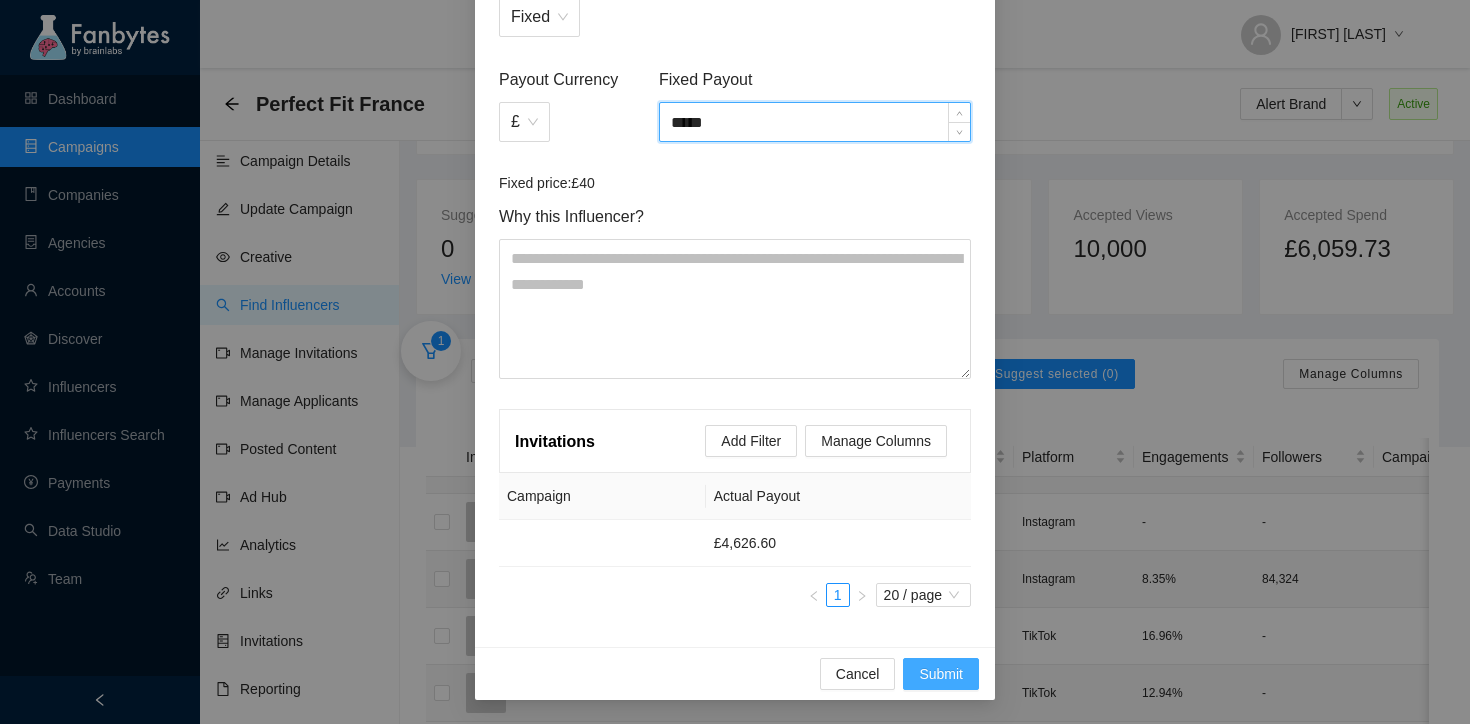 type on "*****" 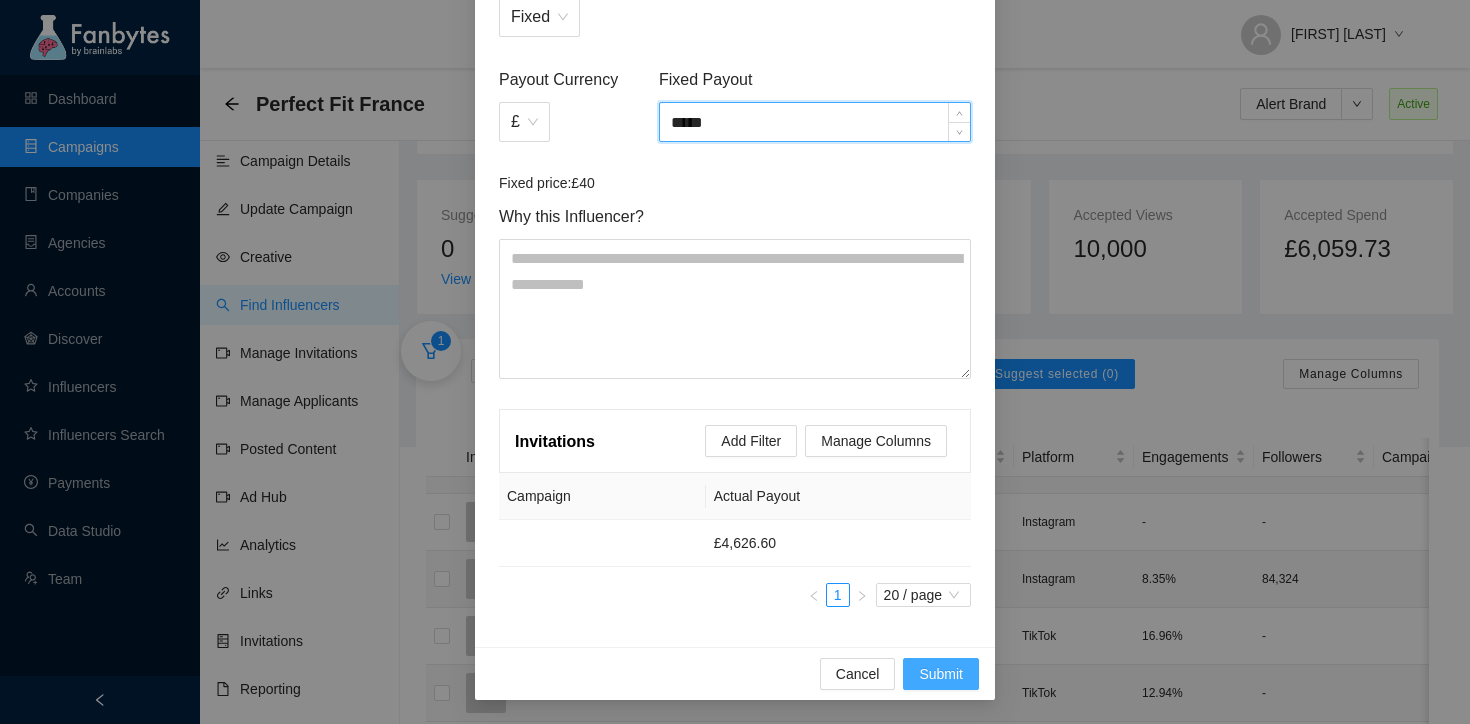 click on "Submit" at bounding box center (941, 674) 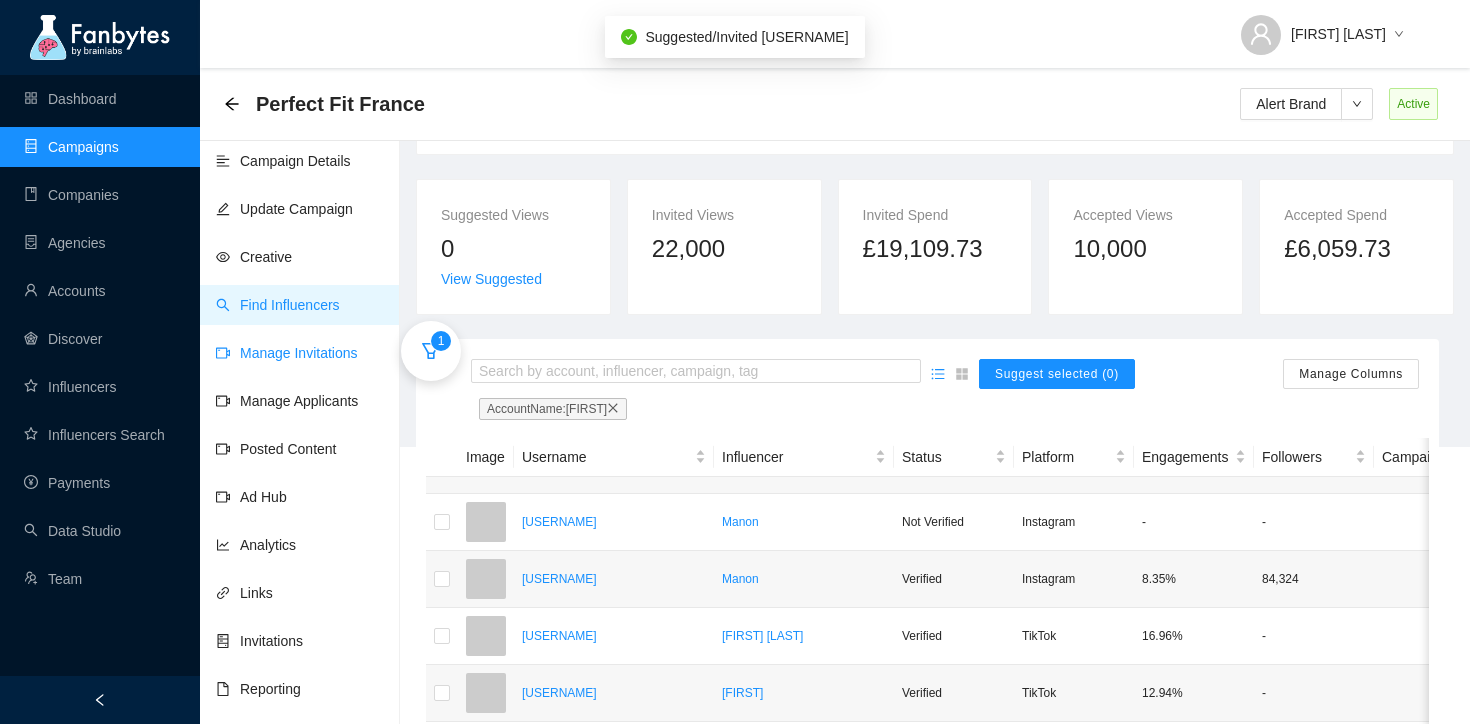 click on "Manage Invitations" at bounding box center (287, 353) 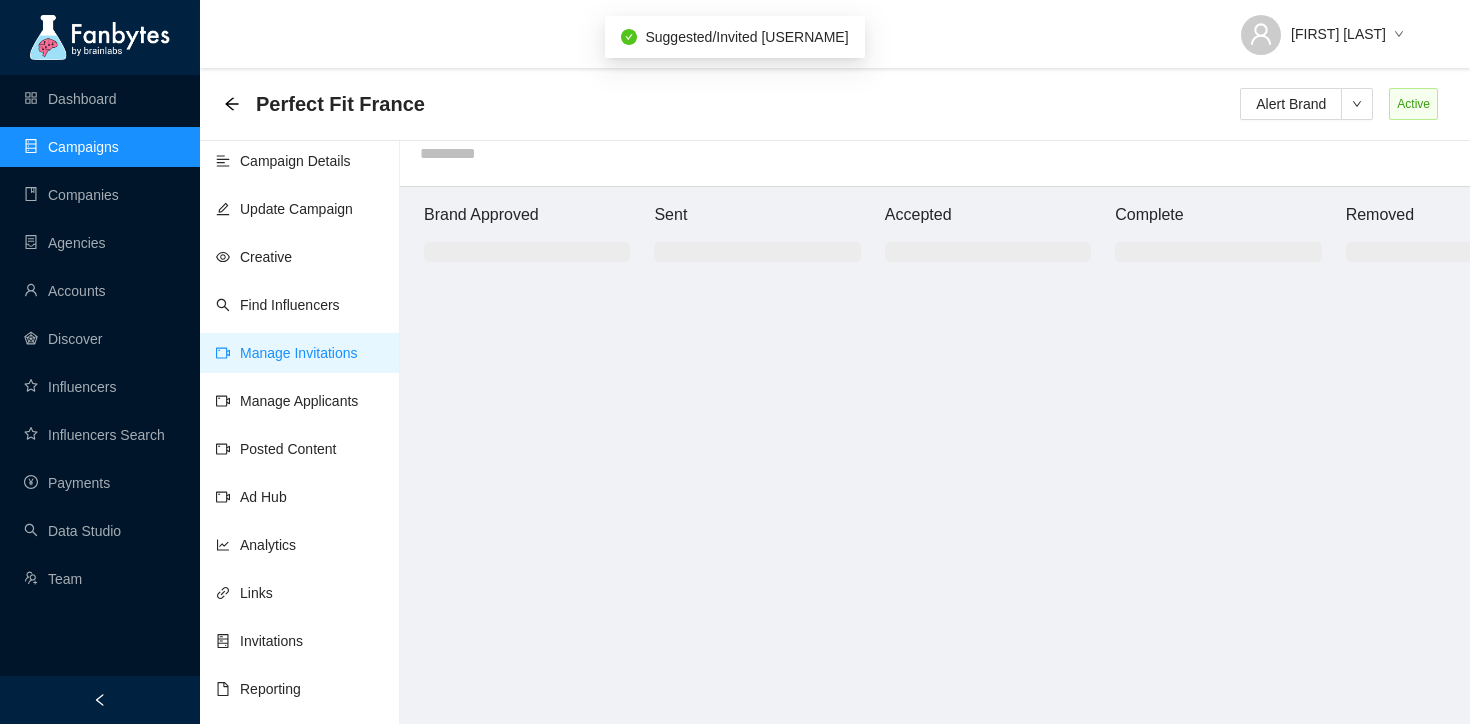 scroll, scrollTop: 20, scrollLeft: 0, axis: vertical 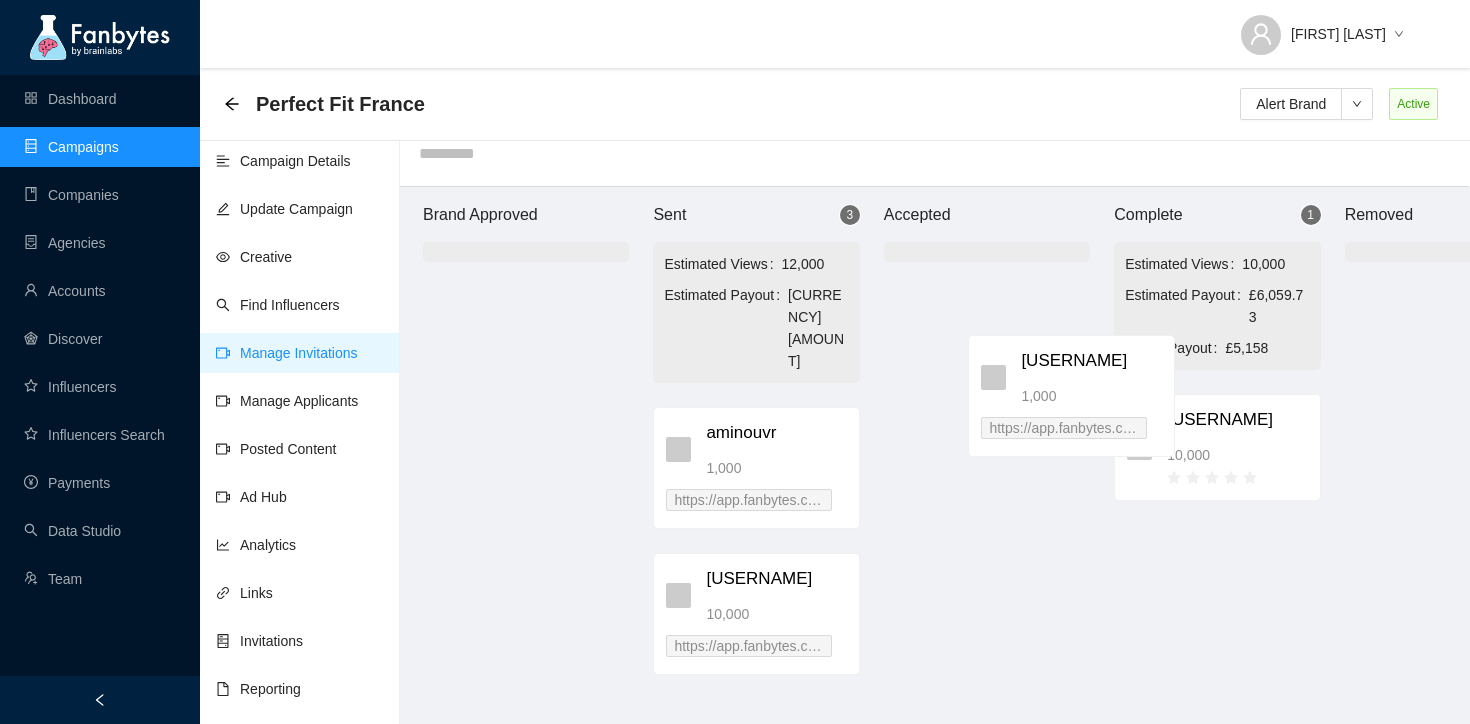 drag, startPoint x: 744, startPoint y: 388, endPoint x: 1151, endPoint y: 397, distance: 407.0995 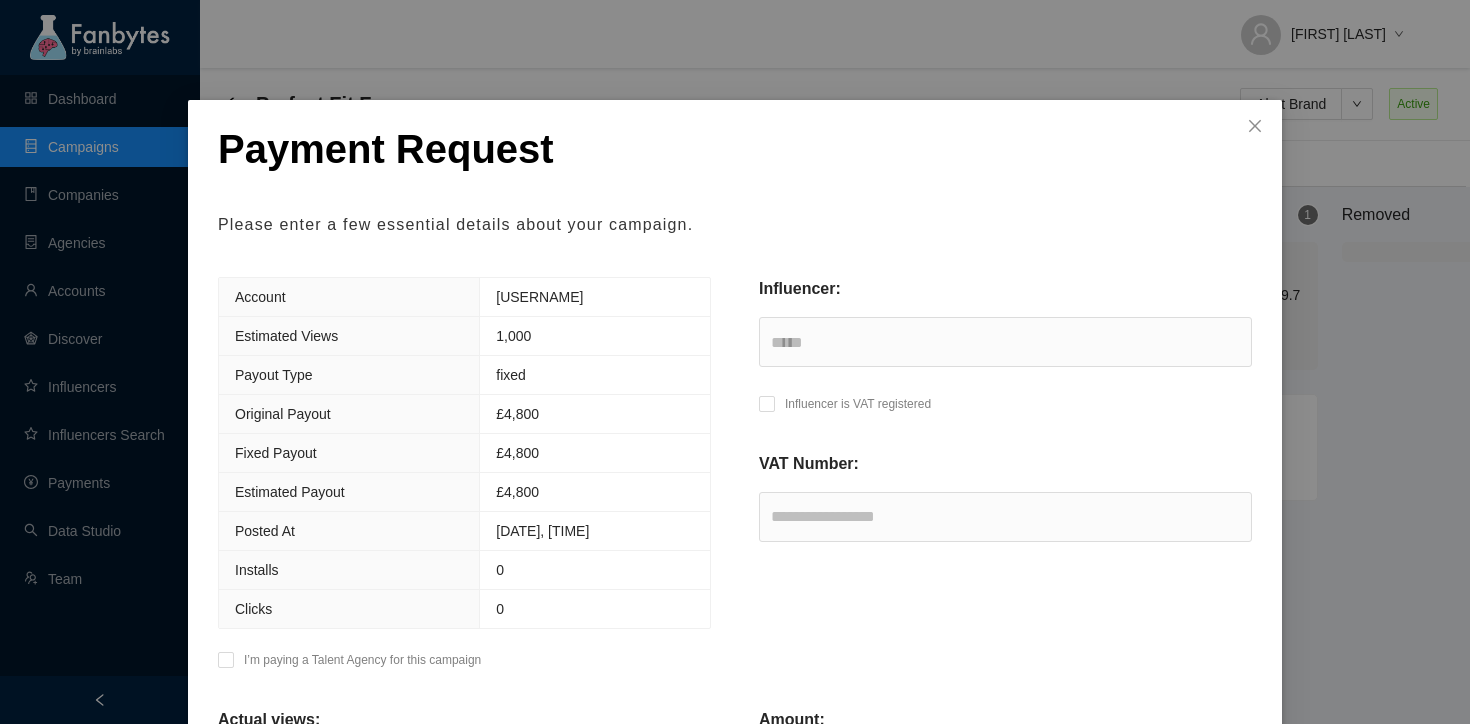 scroll, scrollTop: 201, scrollLeft: 0, axis: vertical 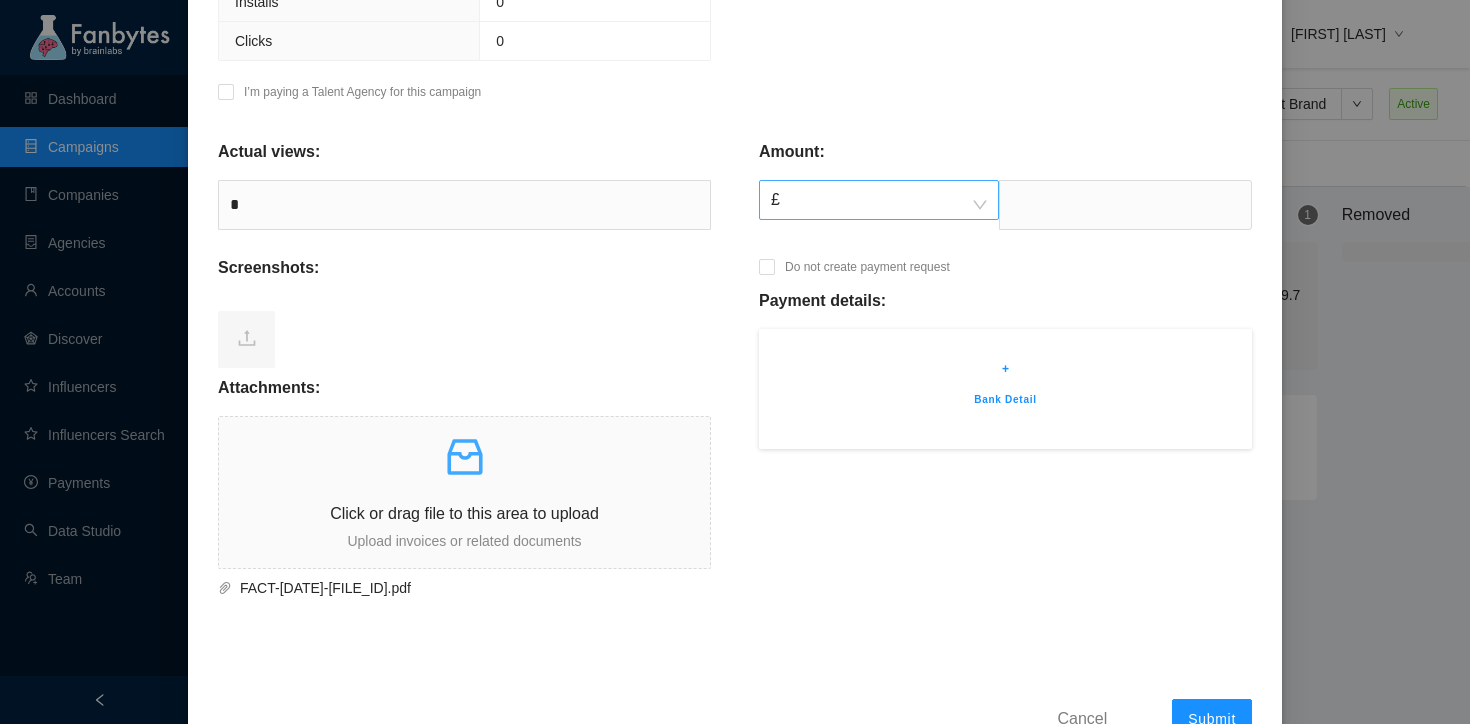 click on "£" at bounding box center [879, 205] 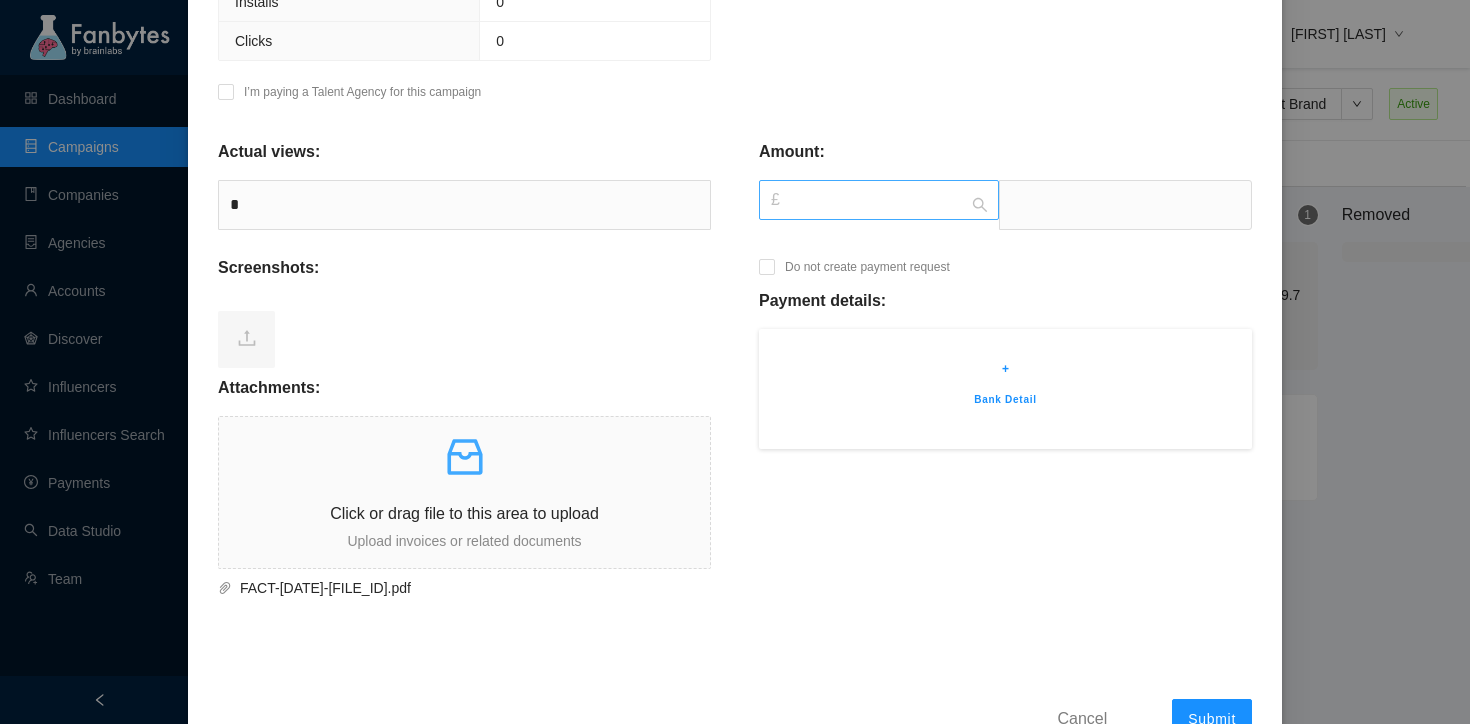 click on "£" at bounding box center [879, 200] 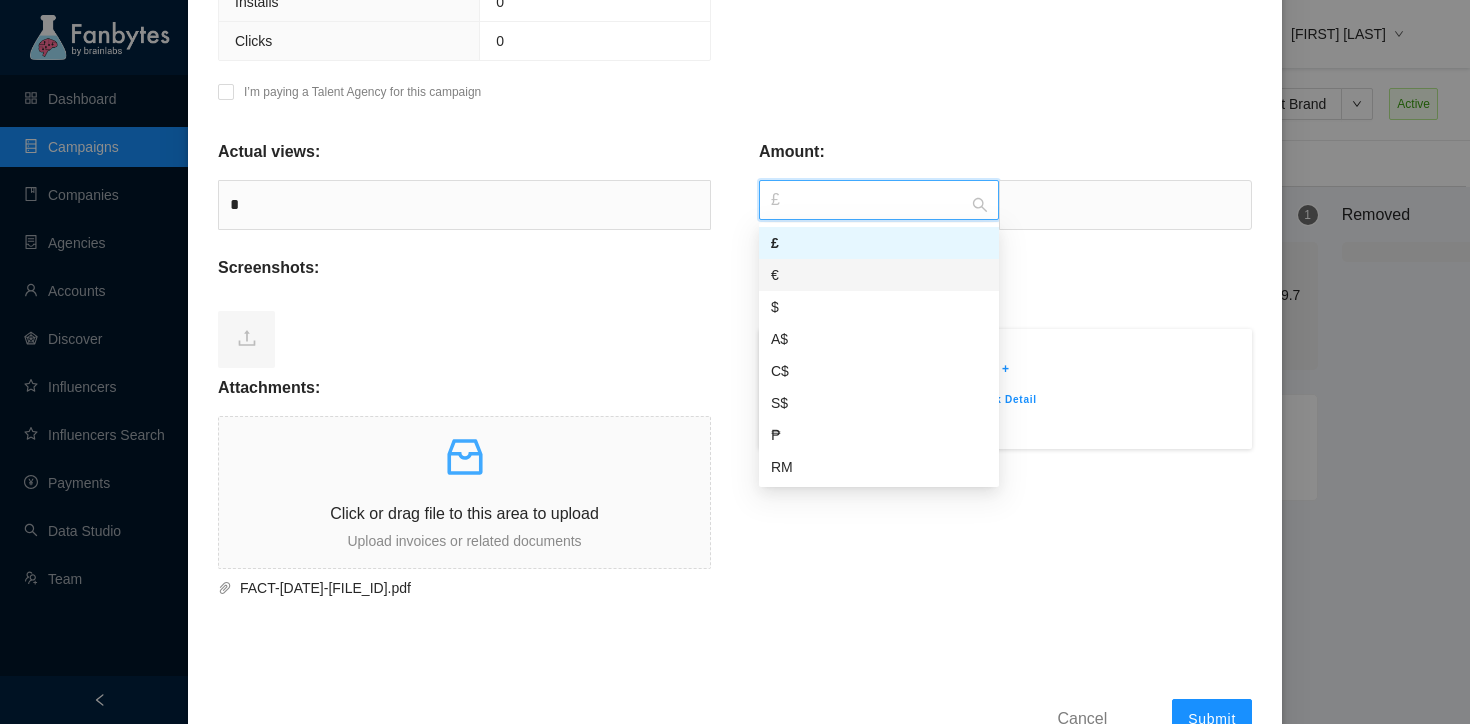 click on "€" at bounding box center [879, 275] 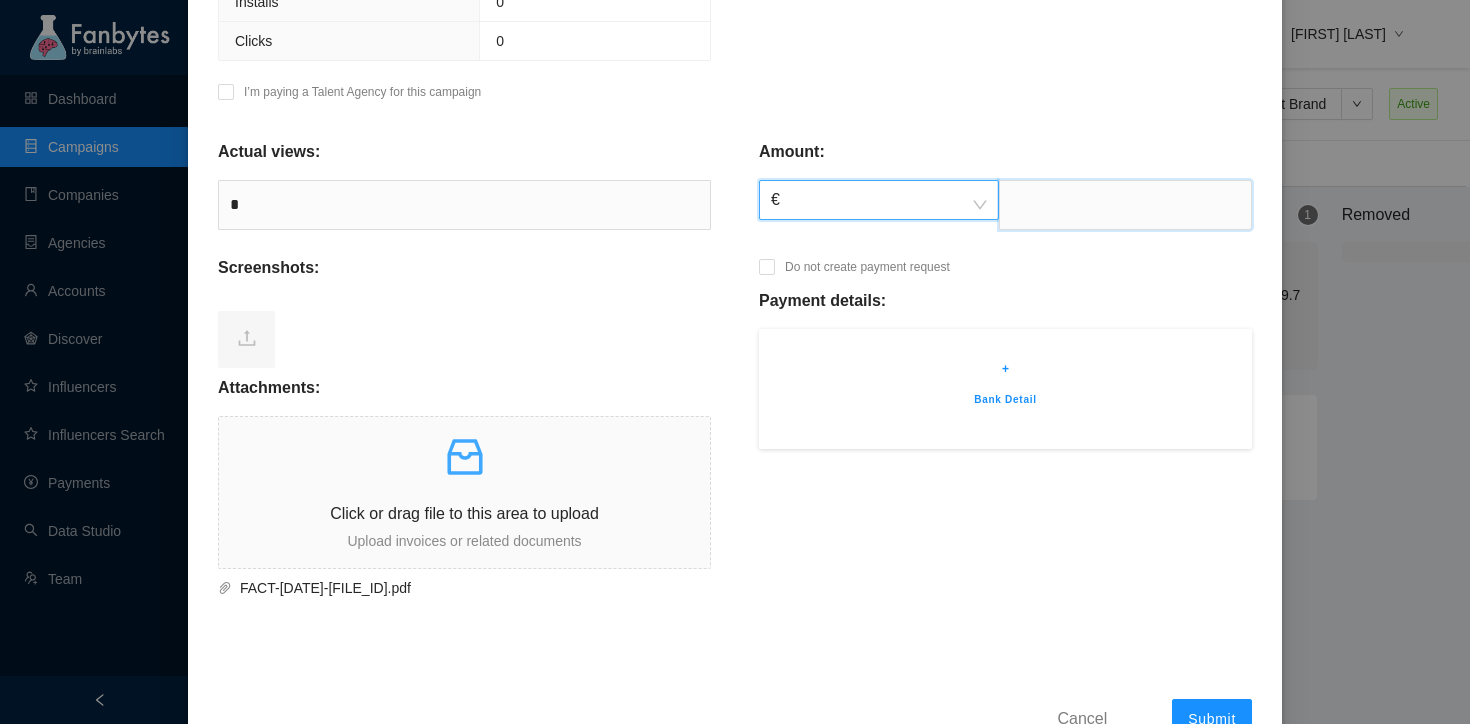 click at bounding box center (1125, 205) 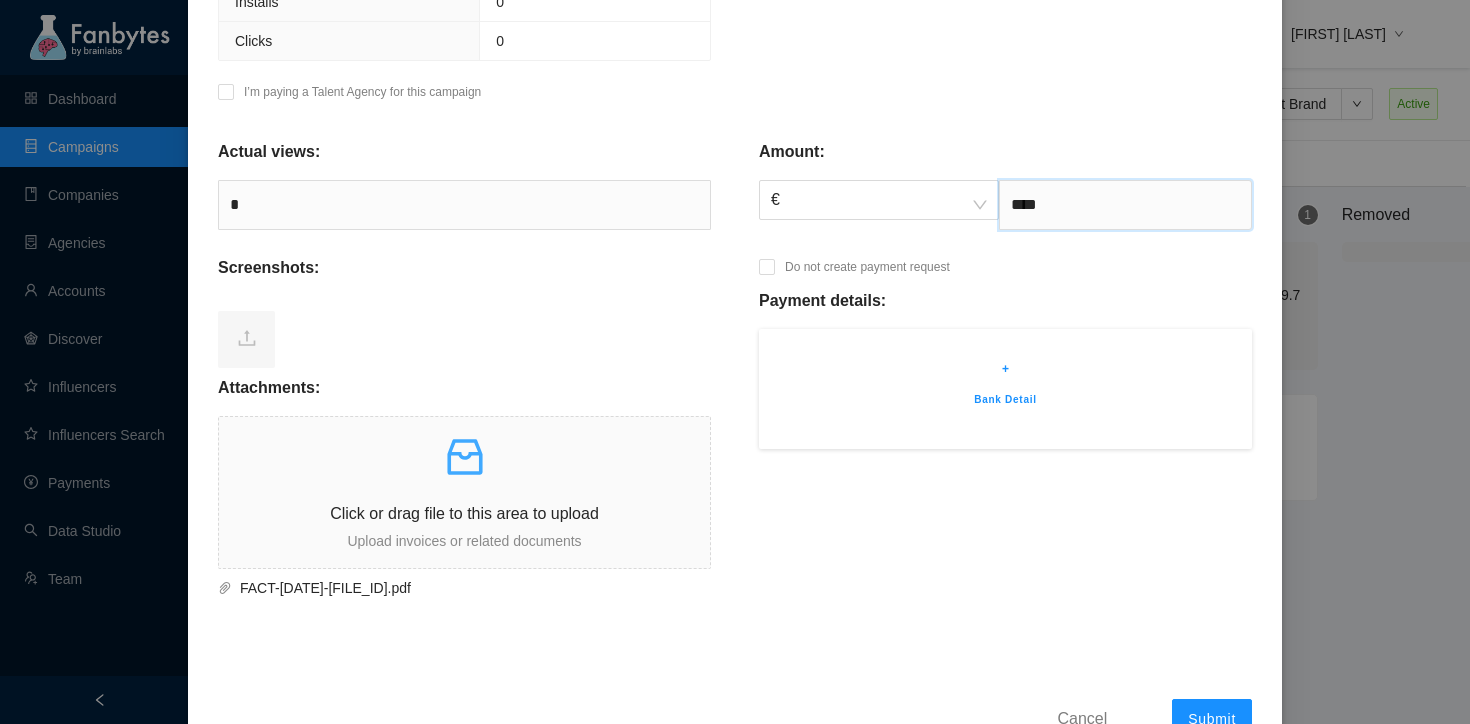 type on "****" 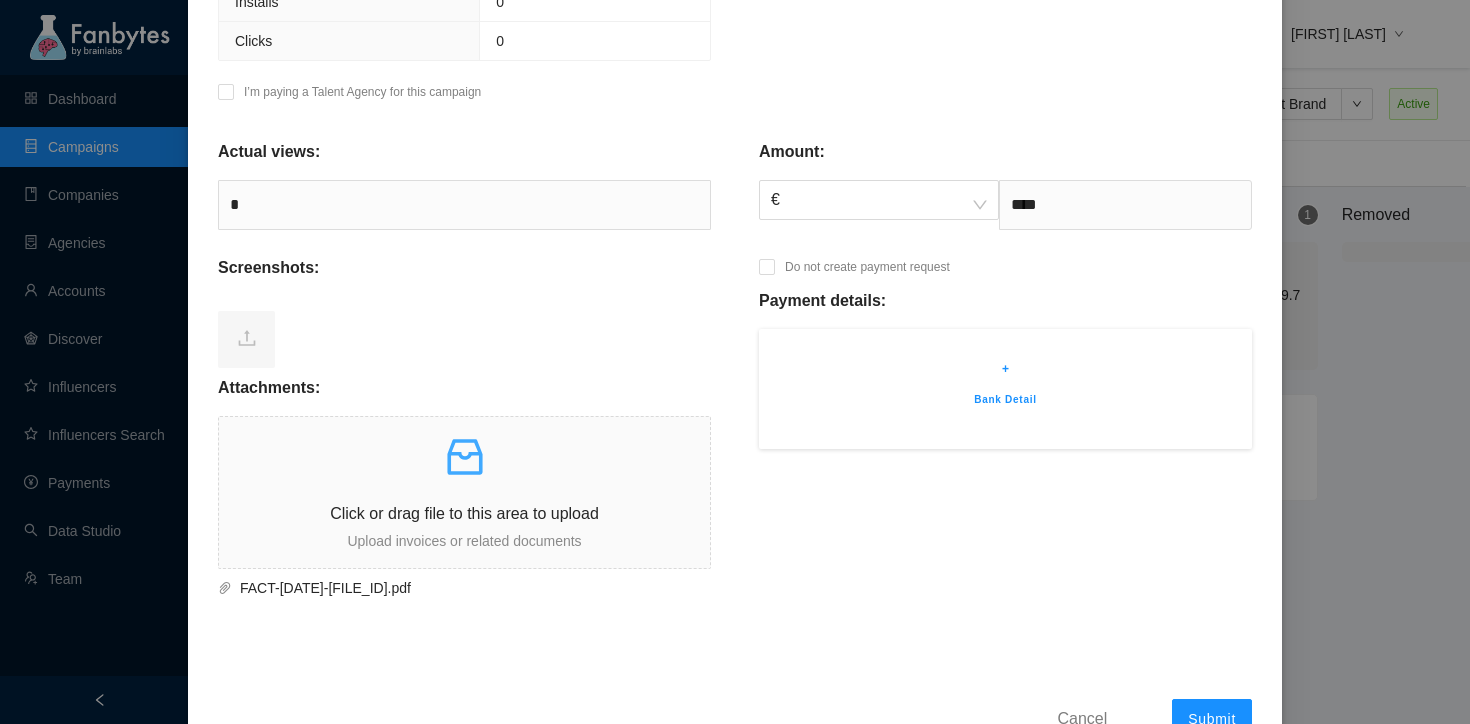 click on "+" at bounding box center [1005, 369] 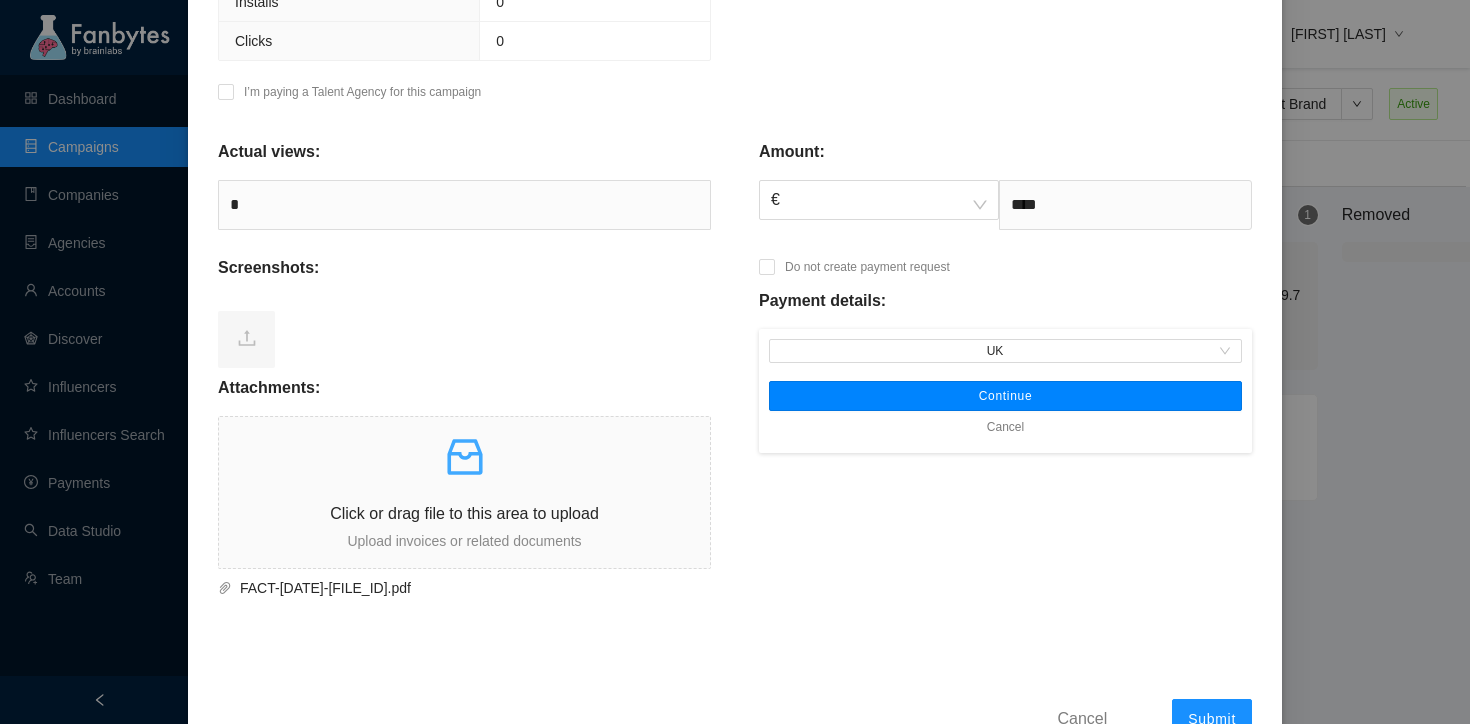 click on "Continue" at bounding box center (1006, 396) 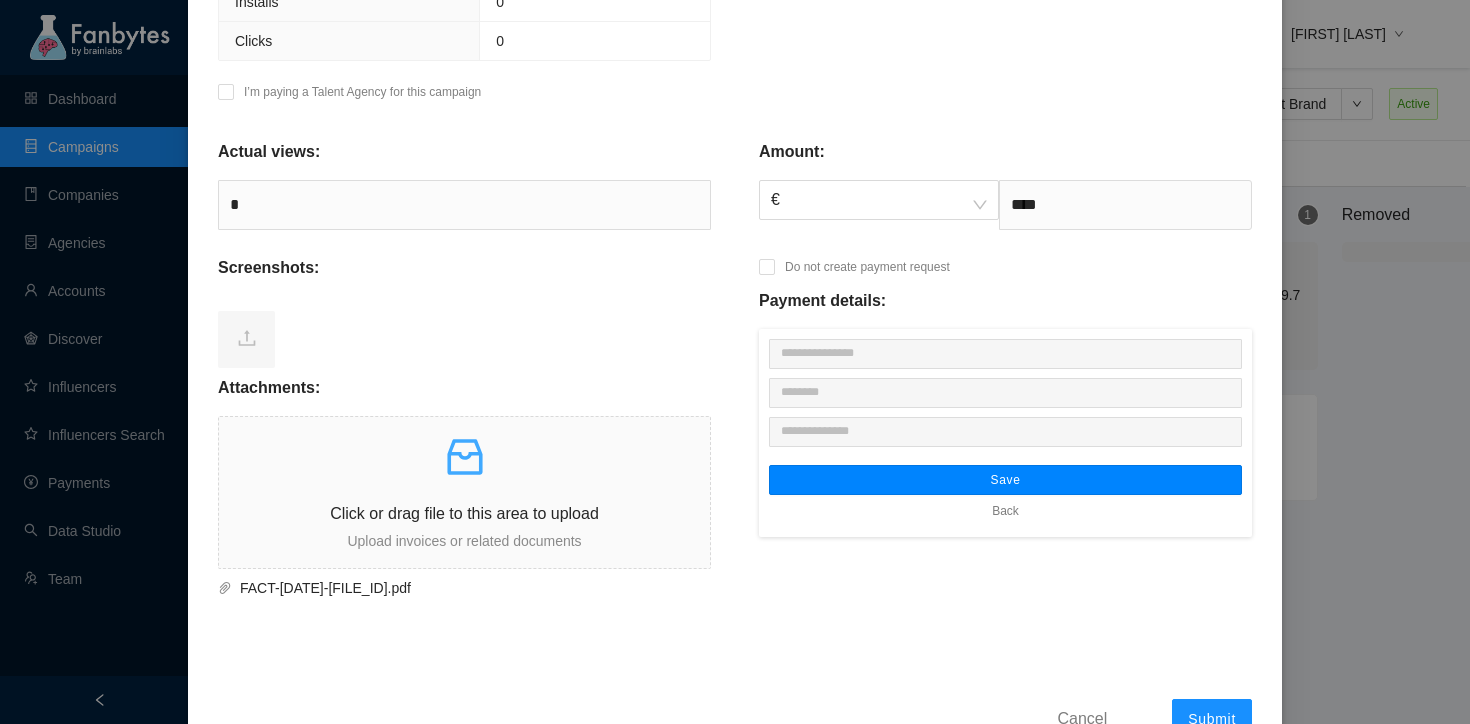 click on "Save" at bounding box center [1005, 480] 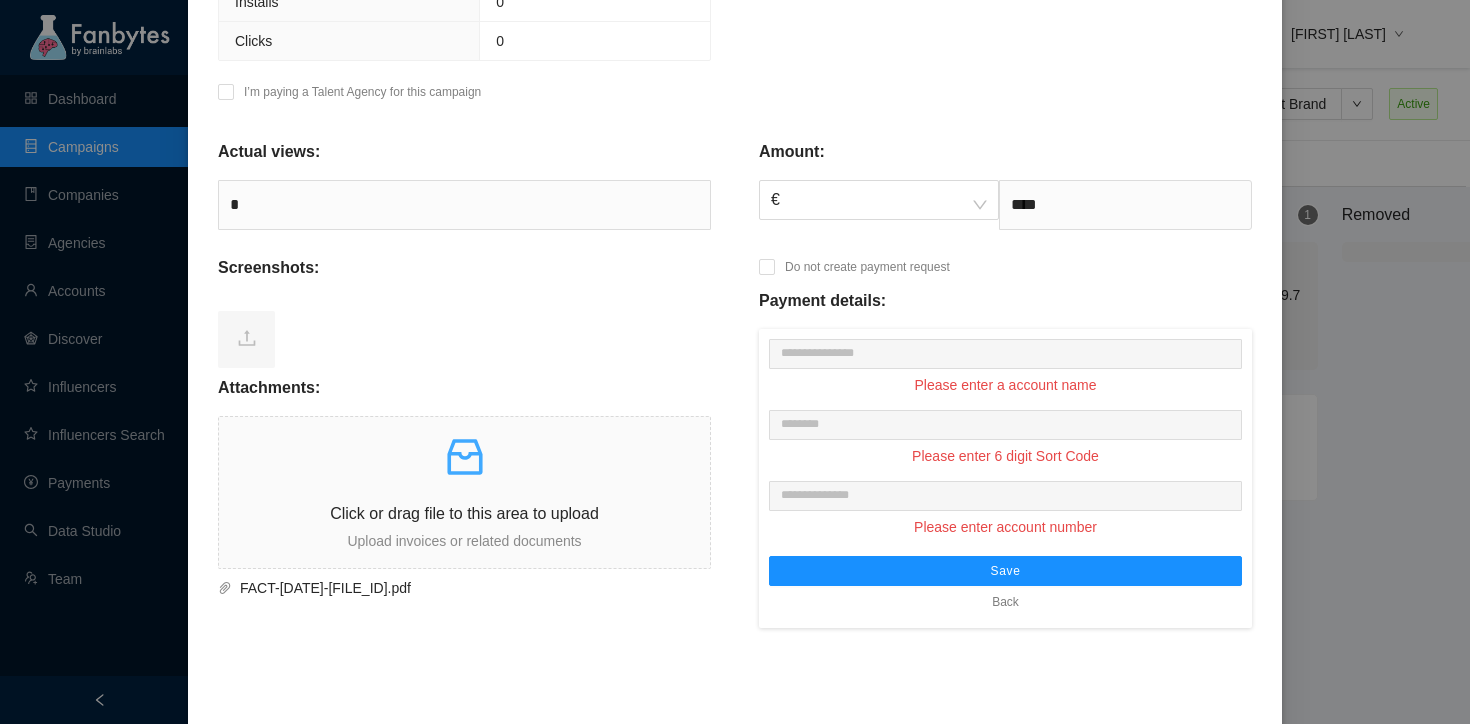 click on "Back" at bounding box center [1005, 602] 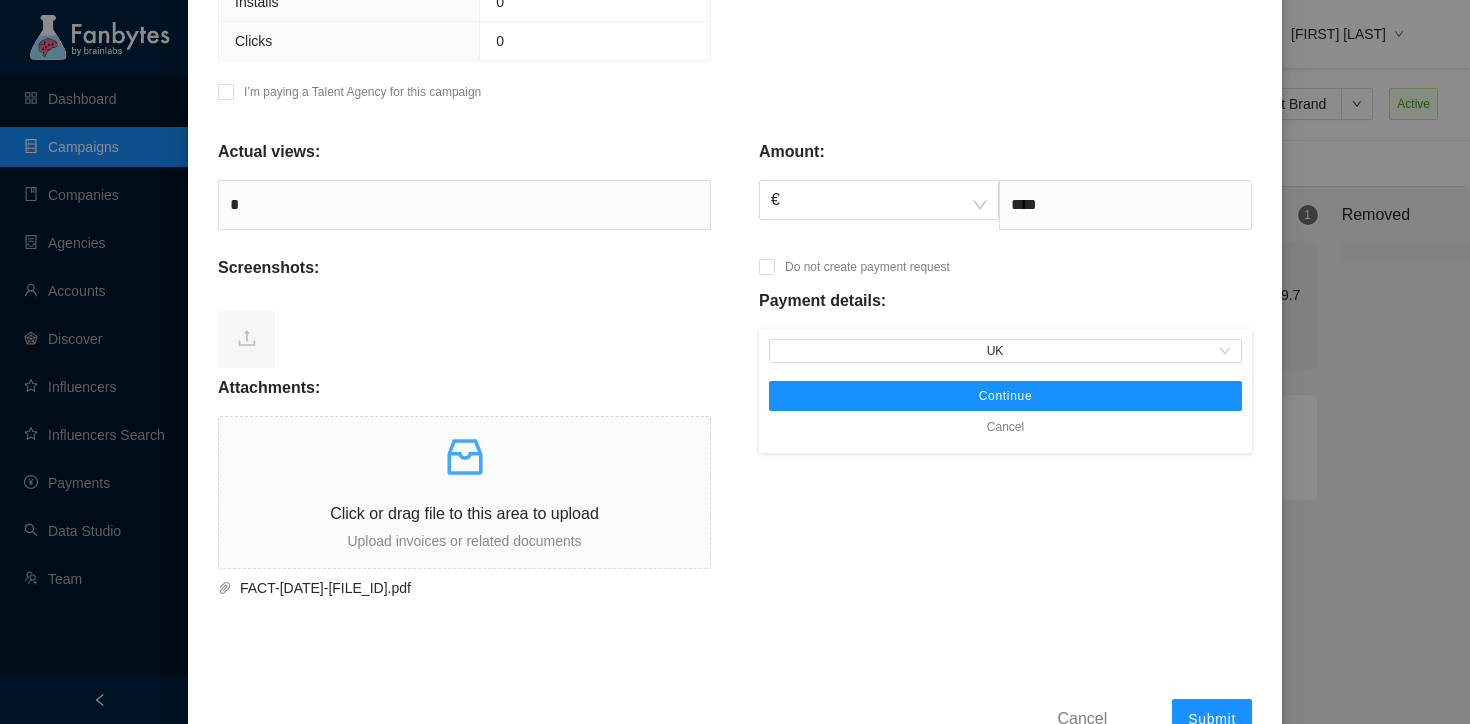 click on "[COUNTRY] Continue Cancel" at bounding box center (1005, 391) 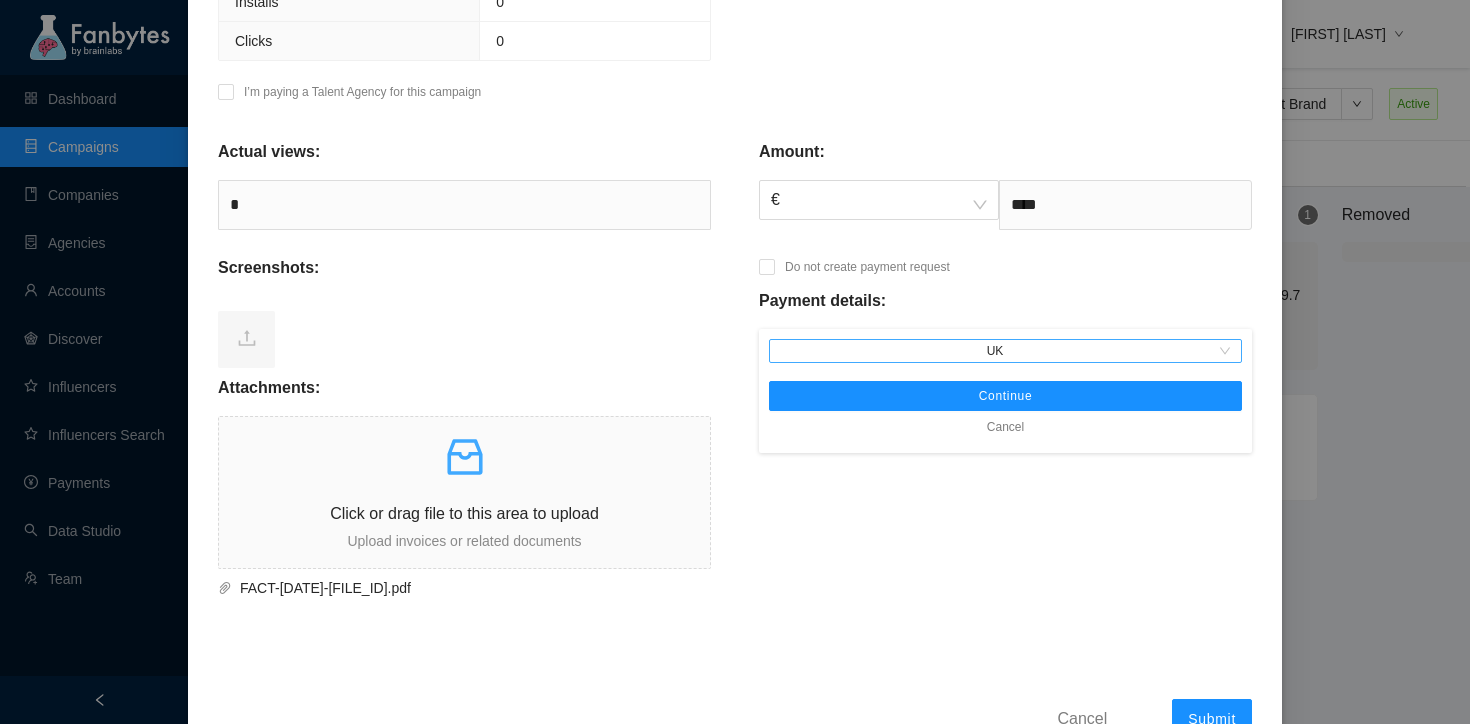 click on "UK" at bounding box center (1005, 351) 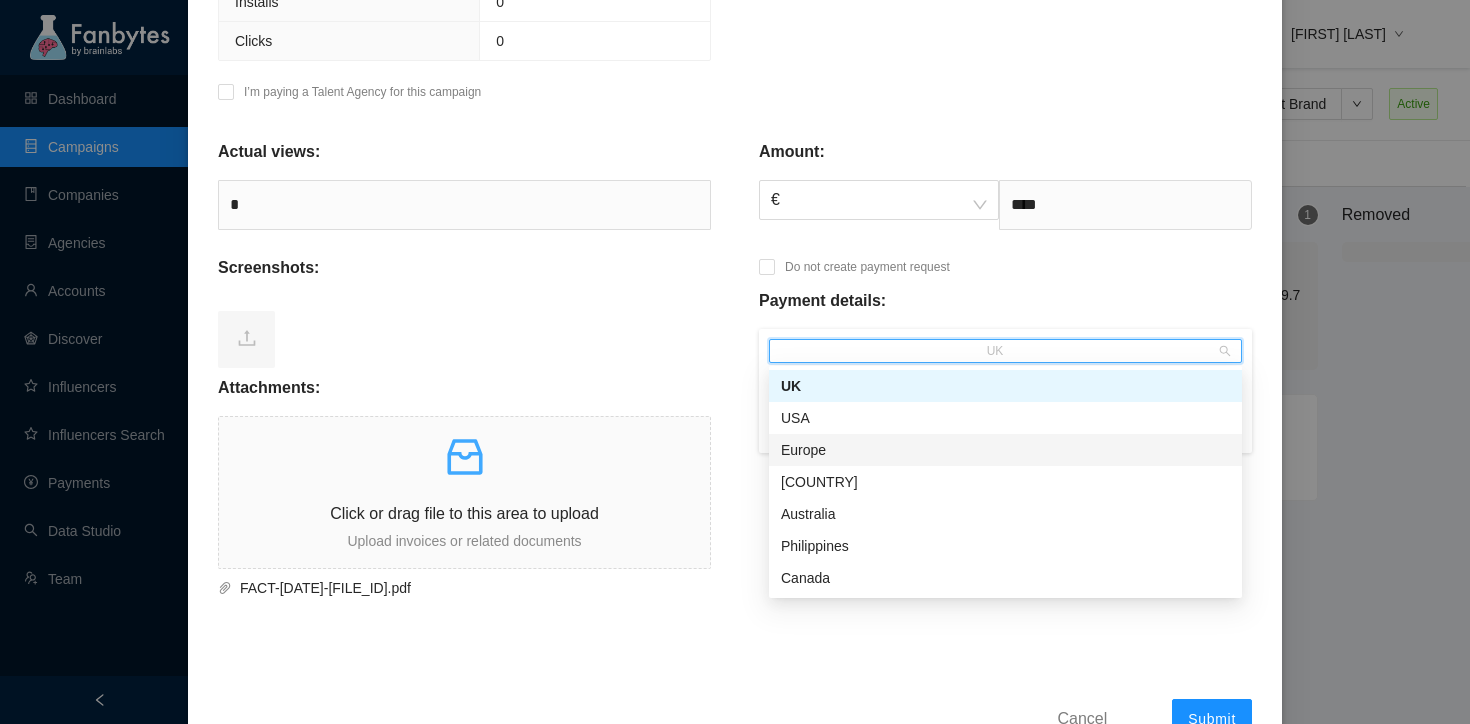 click on "Europe" at bounding box center [1005, 450] 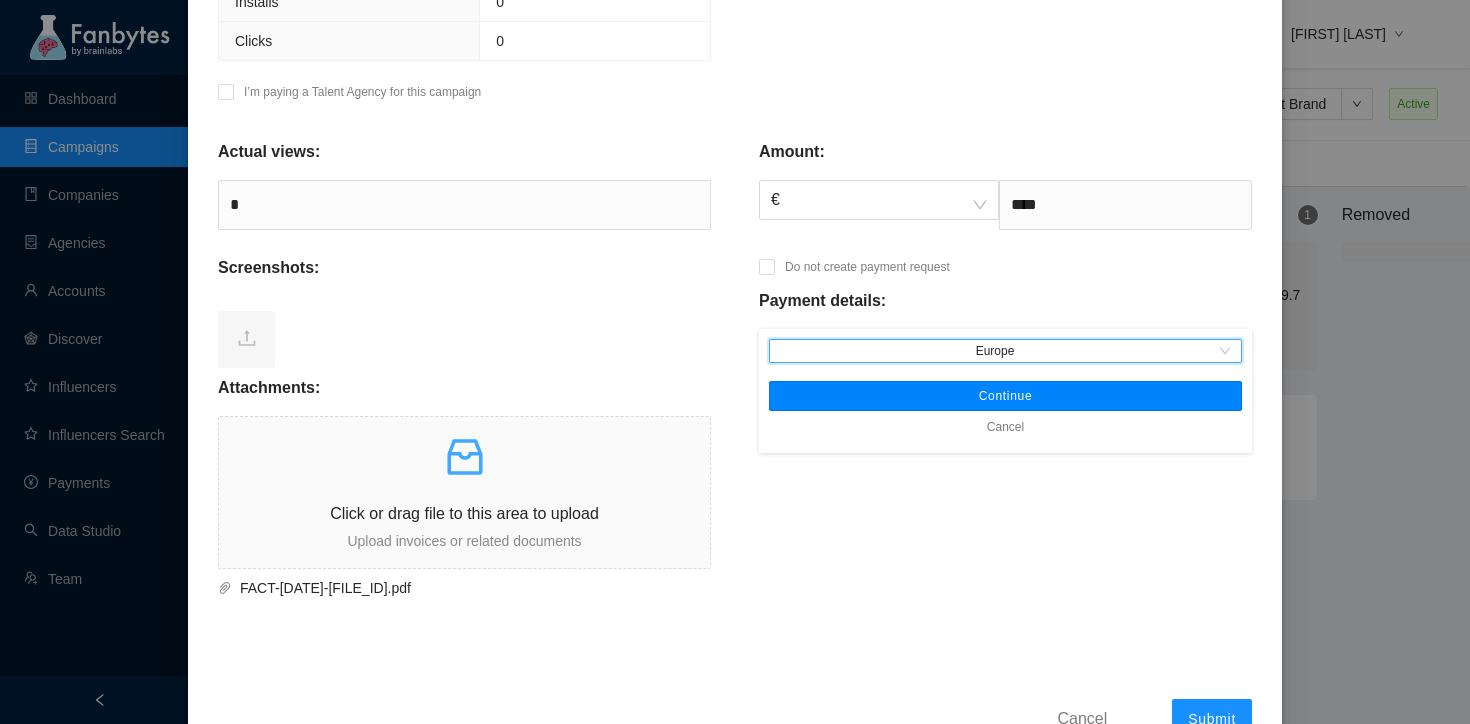 click on "Continue" at bounding box center (1006, 396) 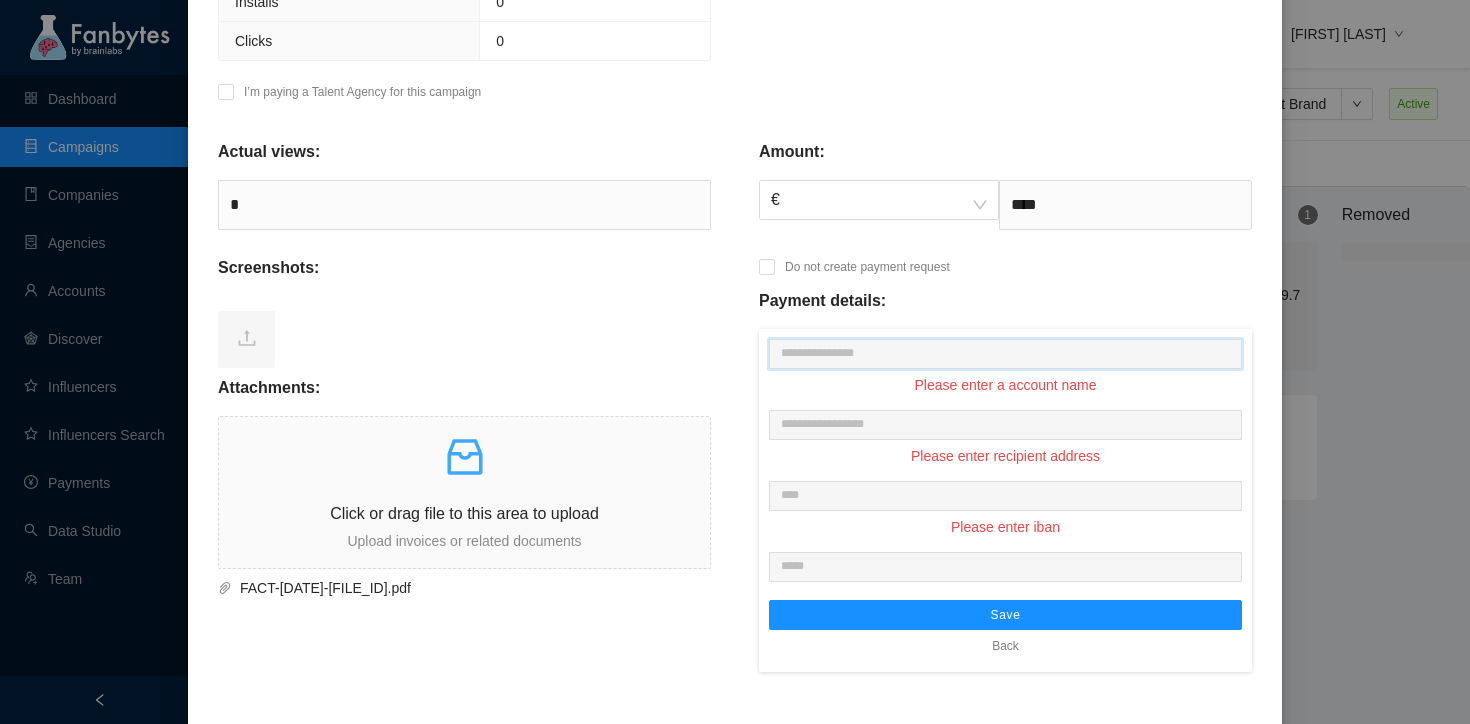 click at bounding box center (1005, 354) 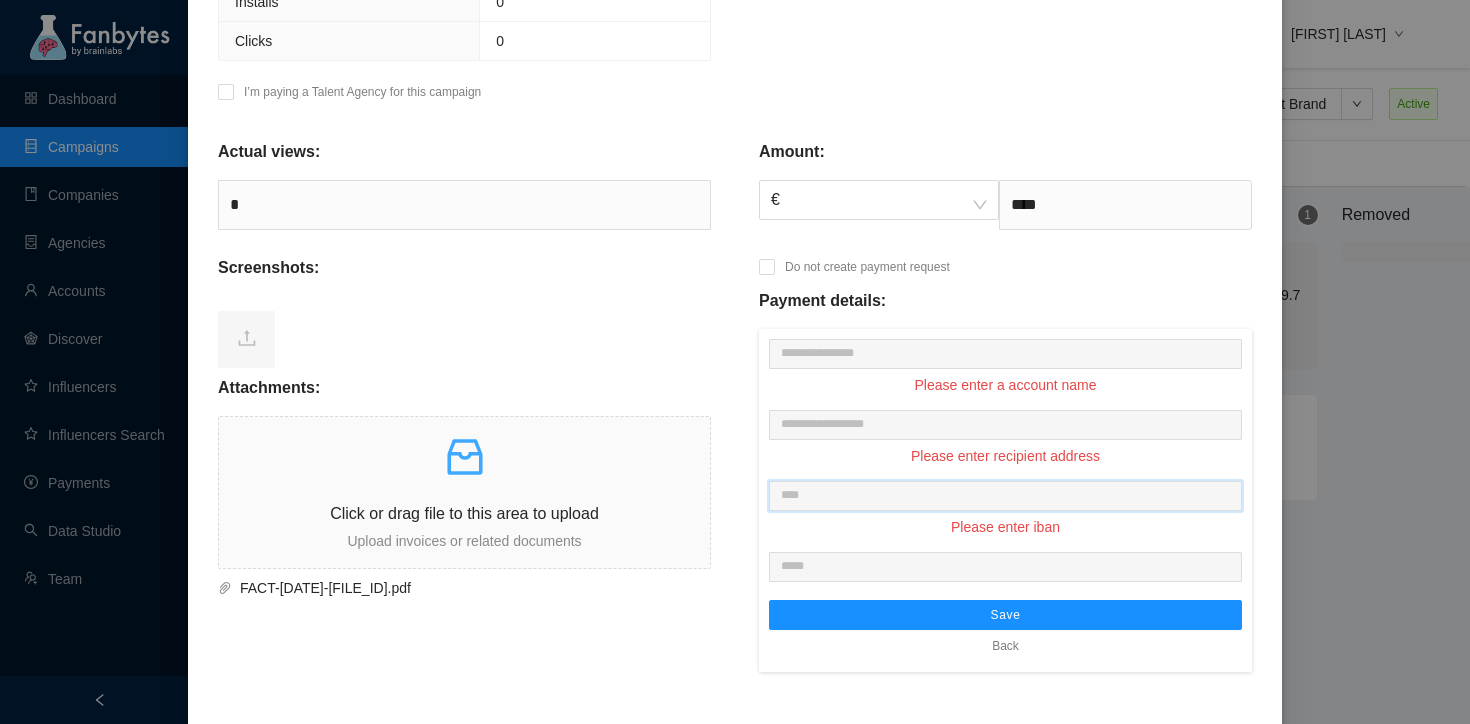 click at bounding box center [1005, 496] 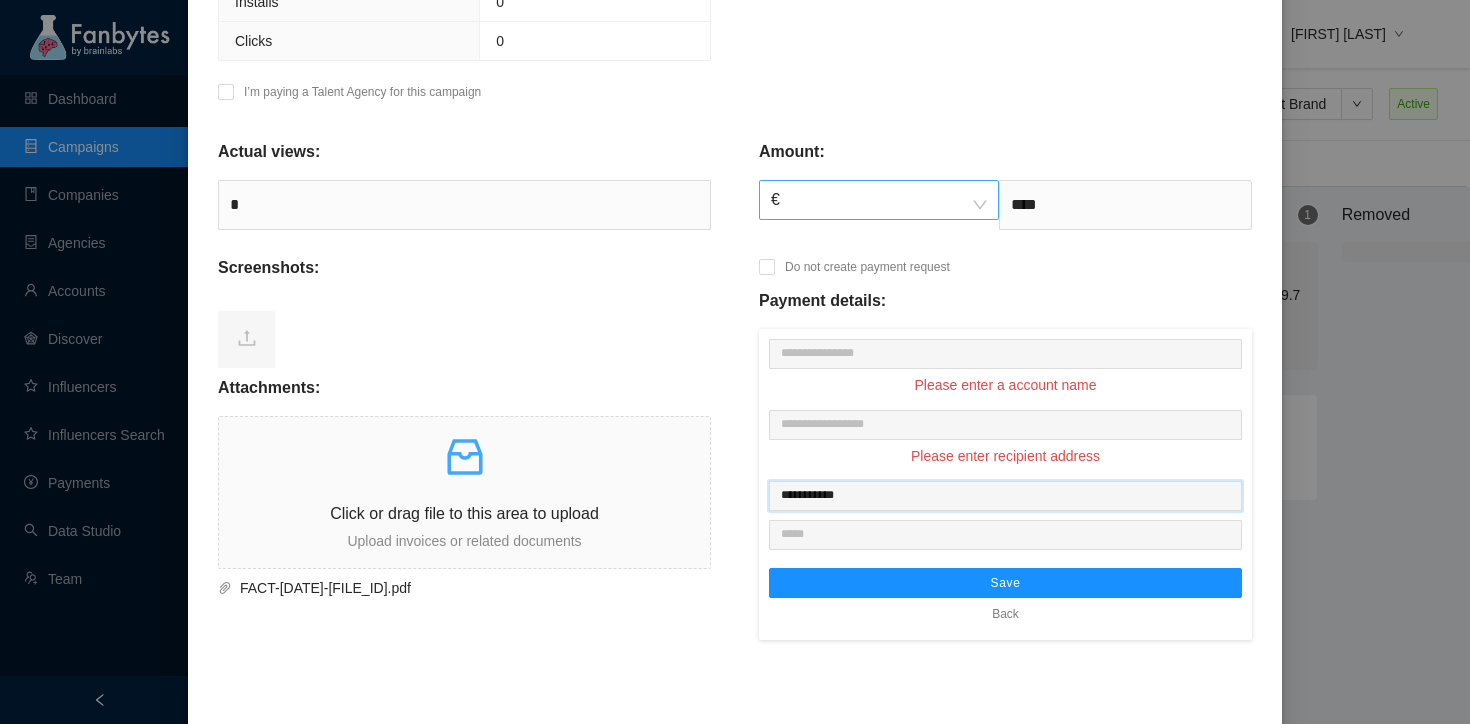 type 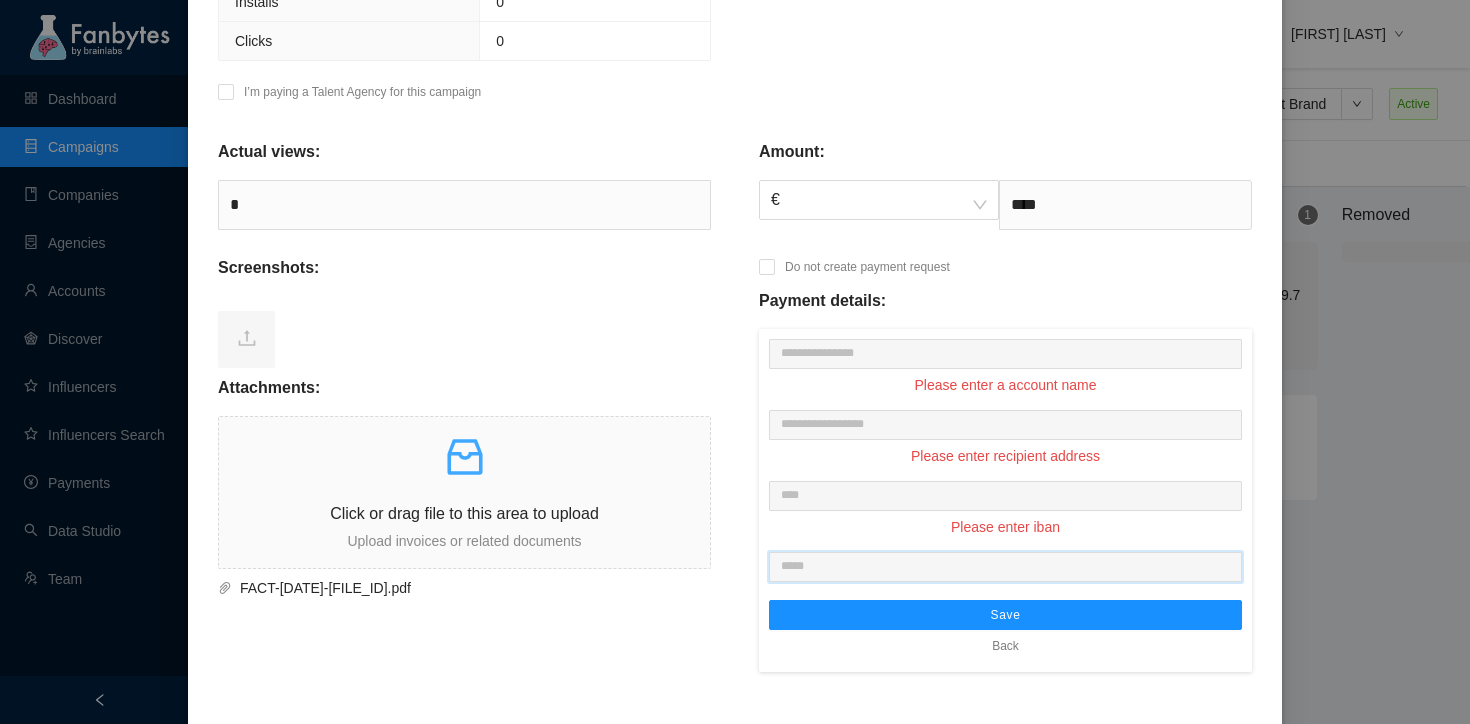click at bounding box center [1005, 567] 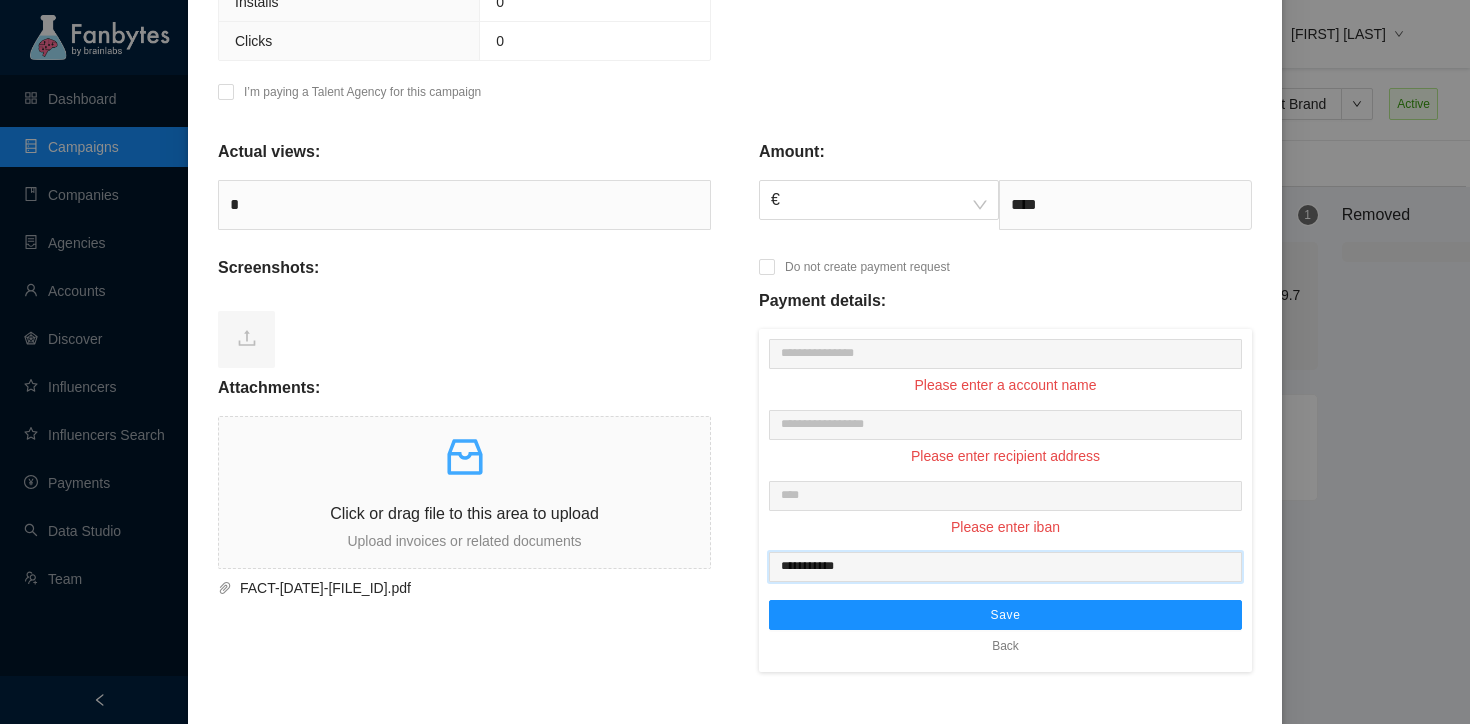 type on "**********" 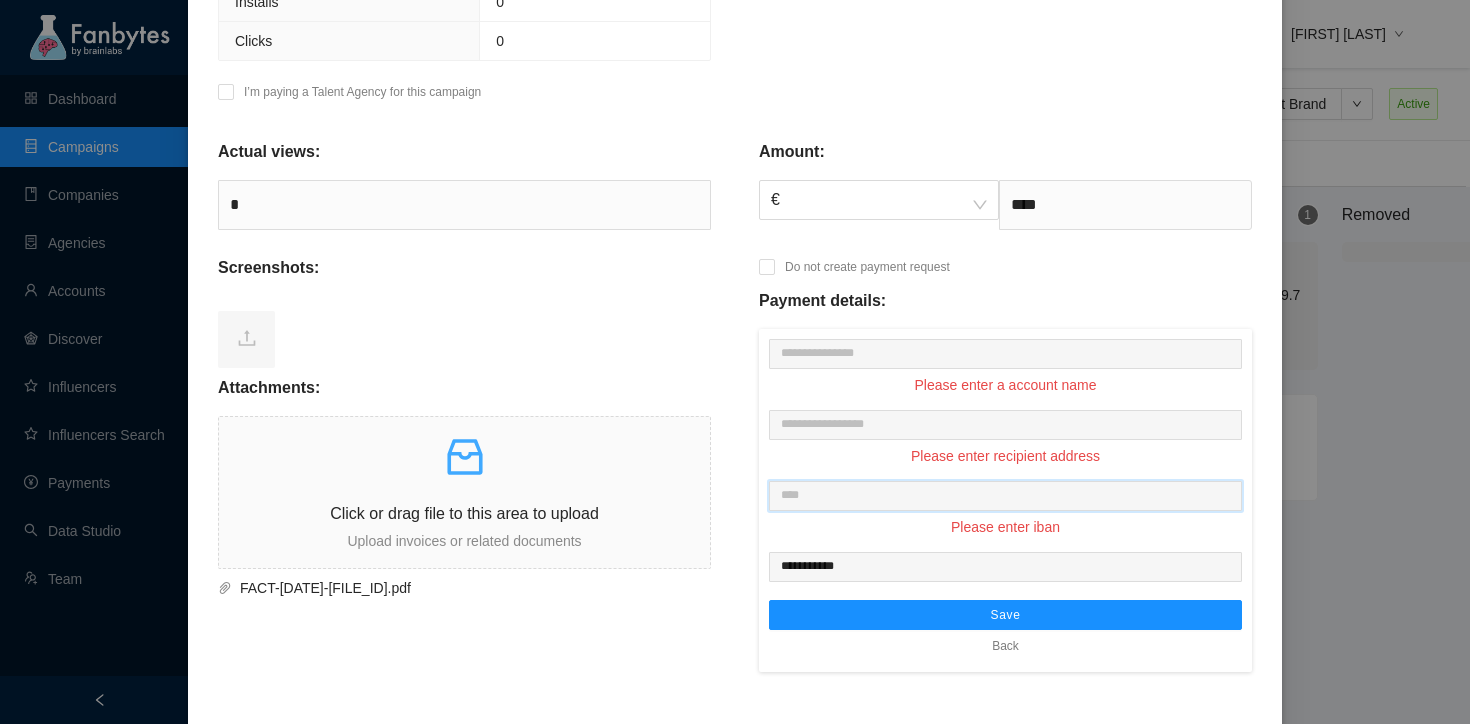 click at bounding box center (1005, 496) 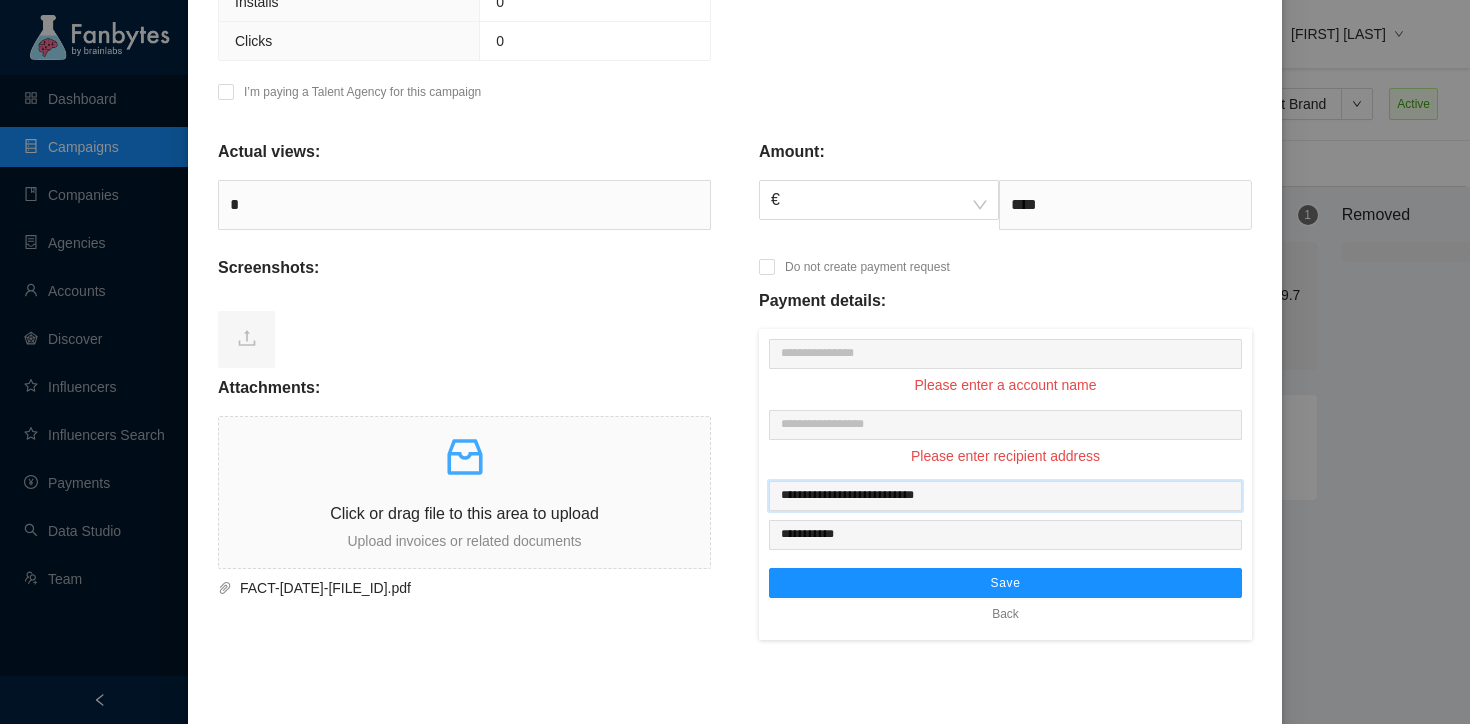 type on "**********" 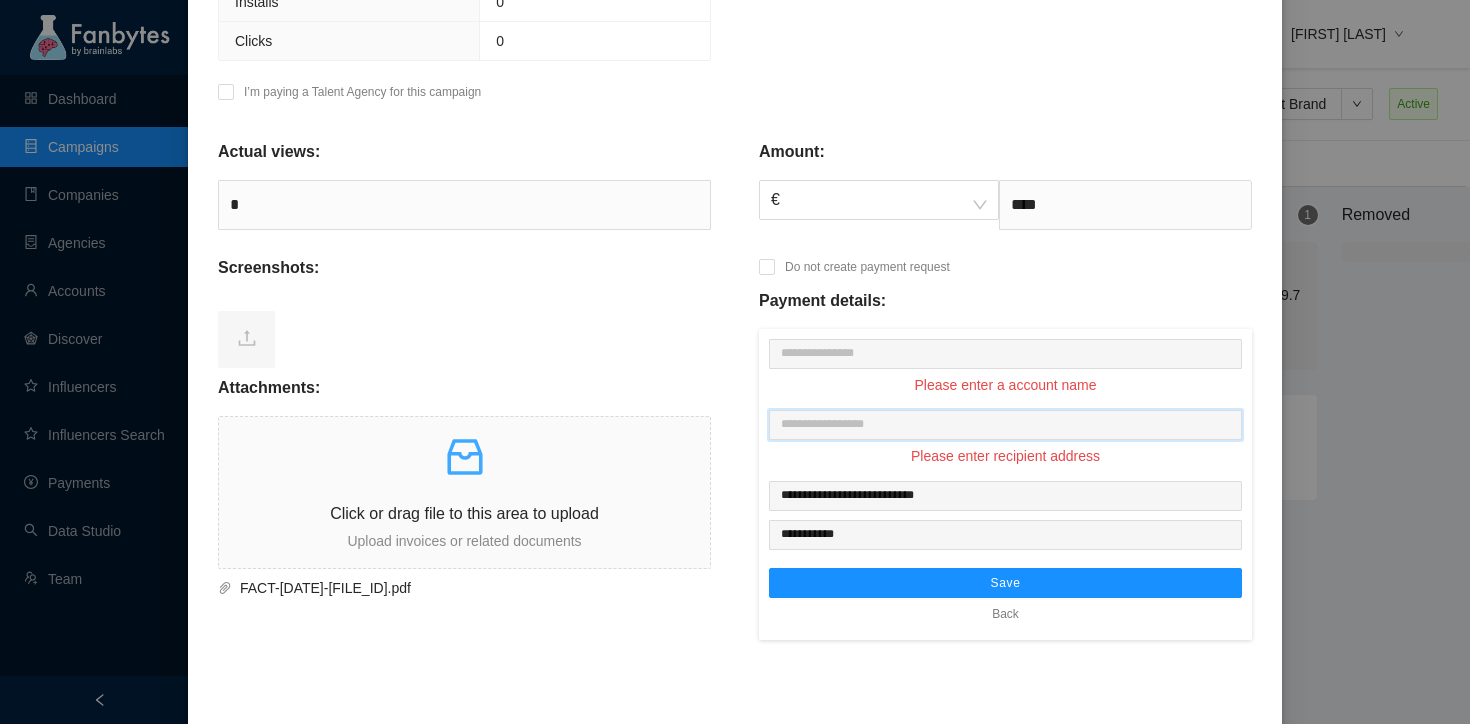 click at bounding box center (1005, 425) 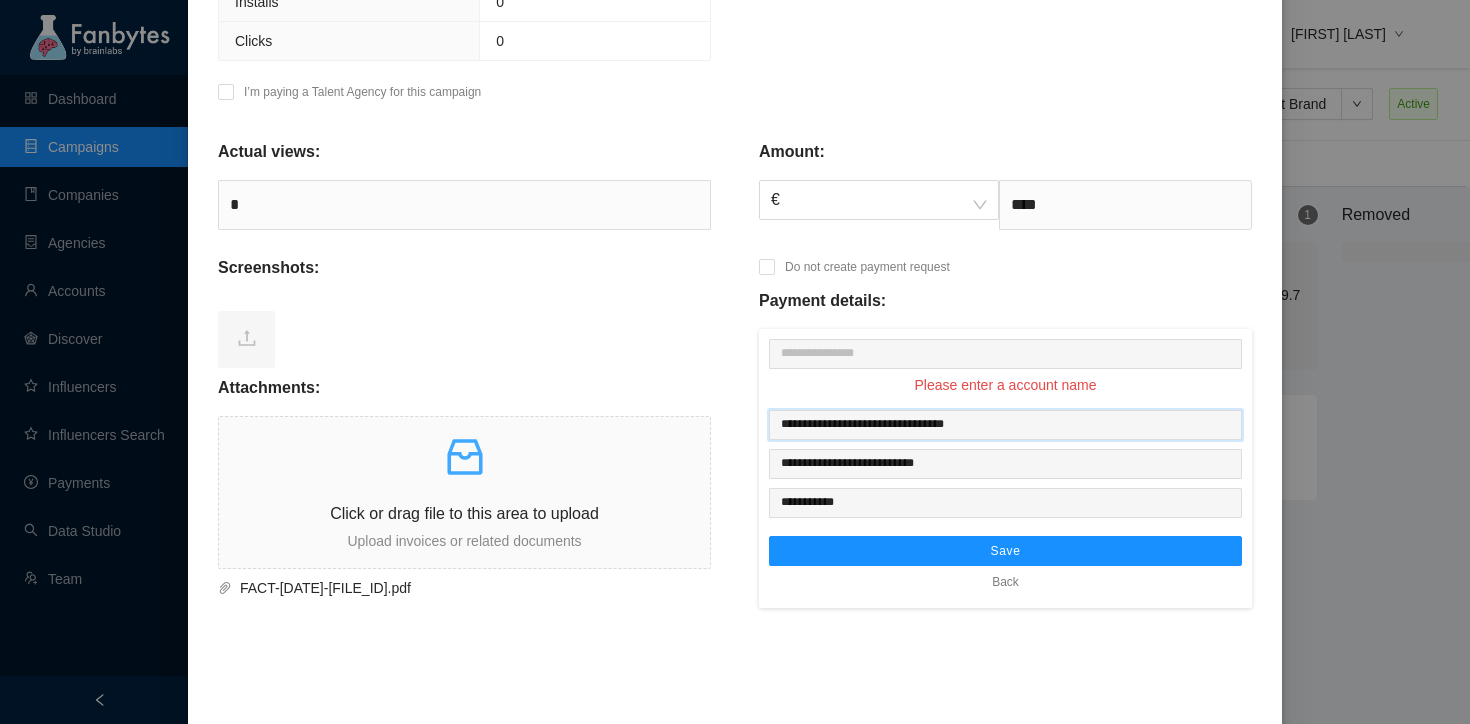 type on "**********" 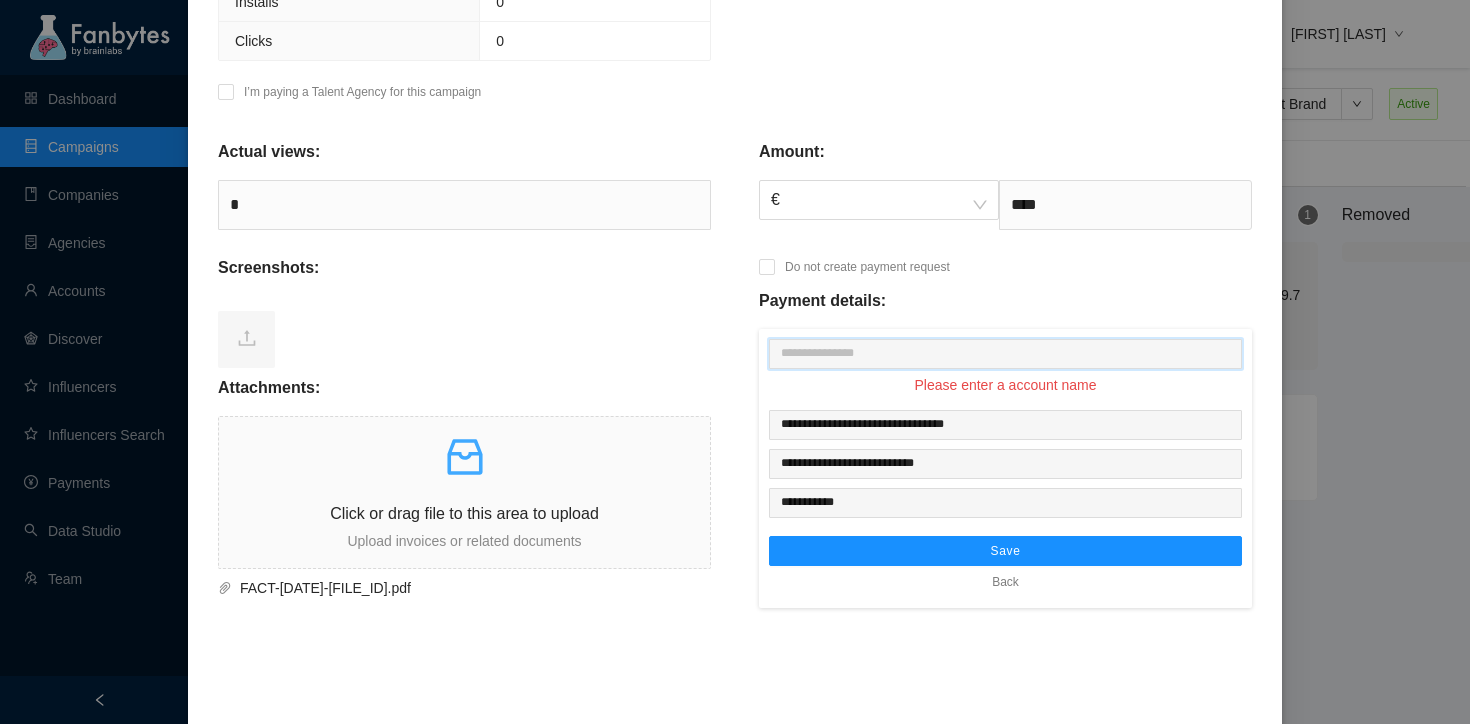 click at bounding box center (1005, 354) 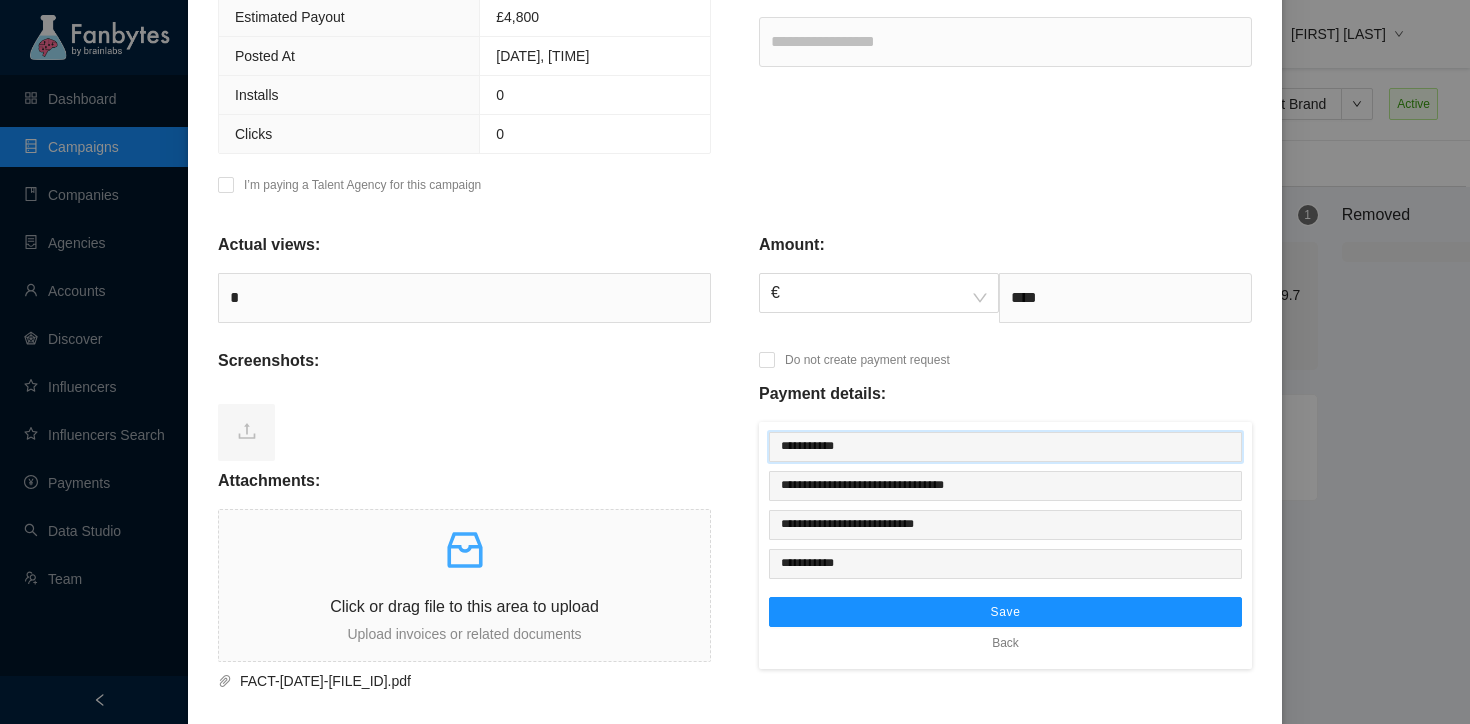 scroll, scrollTop: 481, scrollLeft: 0, axis: vertical 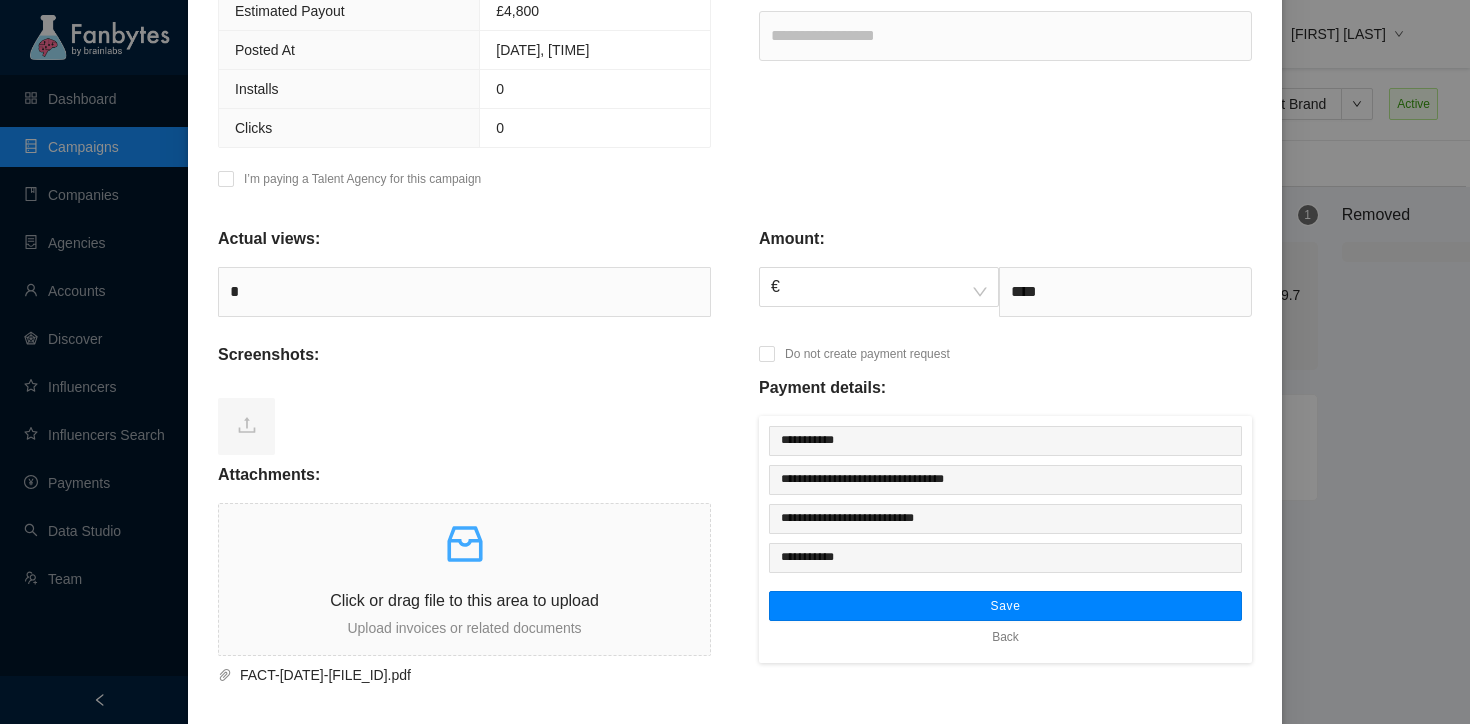 click on "Save" at bounding box center [1005, 606] 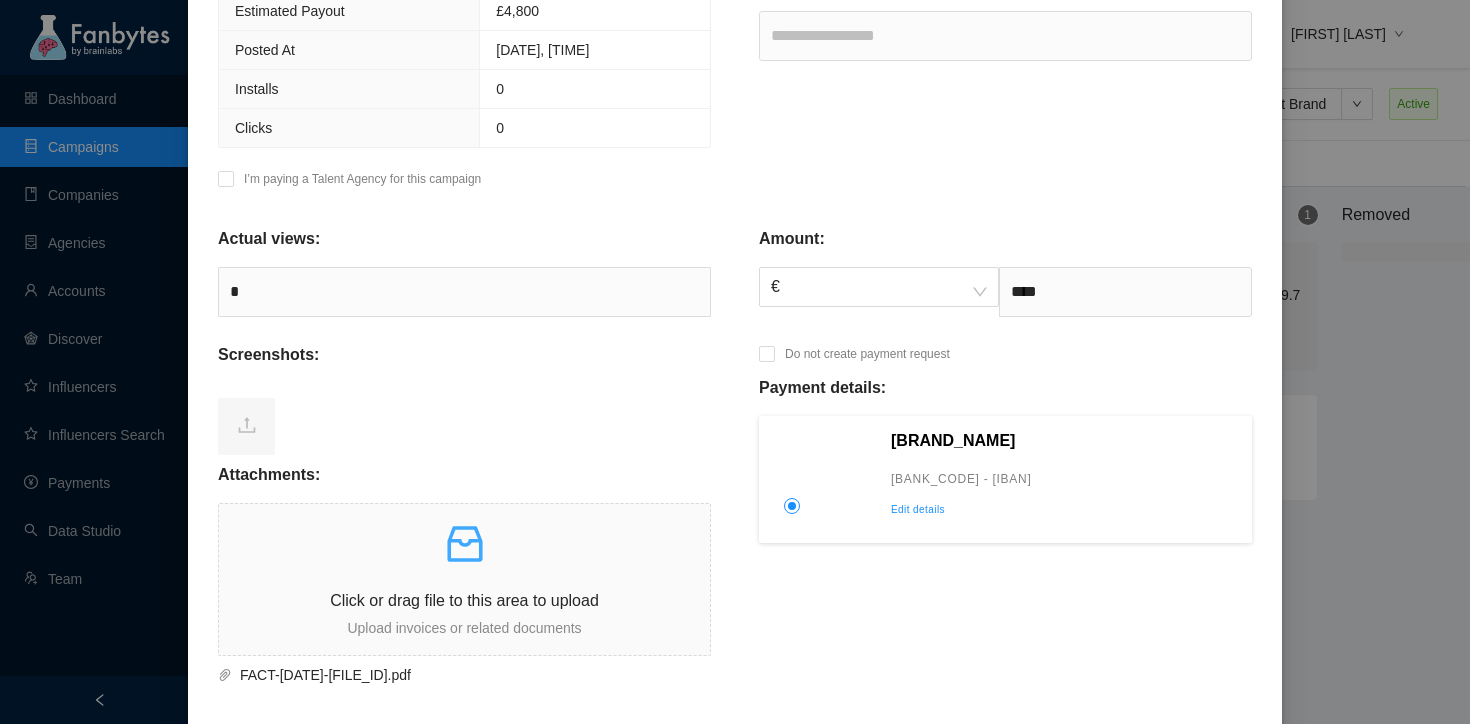 scroll, scrollTop: 632, scrollLeft: 0, axis: vertical 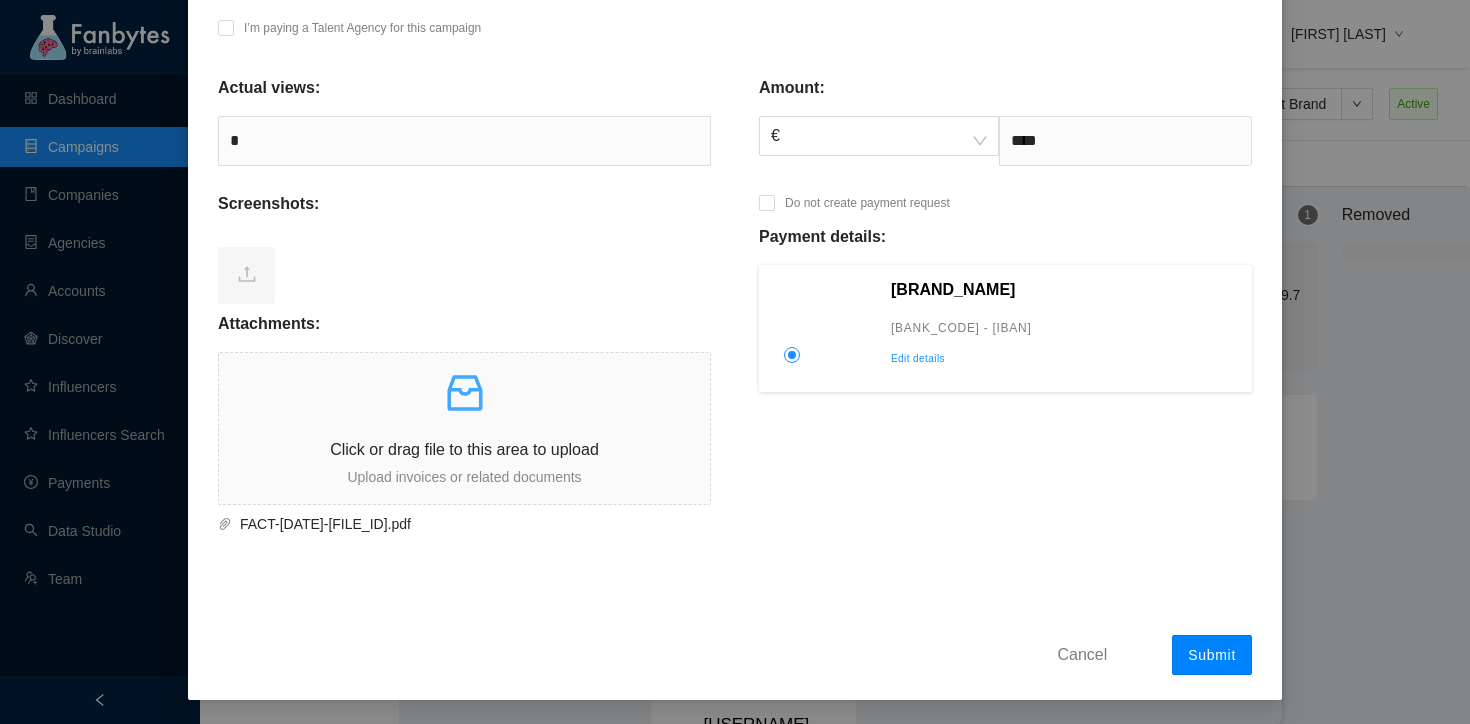 click on "Submit" at bounding box center (1212, 655) 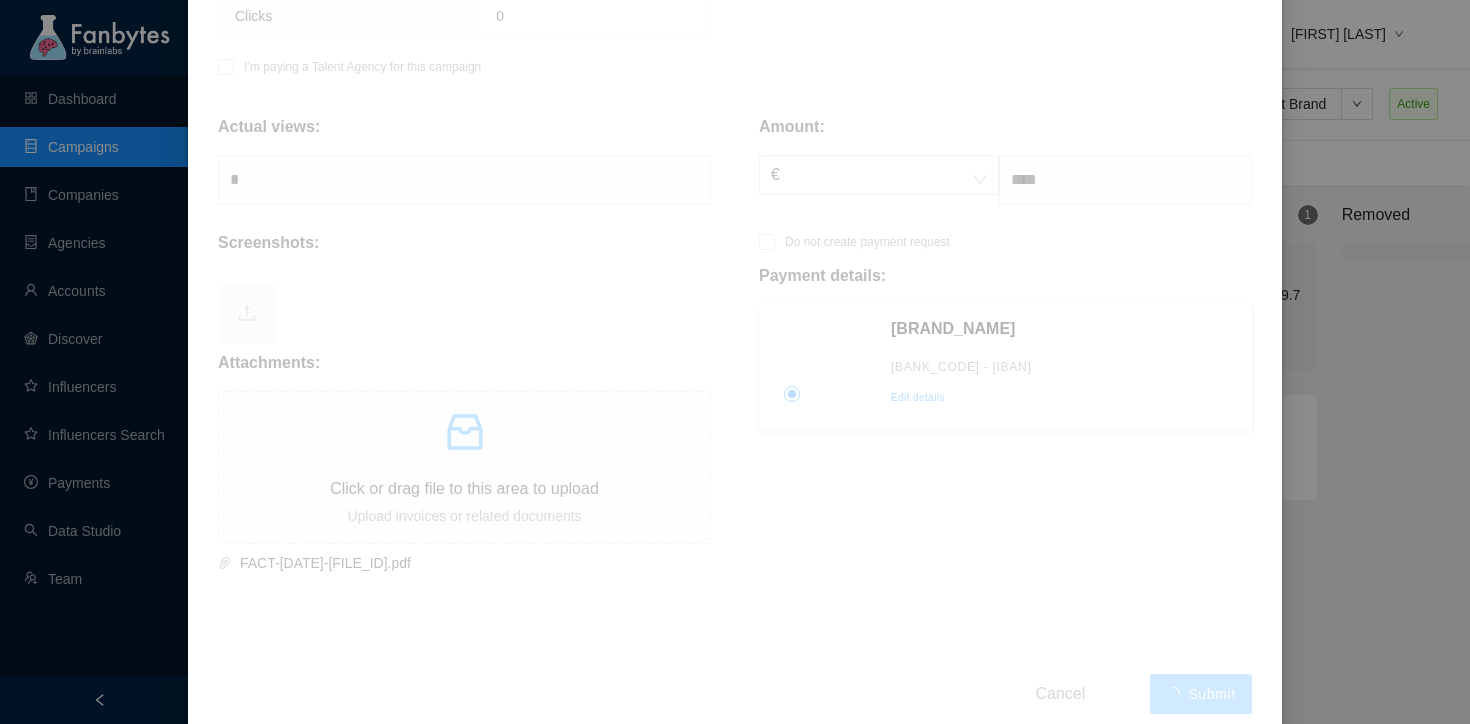 scroll, scrollTop: 561, scrollLeft: 0, axis: vertical 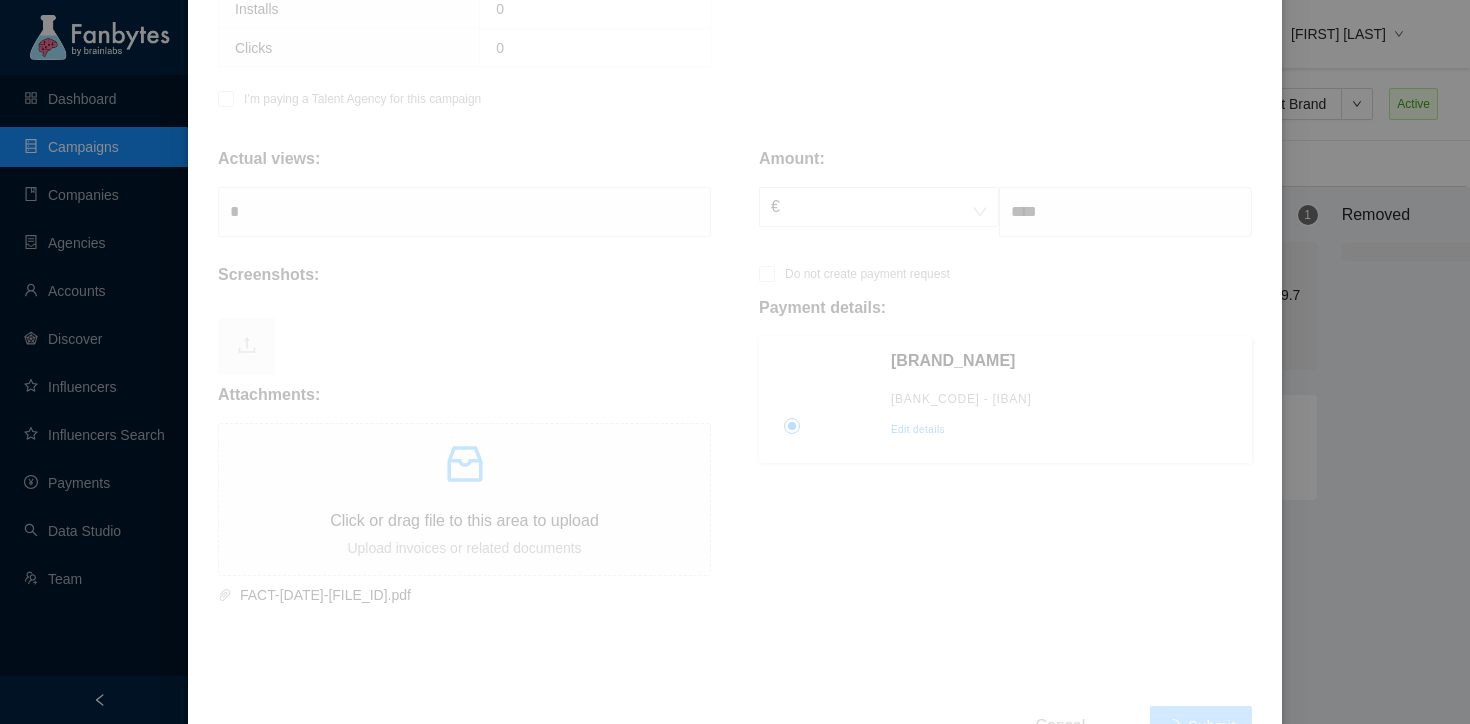 type on "*******" 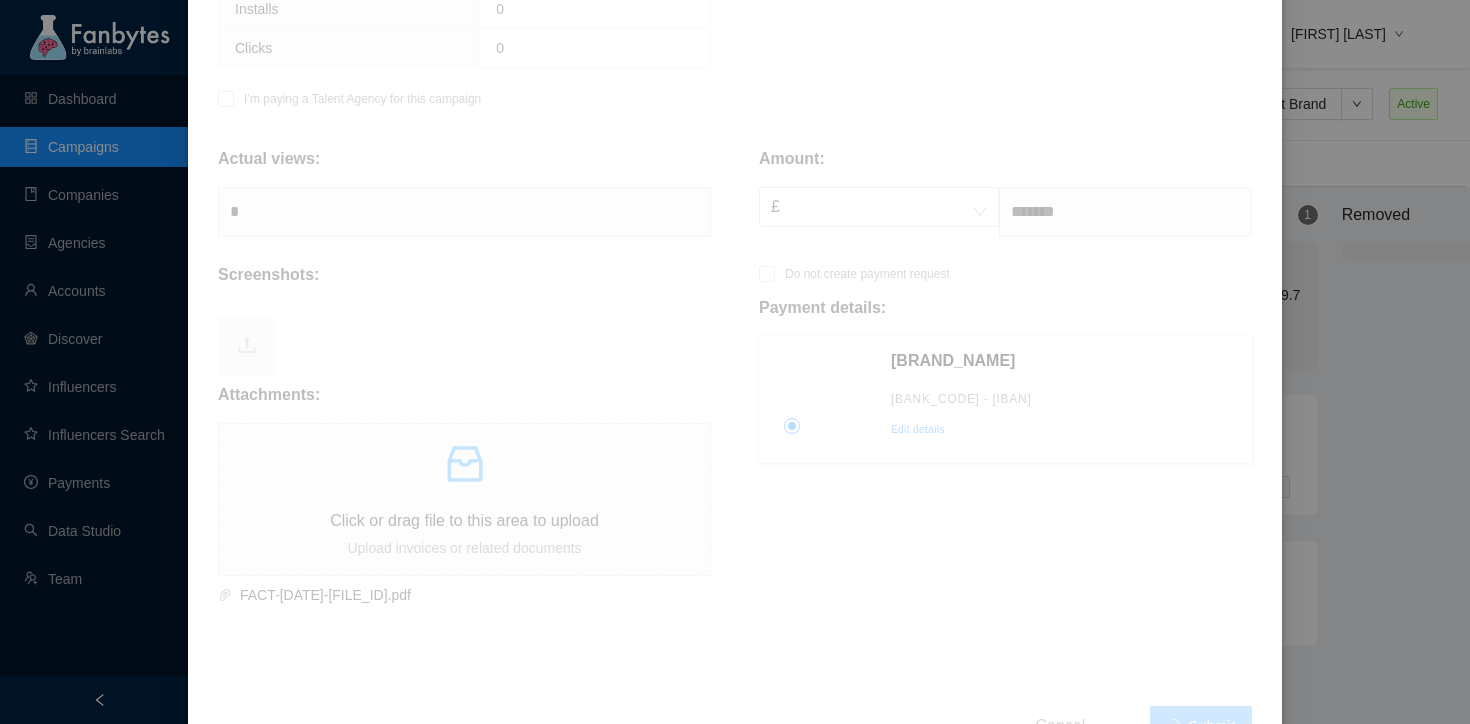 scroll, scrollTop: 0, scrollLeft: 0, axis: both 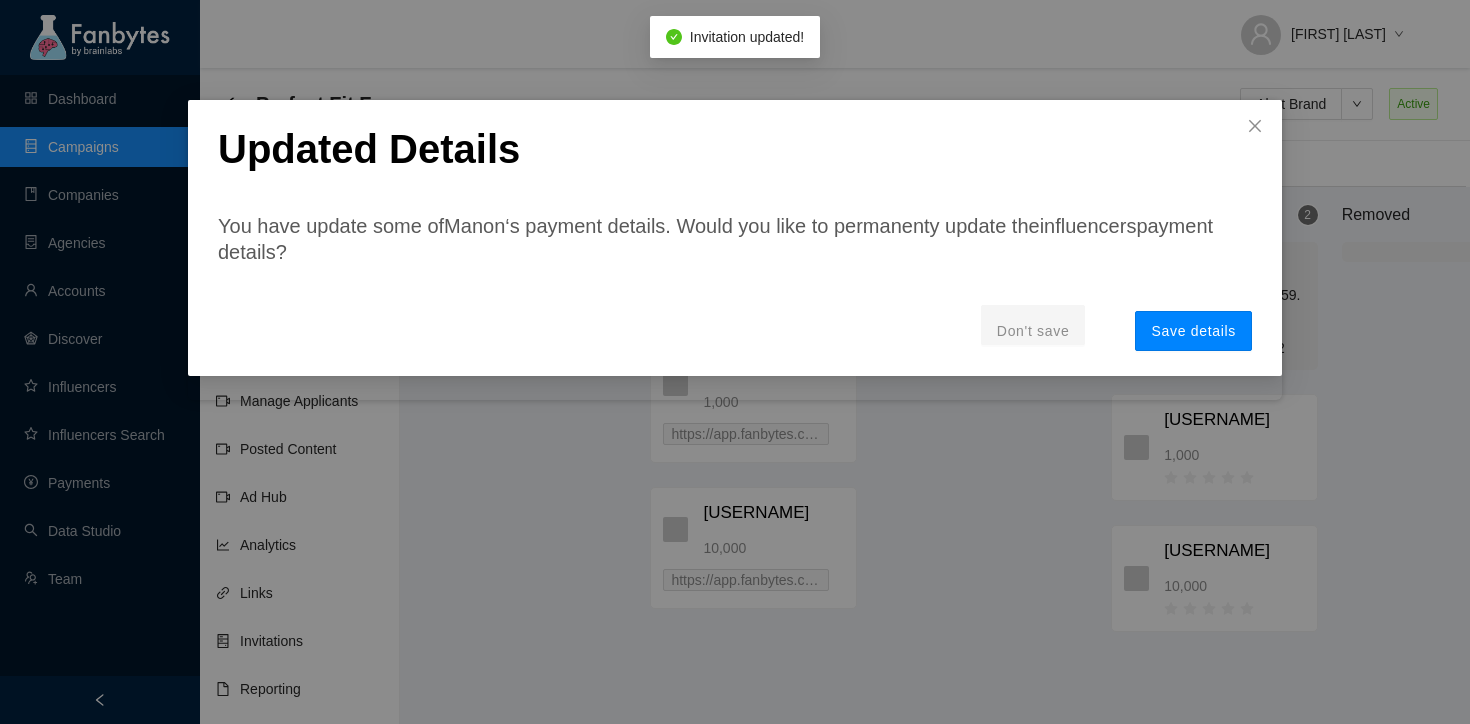 click on "Save details" at bounding box center [1193, 331] 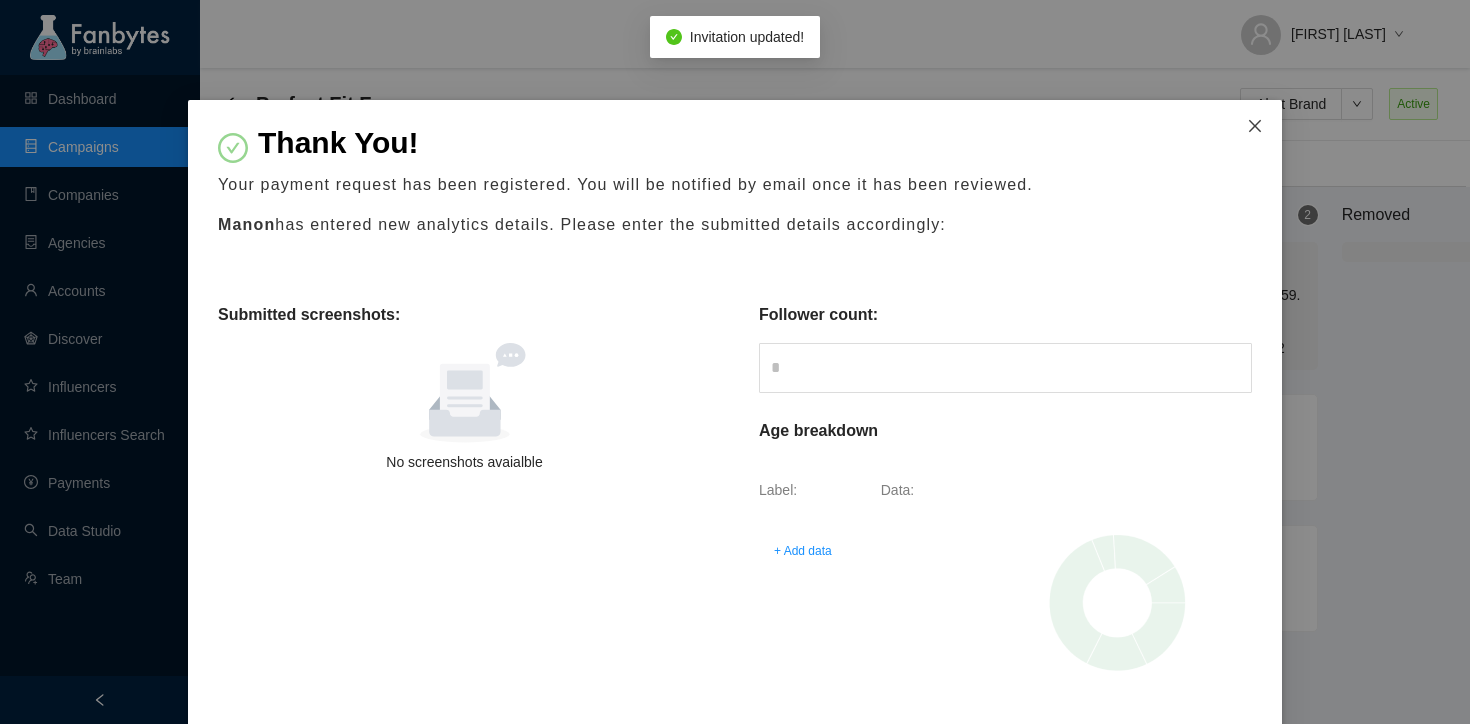 click 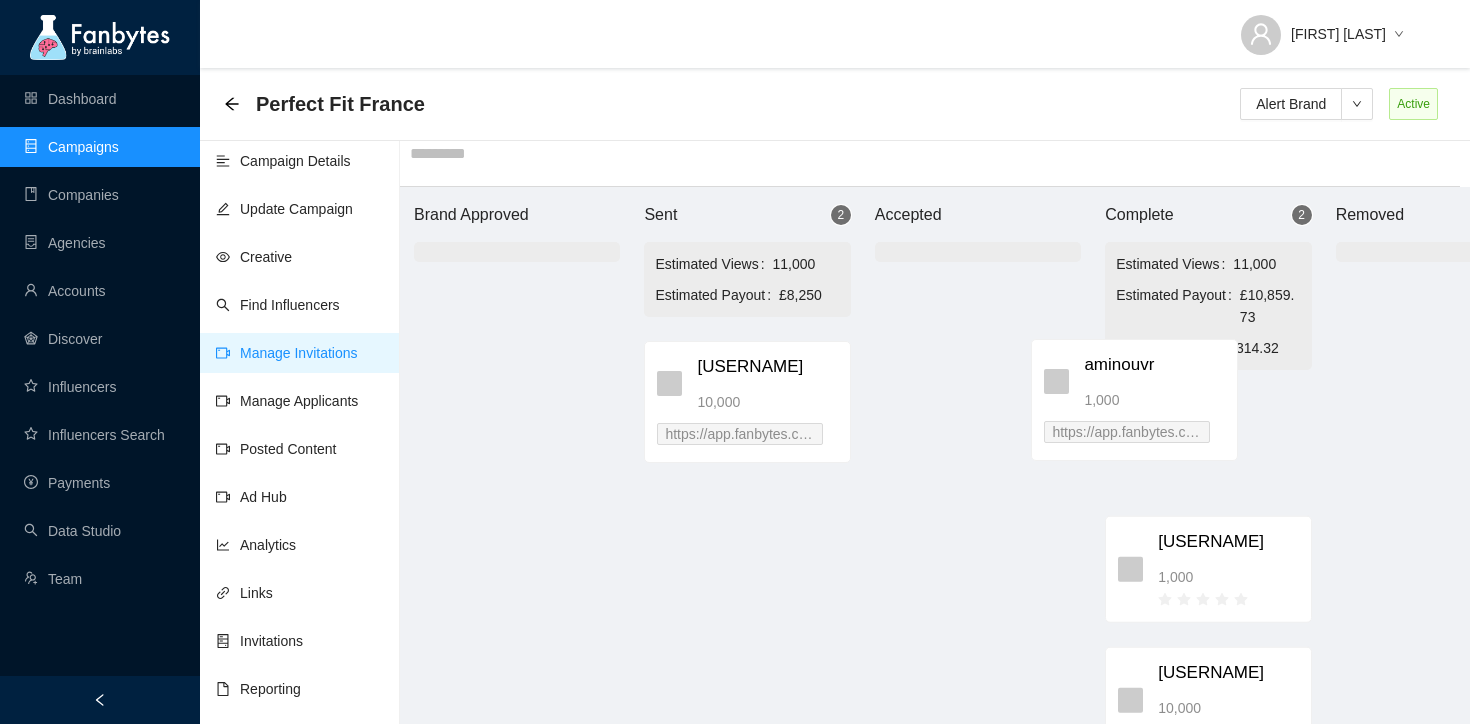 drag, startPoint x: 797, startPoint y: 383, endPoint x: 1189, endPoint y: 381, distance: 392.0051 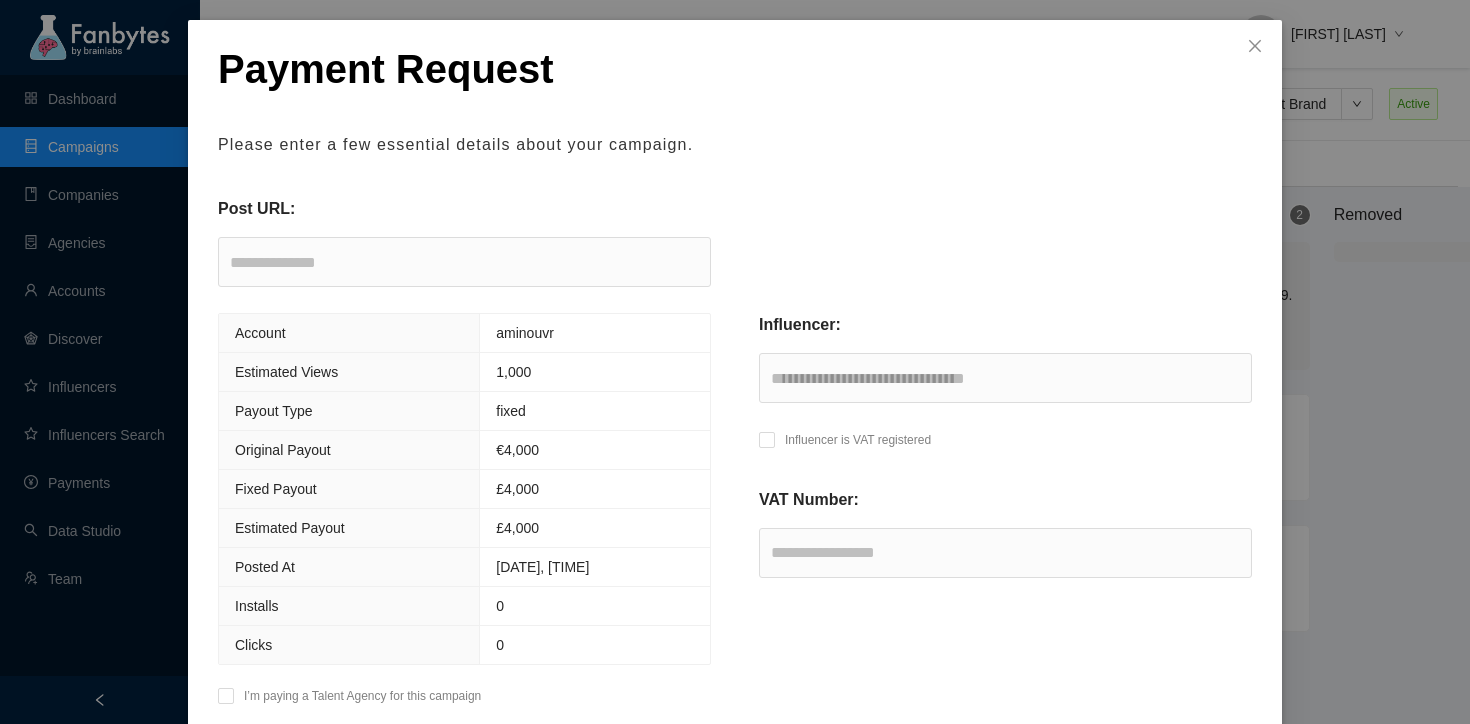 scroll, scrollTop: 83, scrollLeft: 0, axis: vertical 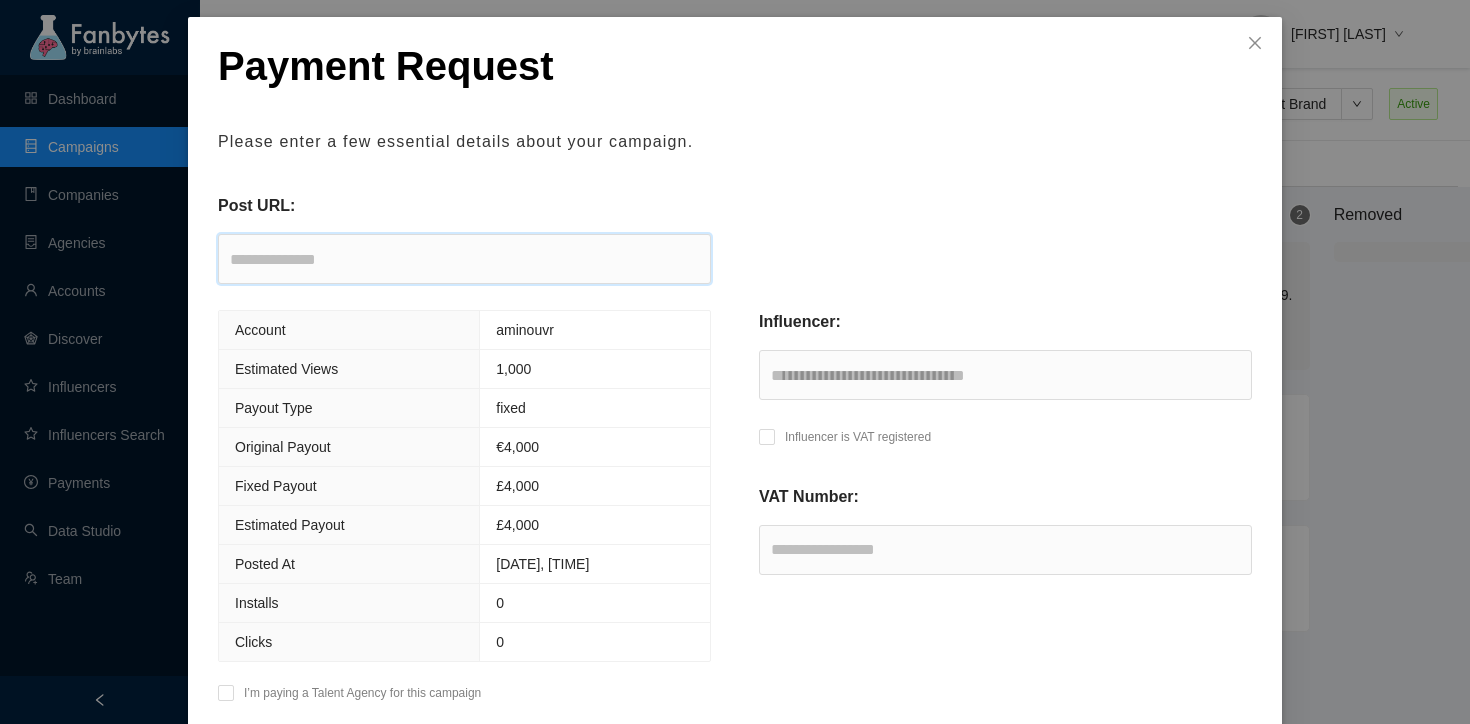 click at bounding box center [464, 259] 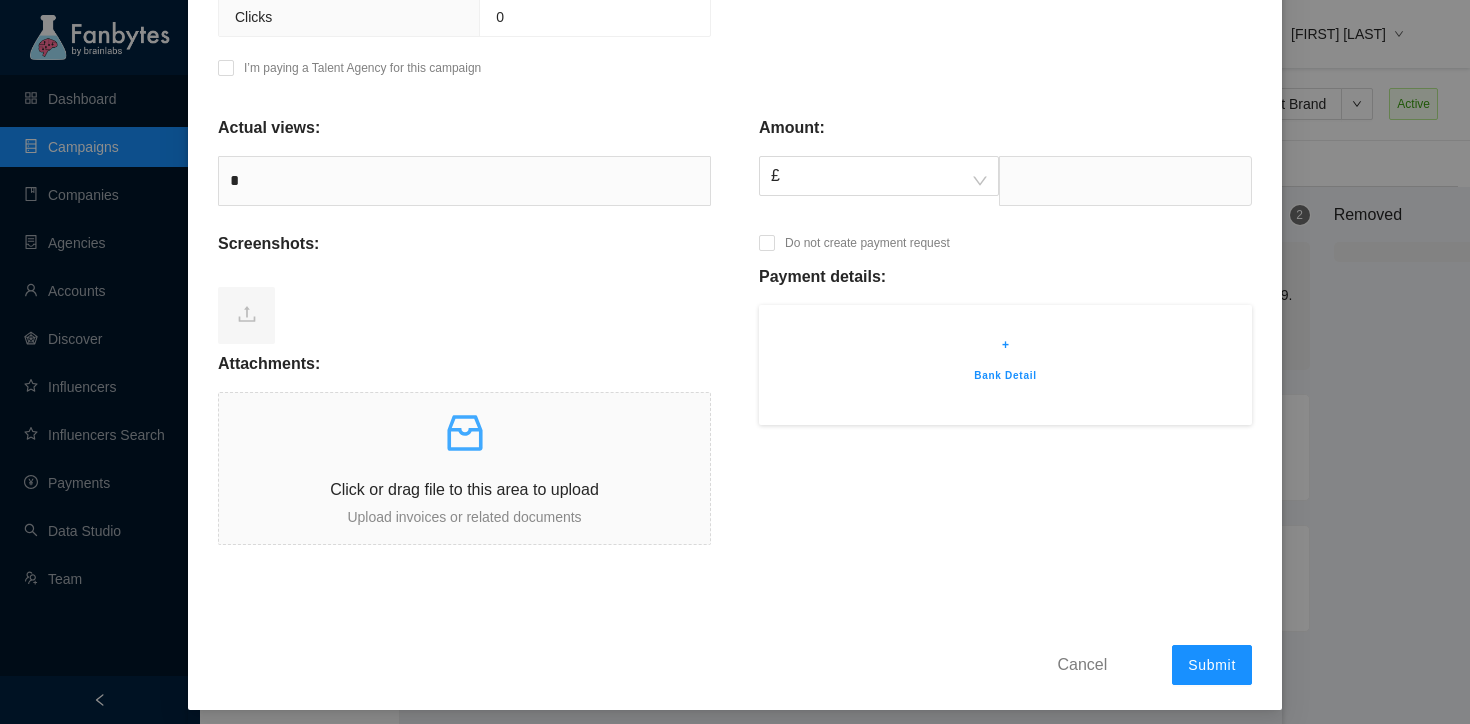 scroll, scrollTop: 0, scrollLeft: 0, axis: both 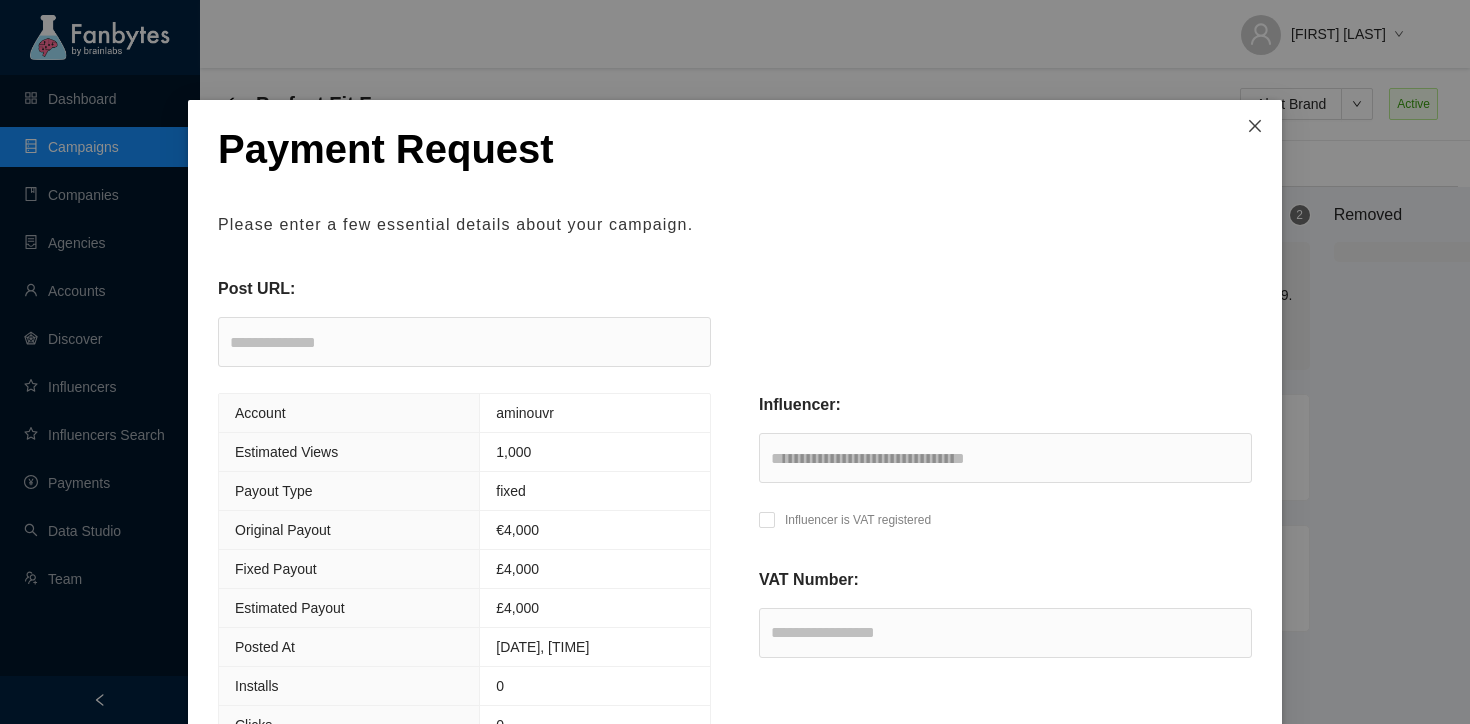 click at bounding box center (1255, 127) 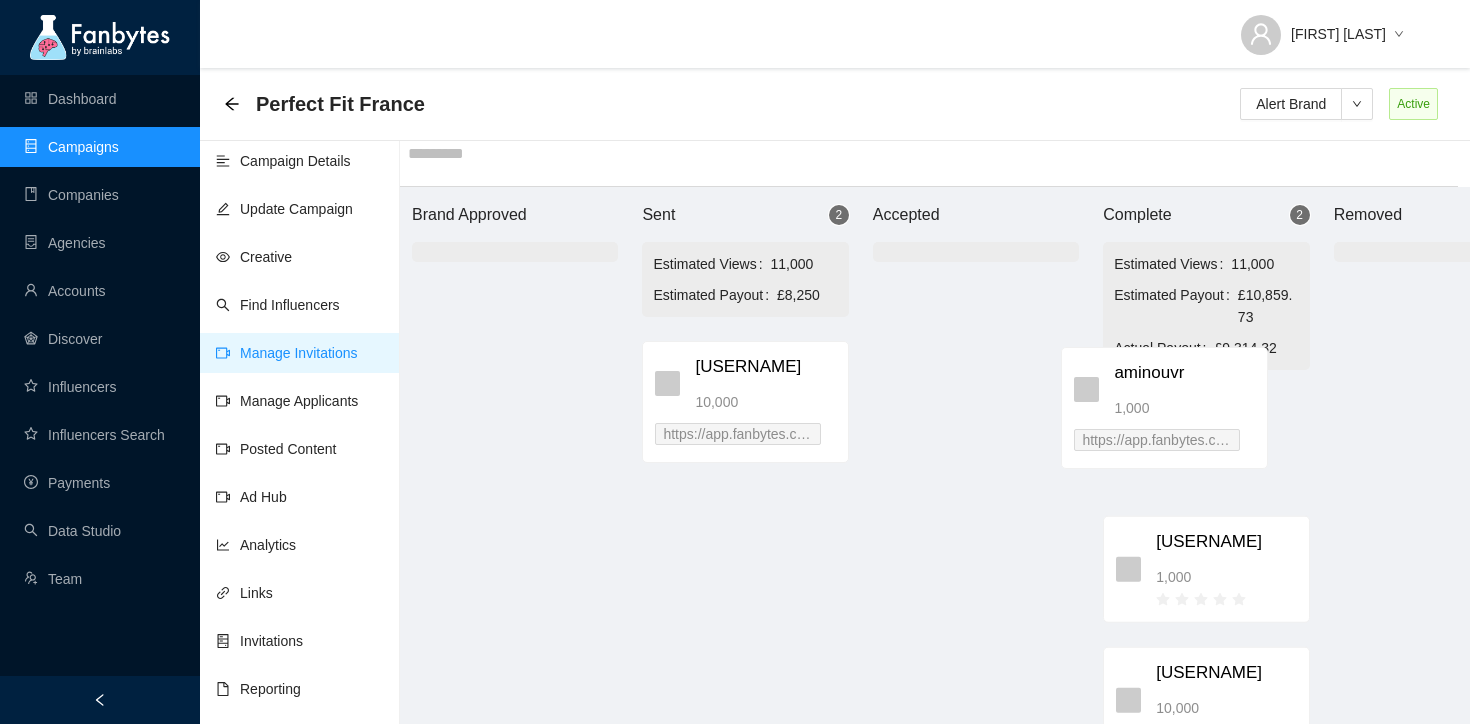 drag, startPoint x: 734, startPoint y: 370, endPoint x: 1183, endPoint y: 375, distance: 449.02783 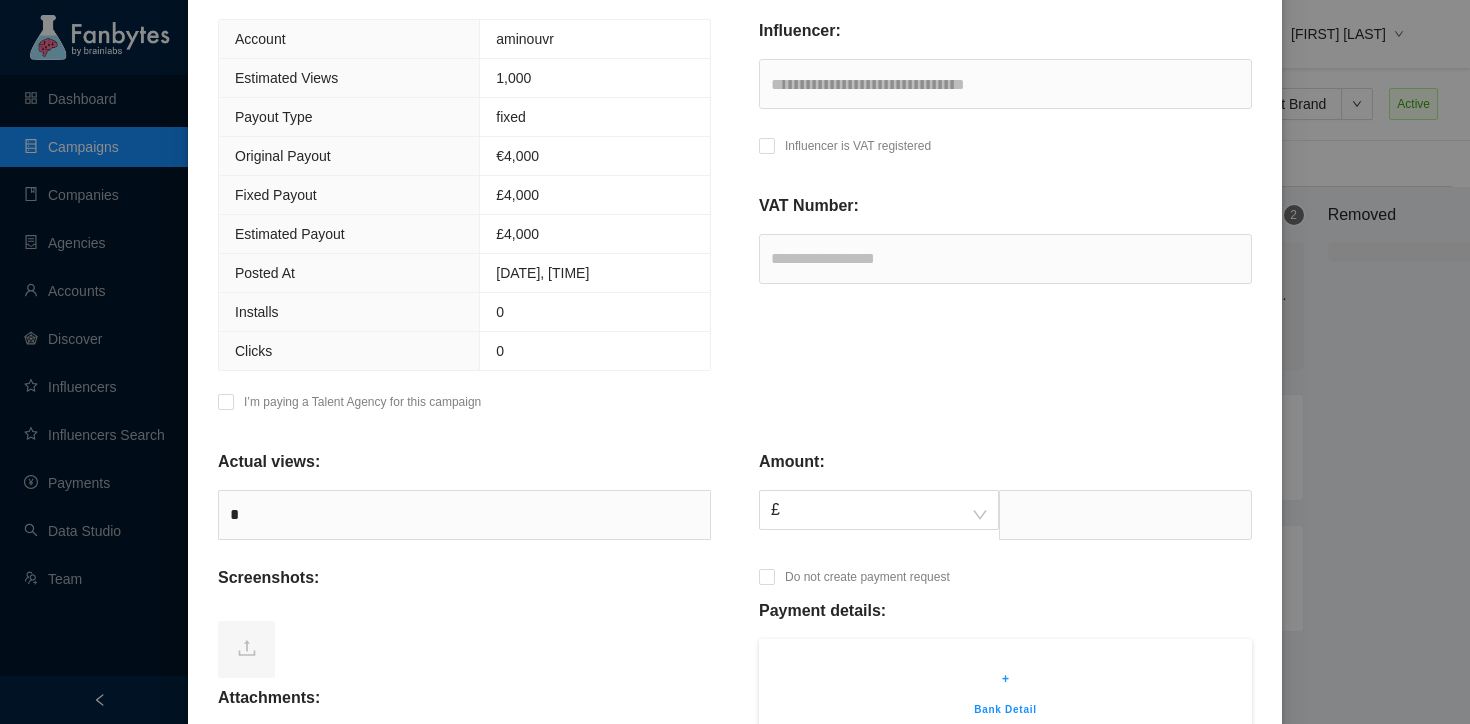 scroll, scrollTop: 688, scrollLeft: 0, axis: vertical 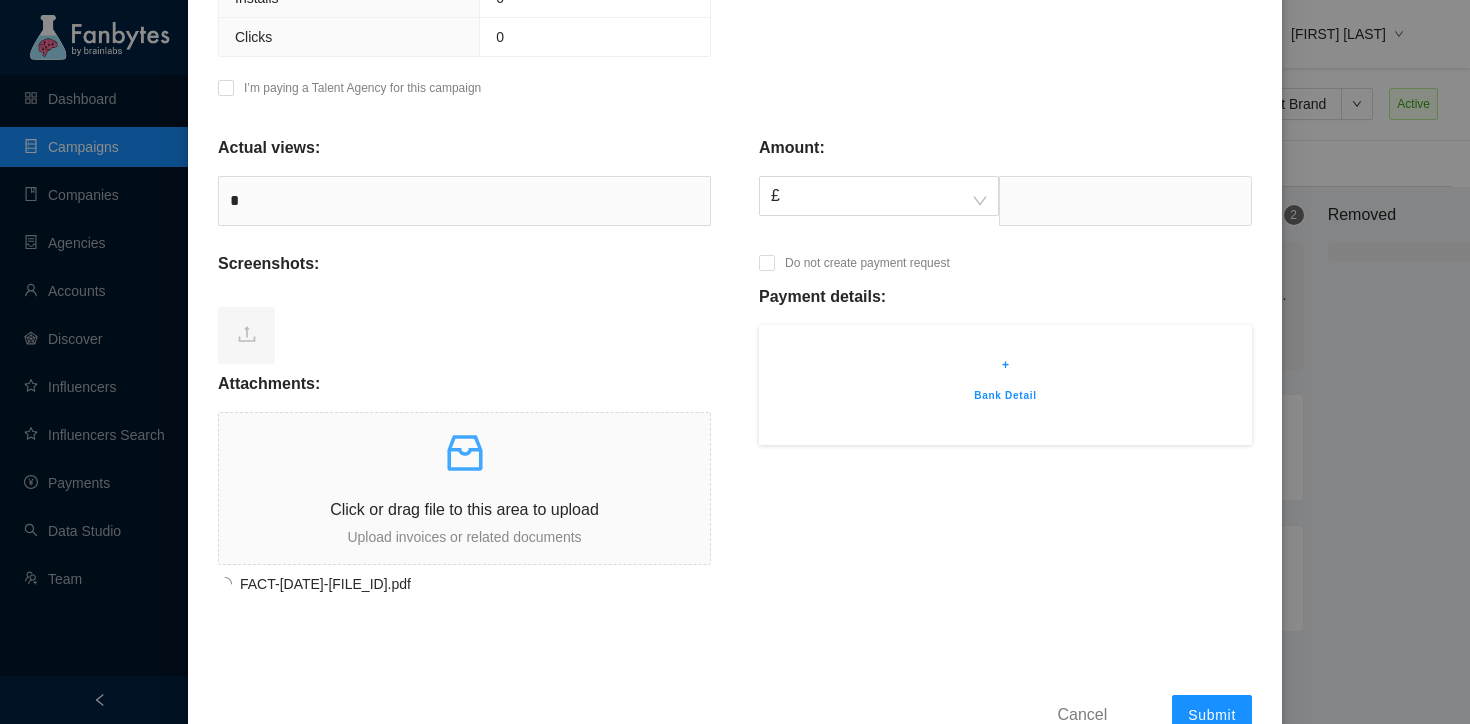 click on "+" at bounding box center (1005, 365) 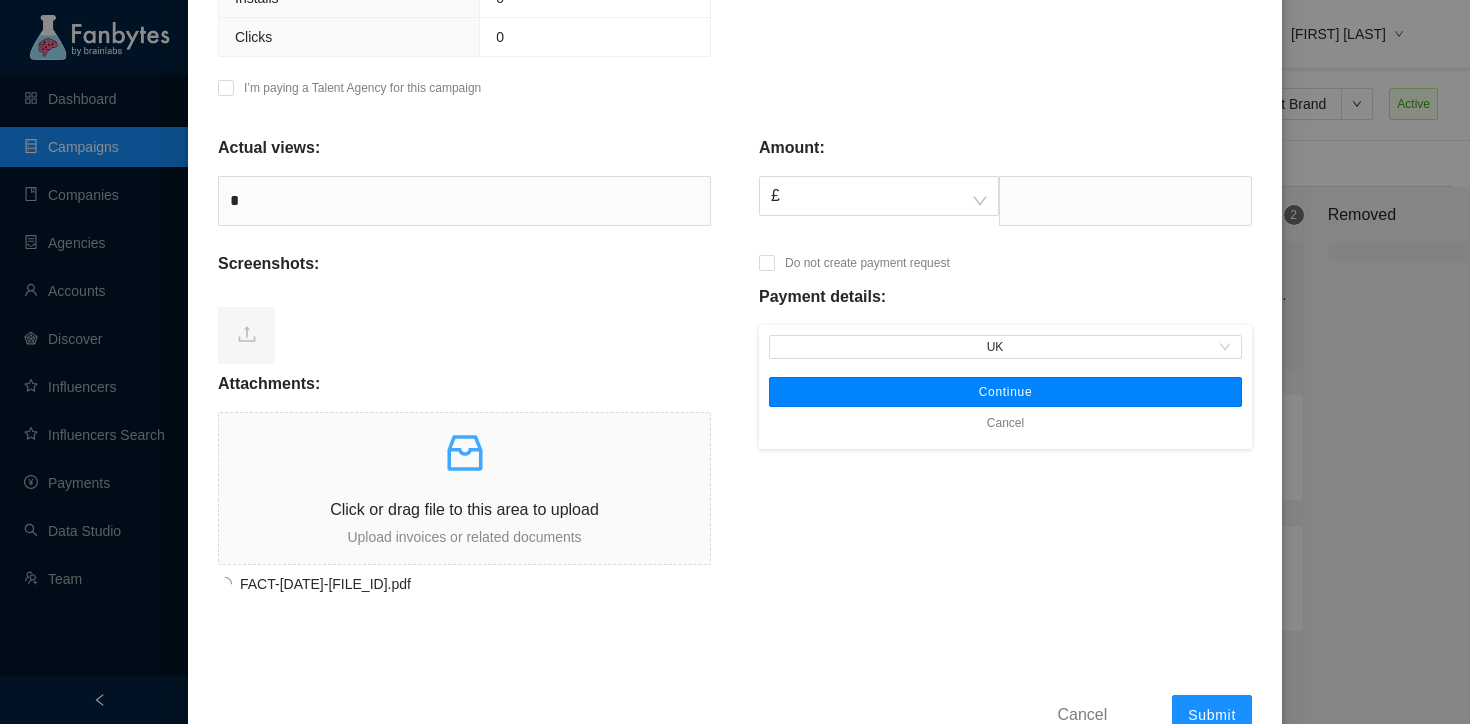 click on "Continue" at bounding box center [1006, 392] 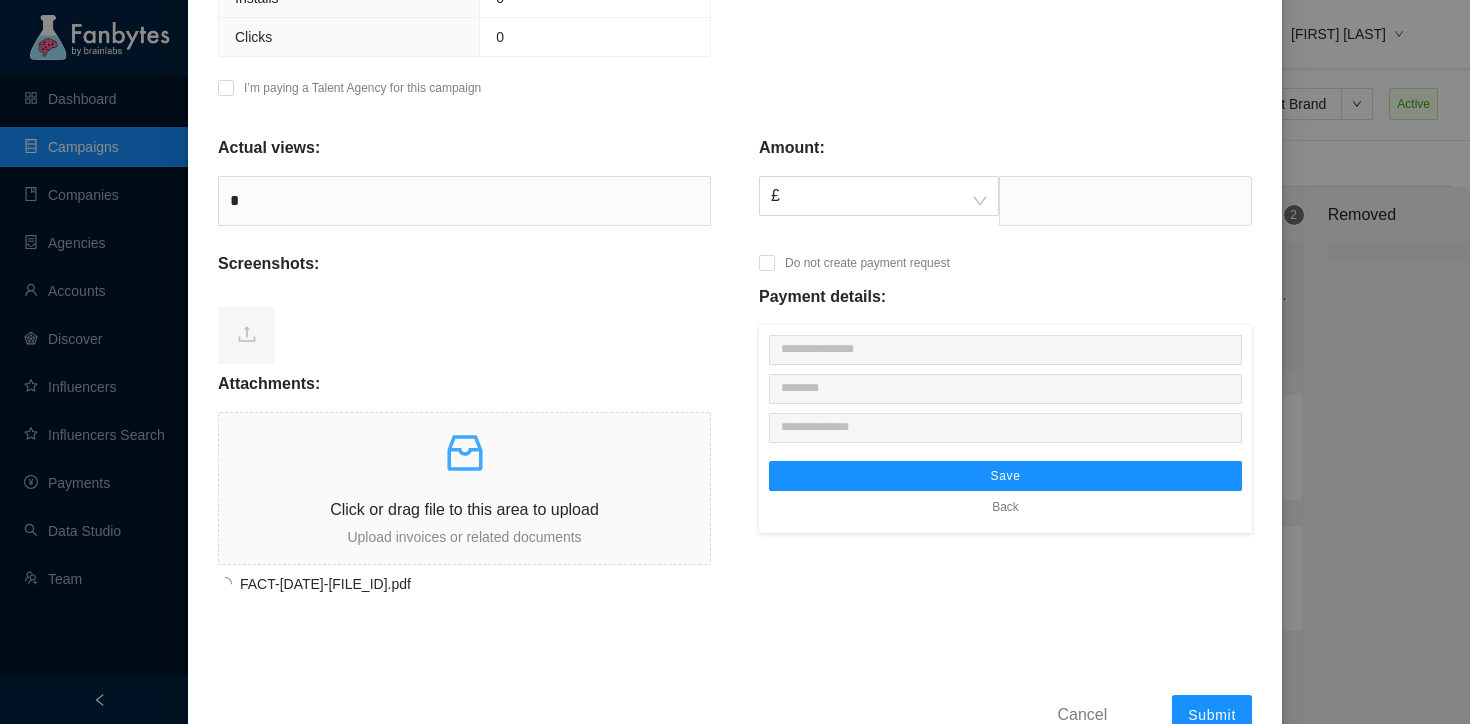click on "Back" at bounding box center [1005, 507] 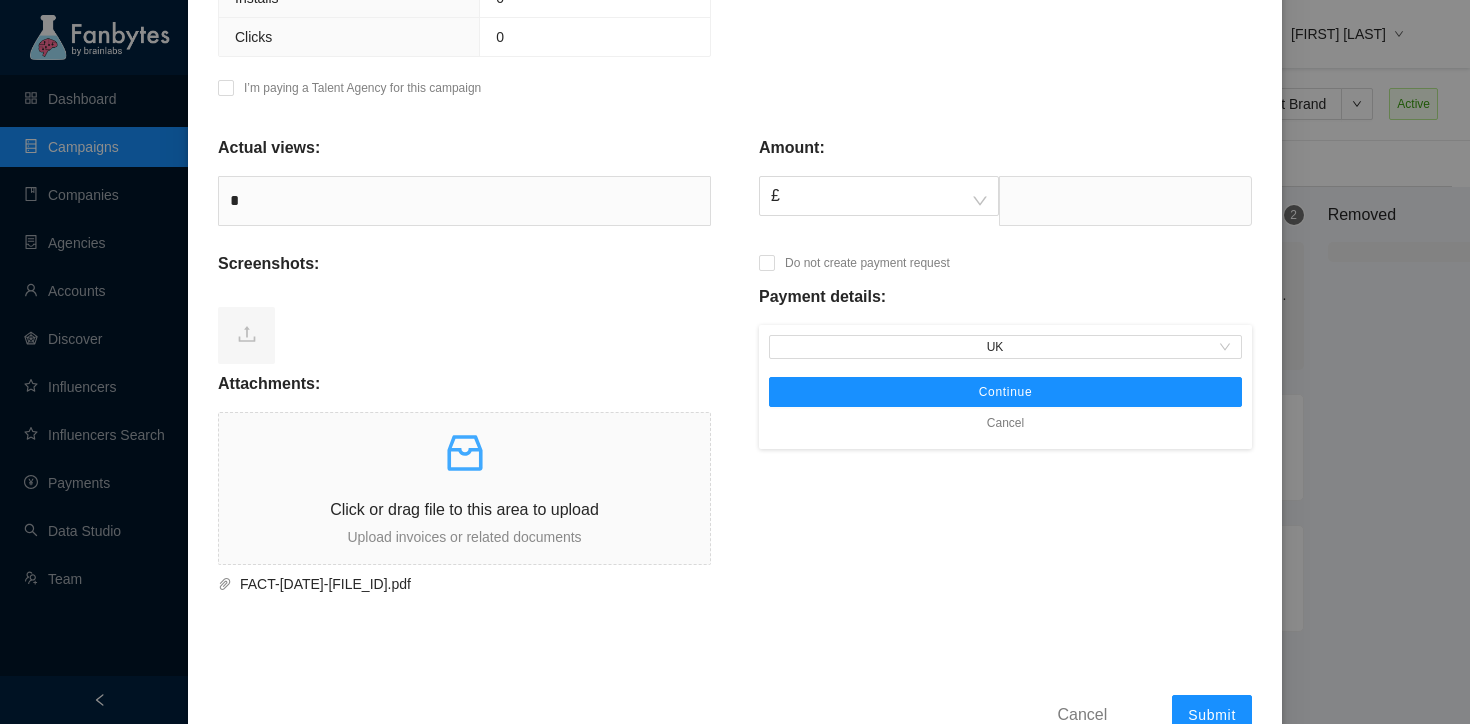 click on "[COUNTRY] Continue Cancel" at bounding box center [1005, 387] 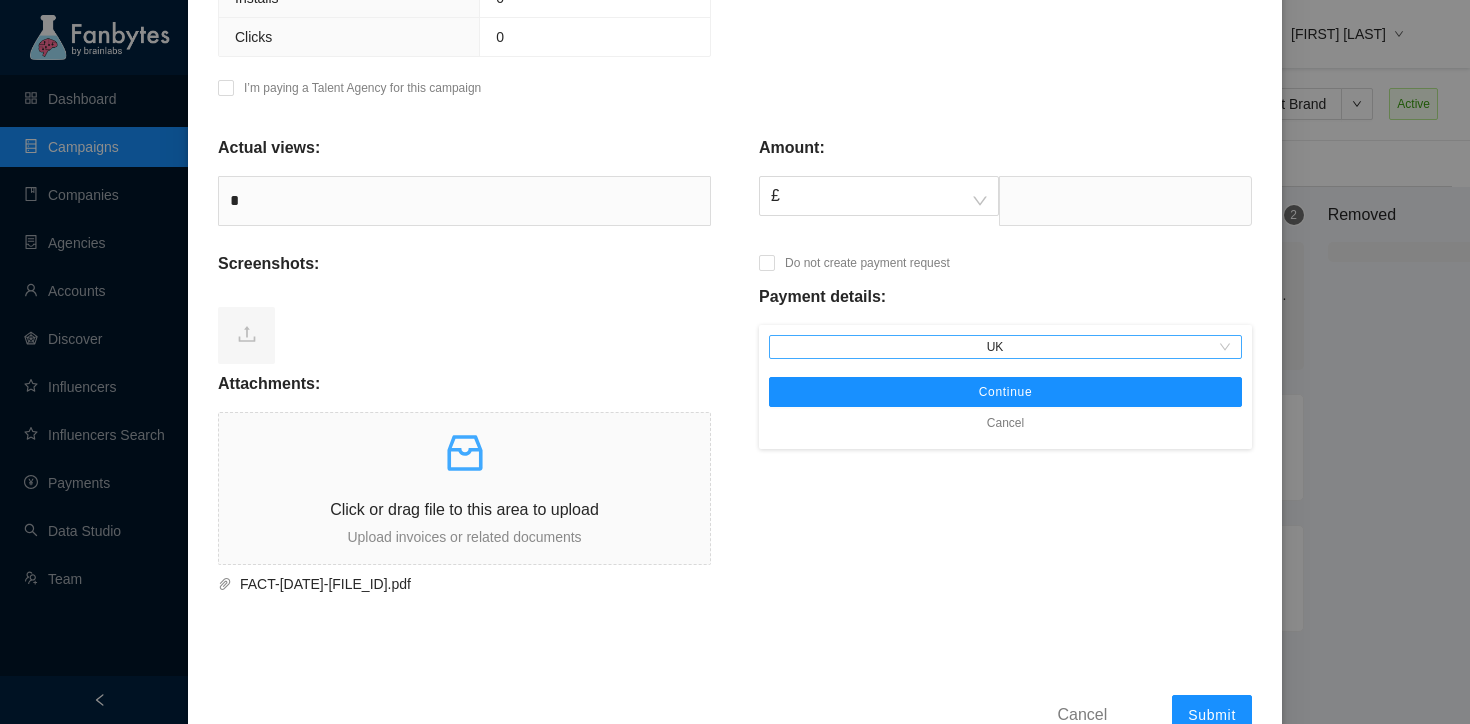 click on "UK" at bounding box center (1005, 347) 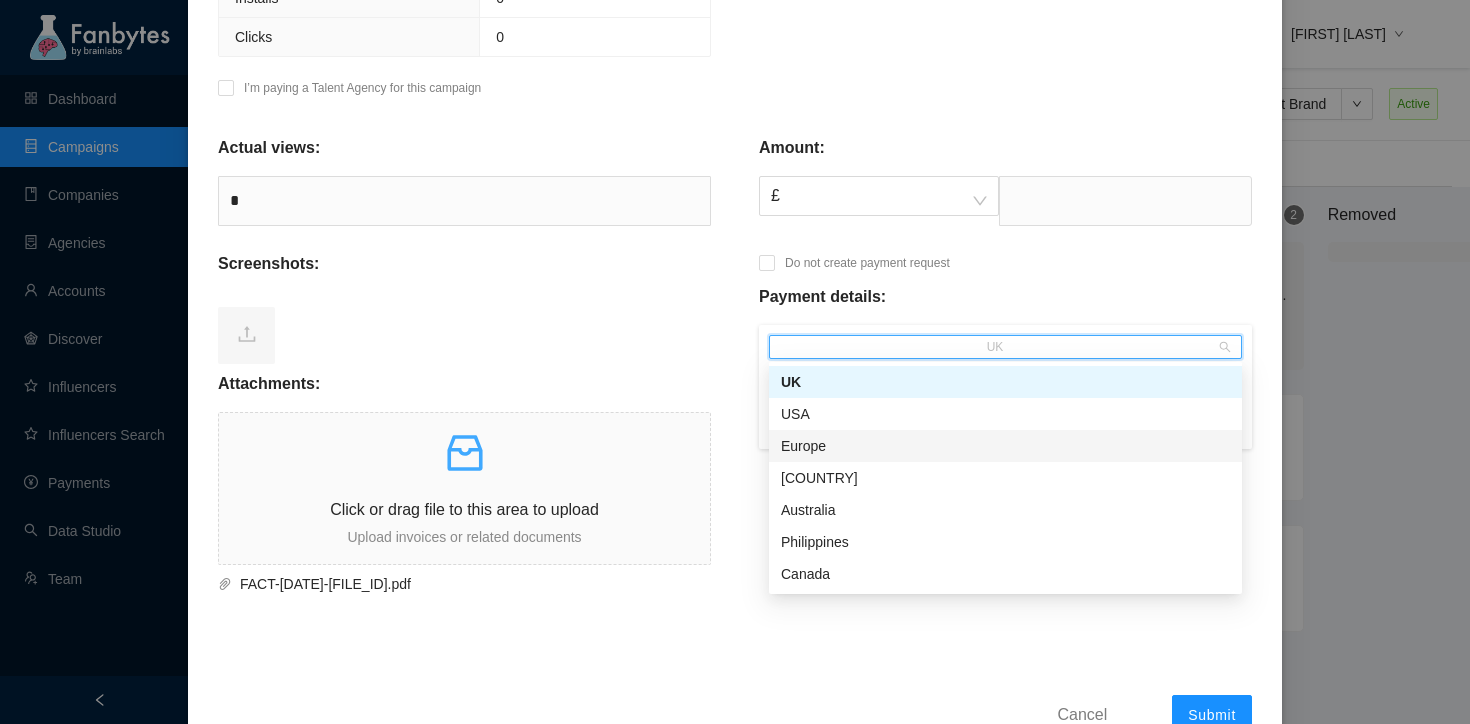 click on "Europe" at bounding box center (1005, 446) 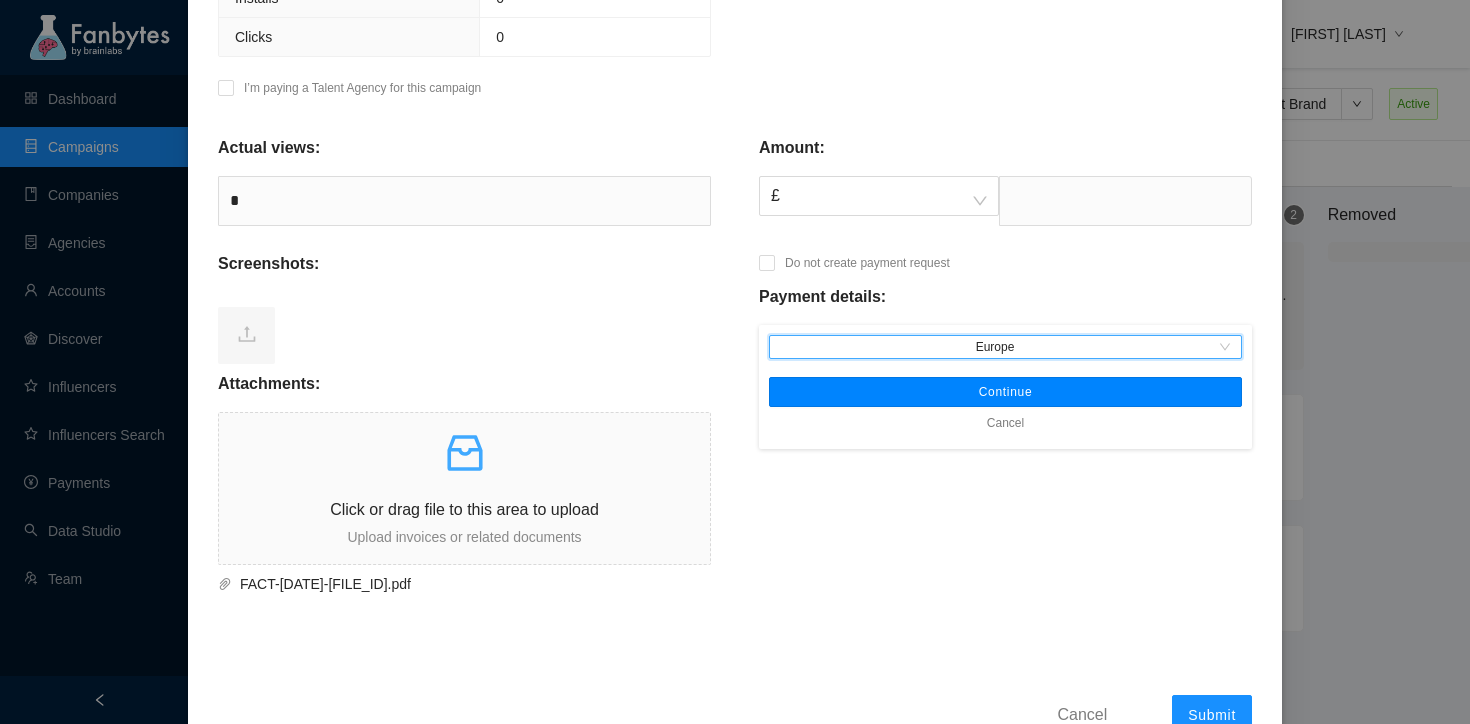 click on "Continue" at bounding box center [1005, 392] 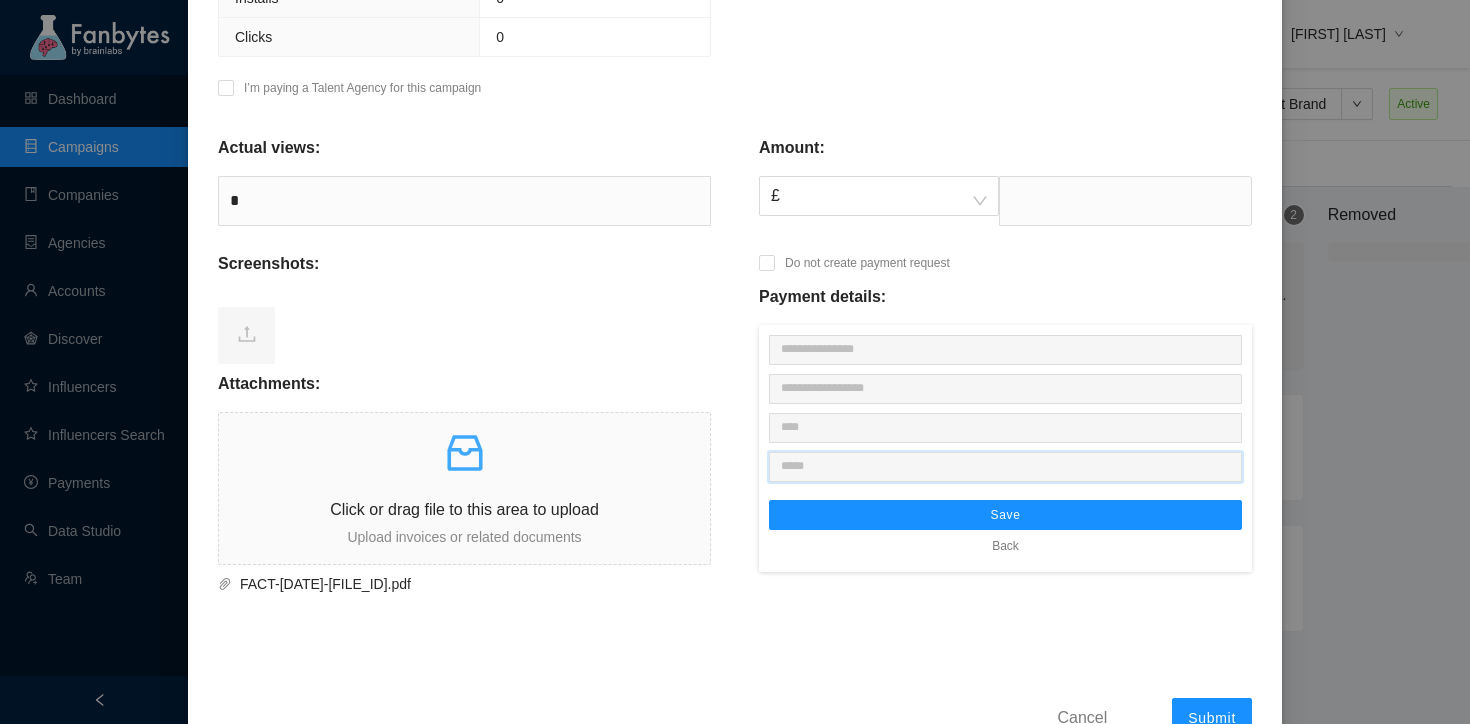 click at bounding box center (1005, 467) 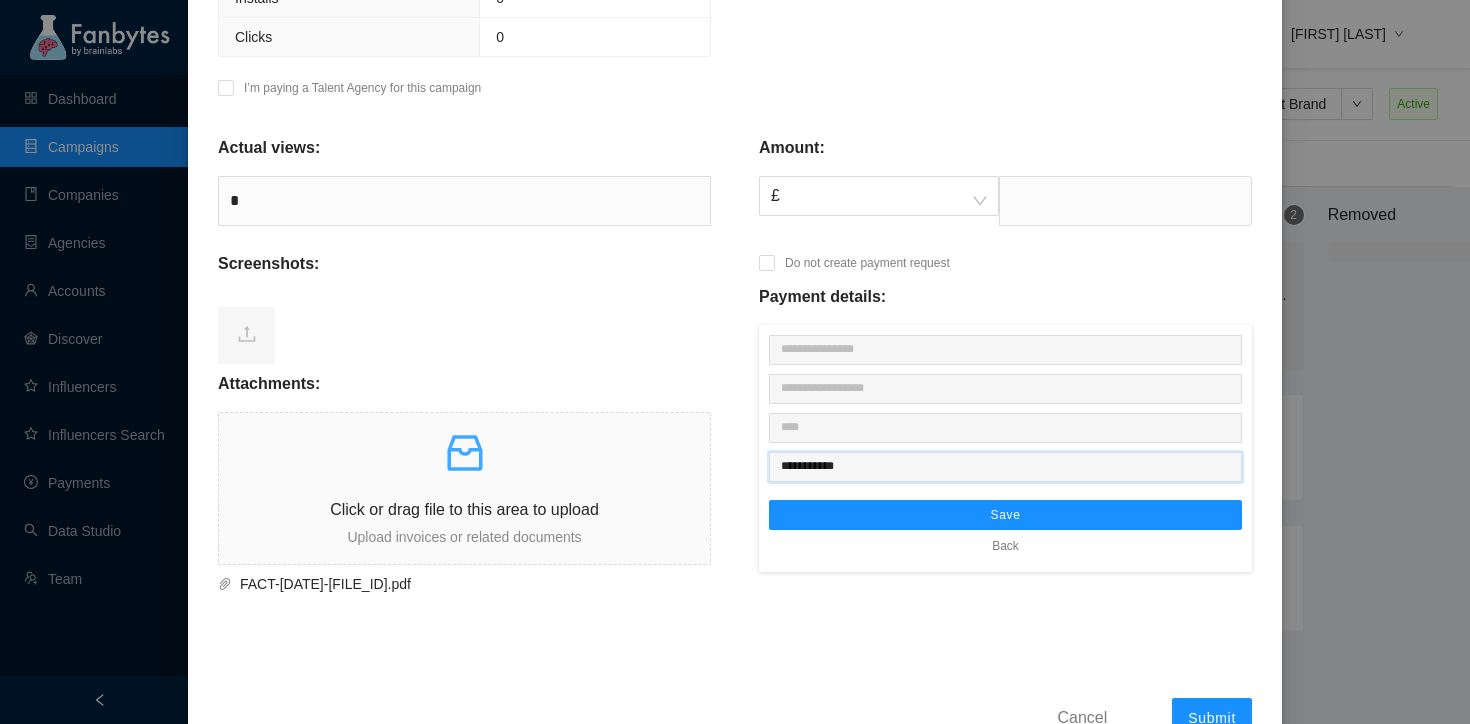 type on "**********" 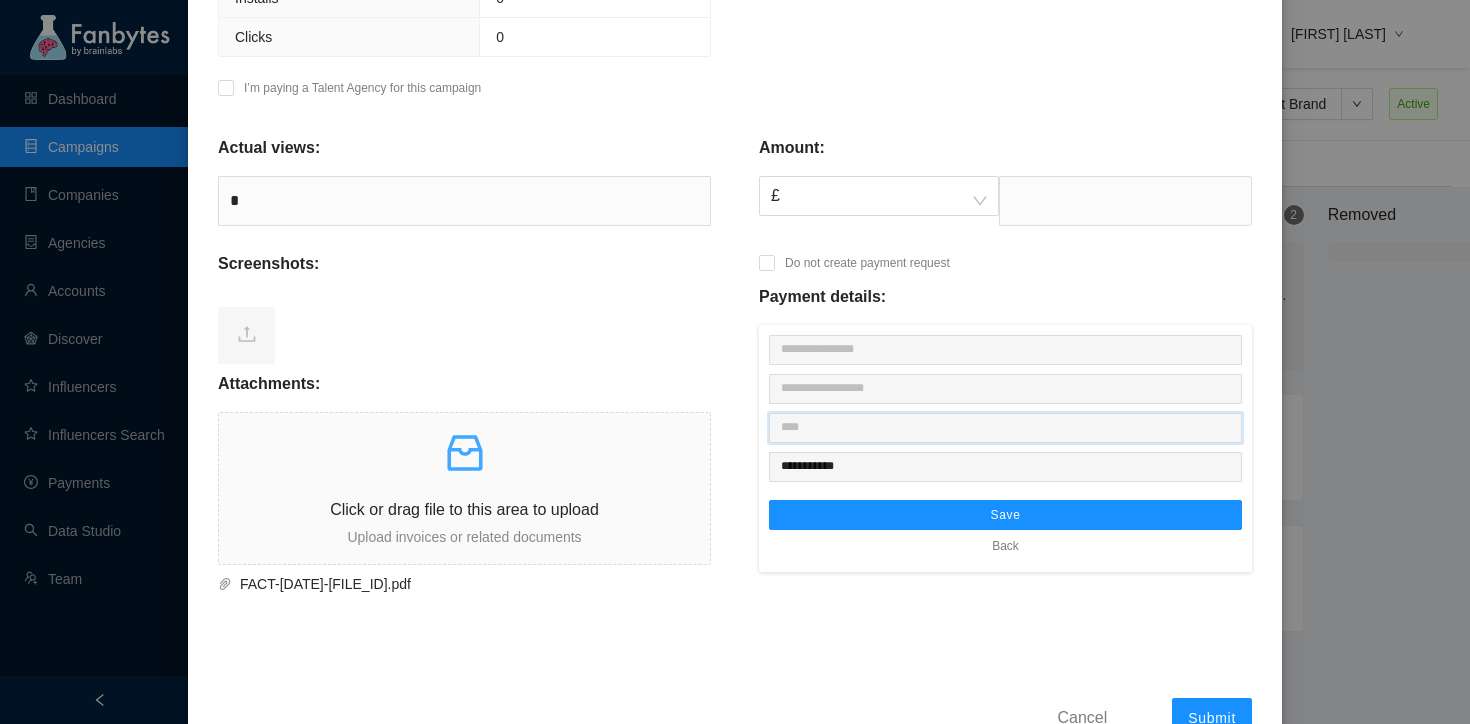 click at bounding box center (1005, 428) 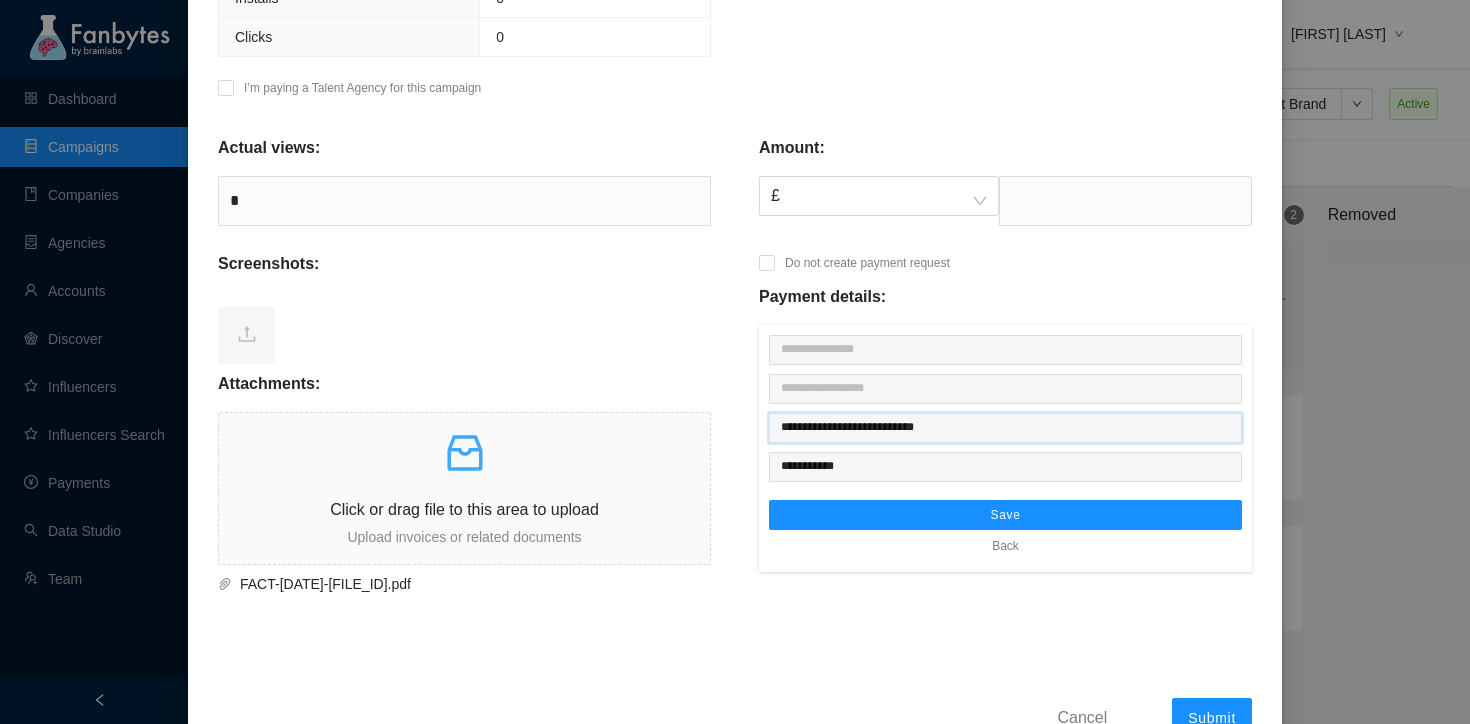 type on "**********" 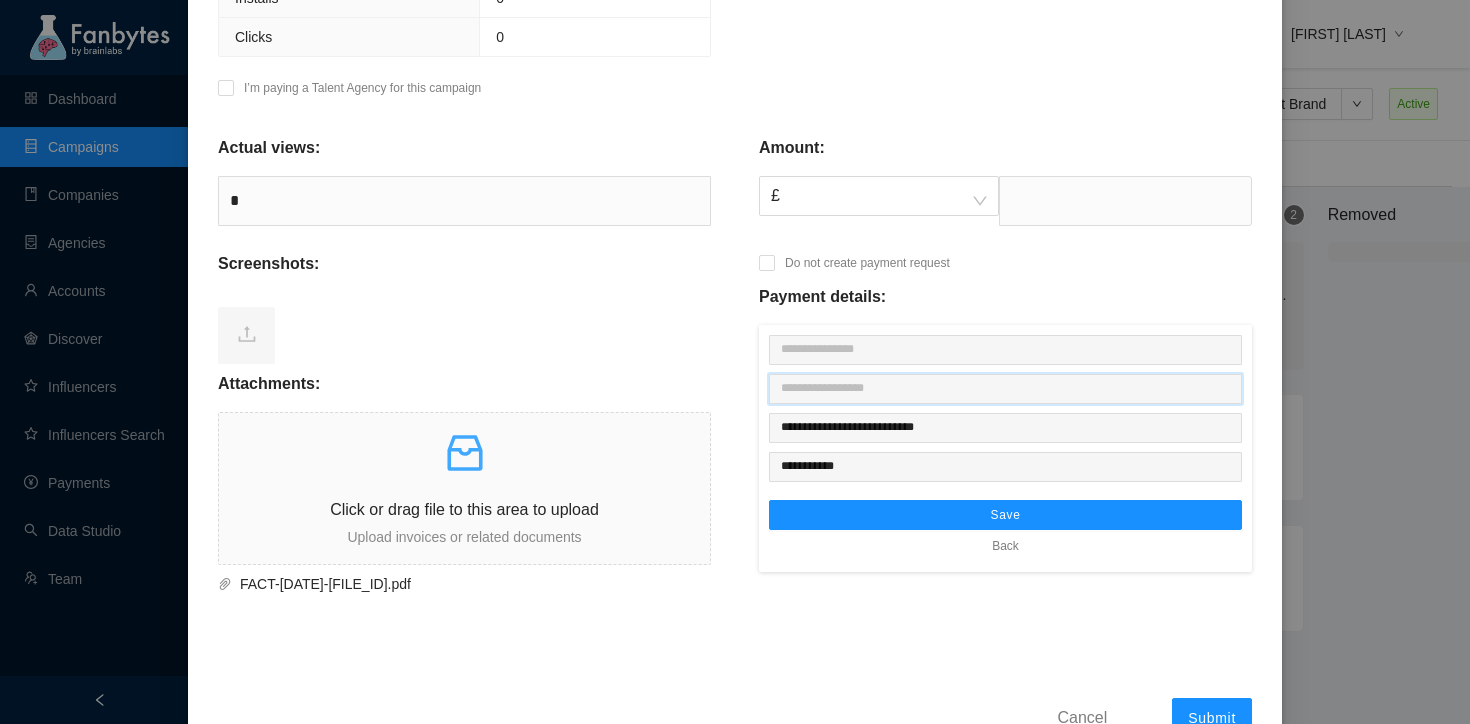 click at bounding box center [1005, 389] 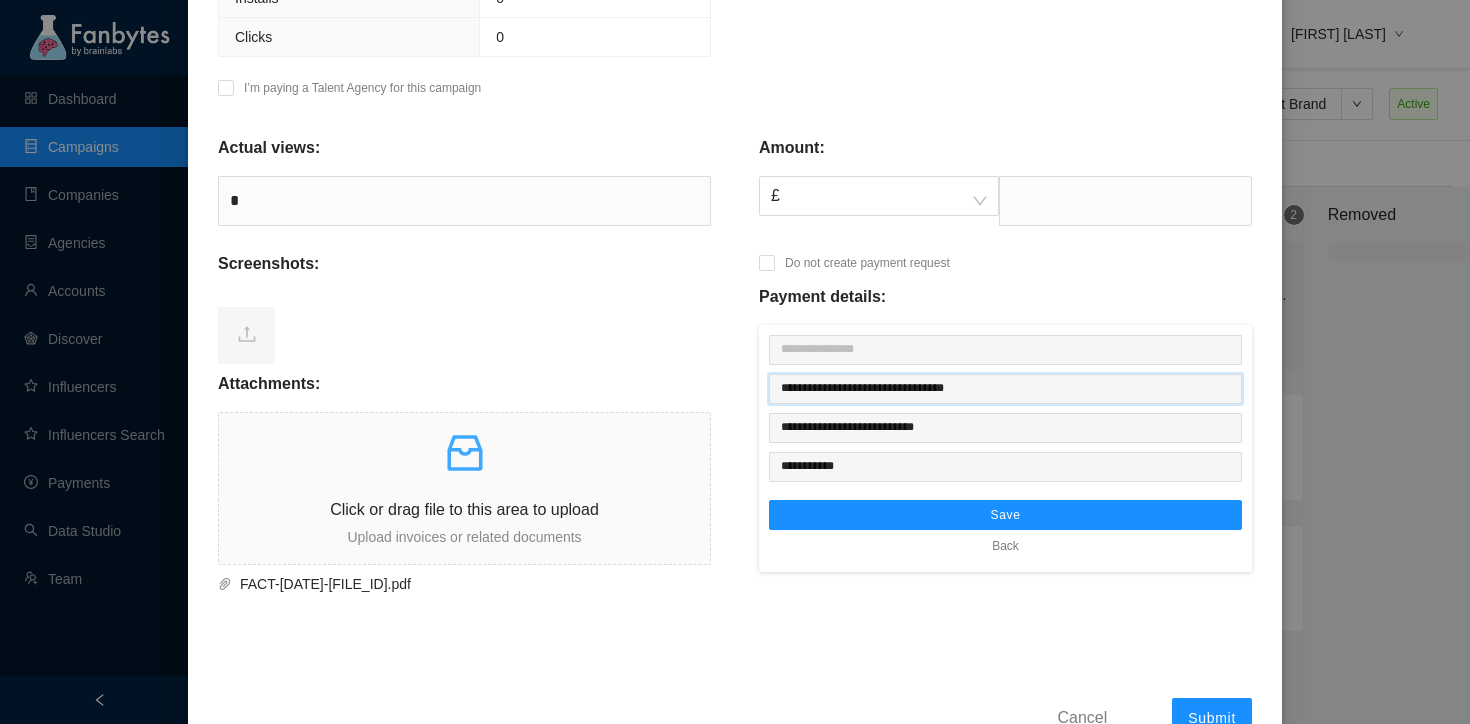 type on "**********" 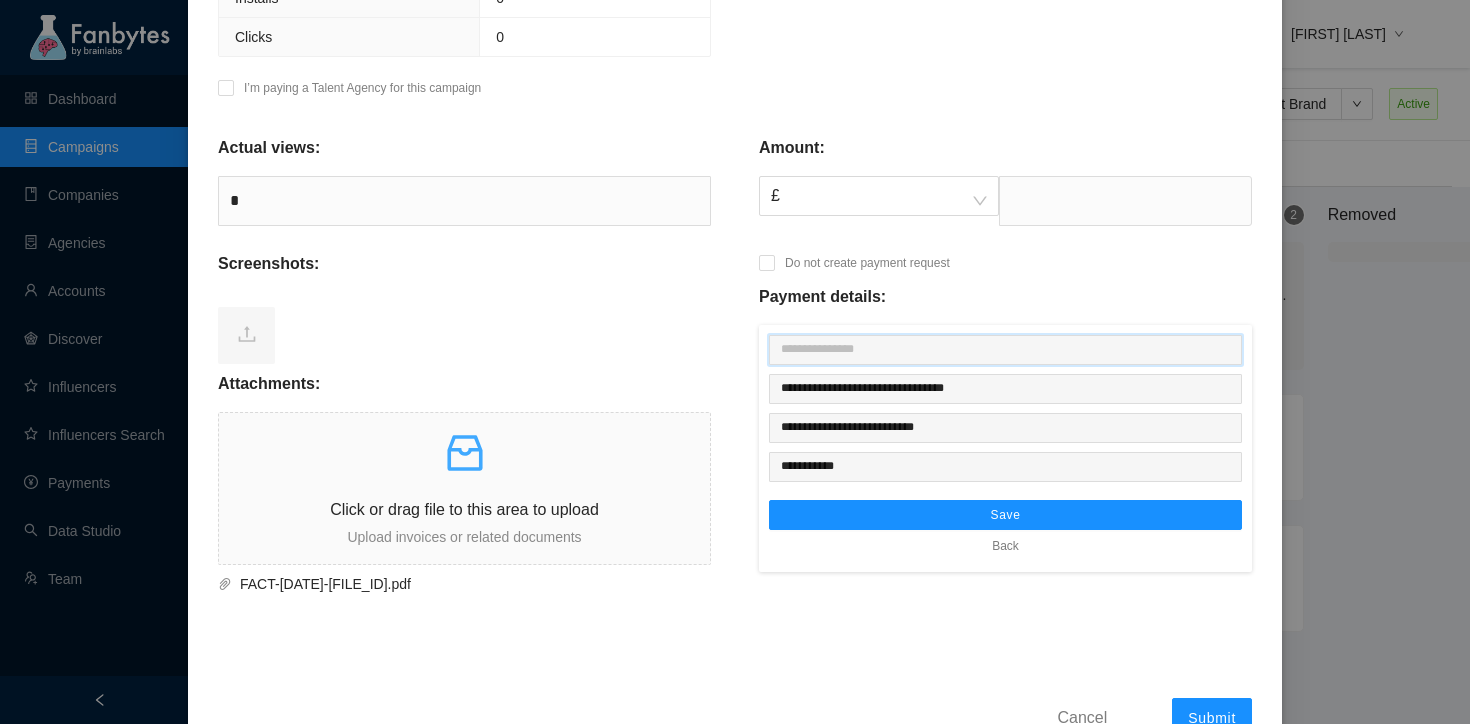 click at bounding box center (1005, 350) 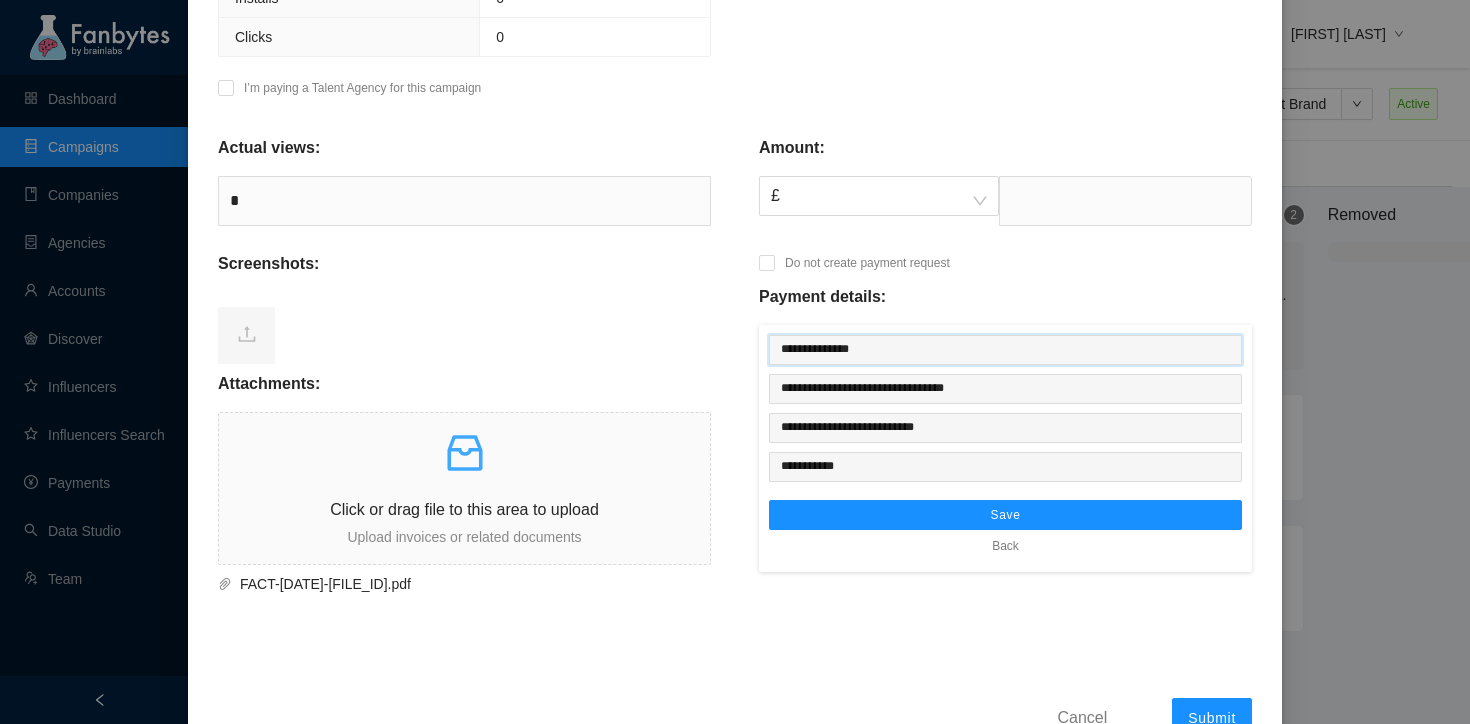 type on "**********" 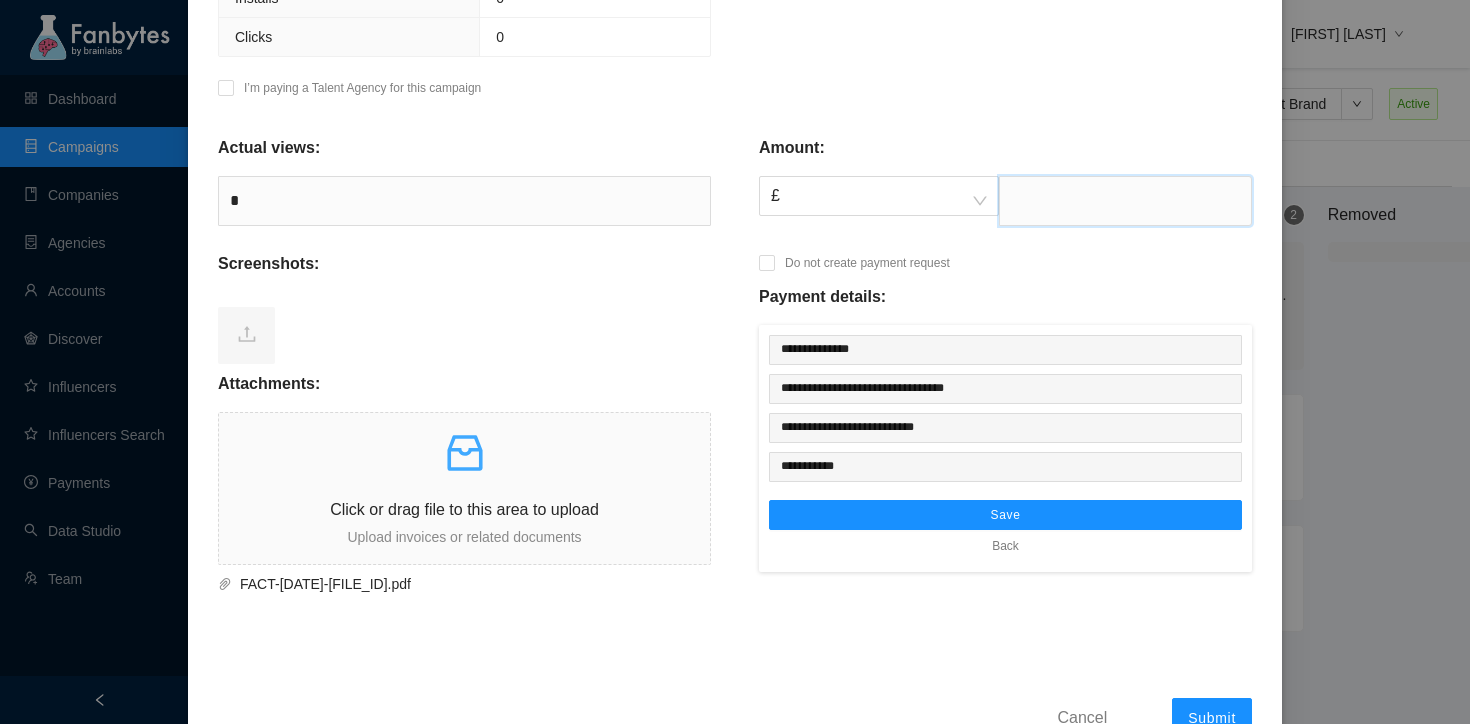 click at bounding box center (1125, 201) 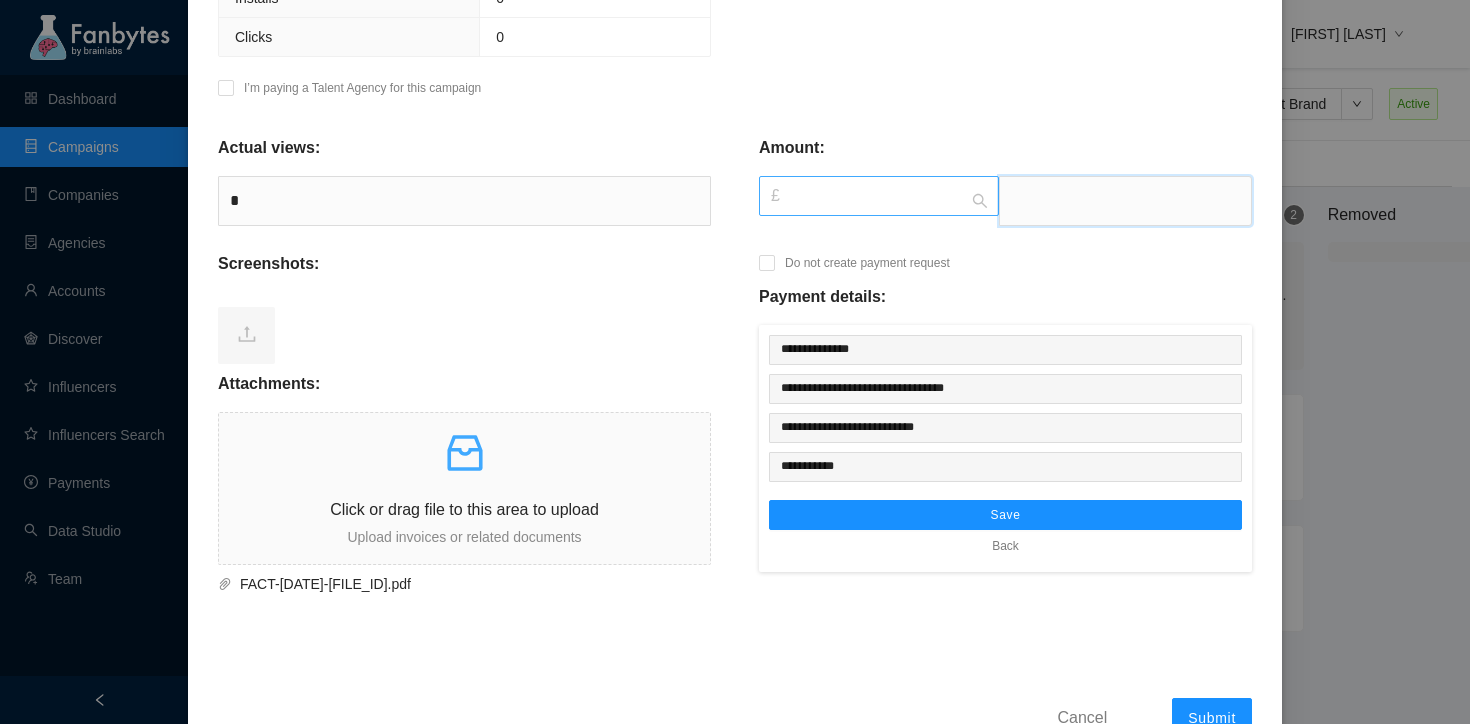 click on "£" at bounding box center (879, 196) 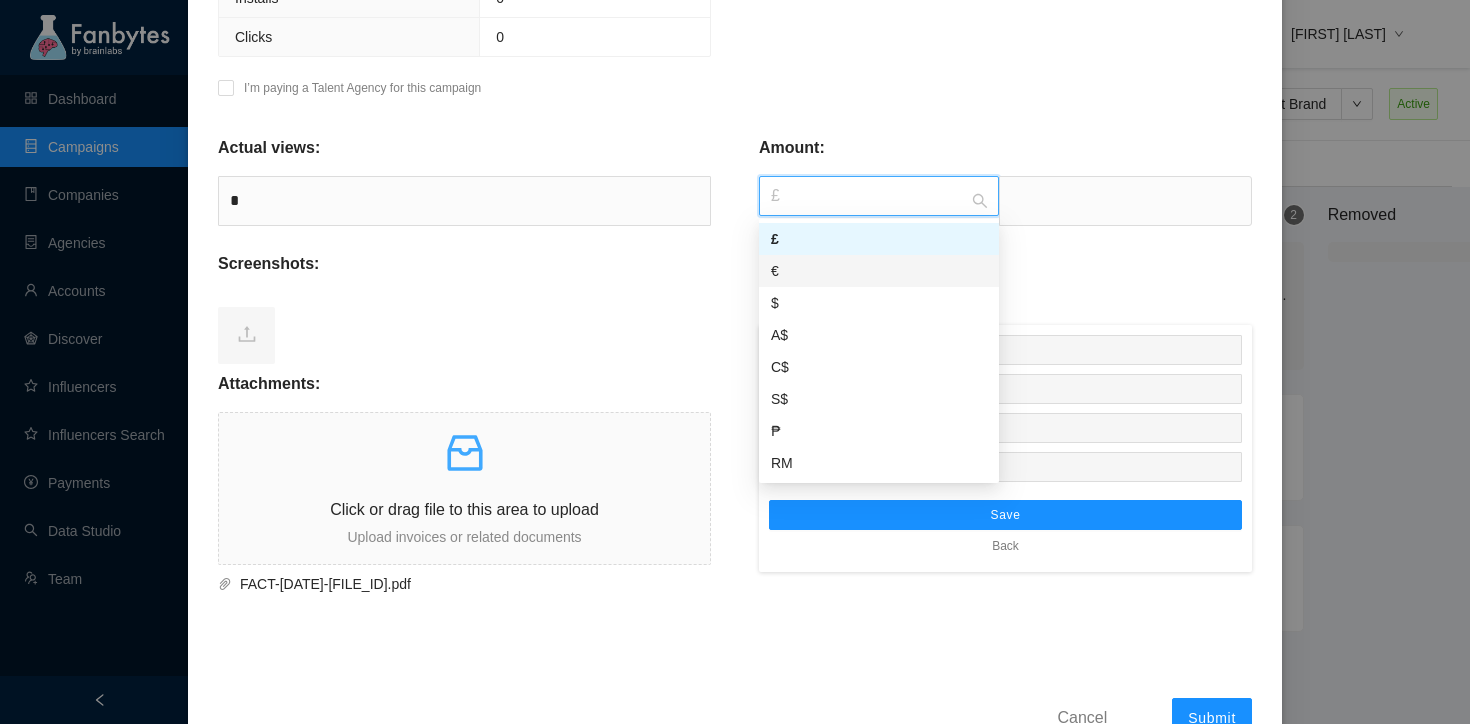 click on "€" at bounding box center [879, 271] 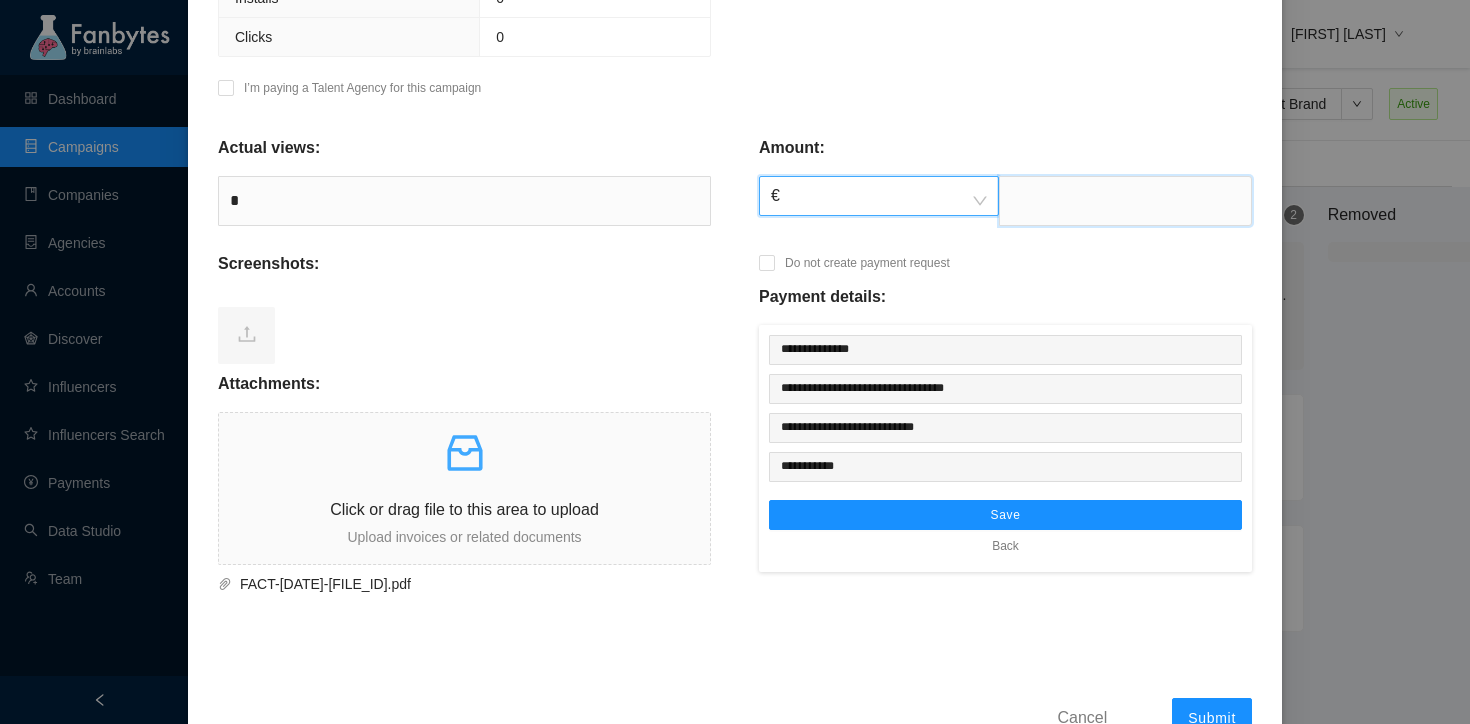 click at bounding box center (1125, 201) 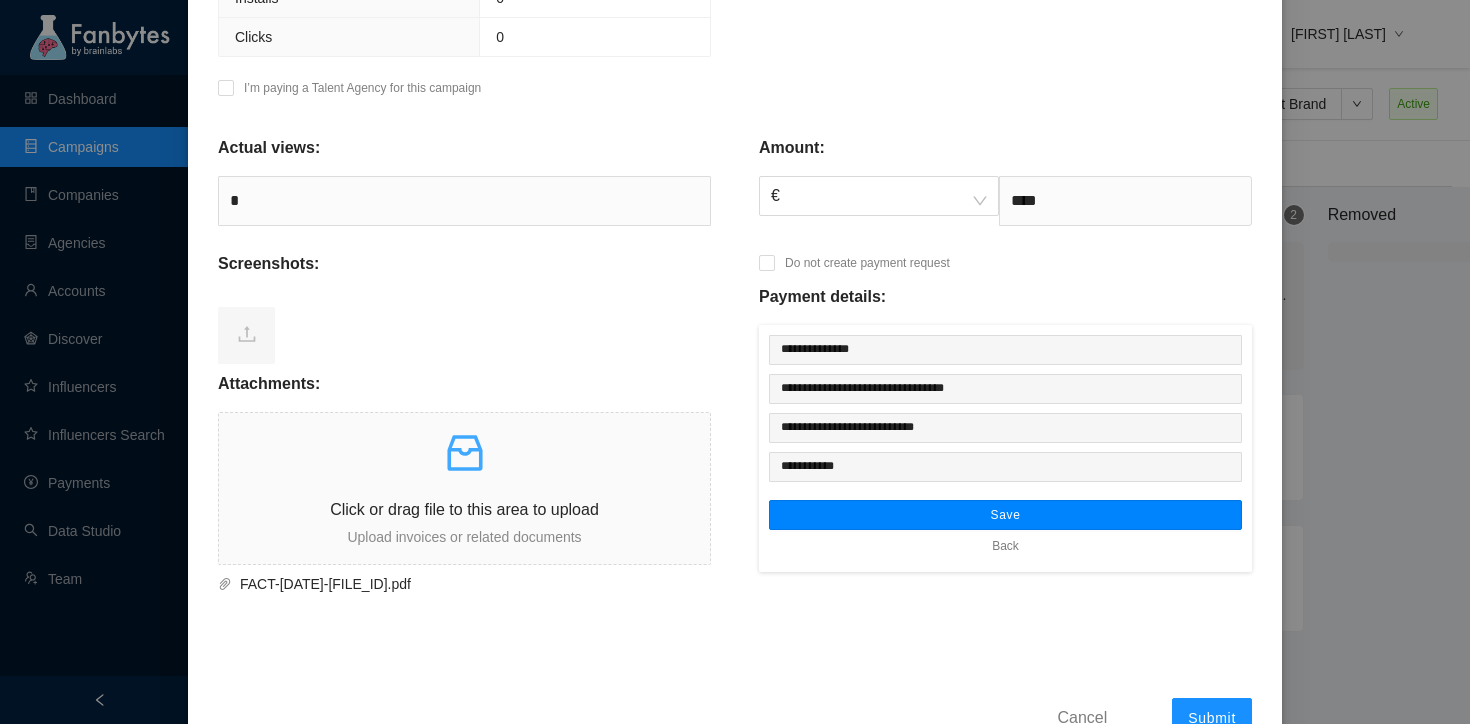 click on "Save" at bounding box center (1005, 515) 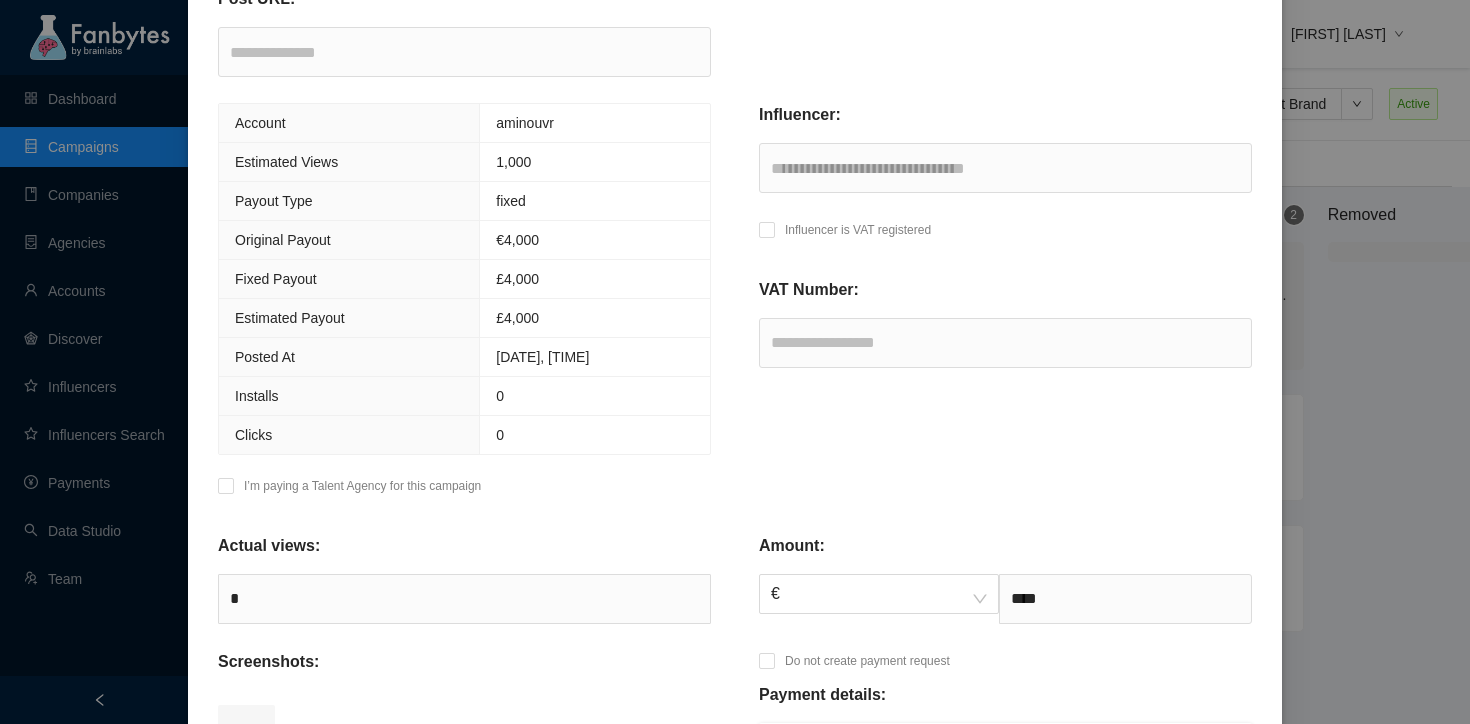scroll, scrollTop: 748, scrollLeft: 0, axis: vertical 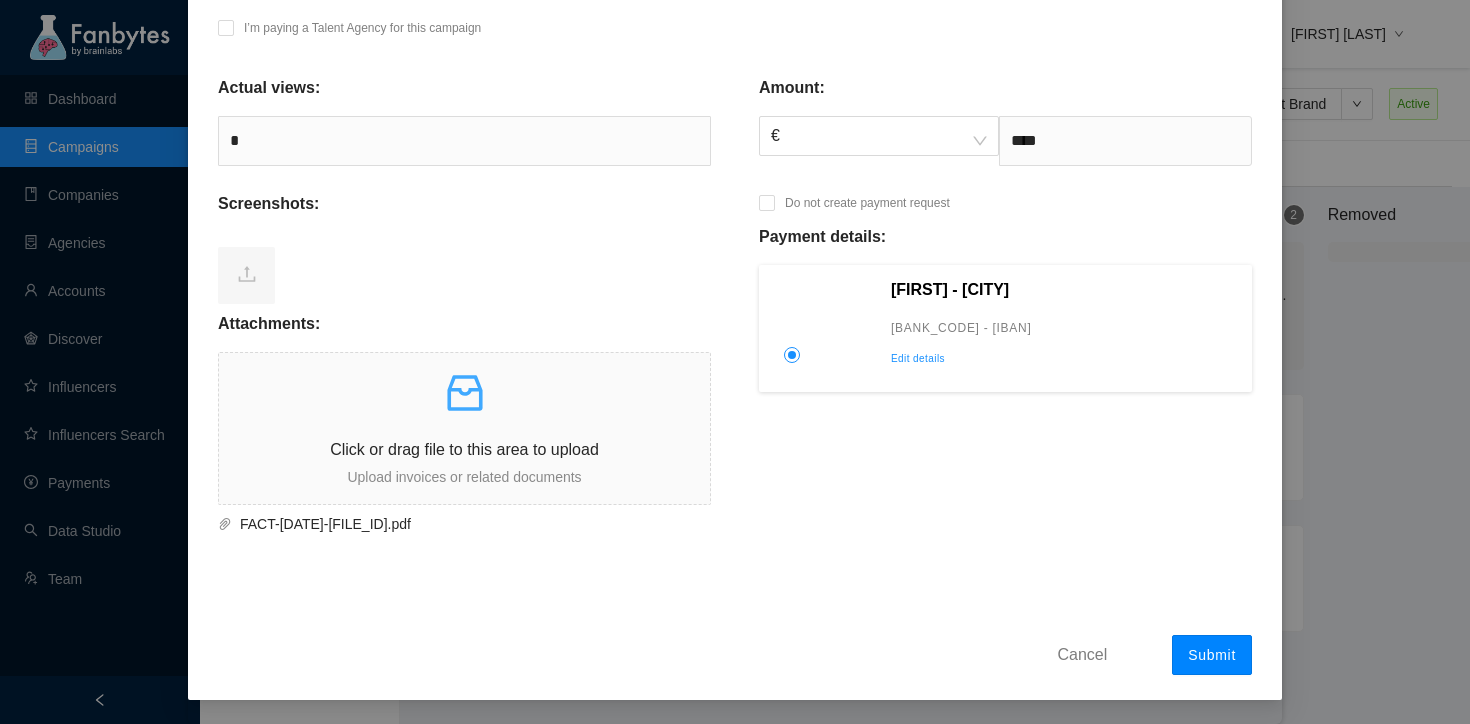 click on "Submit" at bounding box center (1212, 655) 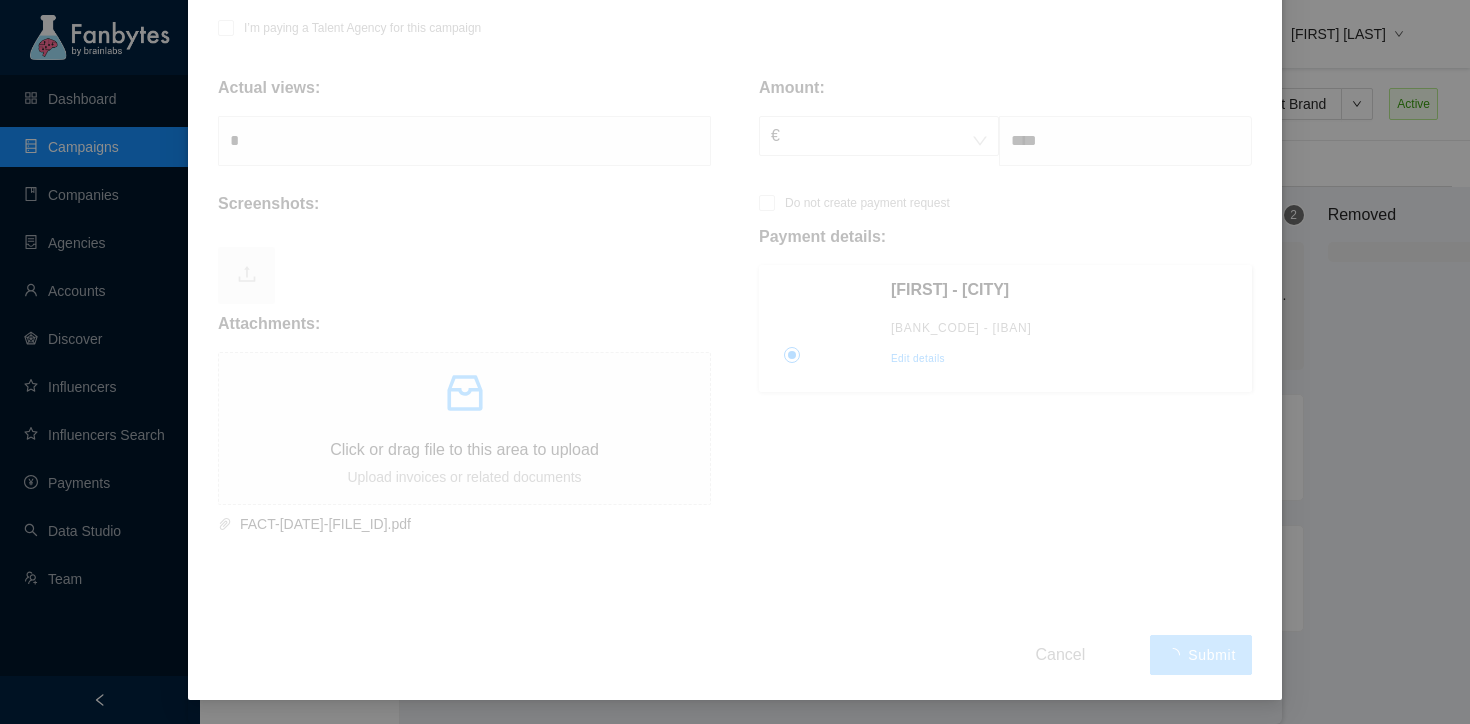 type on "******" 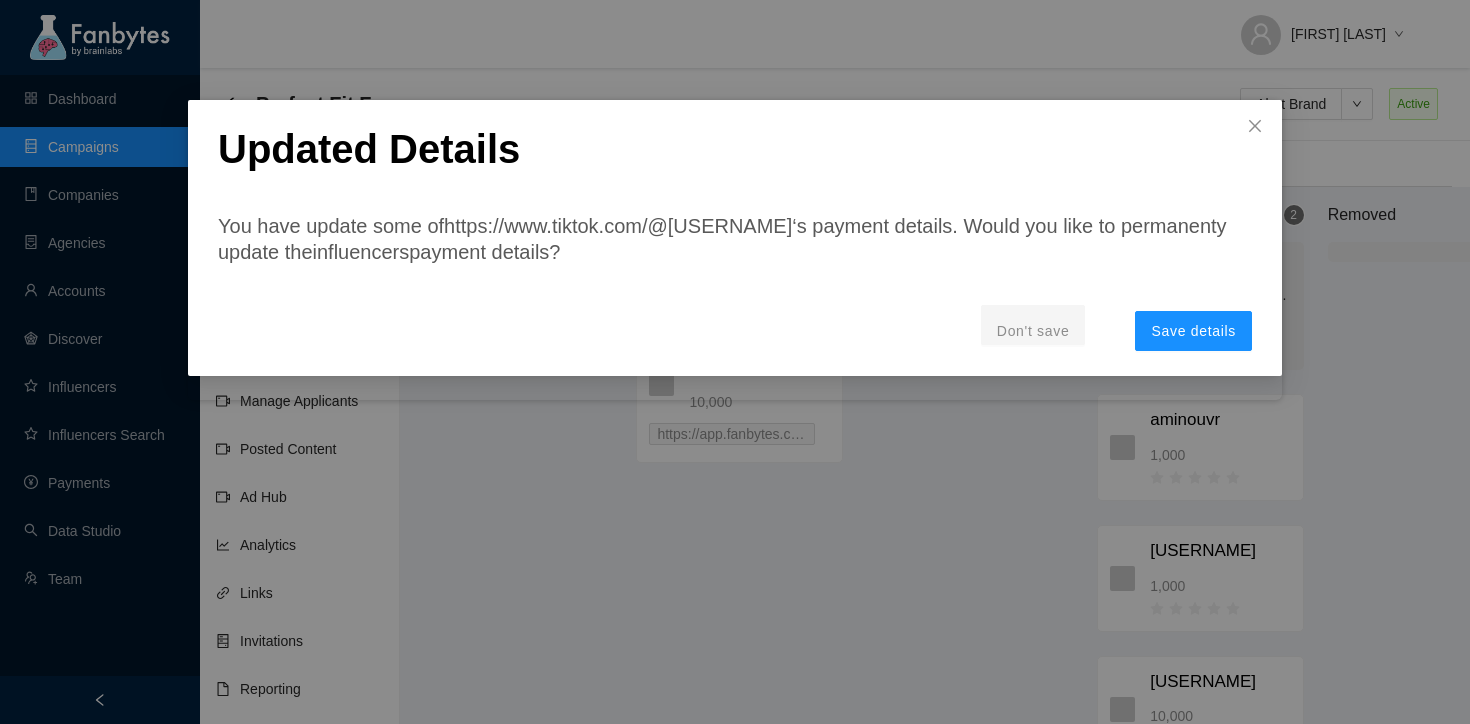 scroll, scrollTop: 0, scrollLeft: 0, axis: both 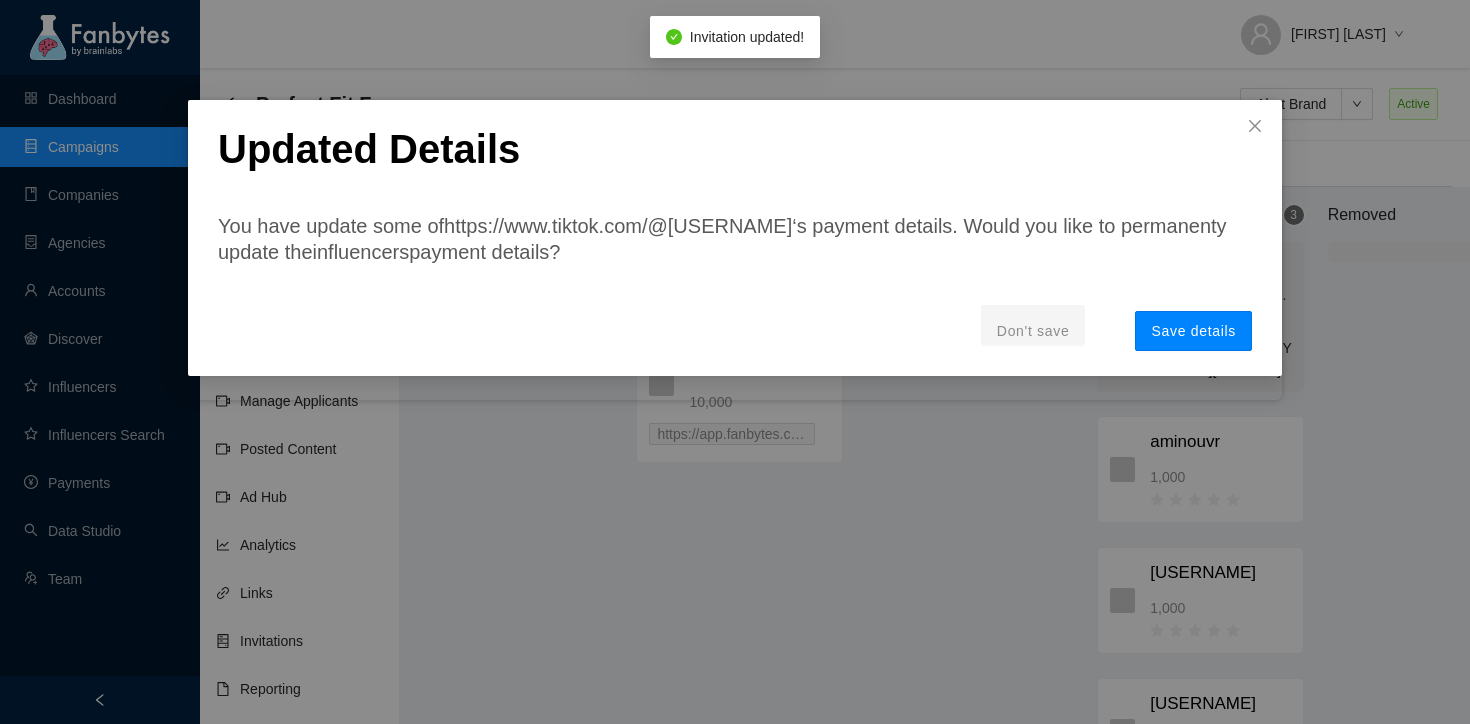 click on "Save details" at bounding box center (1193, 331) 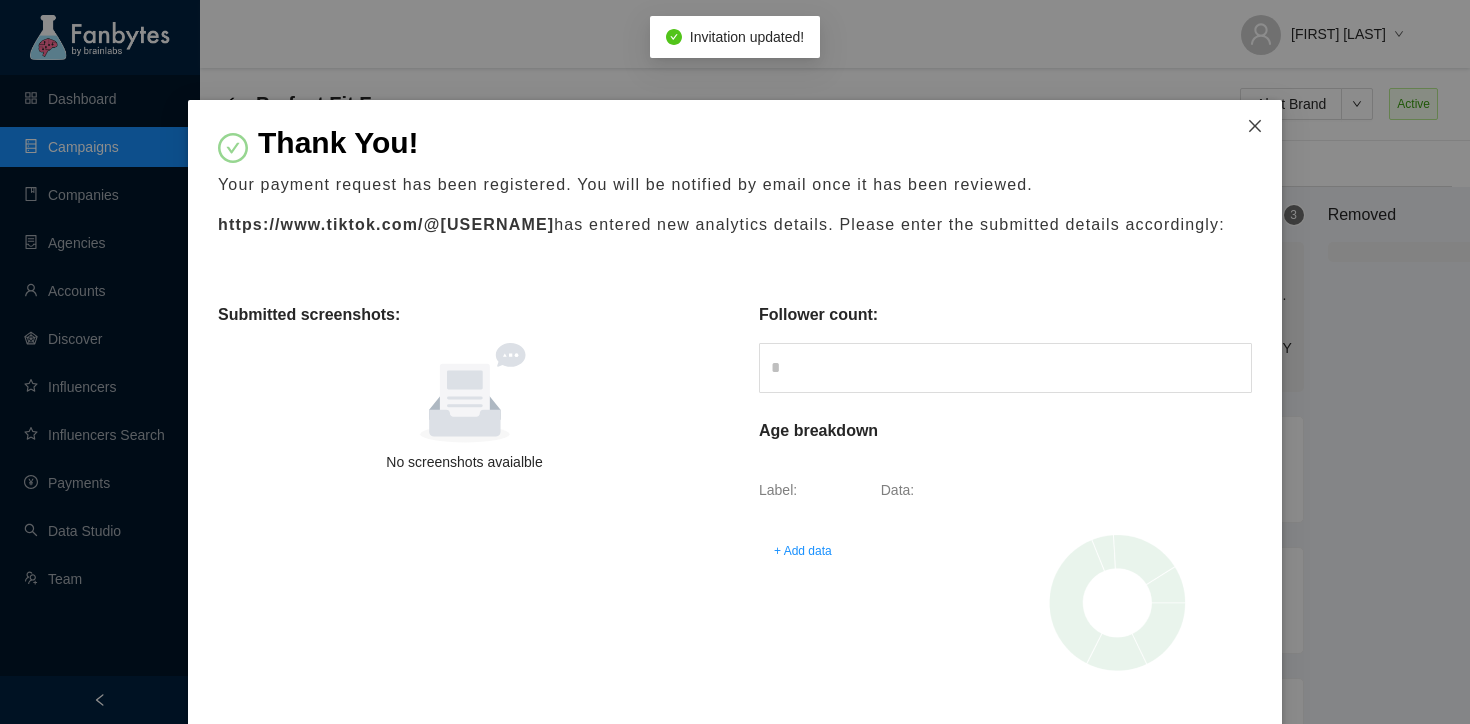 click at bounding box center [1255, 127] 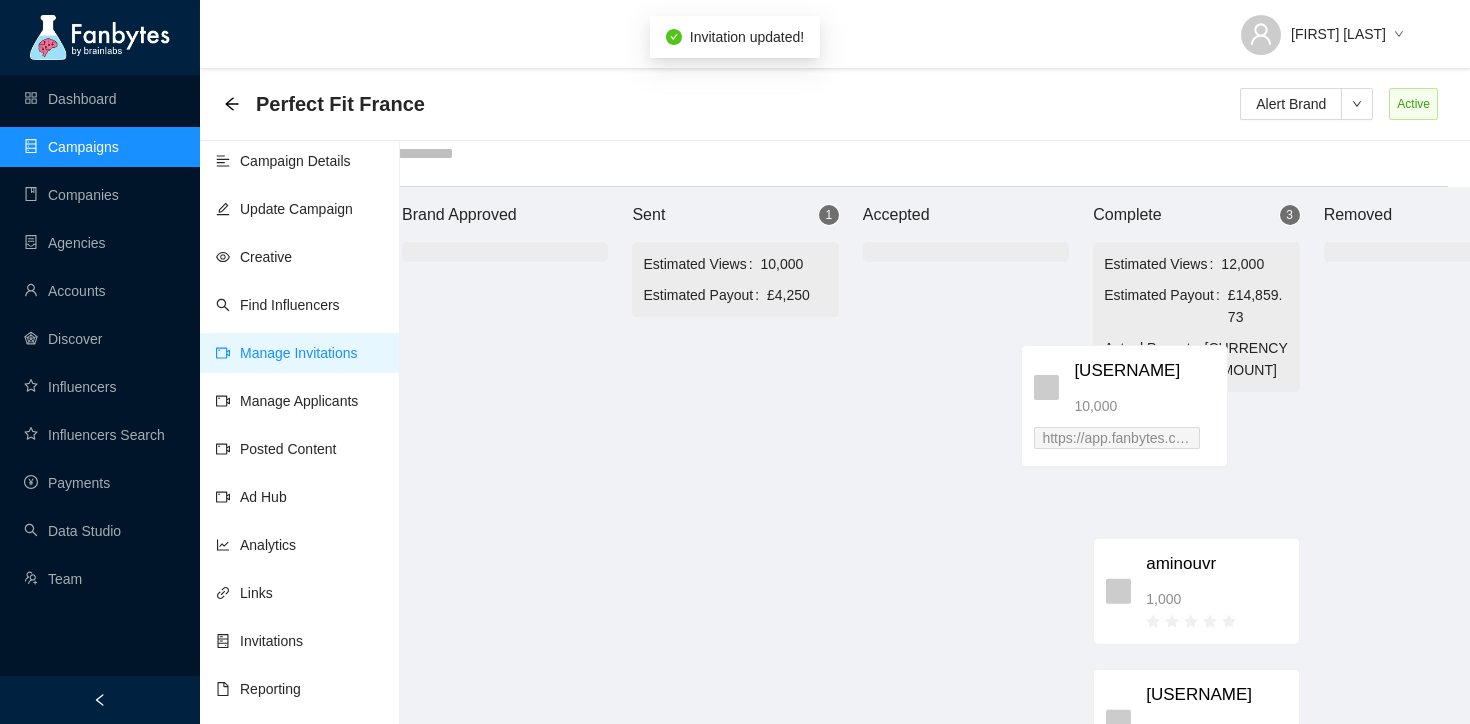 drag, startPoint x: 800, startPoint y: 363, endPoint x: 1230, endPoint y: 378, distance: 430.26154 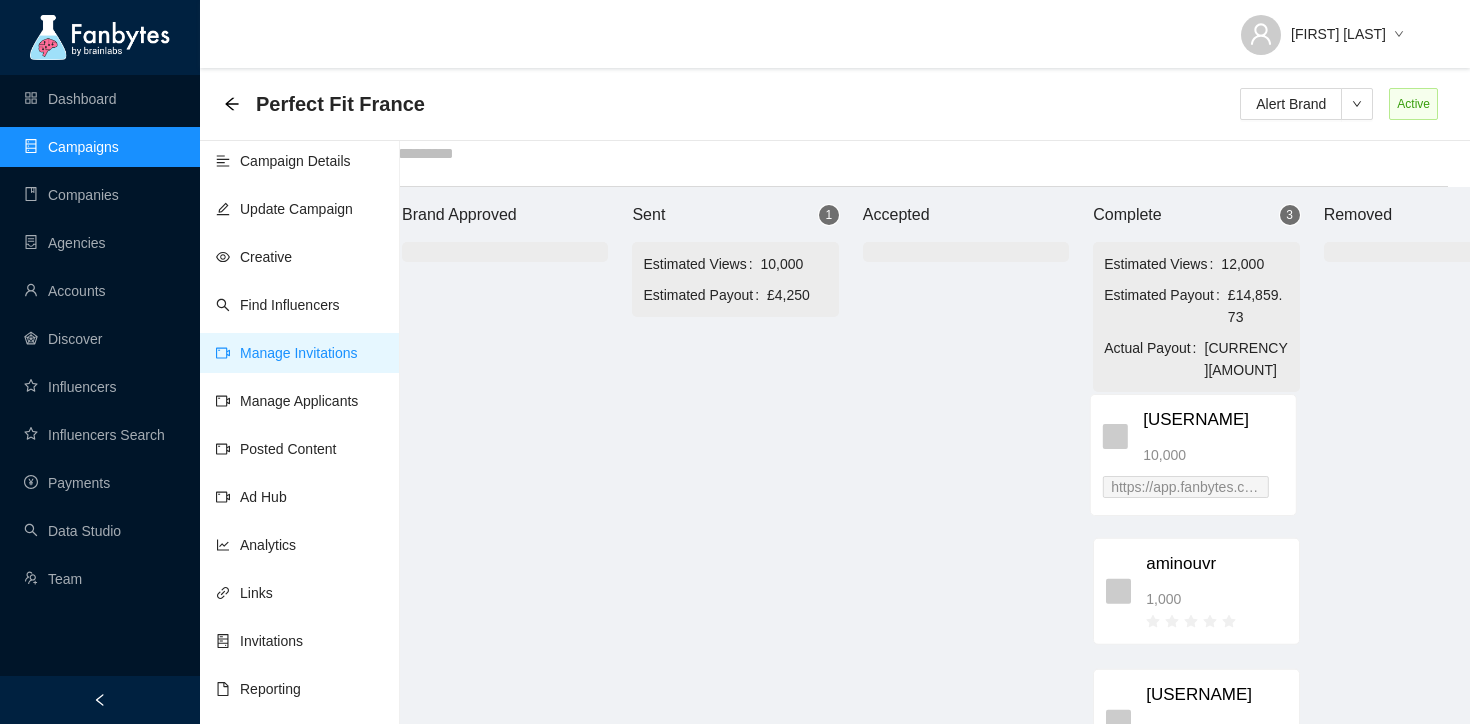 scroll, scrollTop: 20, scrollLeft: 25, axis: both 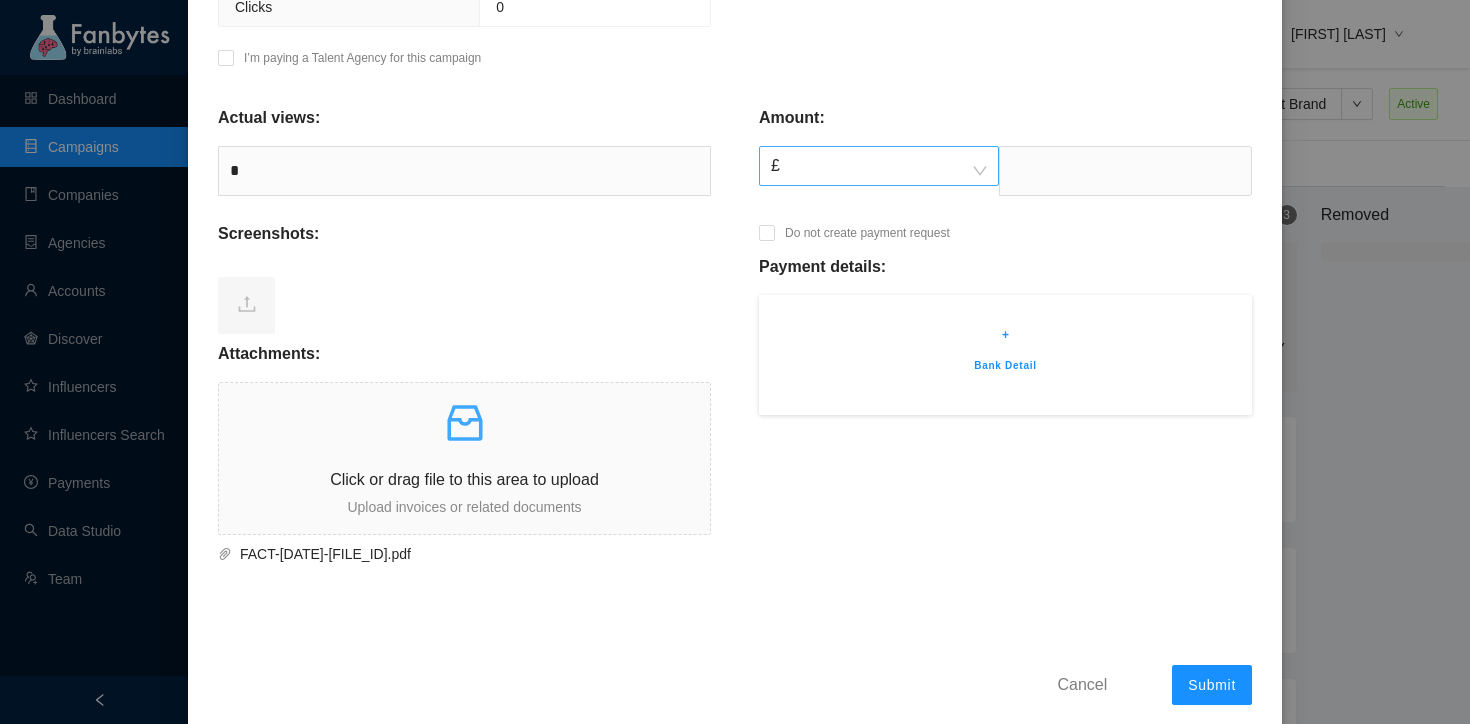 click on "£" at bounding box center [879, 166] 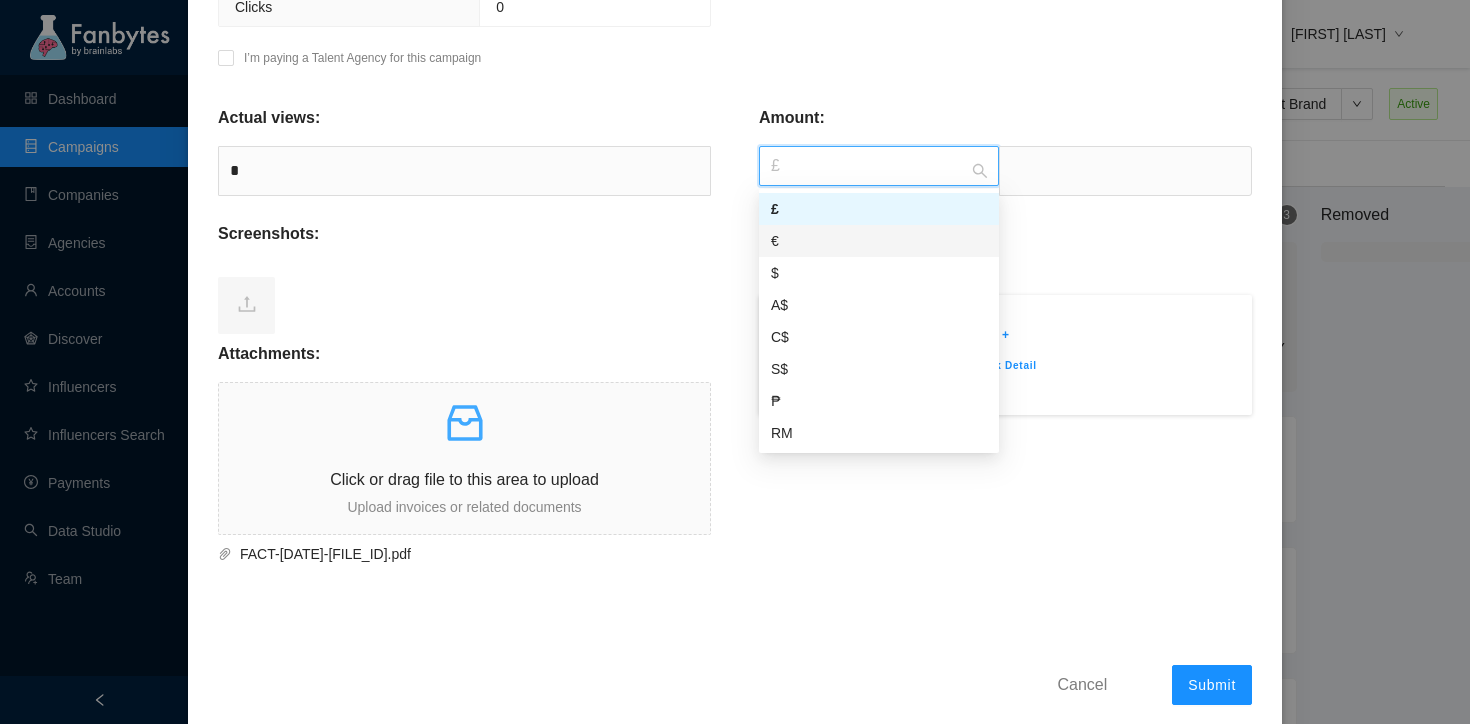click on "€" at bounding box center [879, 241] 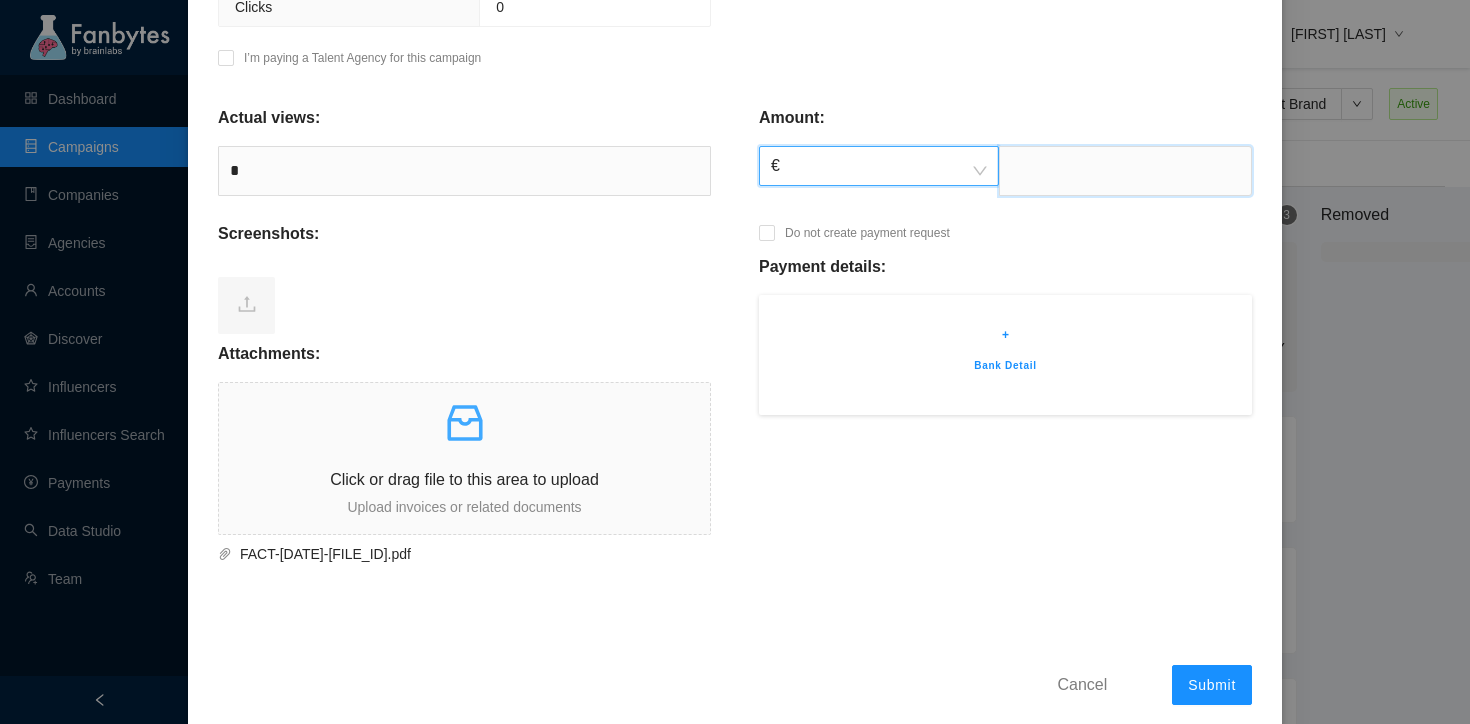 click at bounding box center [1125, 171] 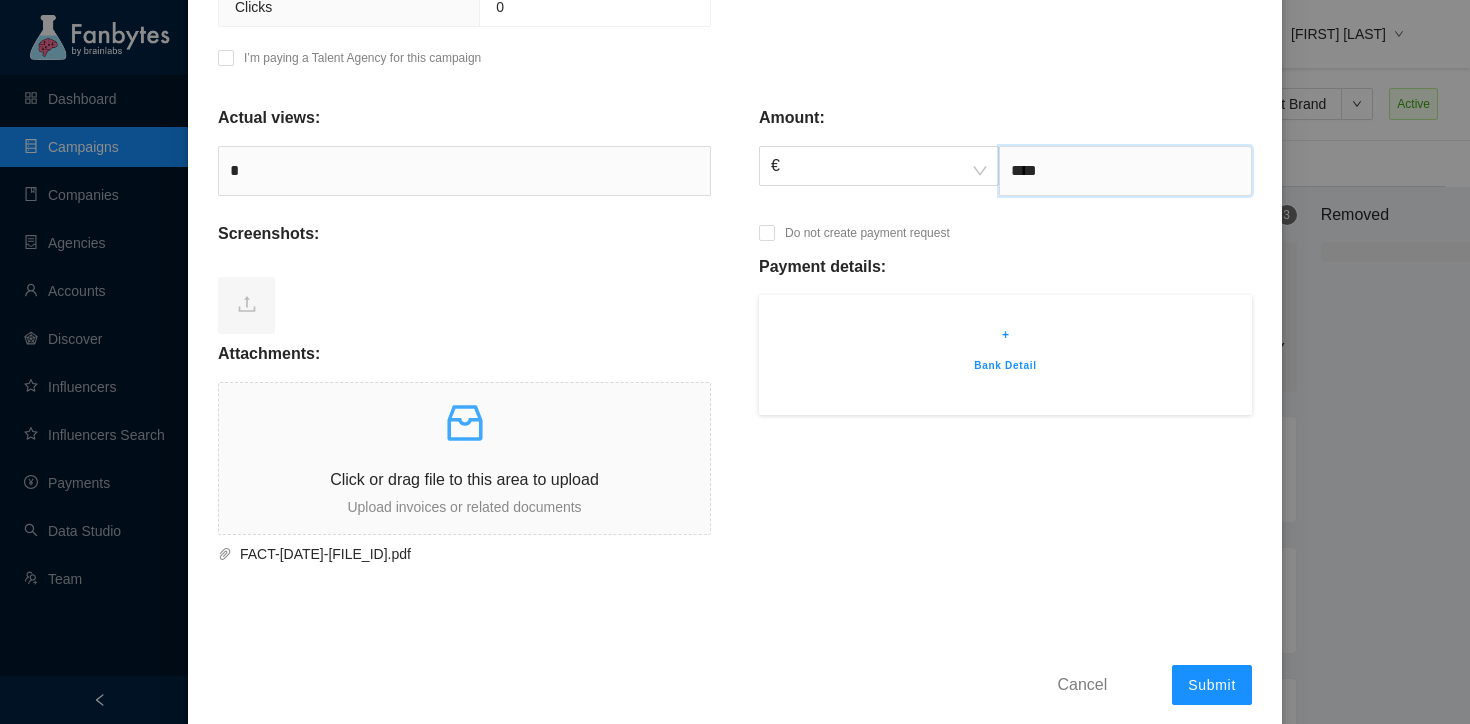 type on "****" 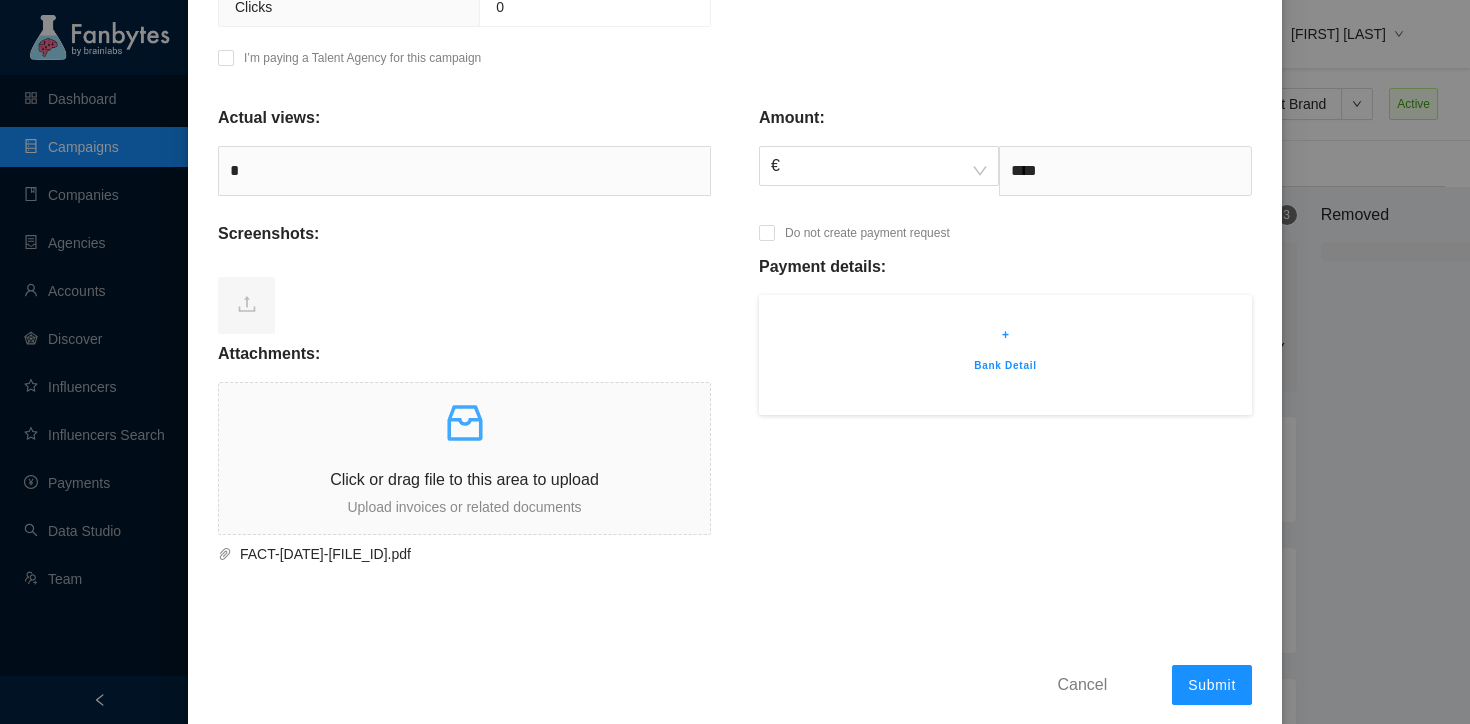 click on "+ Bank Detail" at bounding box center [1005, 355] 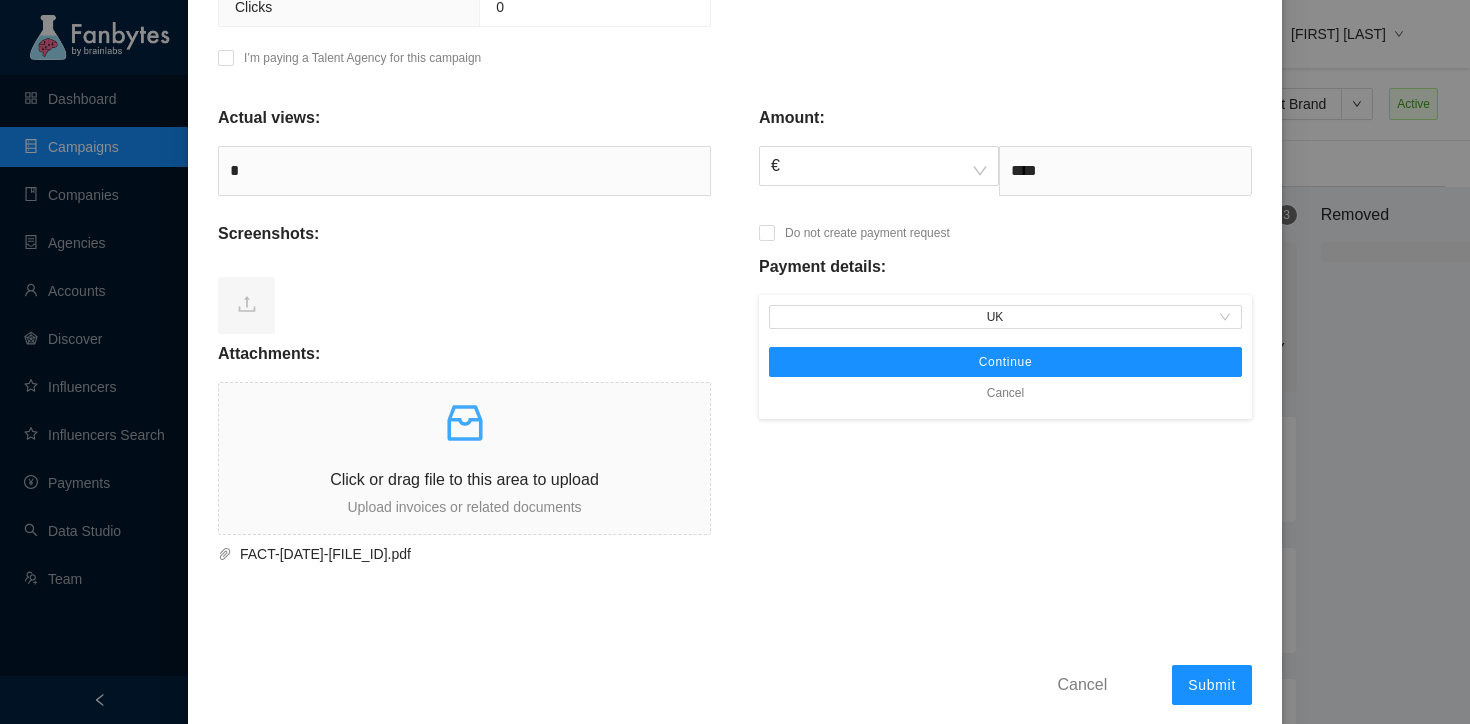 click on "[COUNTRY] Continue Cancel" at bounding box center [1005, 357] 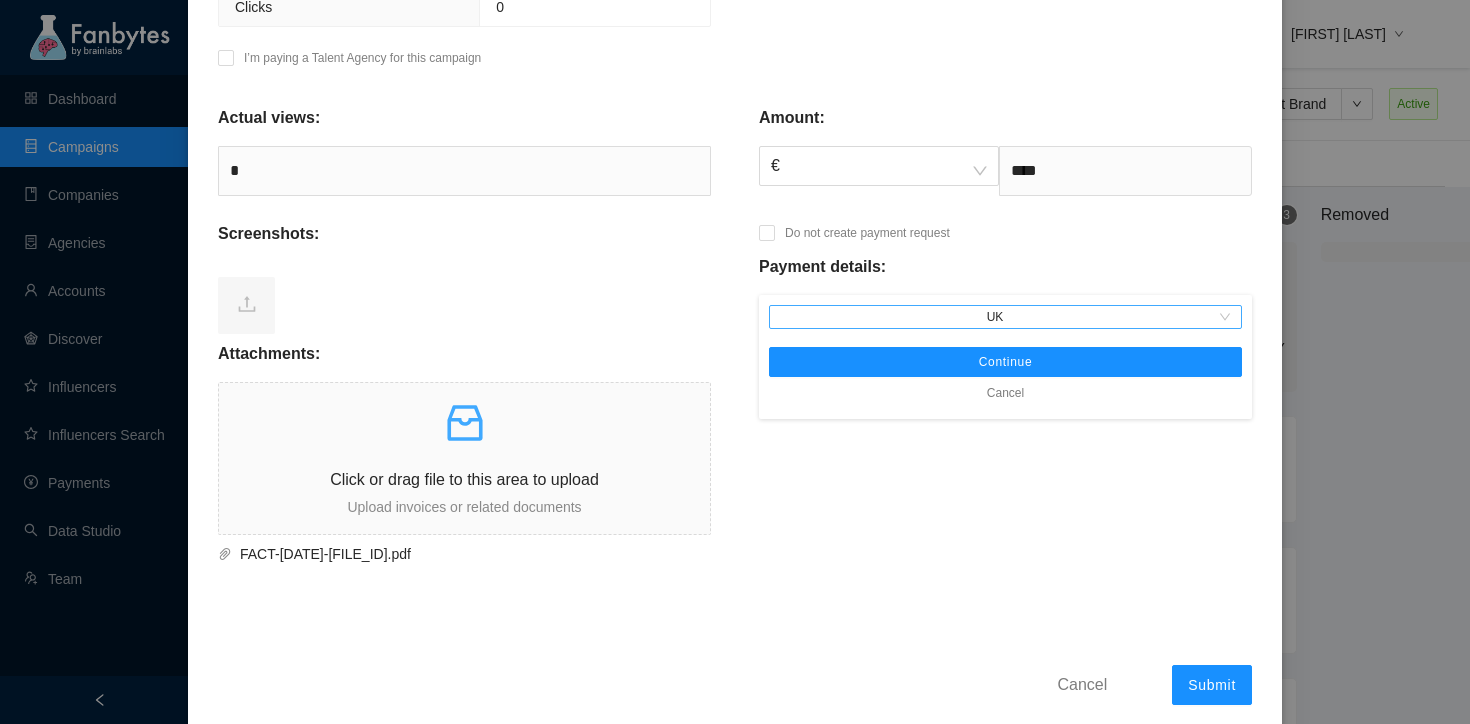 click on "UK" at bounding box center (1005, 317) 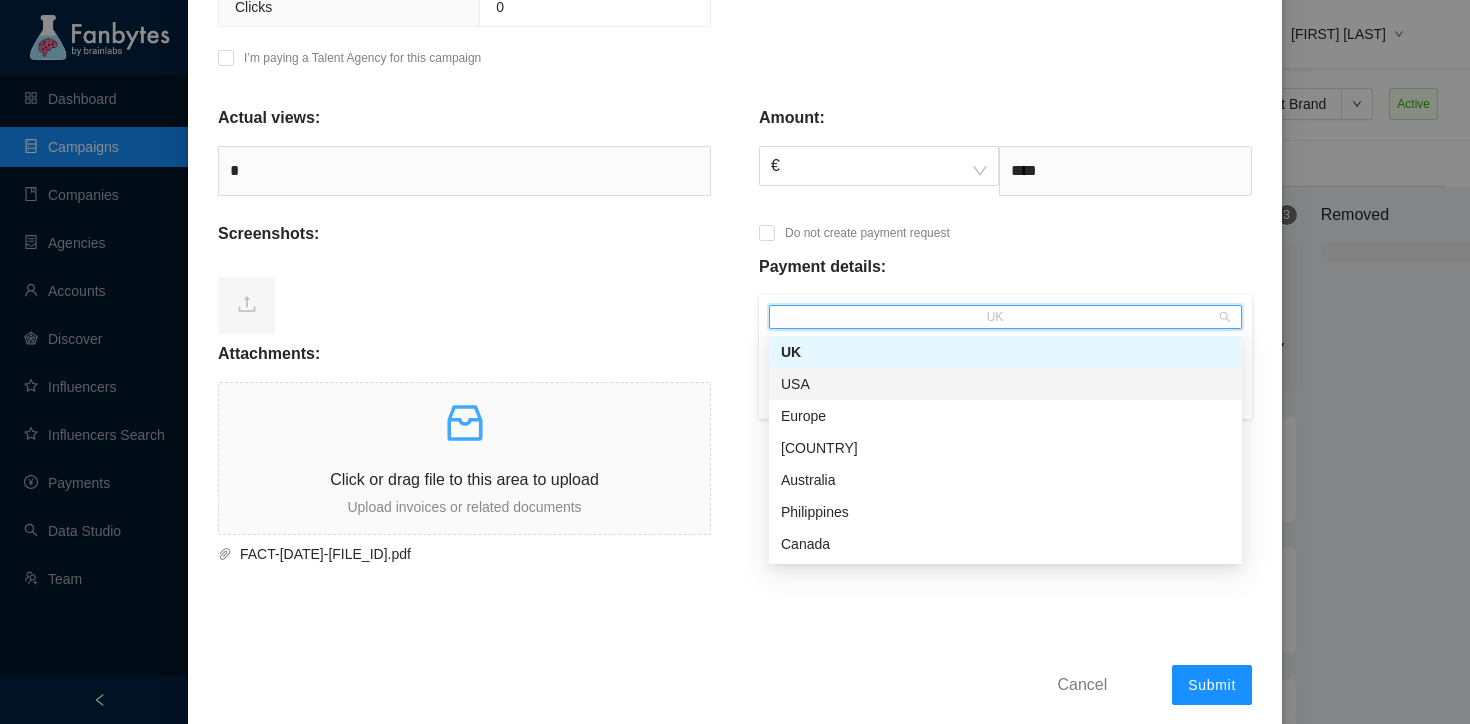 click on "Europe" at bounding box center [1005, 416] 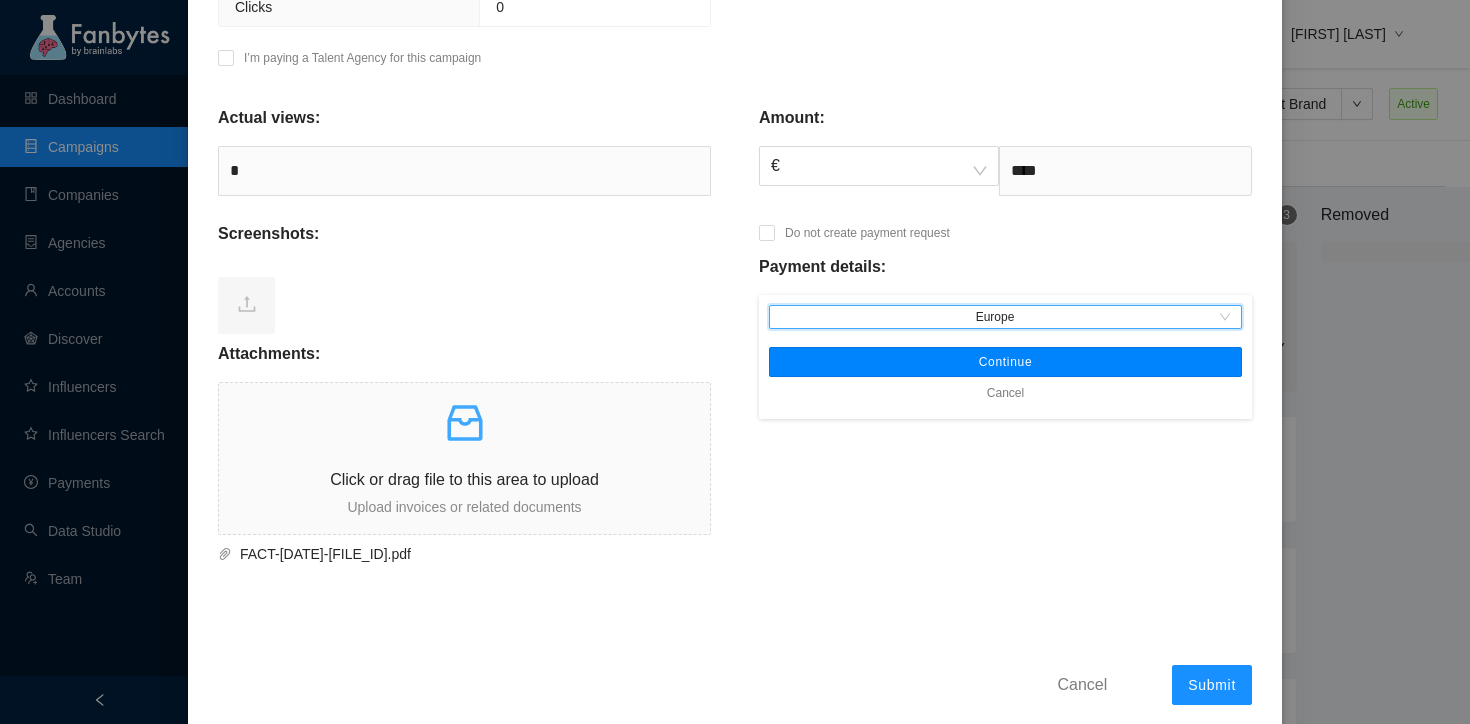 click on "Continue" at bounding box center (1005, 362) 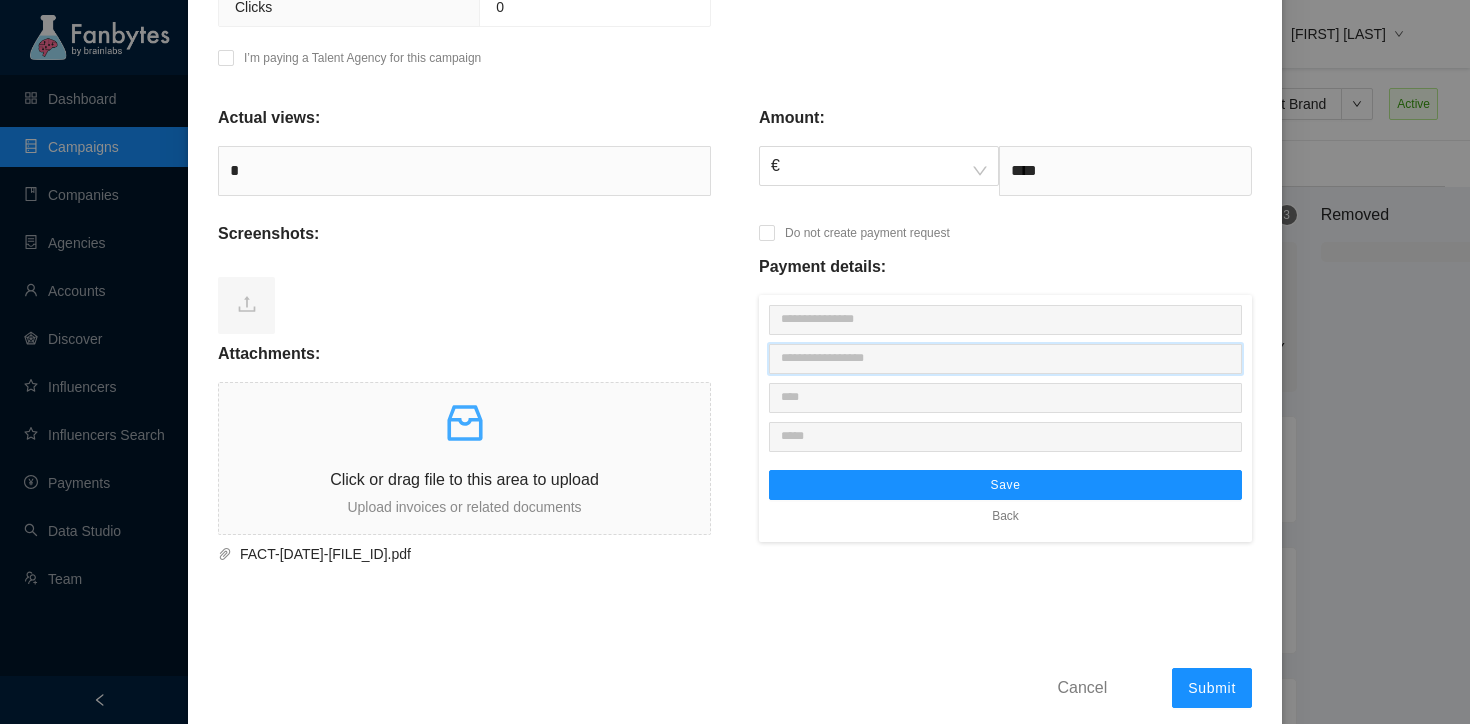 click at bounding box center (1005, 359) 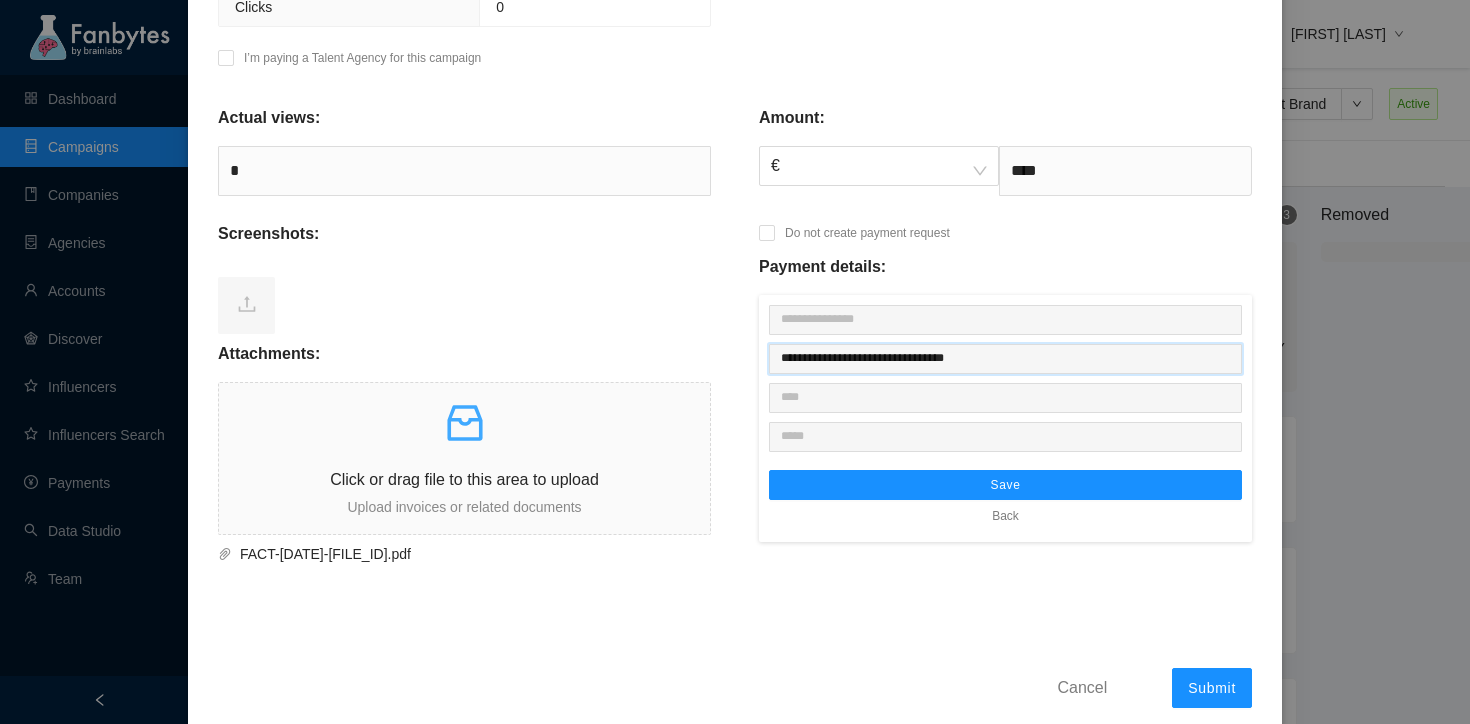 type on "**********" 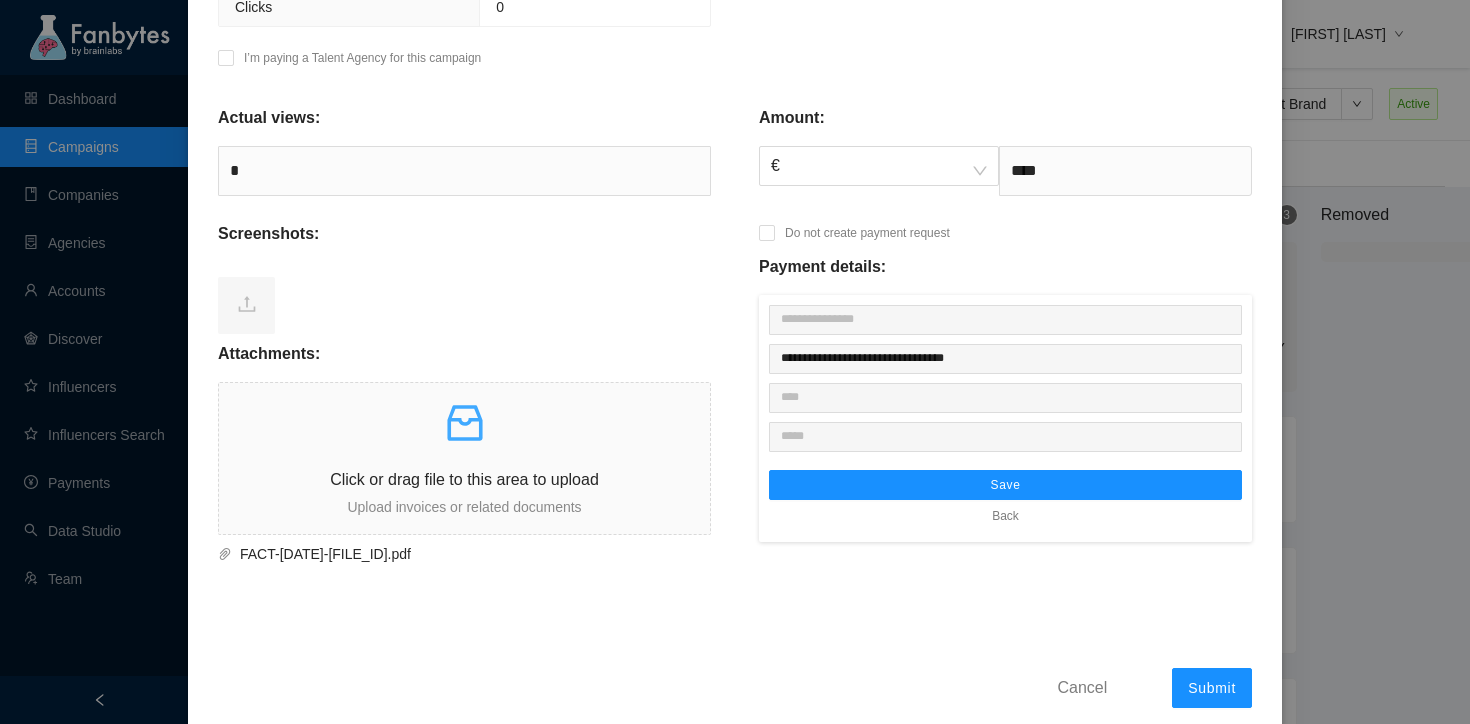click on "**********" at bounding box center (1005, 418) 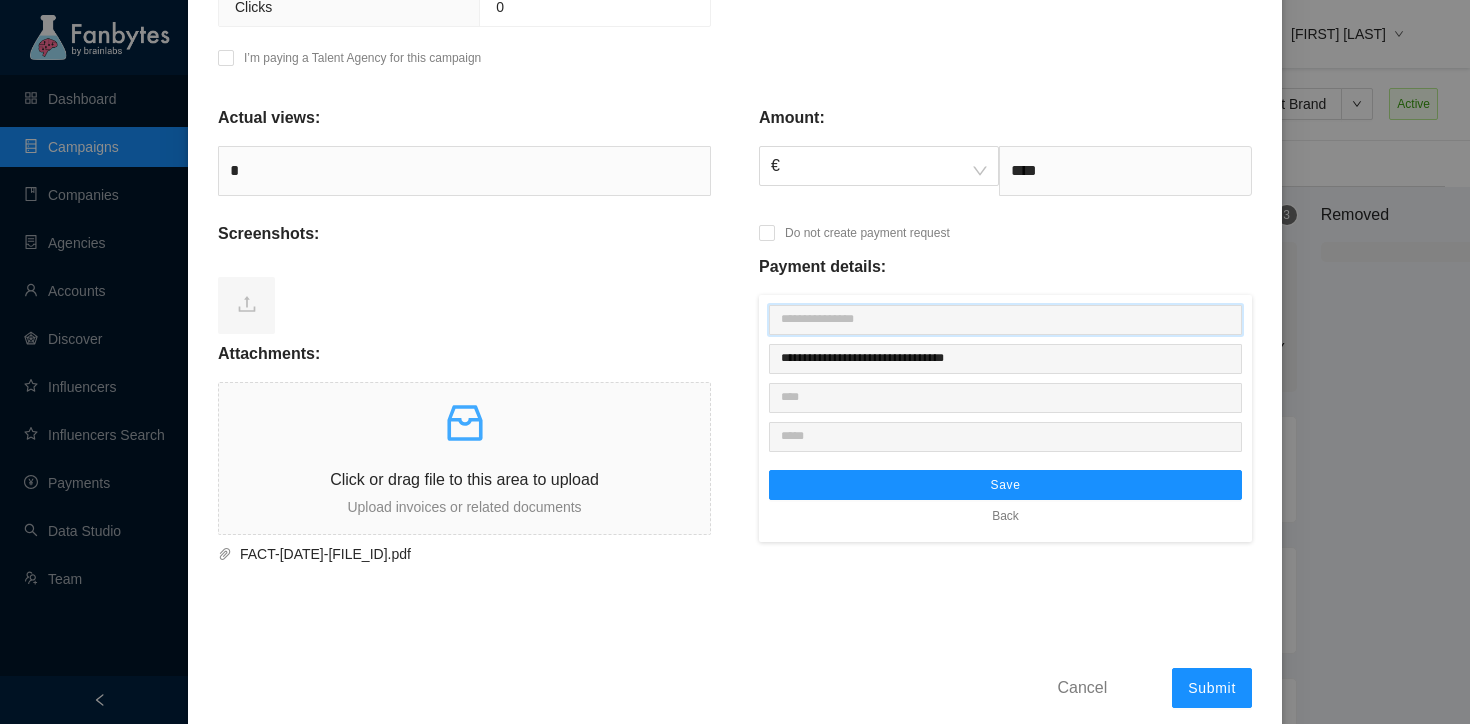 click at bounding box center [1005, 320] 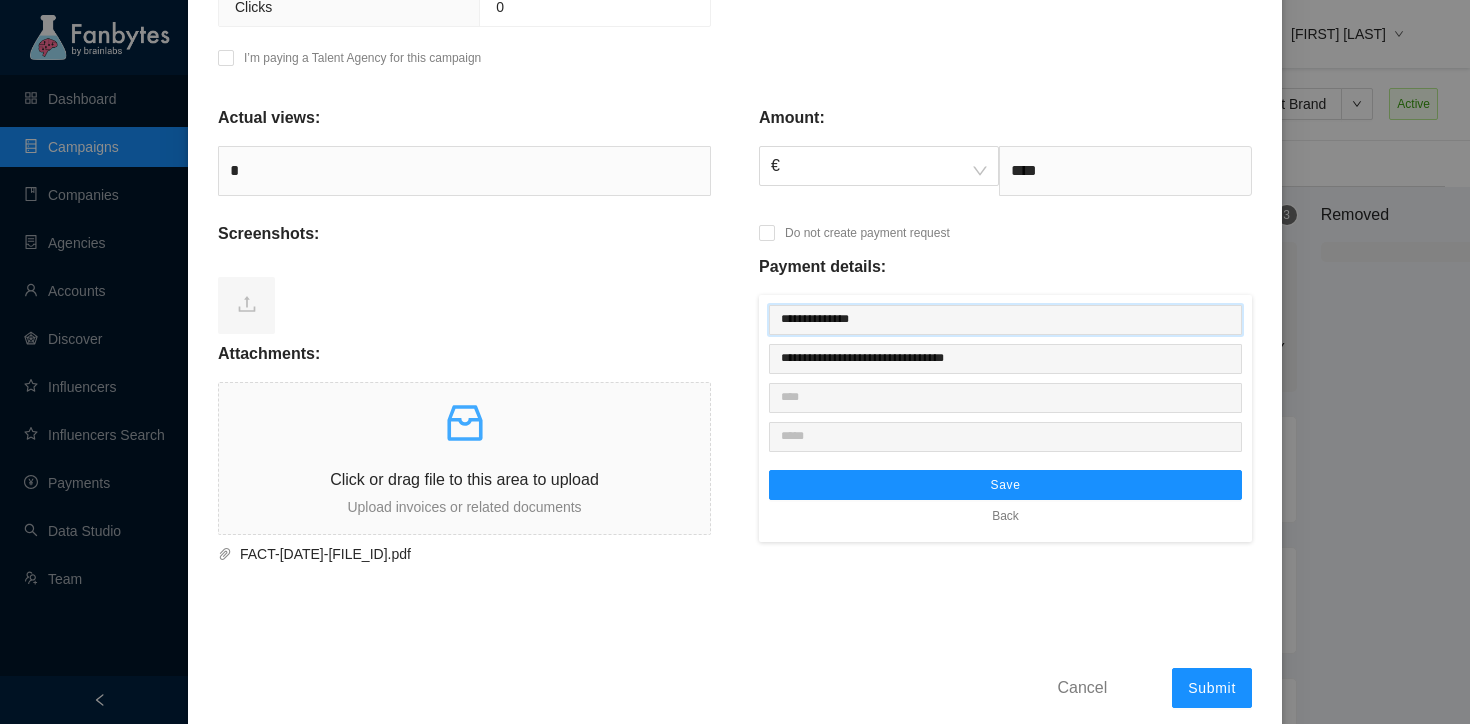 type on "**********" 